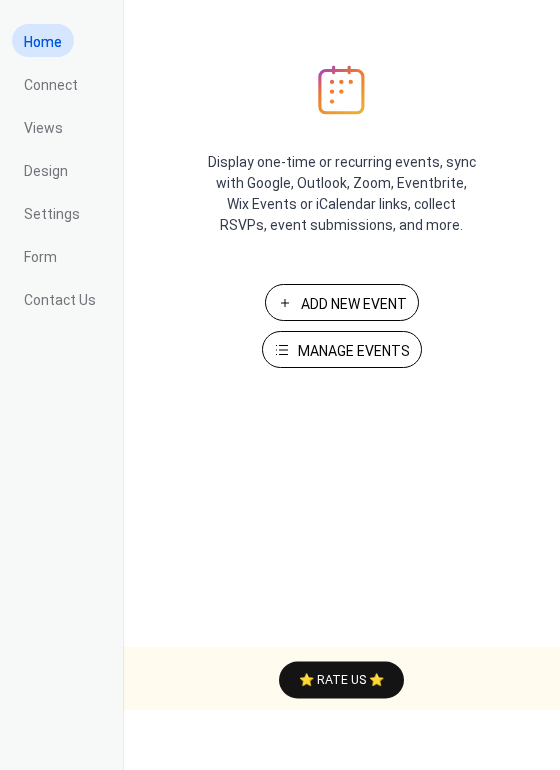 scroll, scrollTop: 0, scrollLeft: 0, axis: both 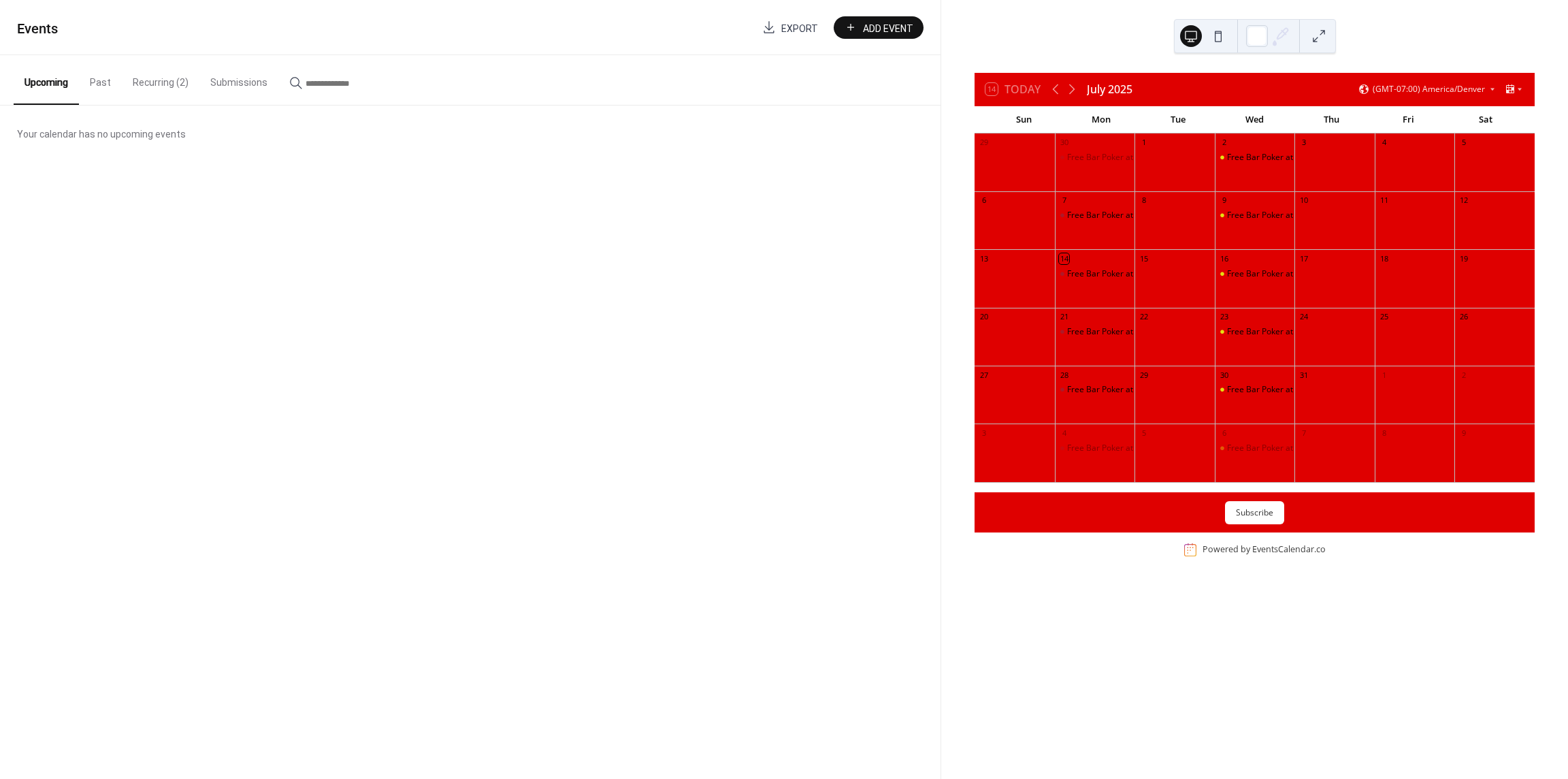 click on "Recurring (2)" at bounding box center (161, 79) 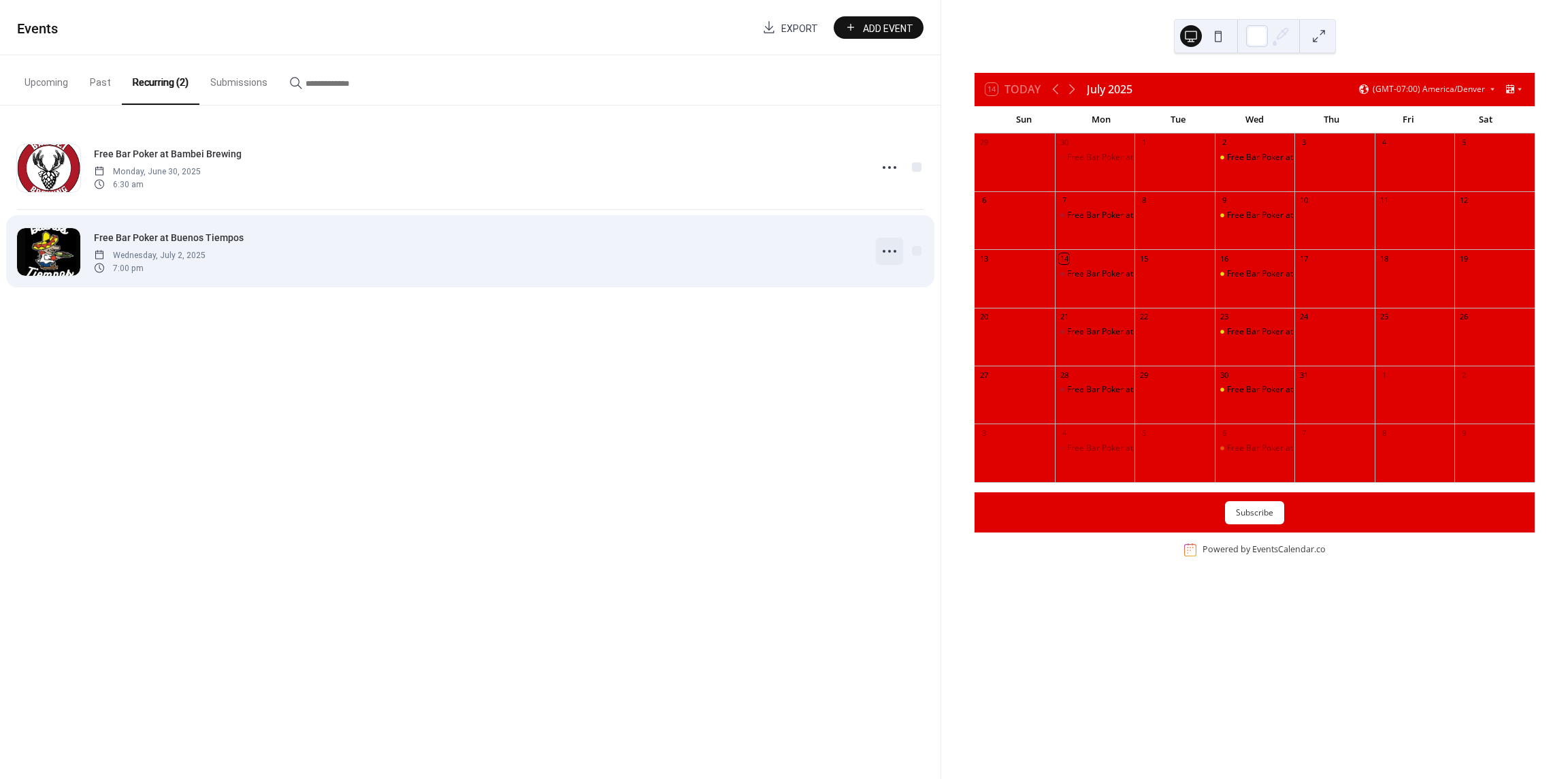 click 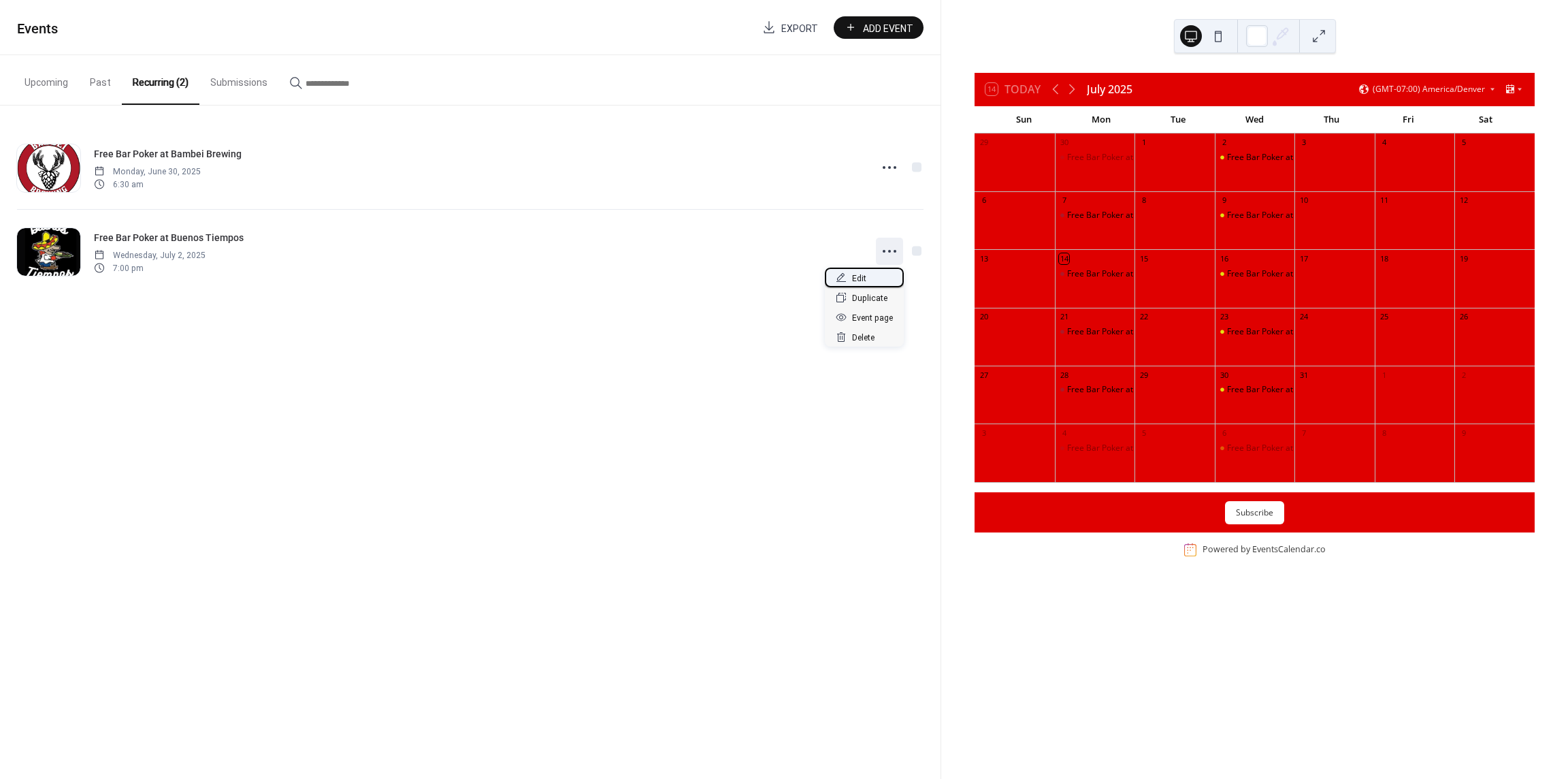 click on "Edit" at bounding box center [864, 277] 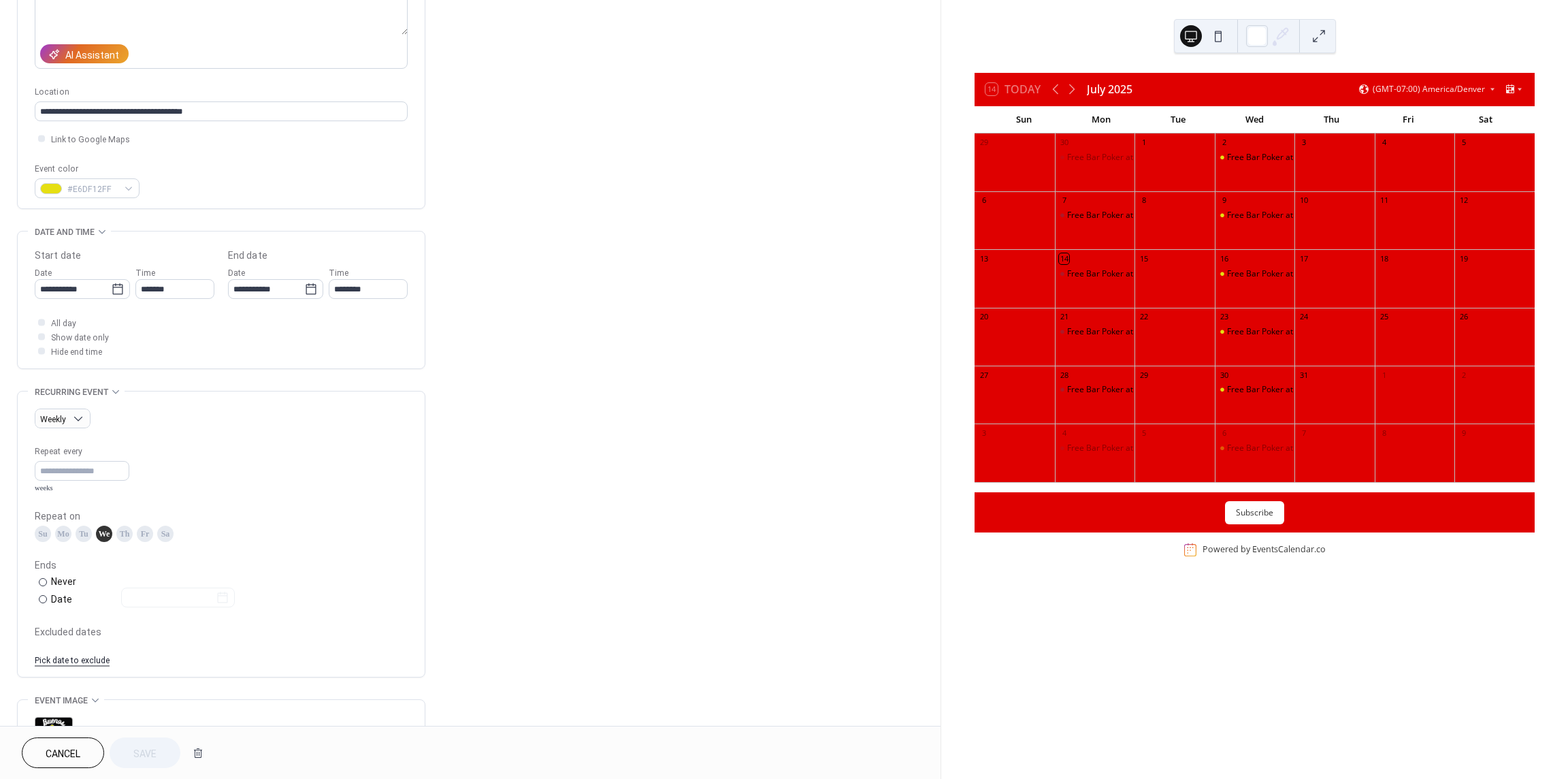 scroll, scrollTop: 272, scrollLeft: 0, axis: vertical 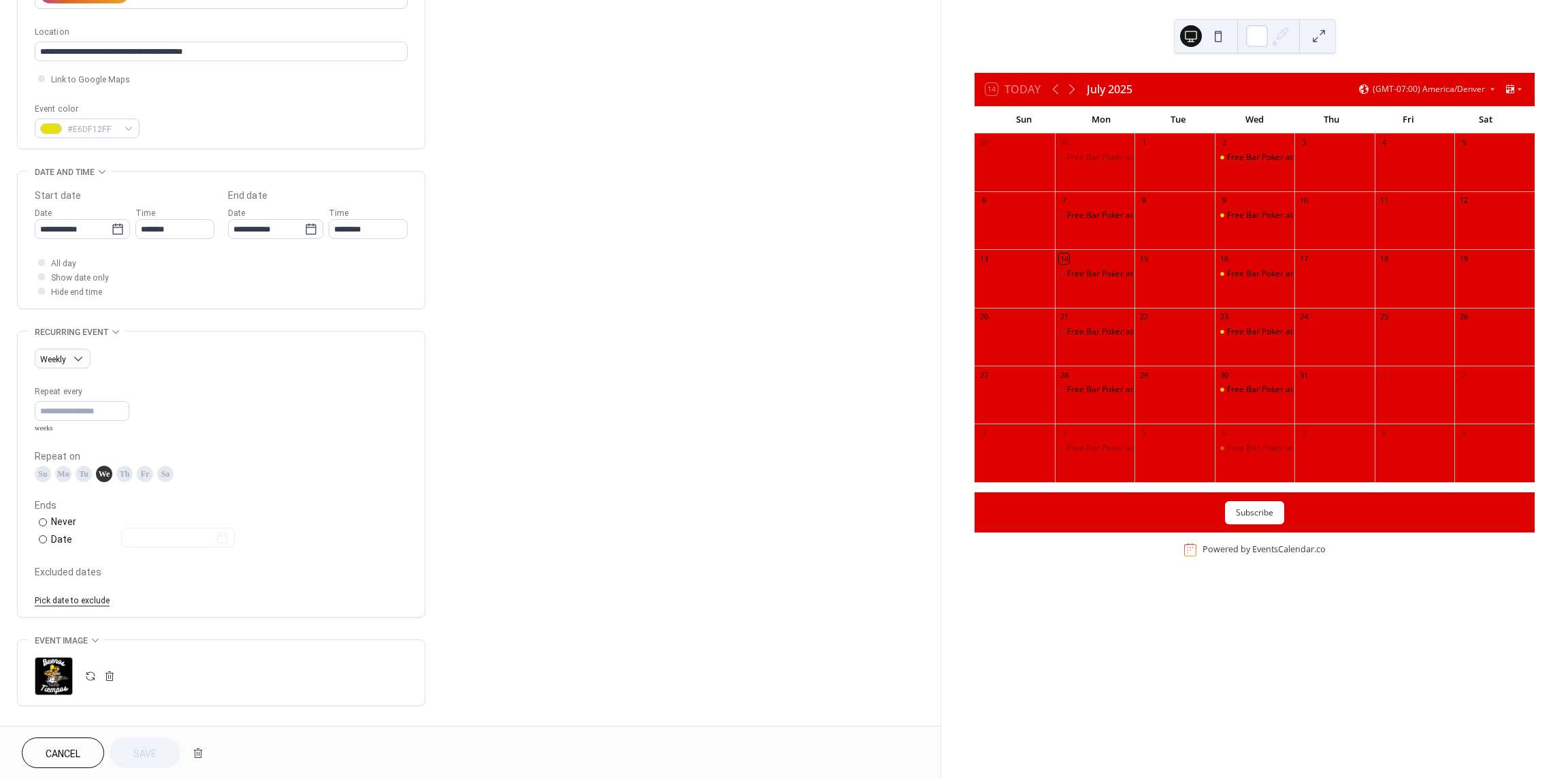 click on "Th" at bounding box center (125, 474) 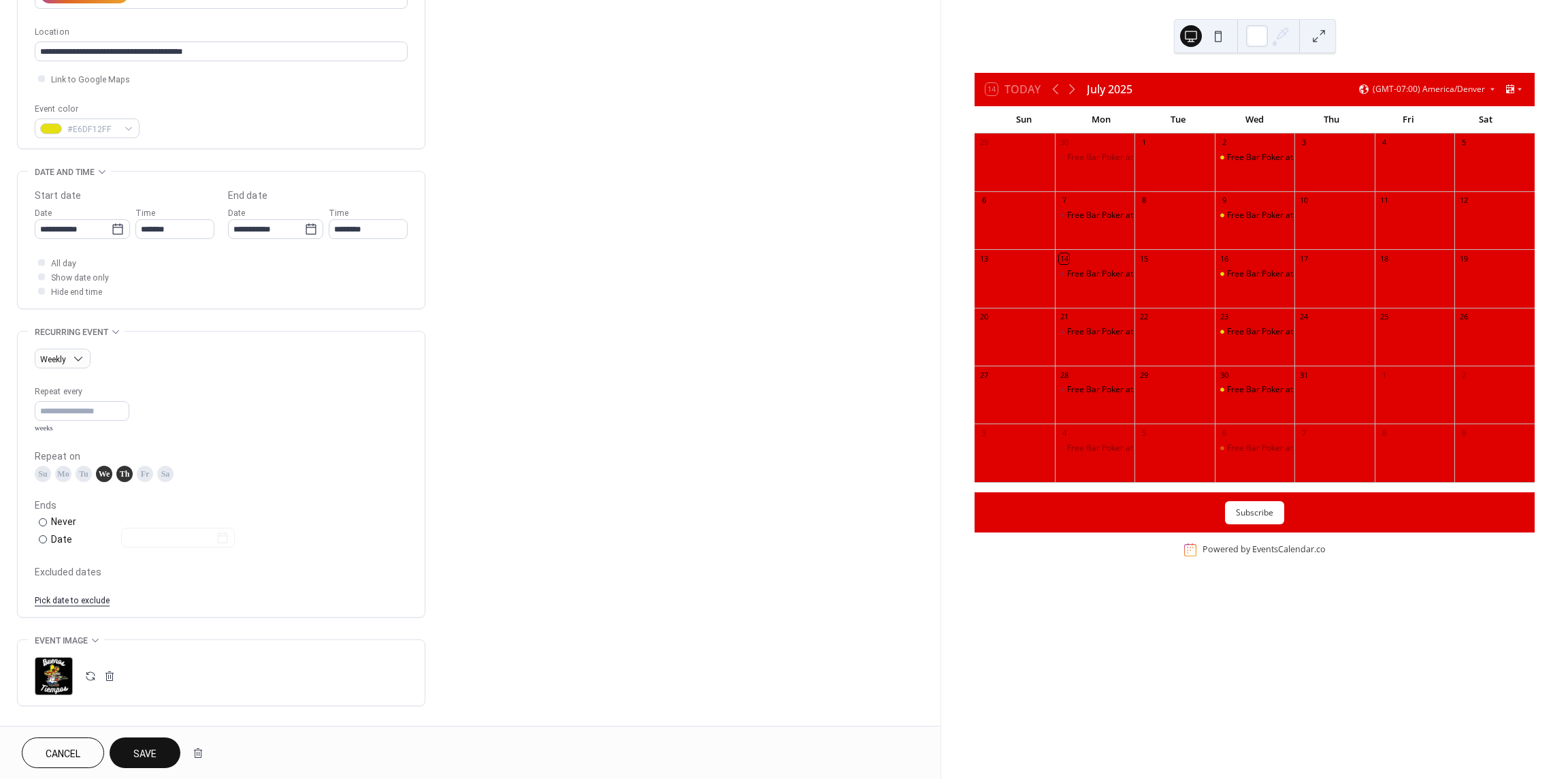 click on "Save" at bounding box center (145, 752) 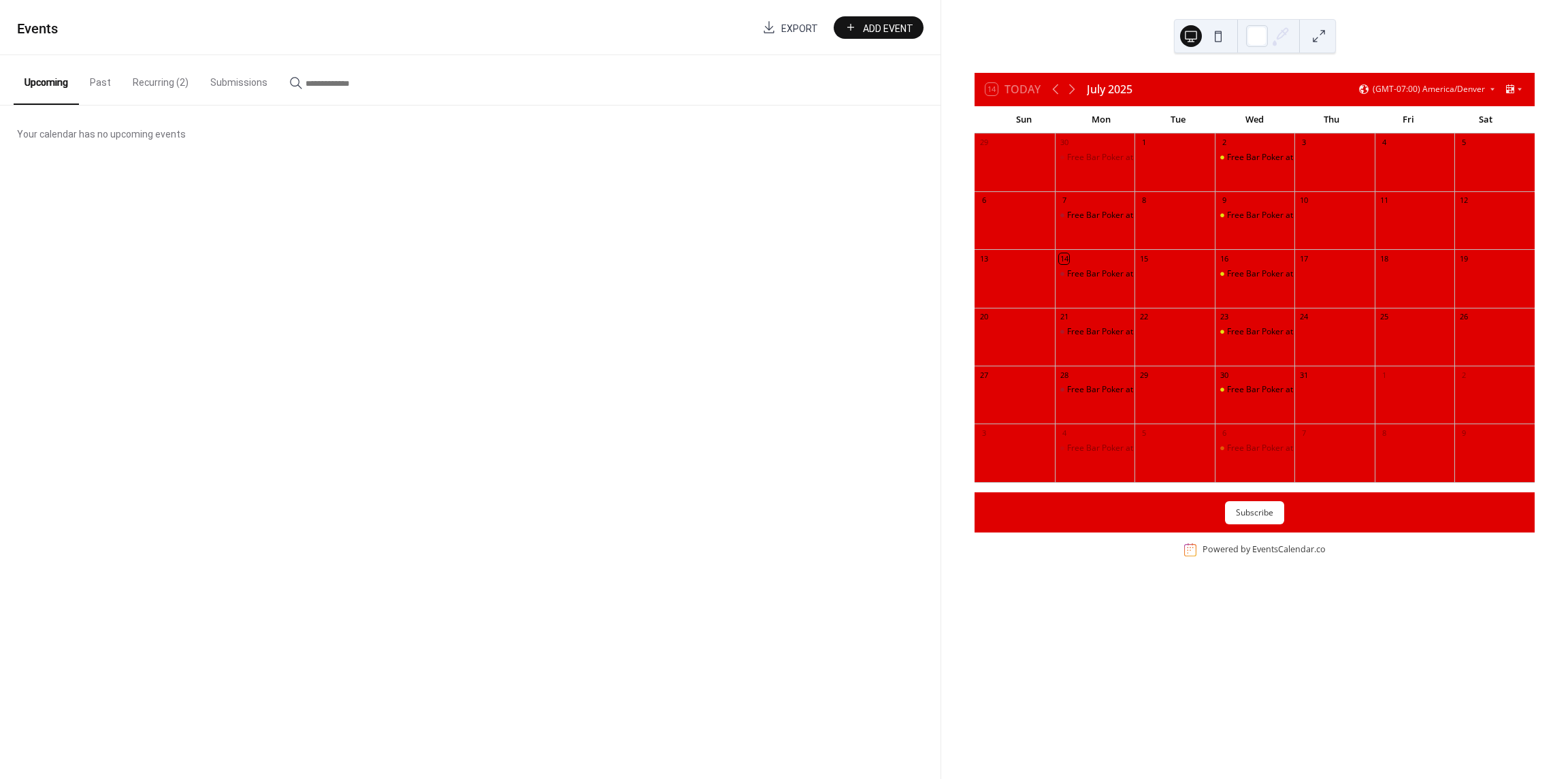 click on "Recurring (2)" at bounding box center (161, 79) 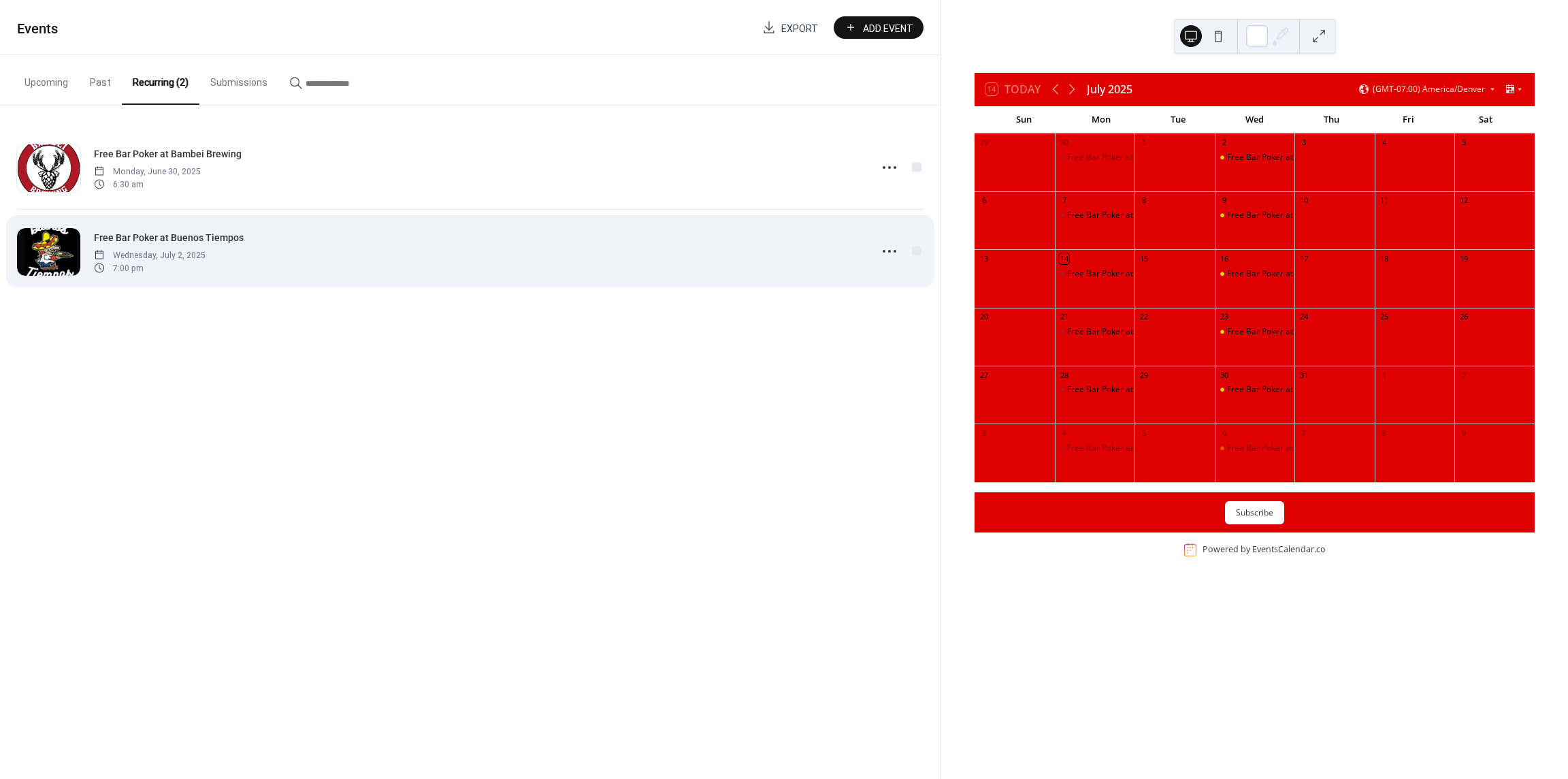 click on "Wednesday, July 2, 2025" at bounding box center [150, 255] 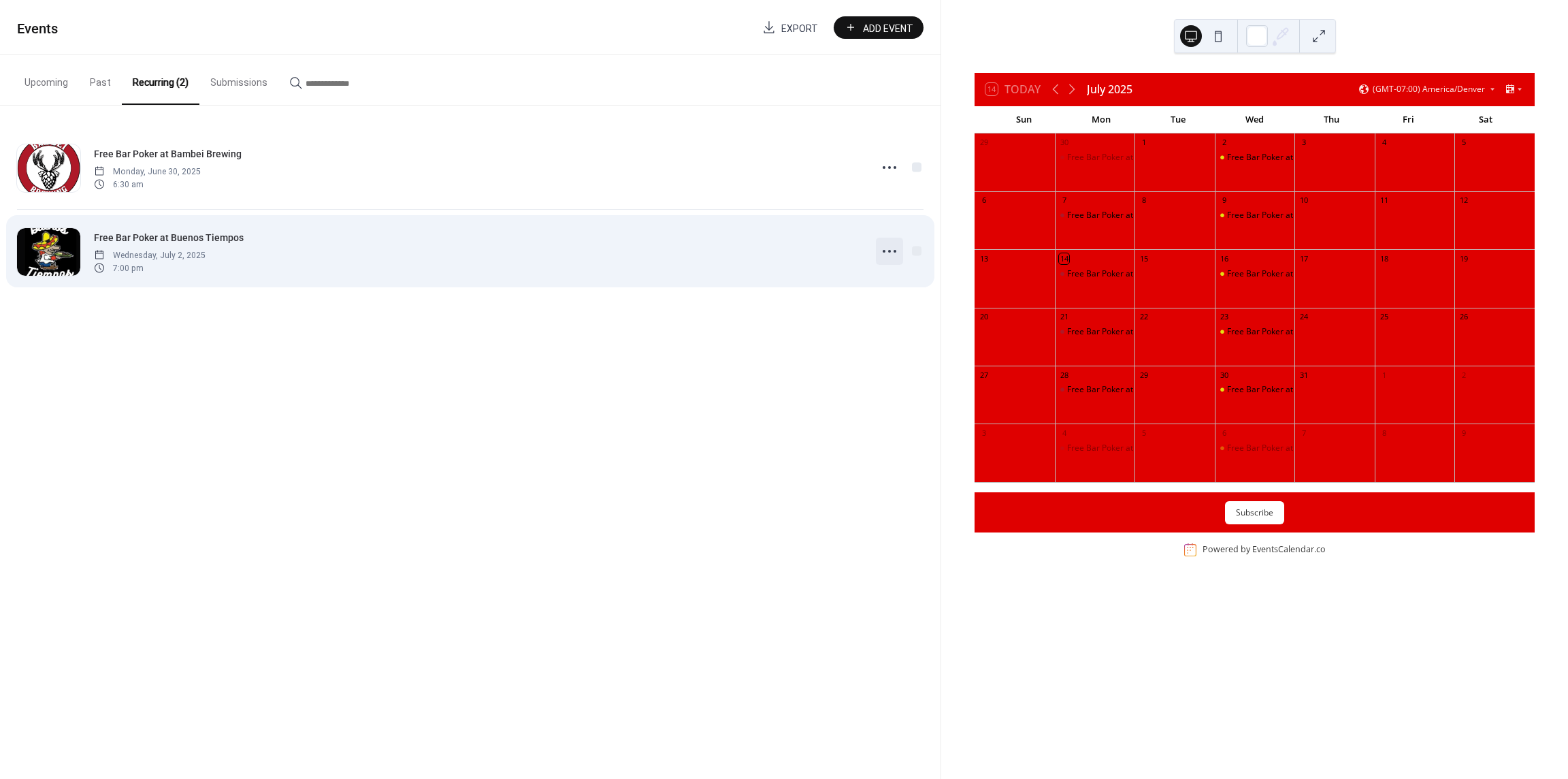 click 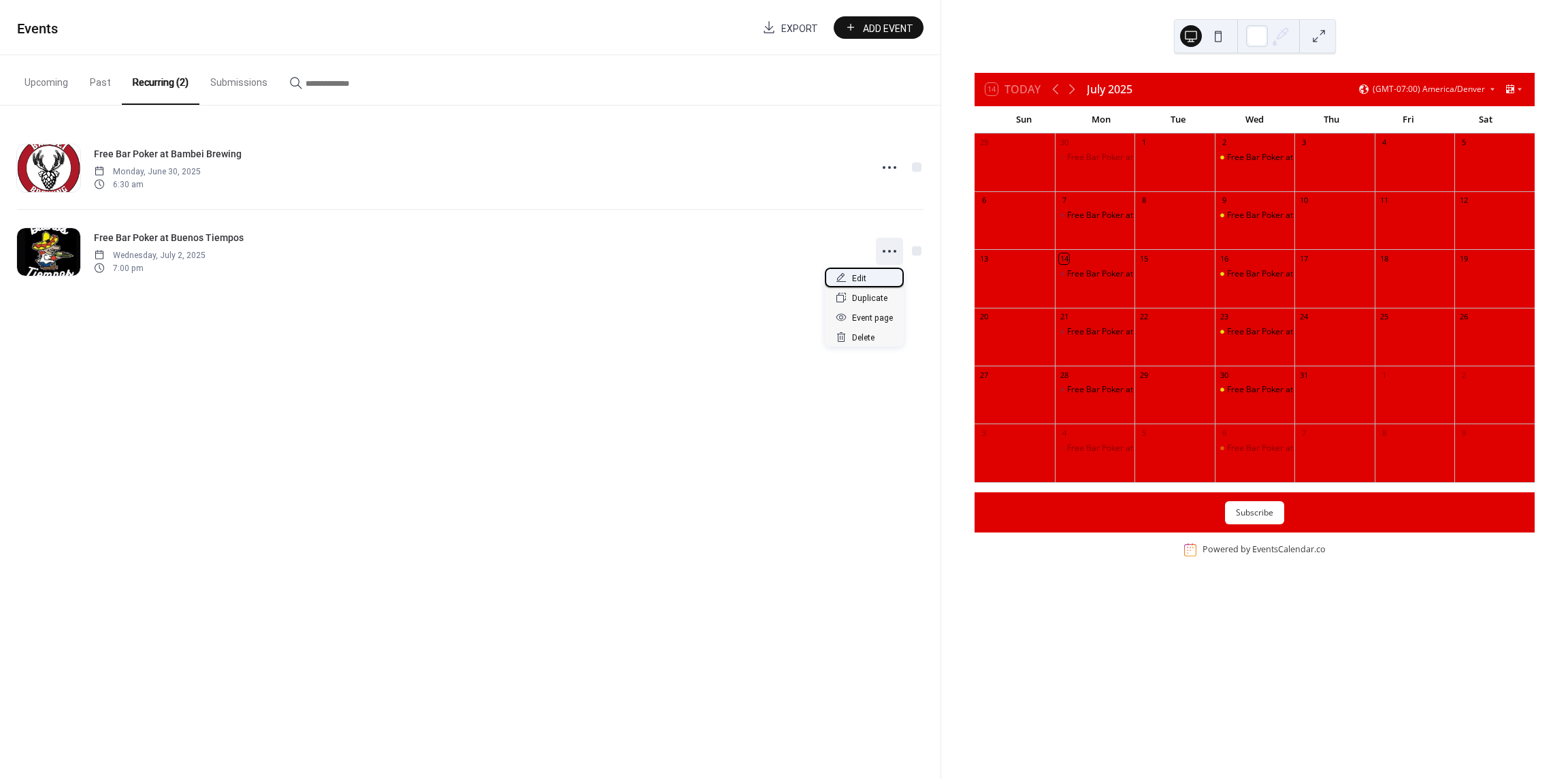 click on "Edit" at bounding box center (859, 279) 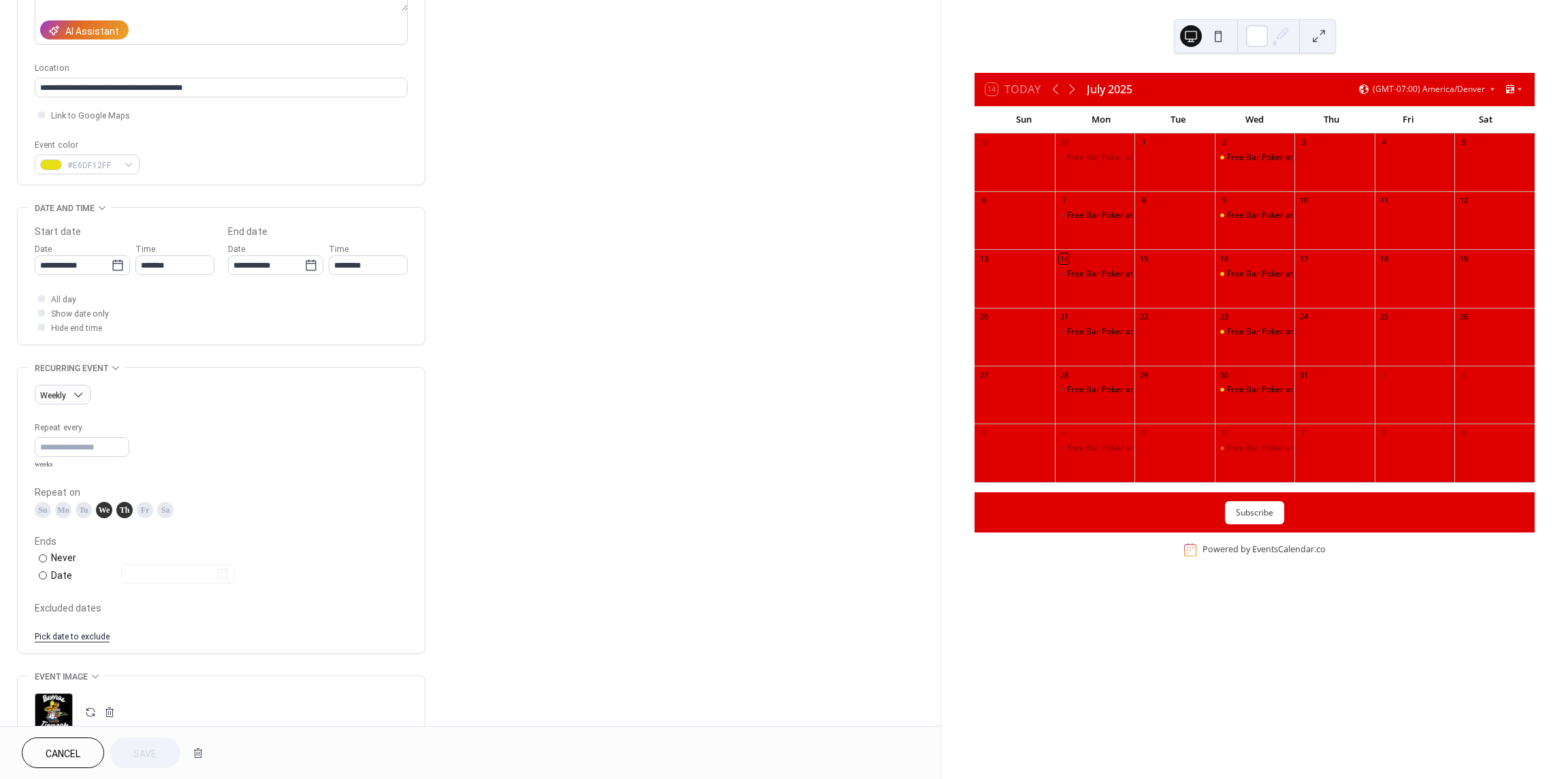 scroll, scrollTop: 238, scrollLeft: 0, axis: vertical 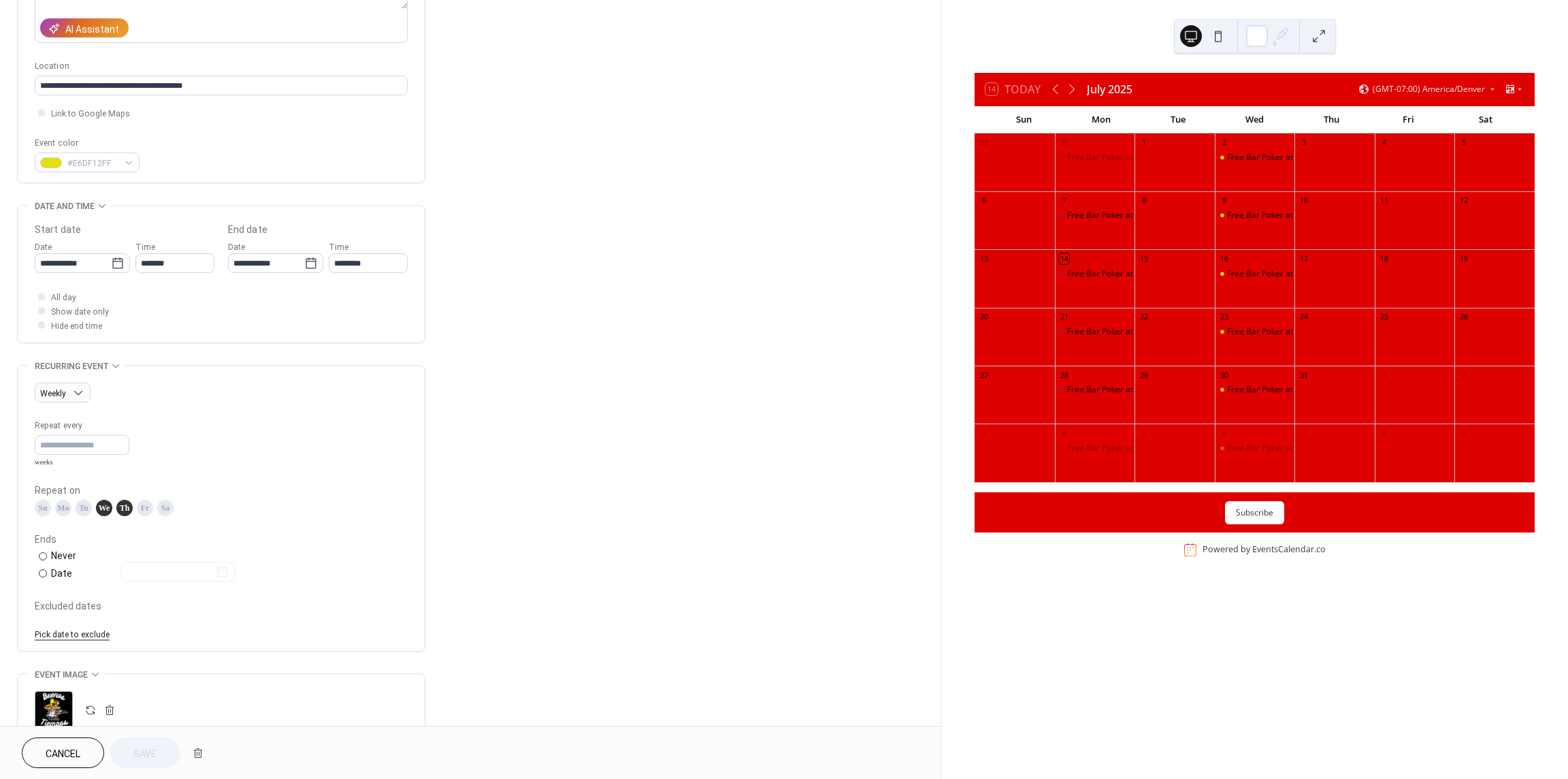 click on "Th" at bounding box center [125, 508] 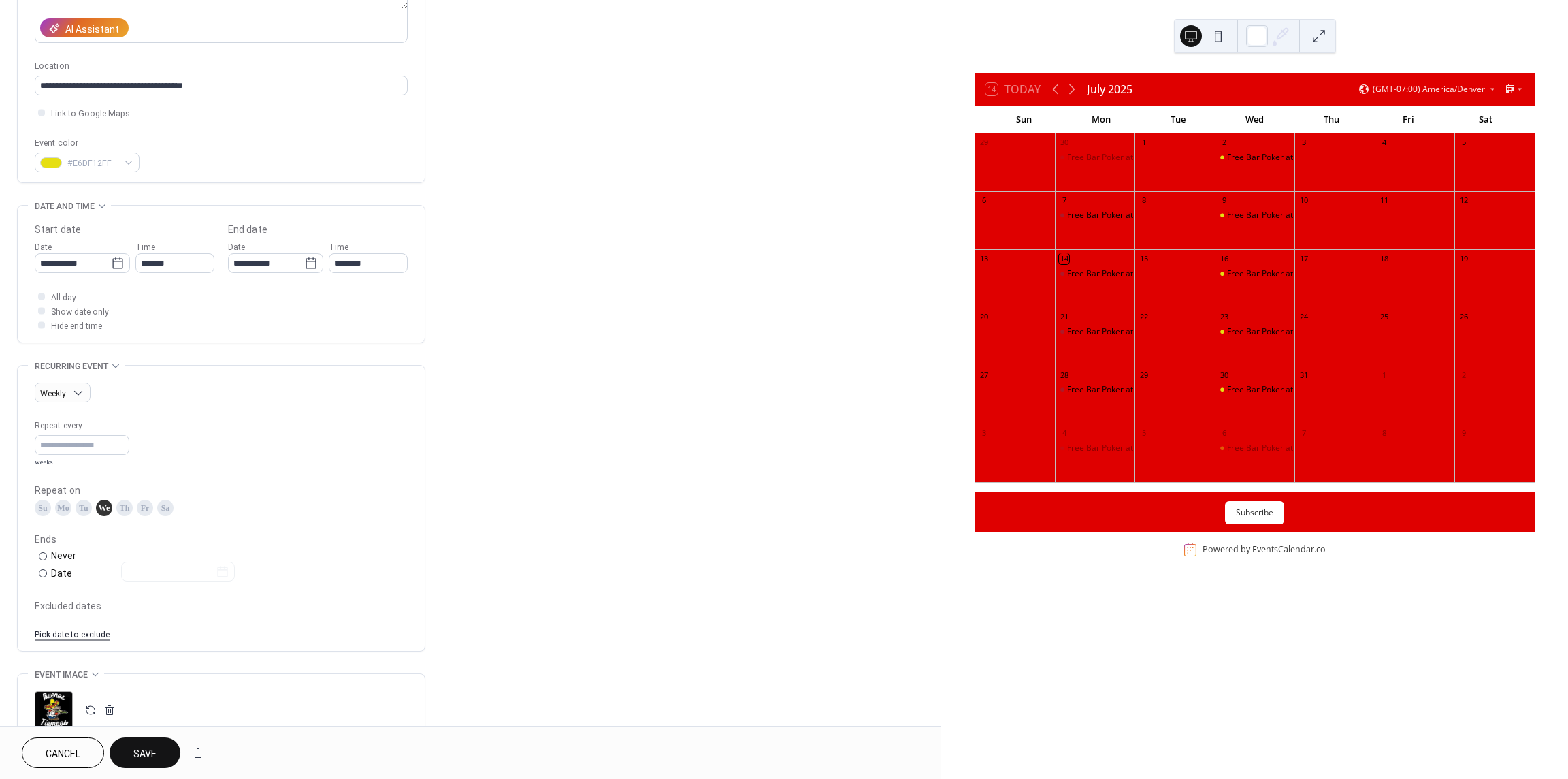 click on "Save" at bounding box center [145, 752] 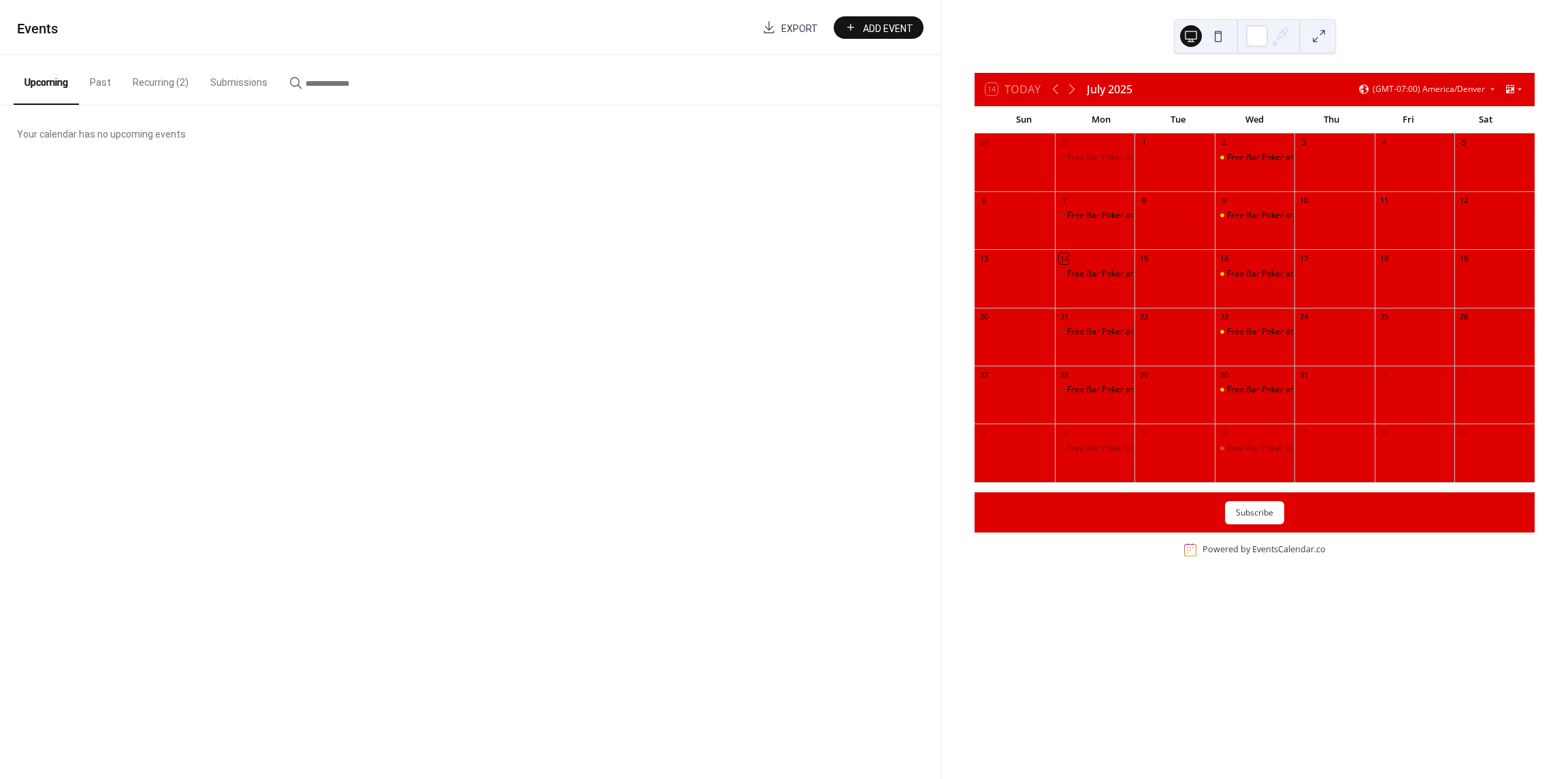 click on "Recurring (2)" at bounding box center [161, 79] 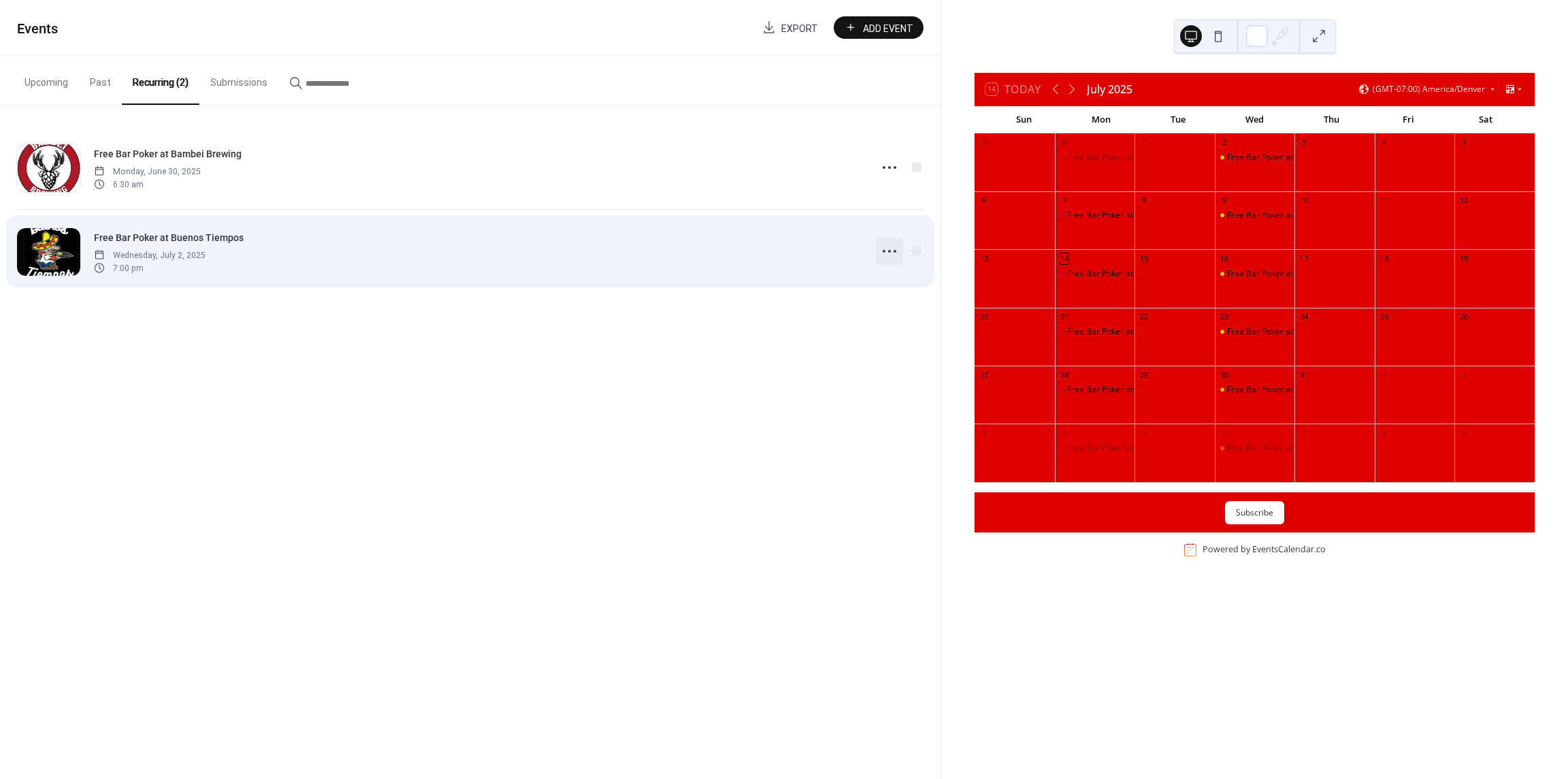 click 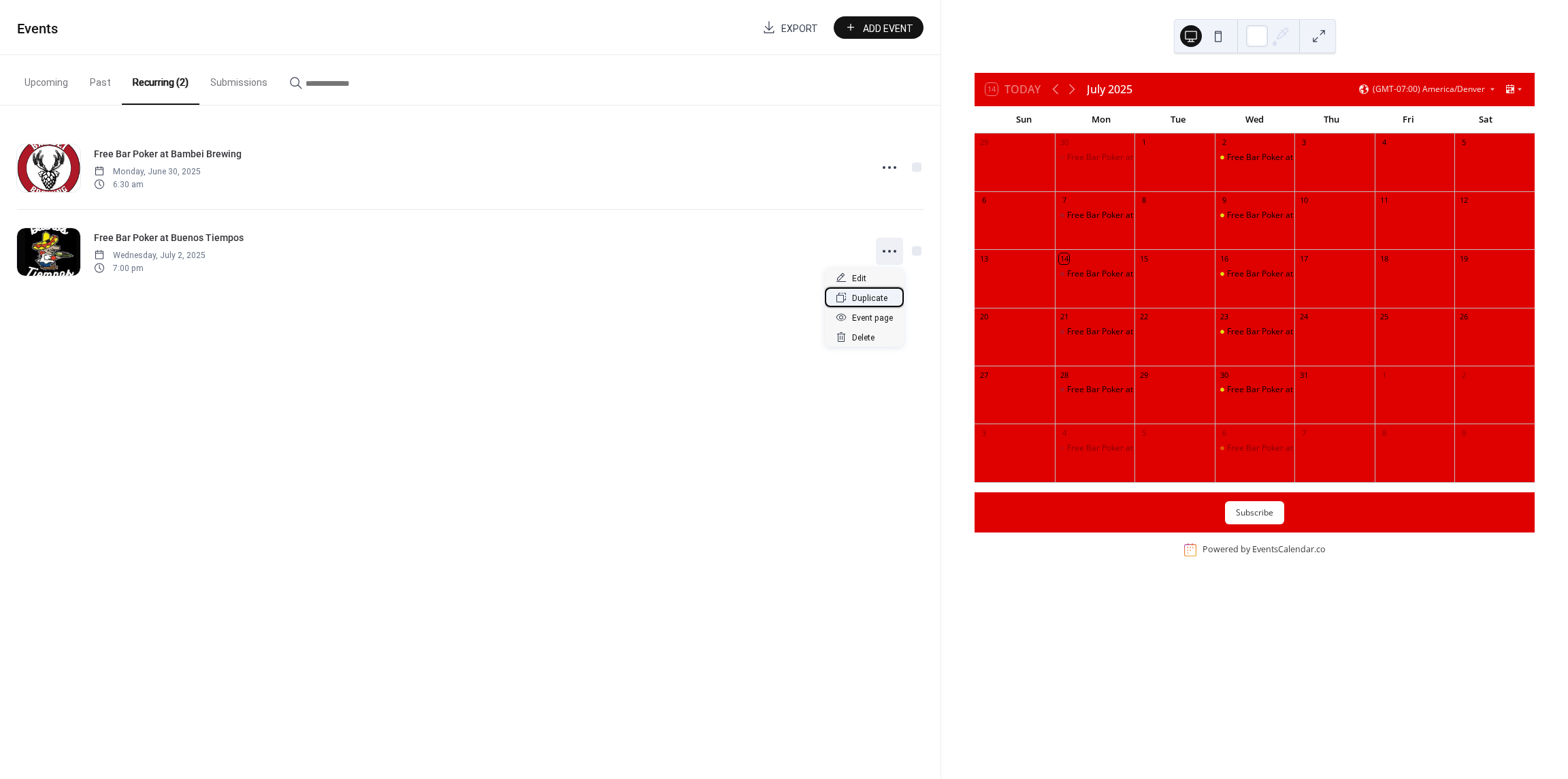 click on "Duplicate" at bounding box center (870, 298) 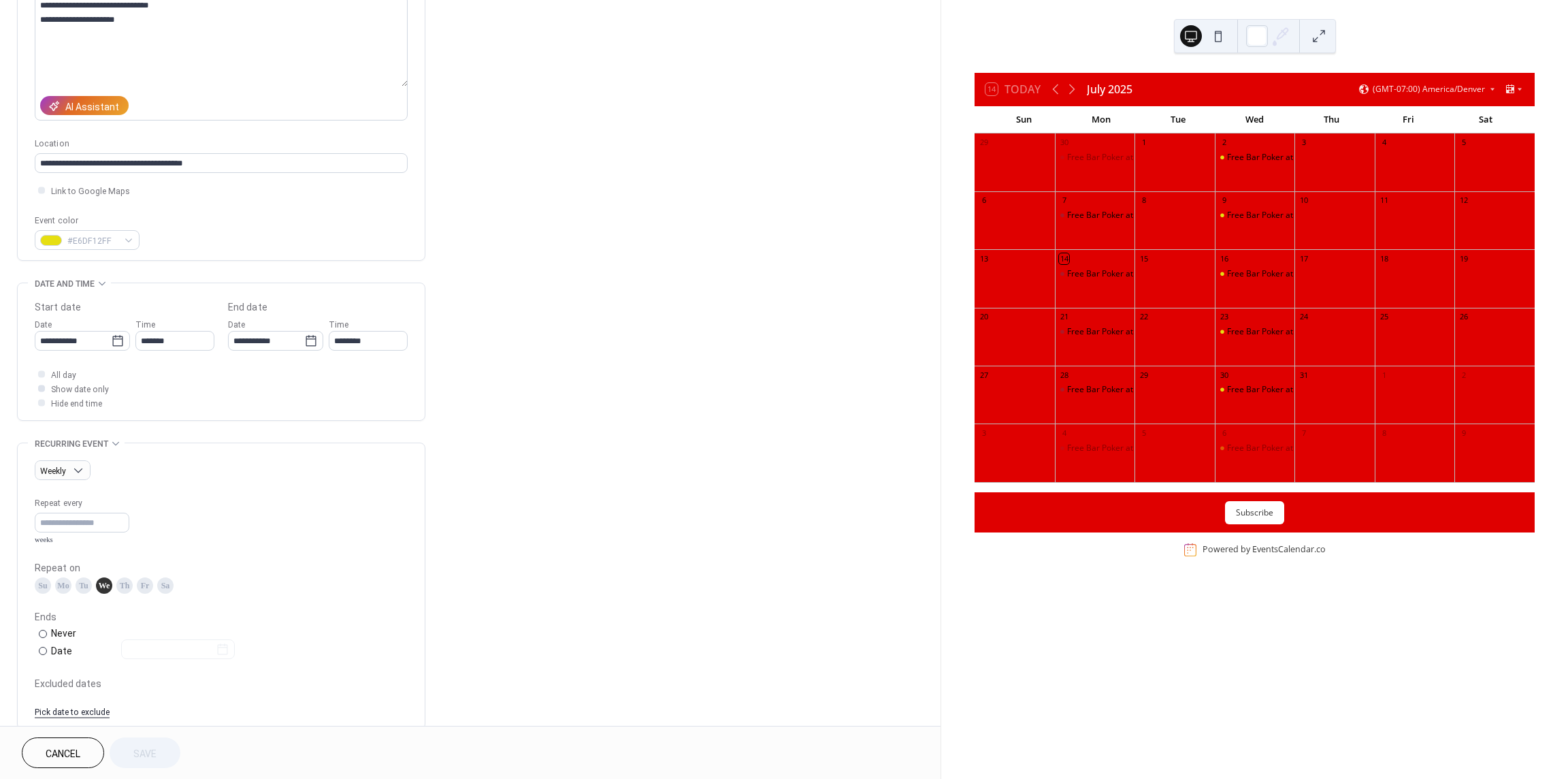 scroll, scrollTop: 187, scrollLeft: 0, axis: vertical 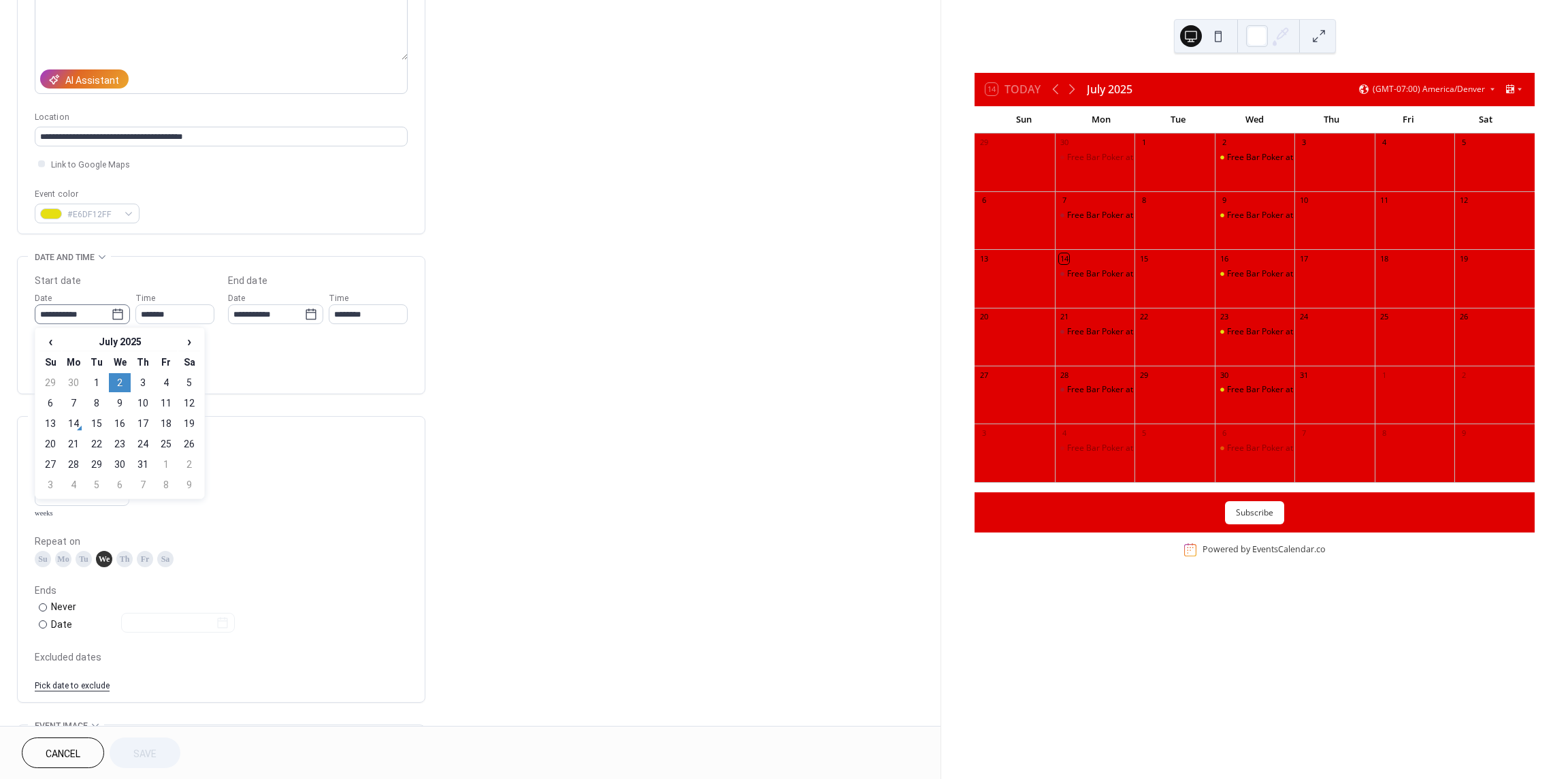 click 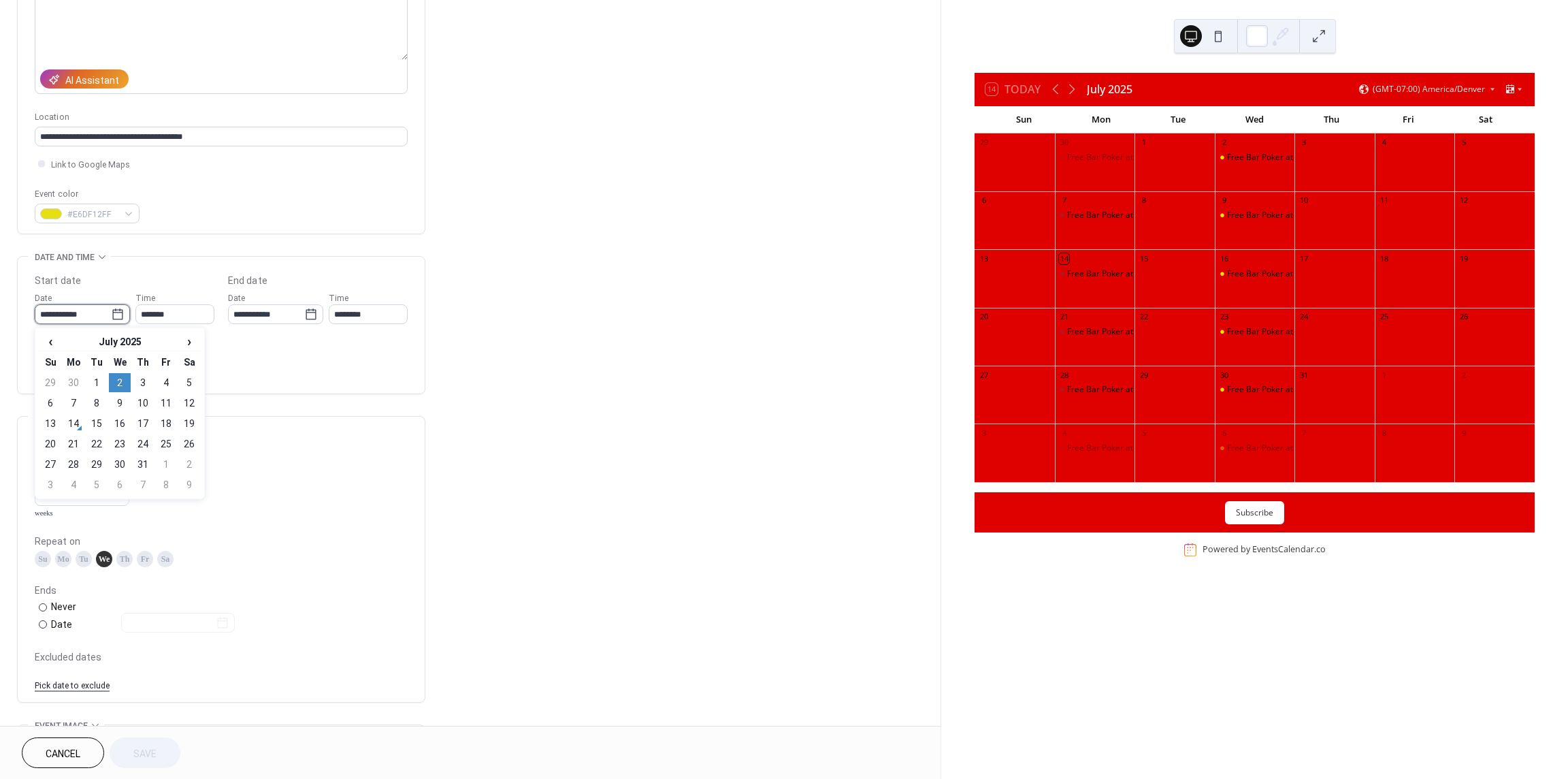 click on "**********" at bounding box center (73, 314) 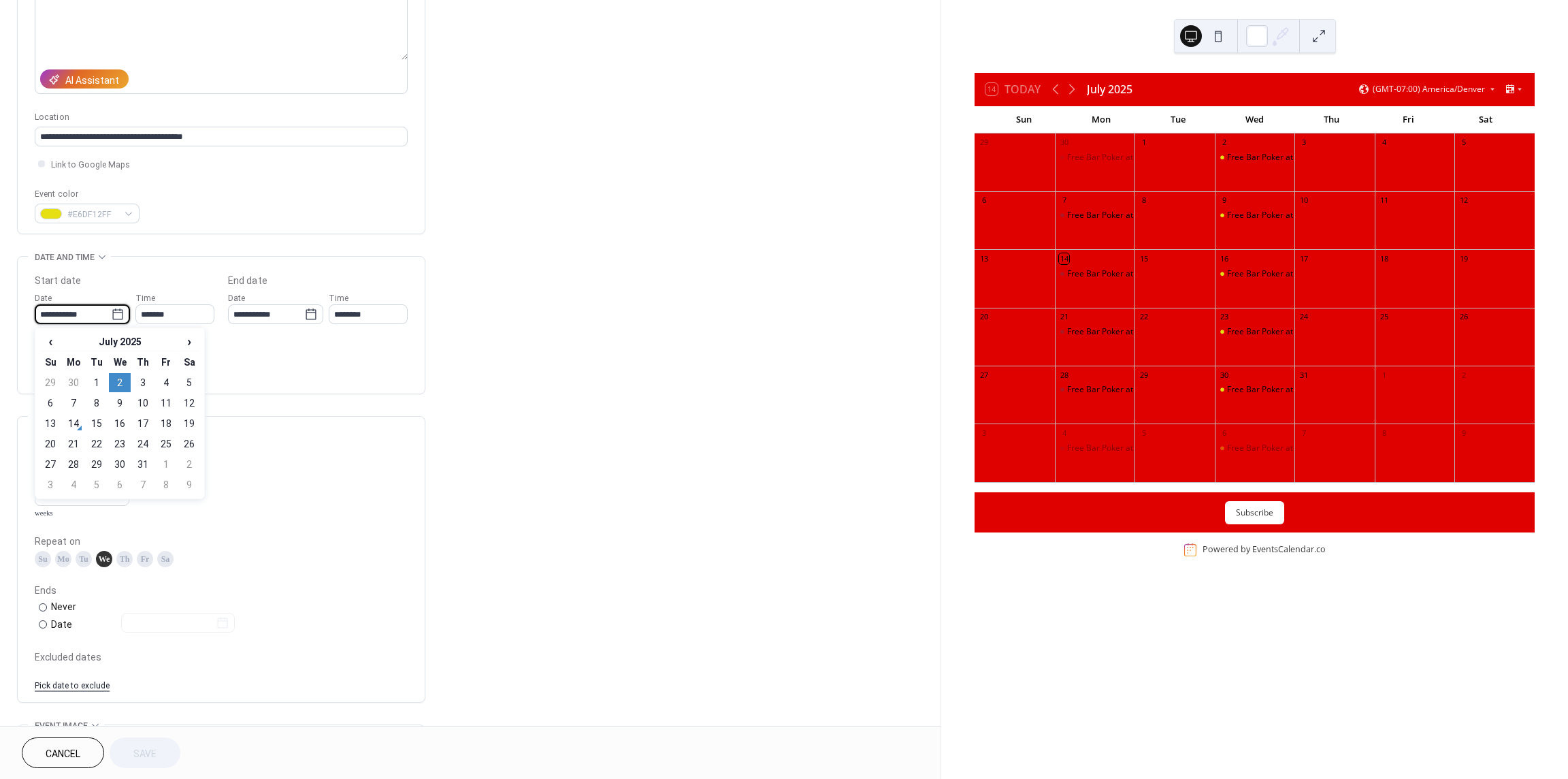 click on "3" at bounding box center [143, 383] 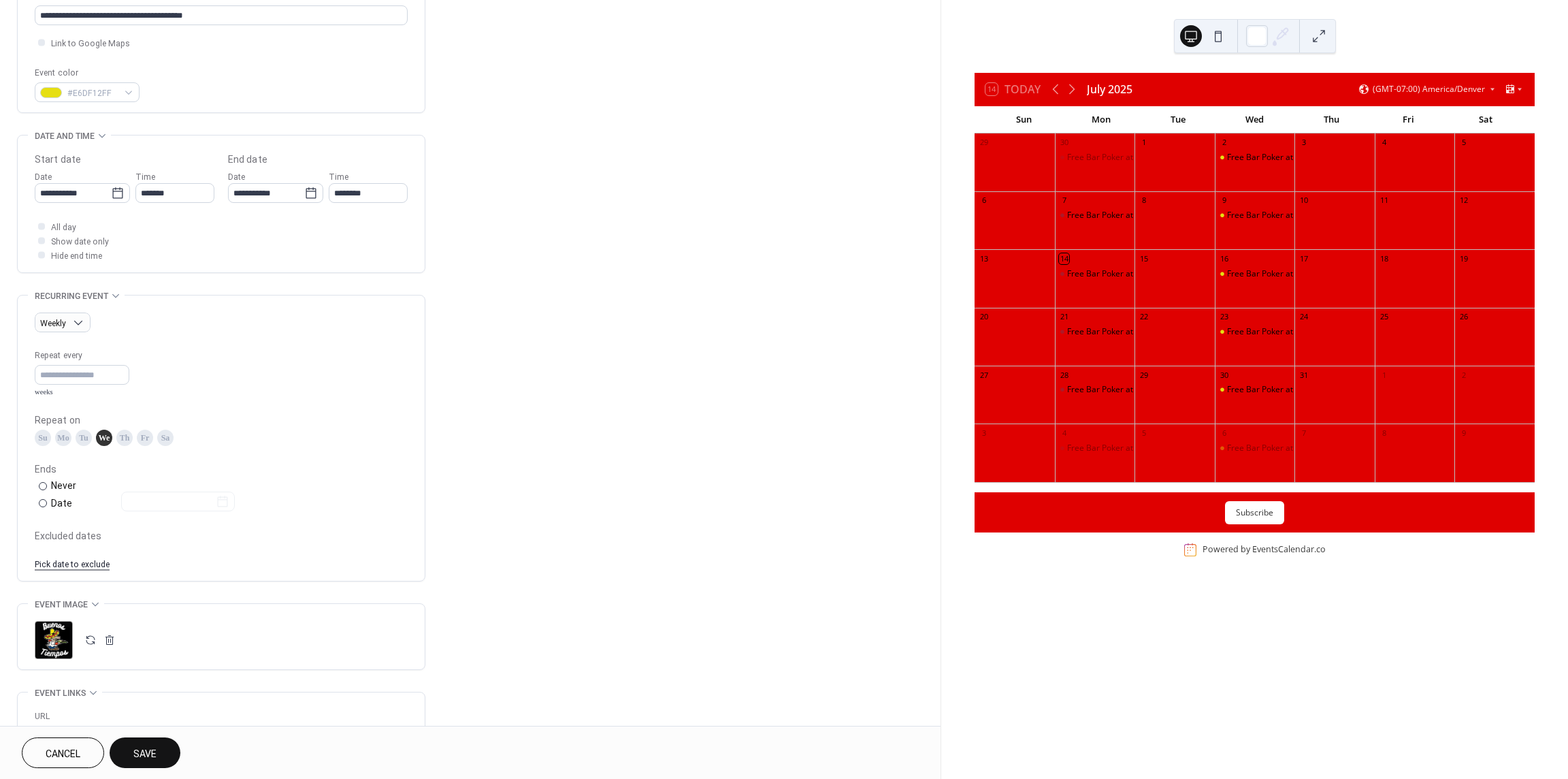 scroll, scrollTop: 357, scrollLeft: 0, axis: vertical 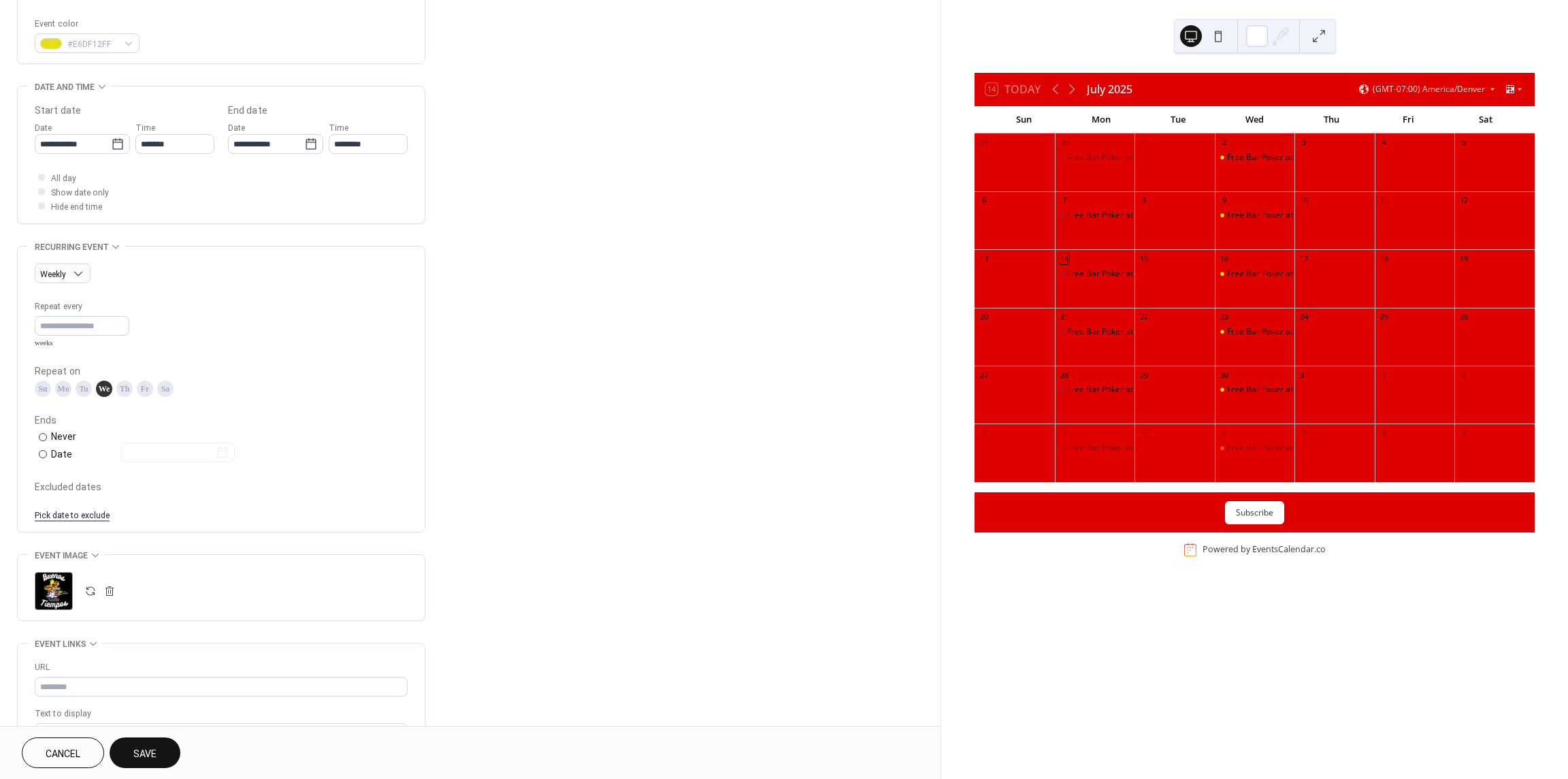 click on "Th" at bounding box center (125, 389) 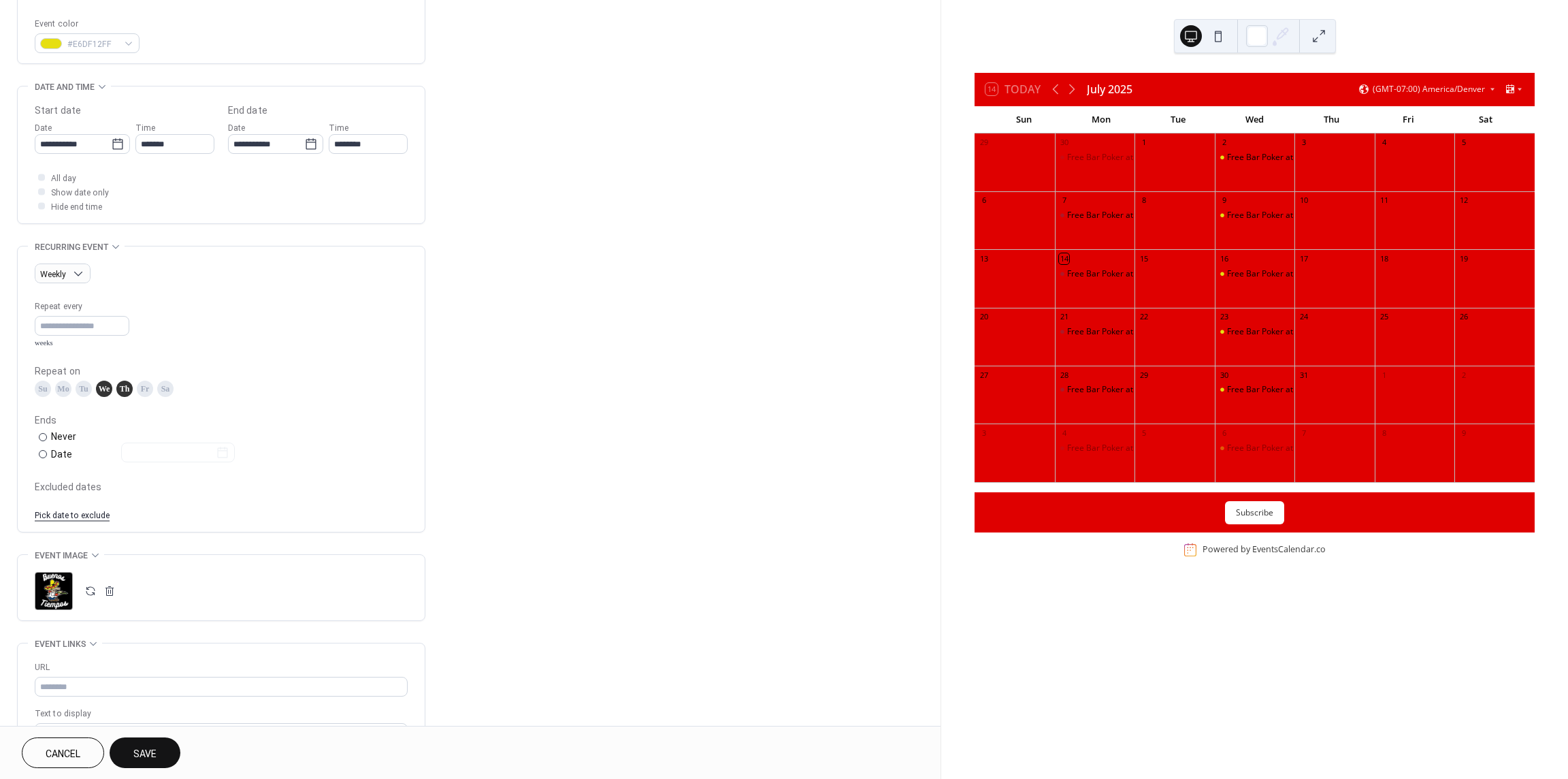 click on "We" at bounding box center (104, 389) 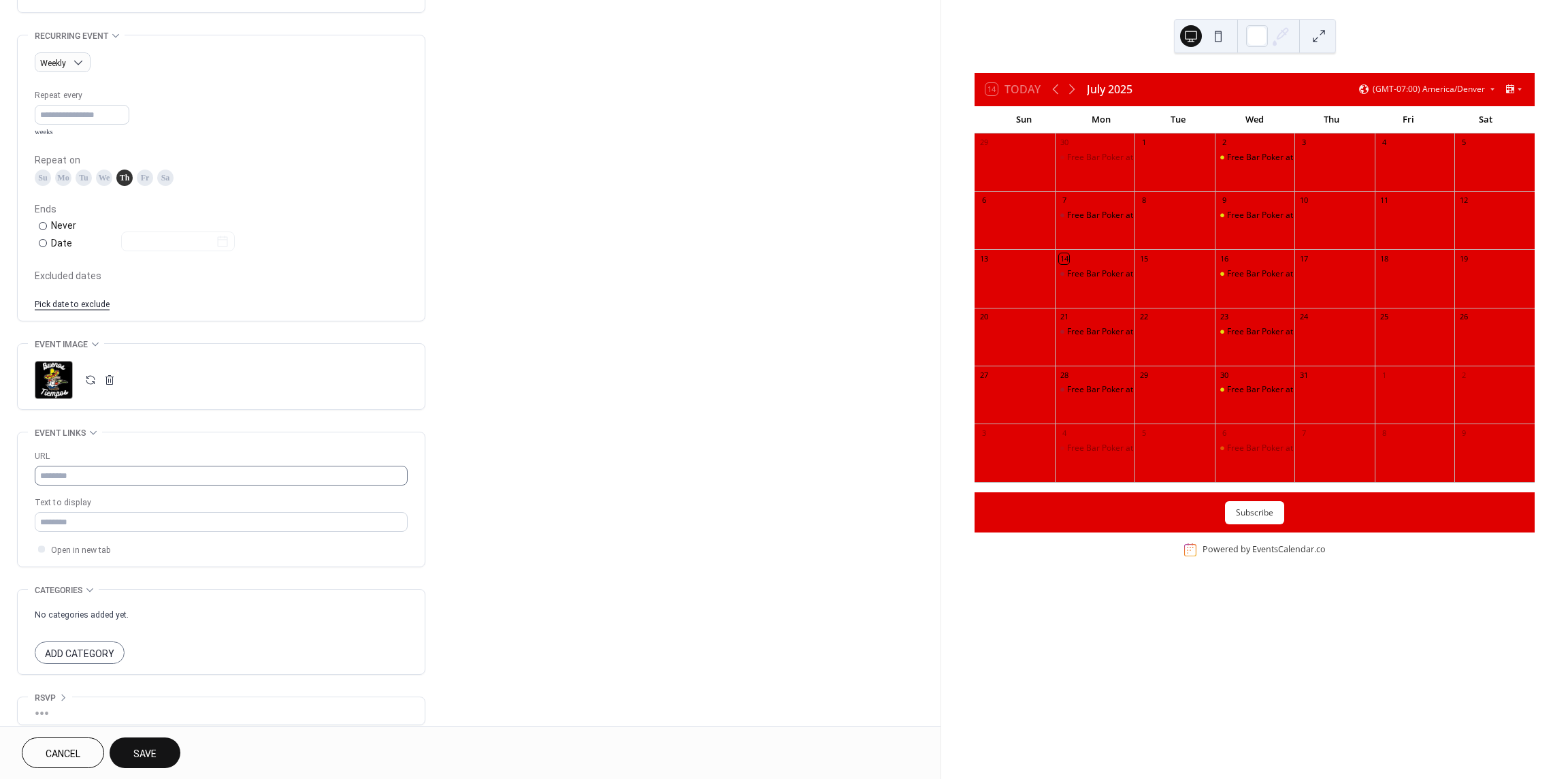 scroll, scrollTop: 581, scrollLeft: 0, axis: vertical 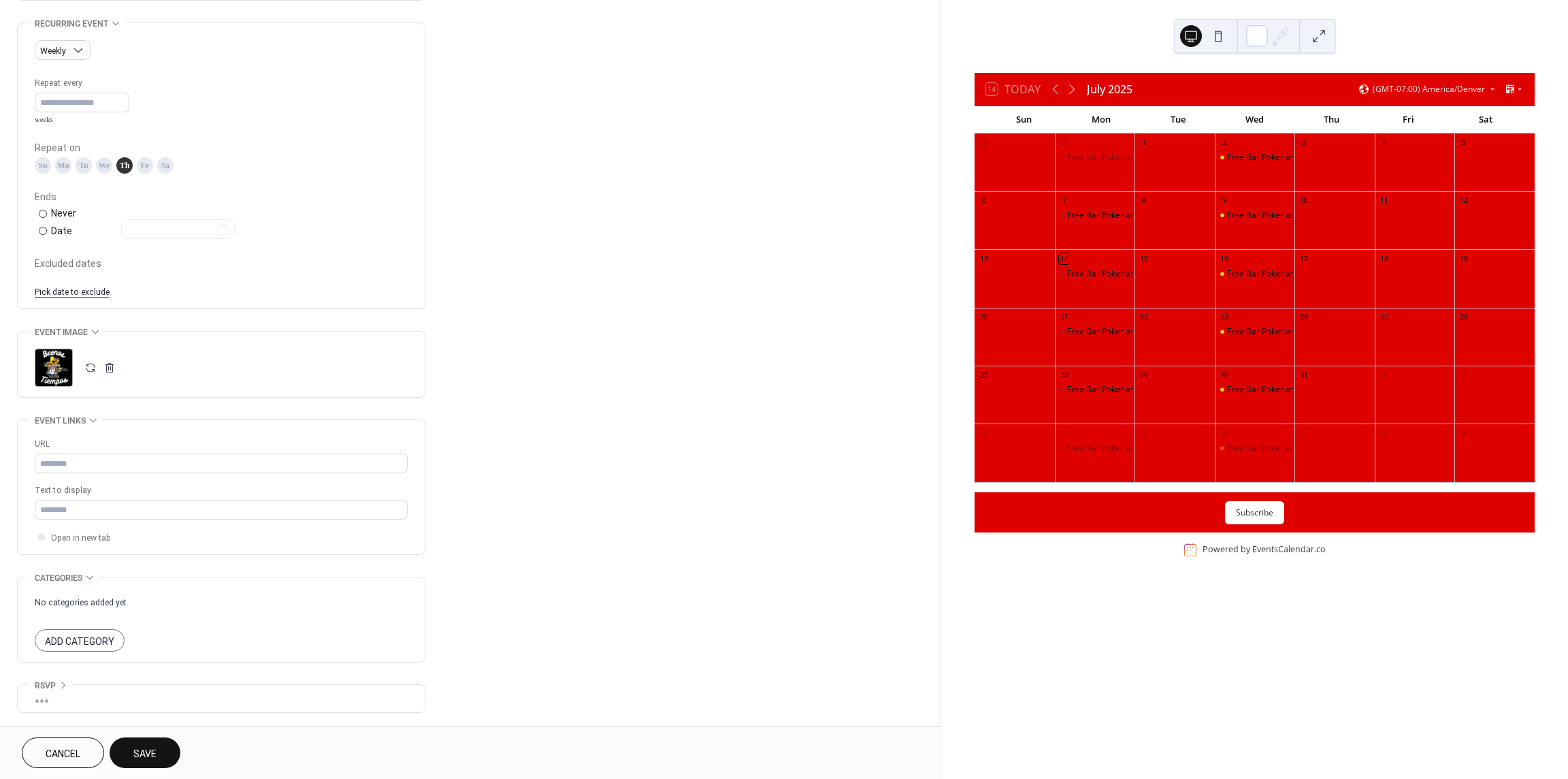 click on "Save" at bounding box center [145, 754] 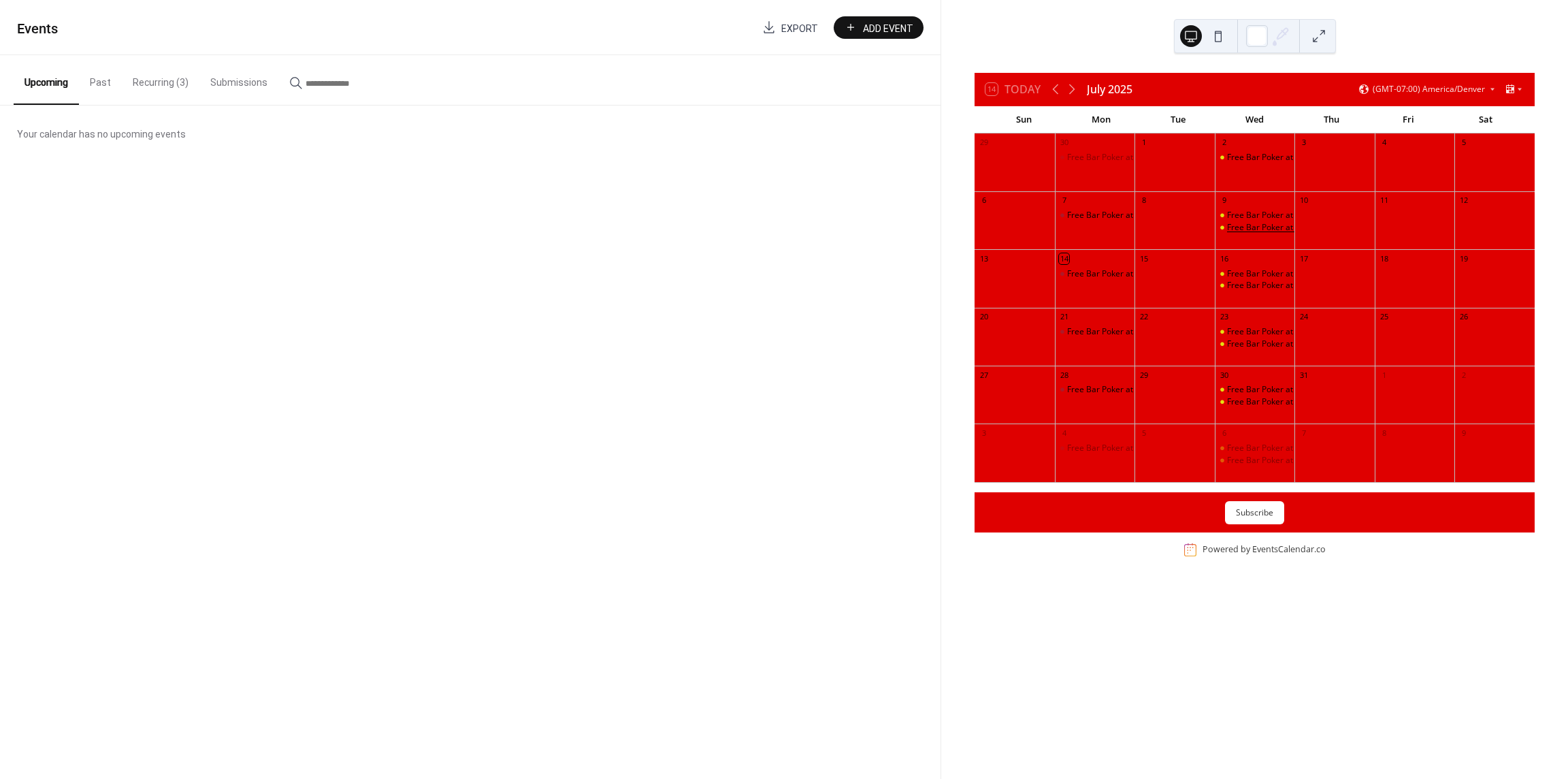 click on "Free Bar Poker at Buenos Tiempos" at bounding box center [1292, 227] 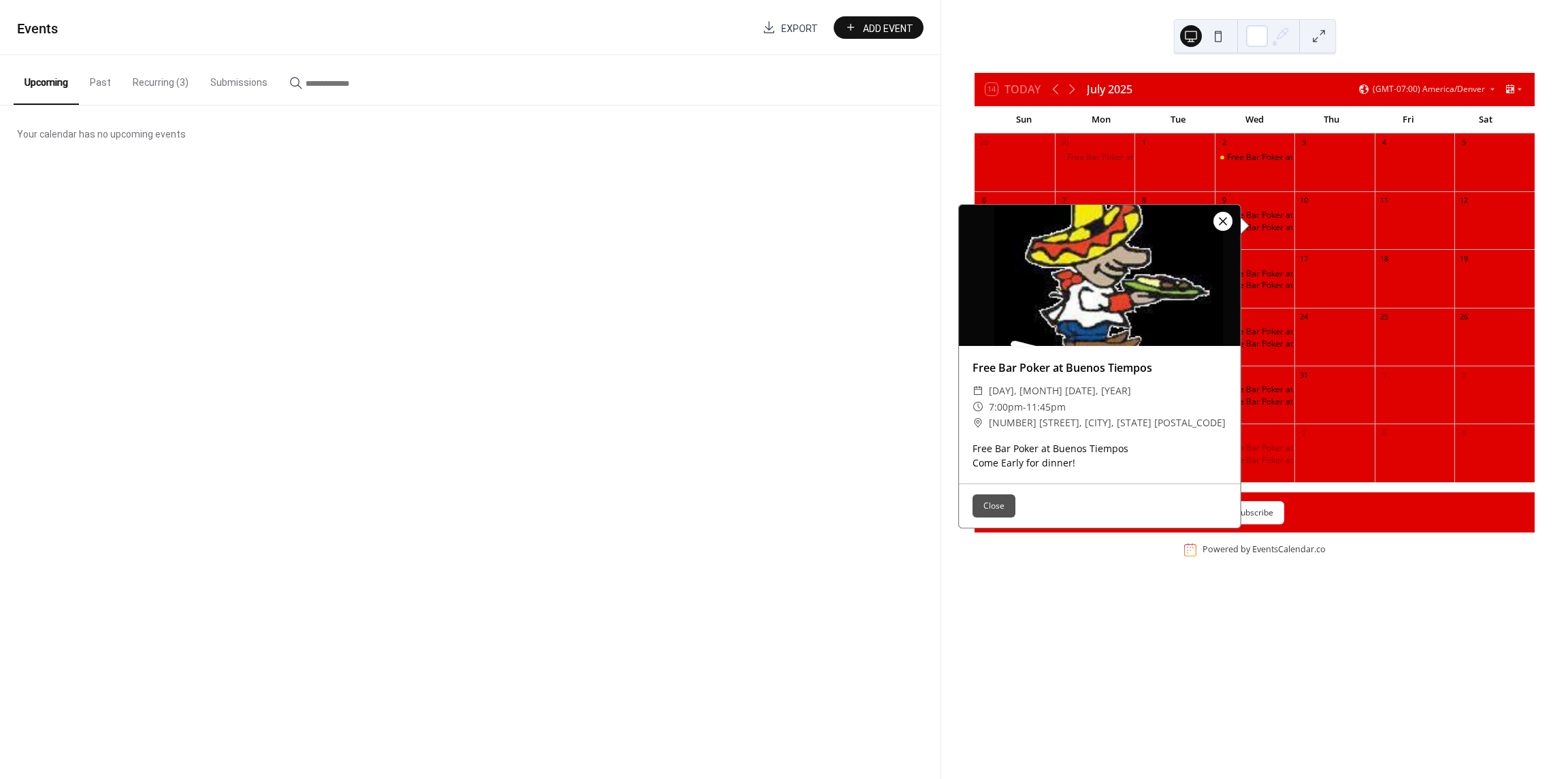 click at bounding box center (1223, 221) 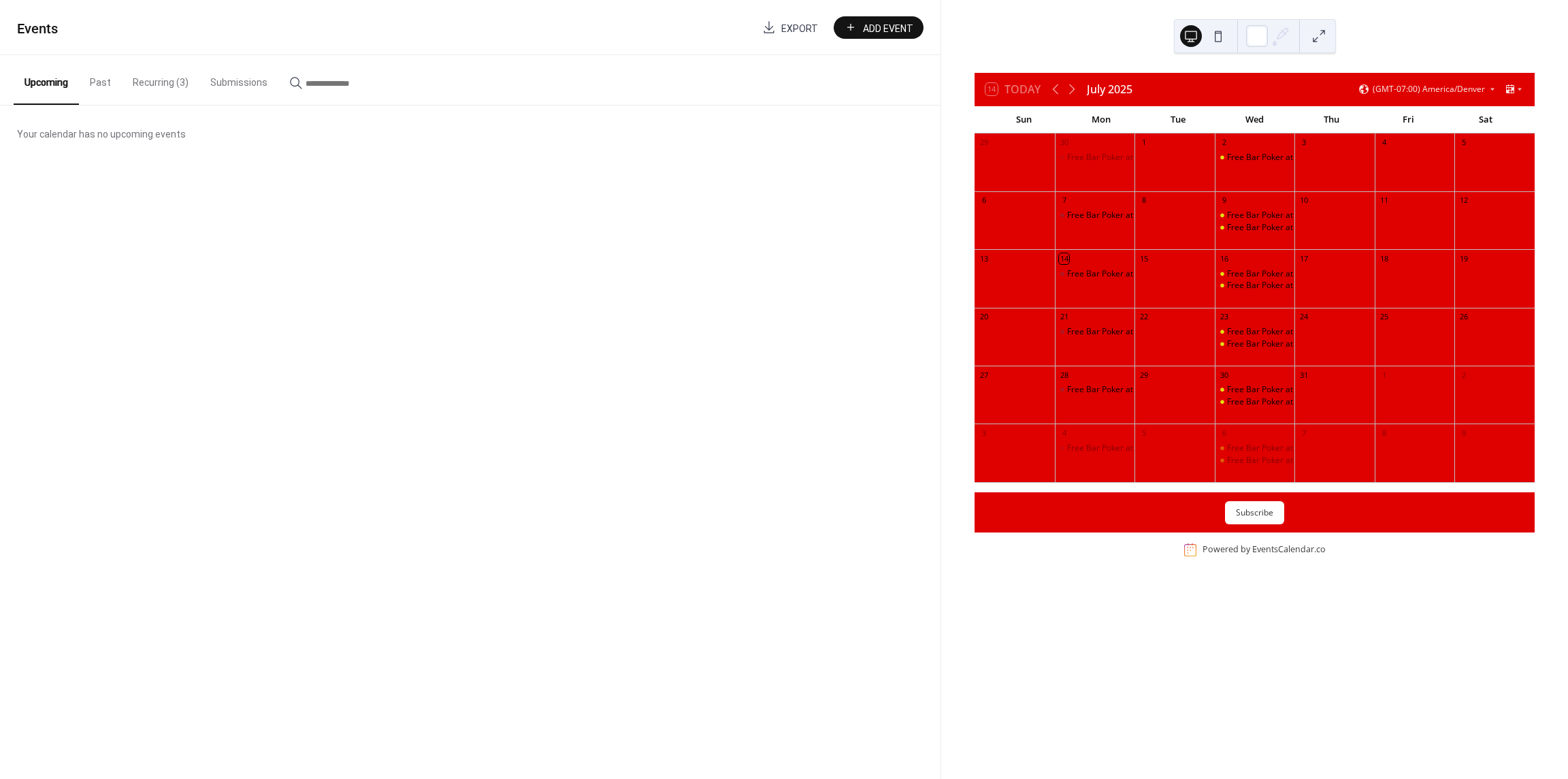 click on "Recurring (3)" at bounding box center [161, 79] 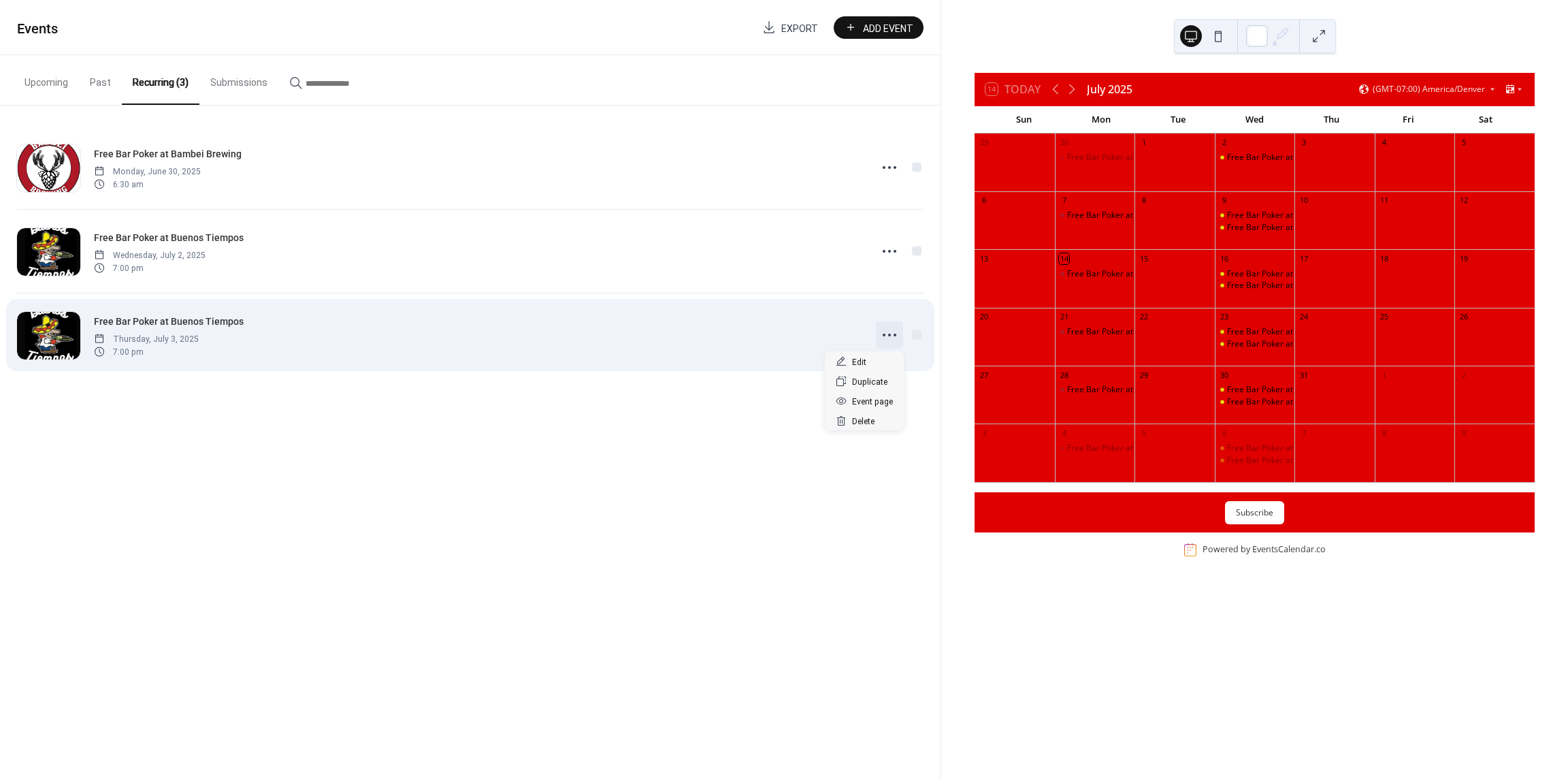 click 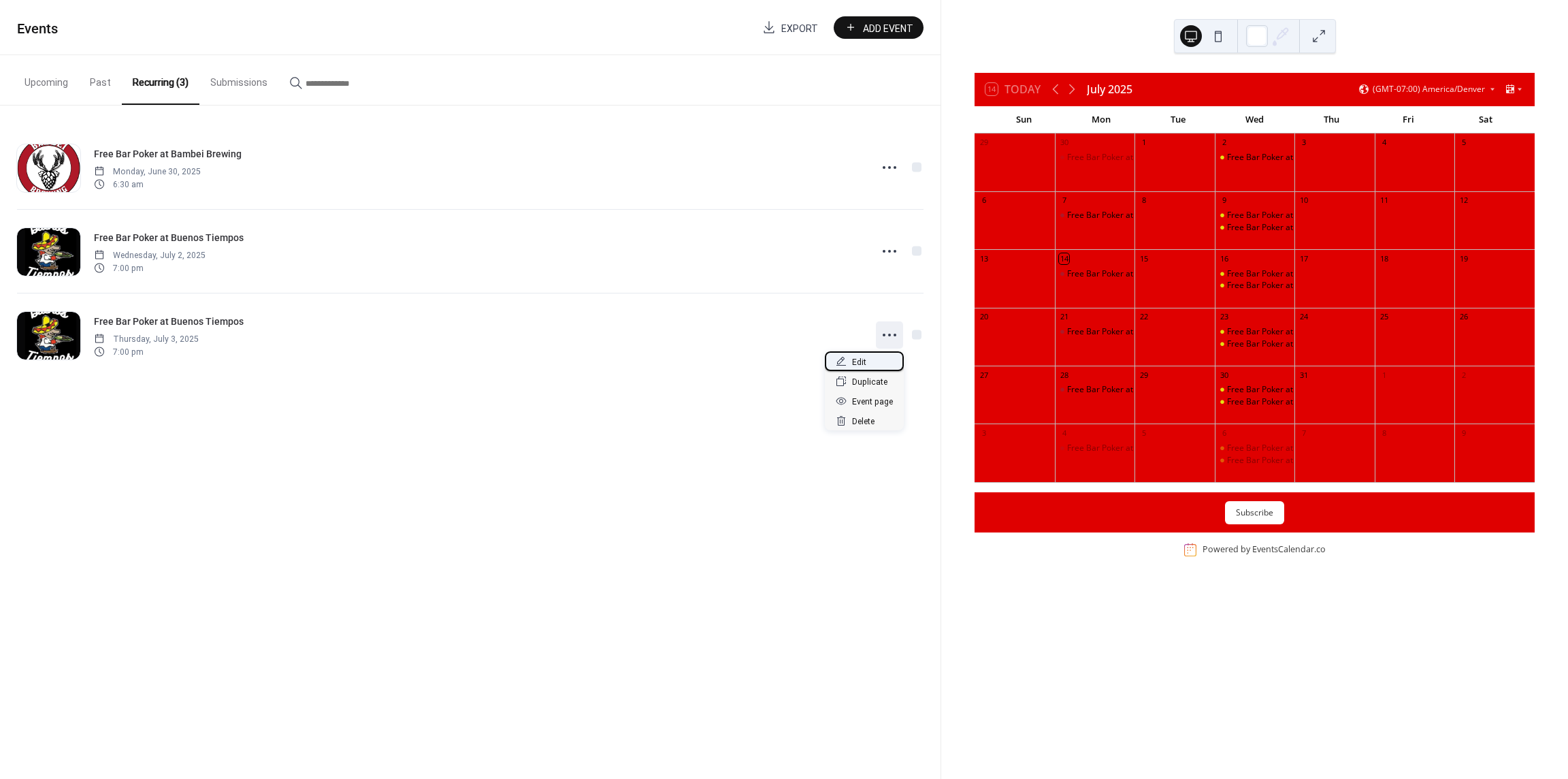 click on "Edit" at bounding box center [859, 362] 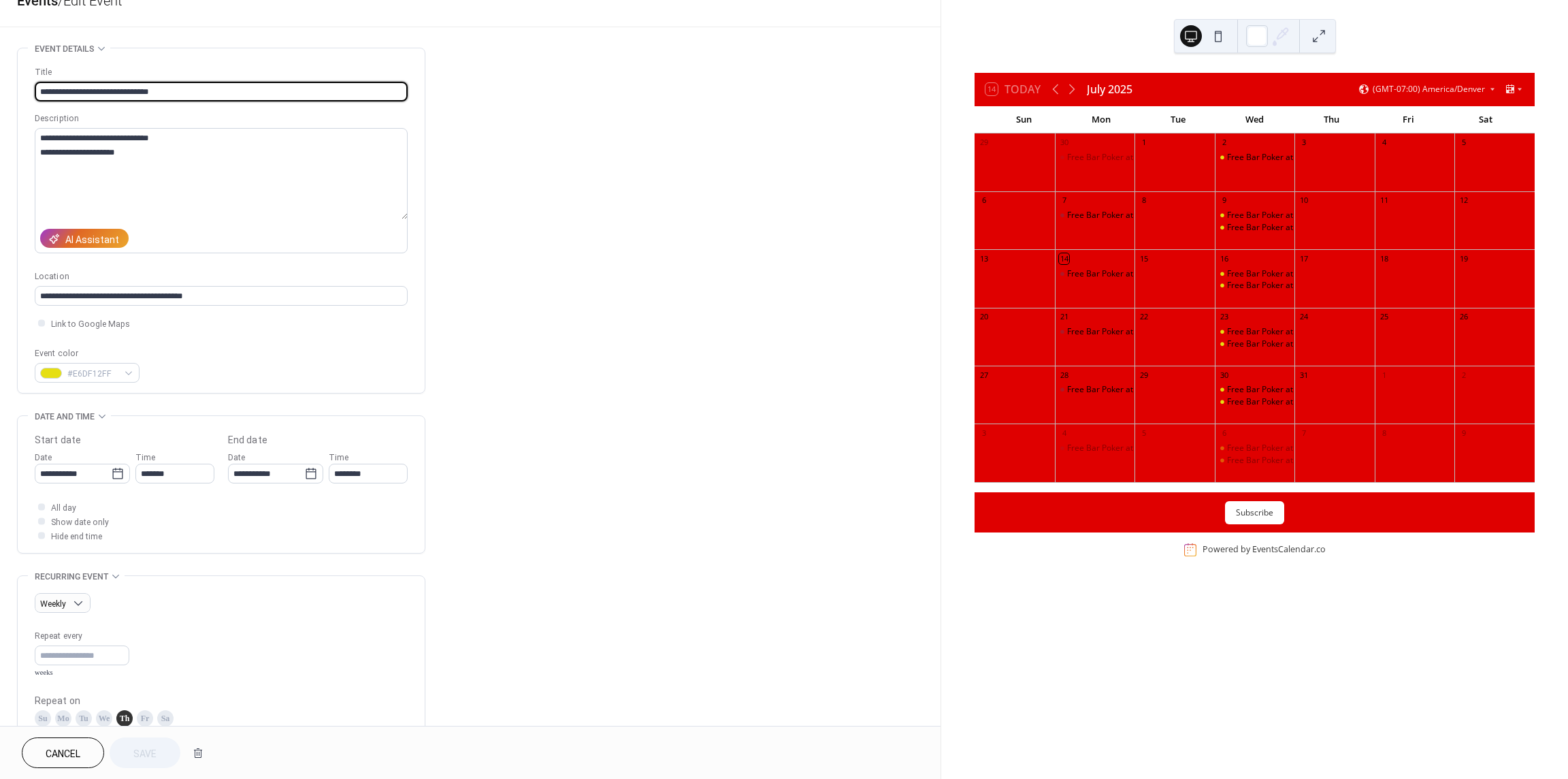 scroll, scrollTop: 34, scrollLeft: 0, axis: vertical 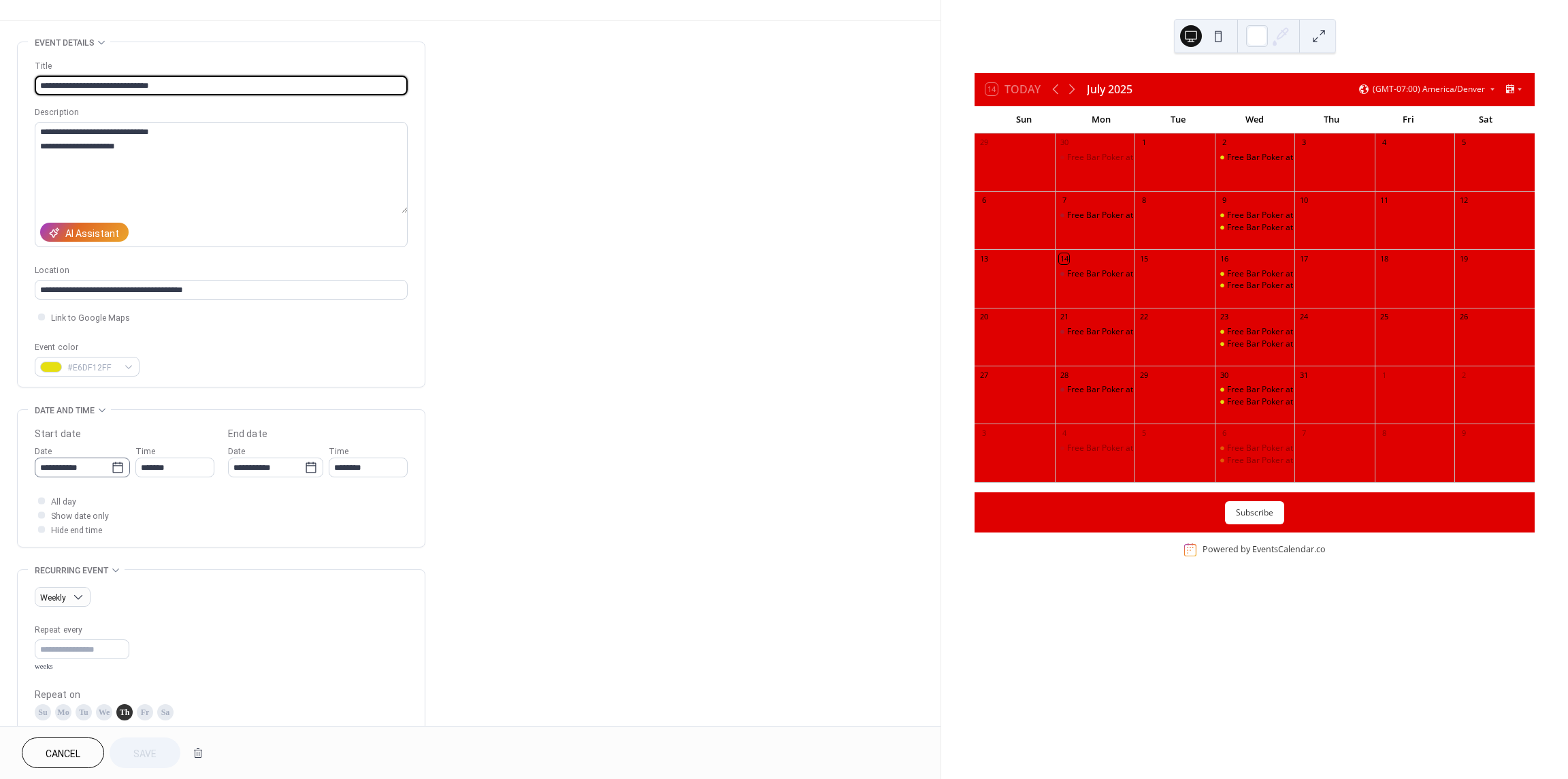 click 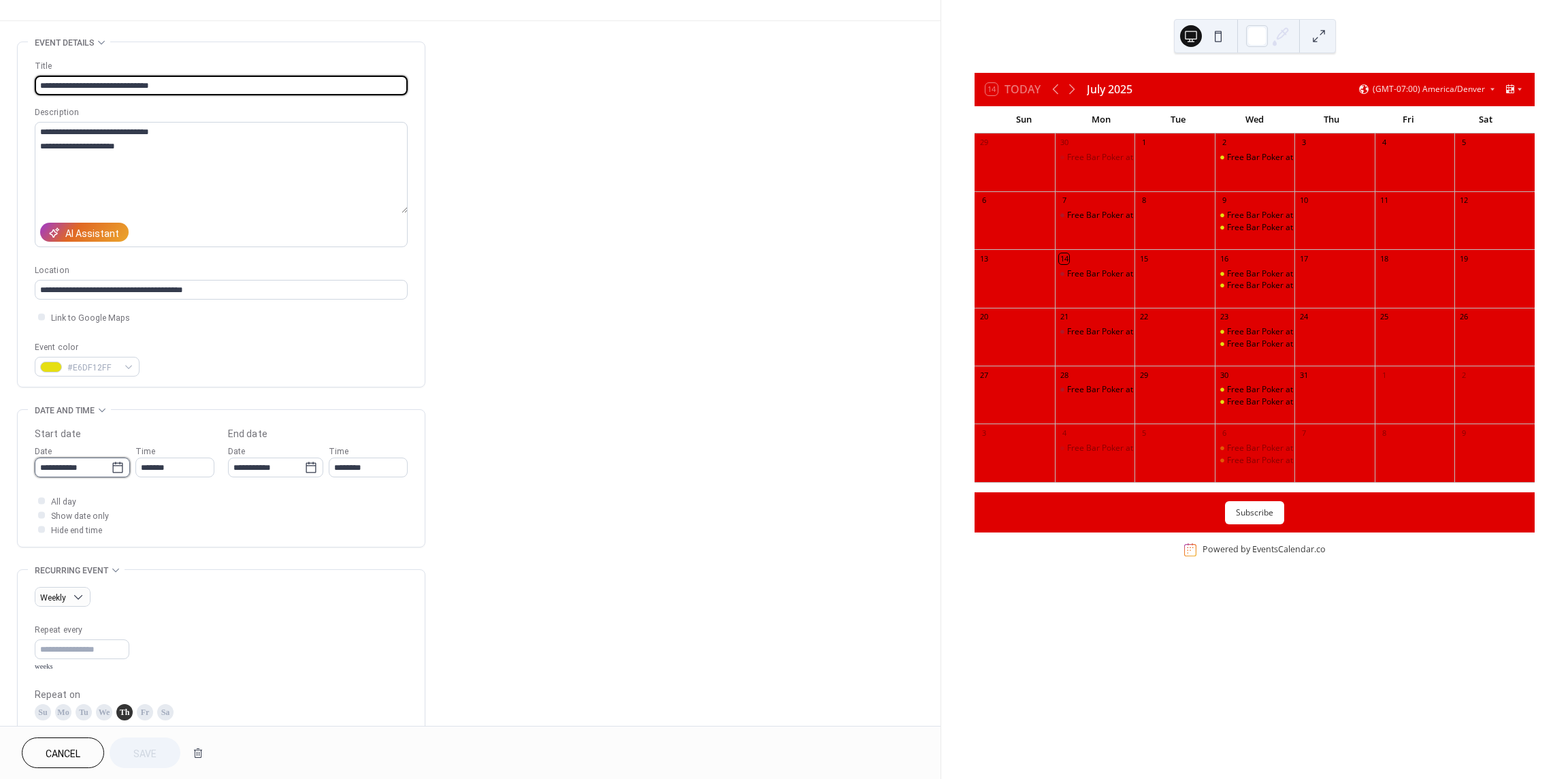 click on "**********" at bounding box center (73, 467) 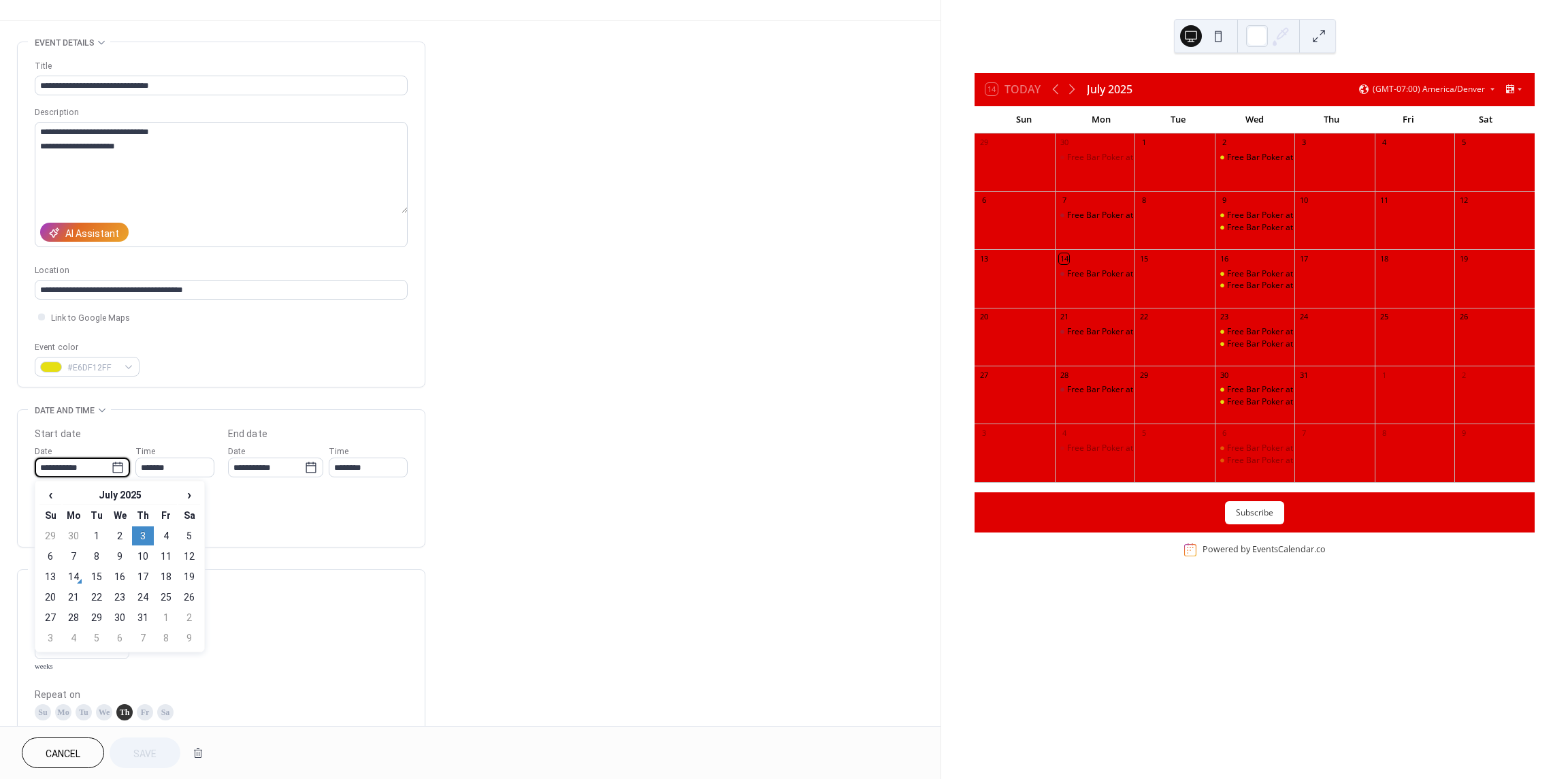 click on "3" at bounding box center [143, 536] 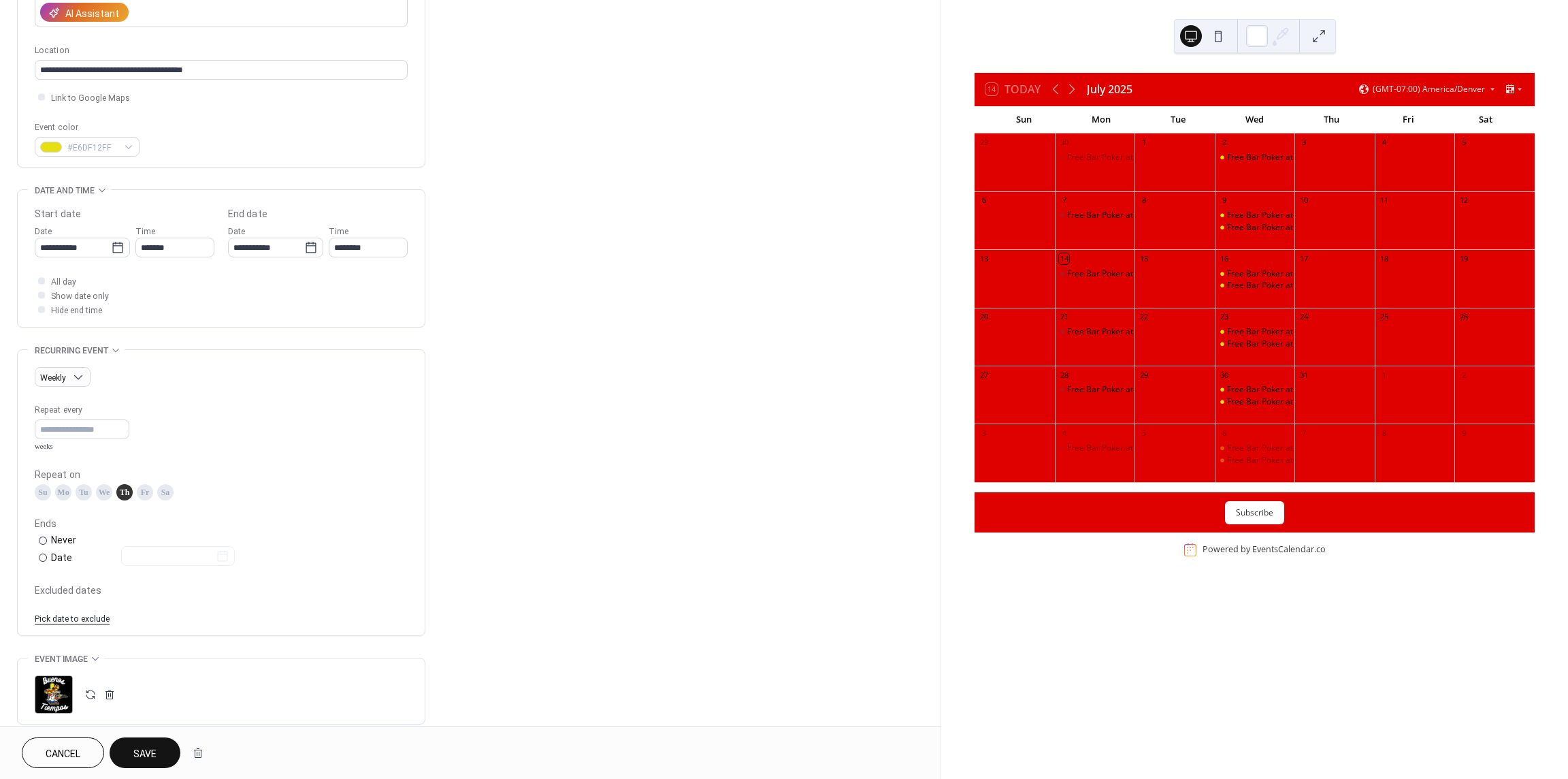scroll, scrollTop: 255, scrollLeft: 0, axis: vertical 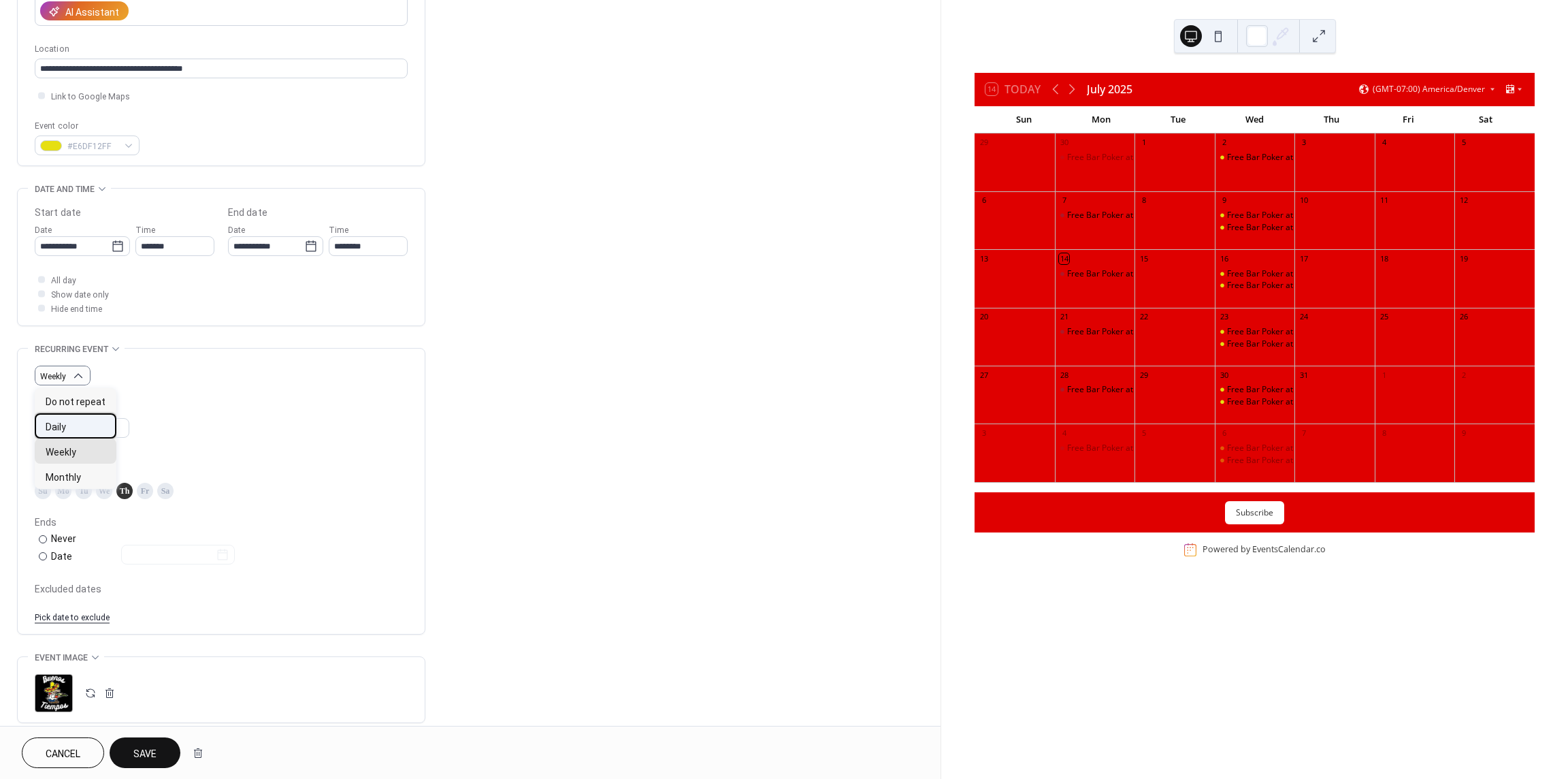 click on "Daily" at bounding box center [56, 427] 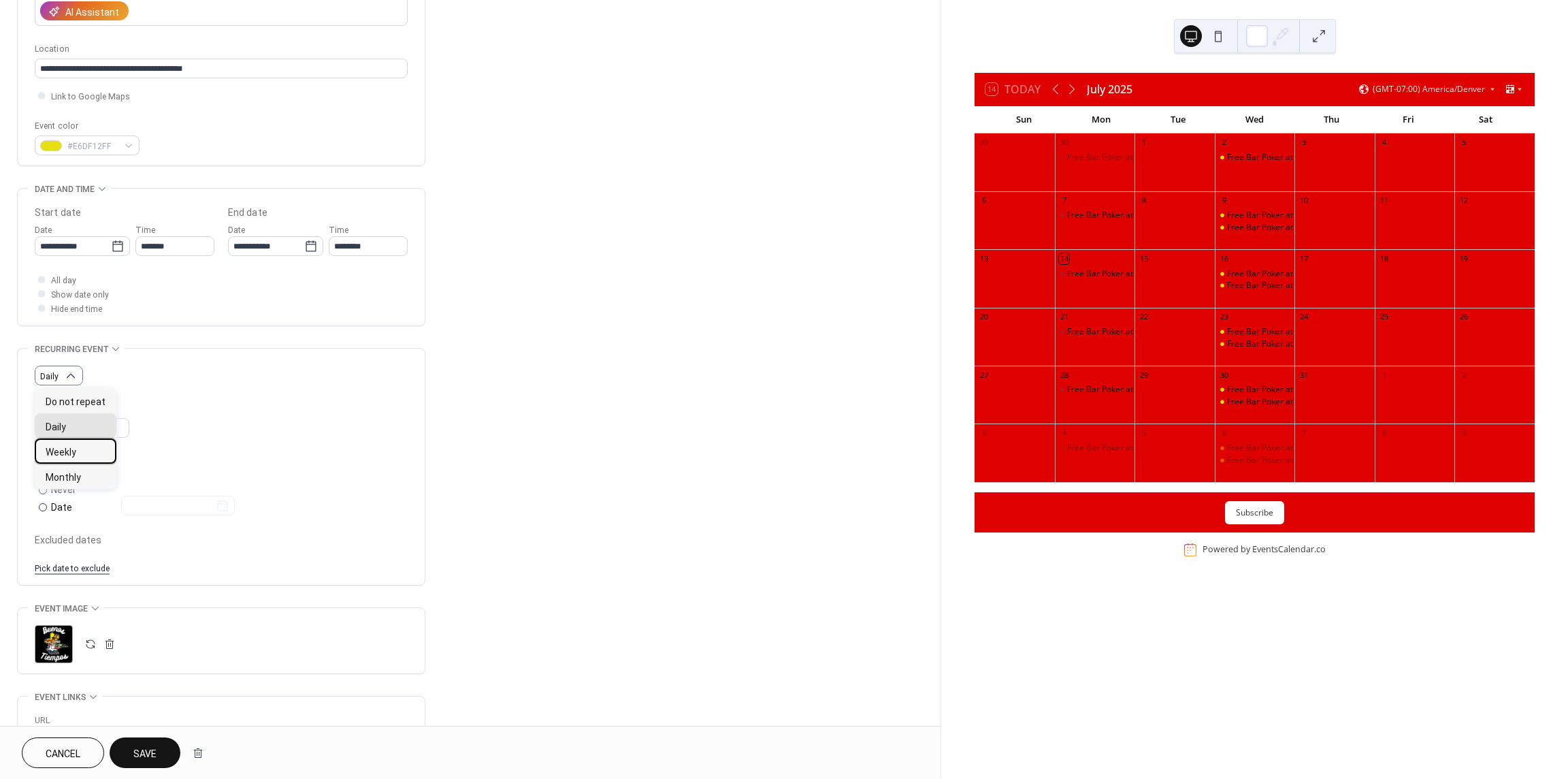 click on "Weekly" at bounding box center [61, 452] 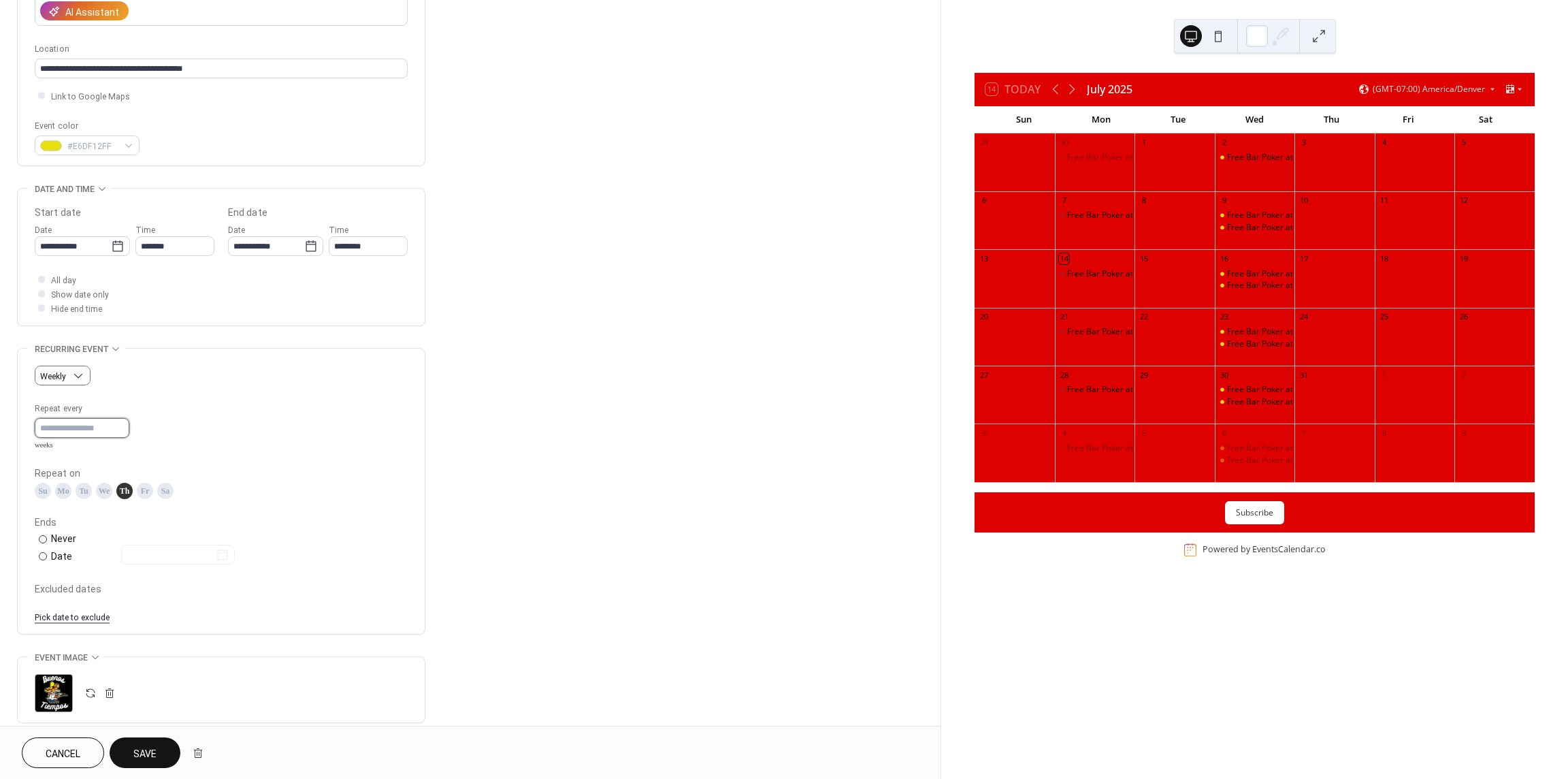 drag, startPoint x: 78, startPoint y: 426, endPoint x: 82, endPoint y: 434, distance: 8.944272 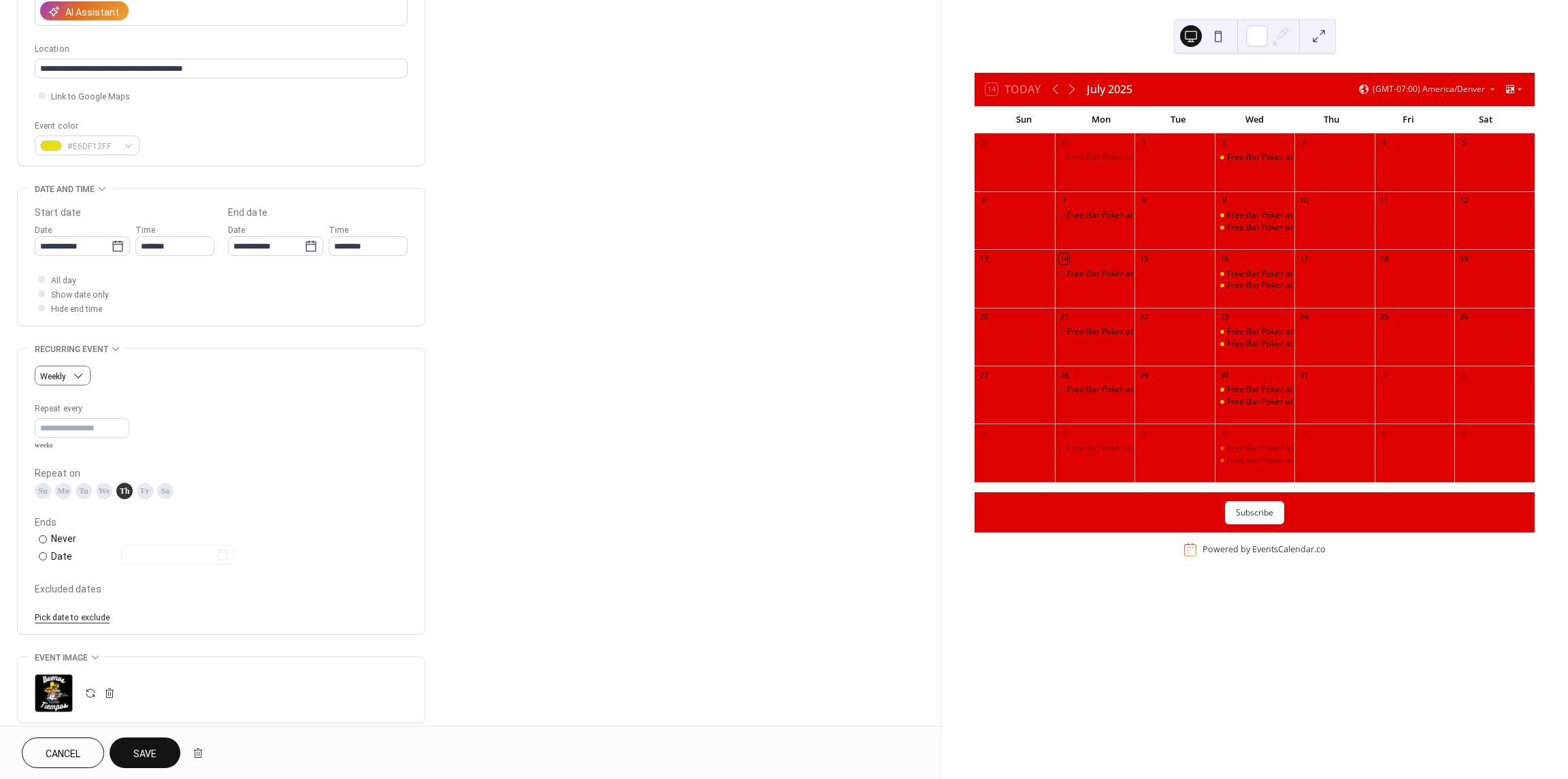 click on "Th" at bounding box center (125, 491) 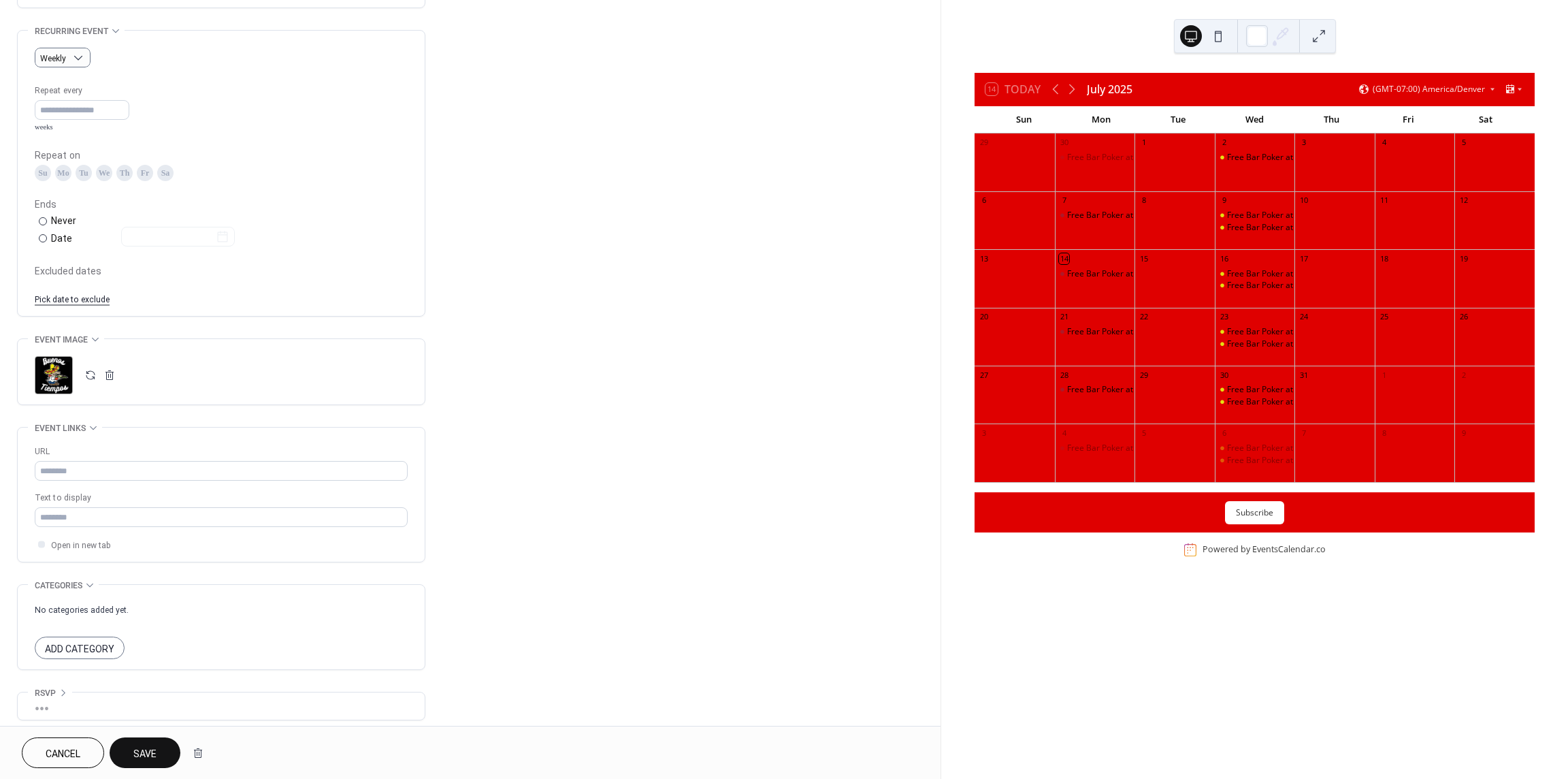 scroll, scrollTop: 581, scrollLeft: 0, axis: vertical 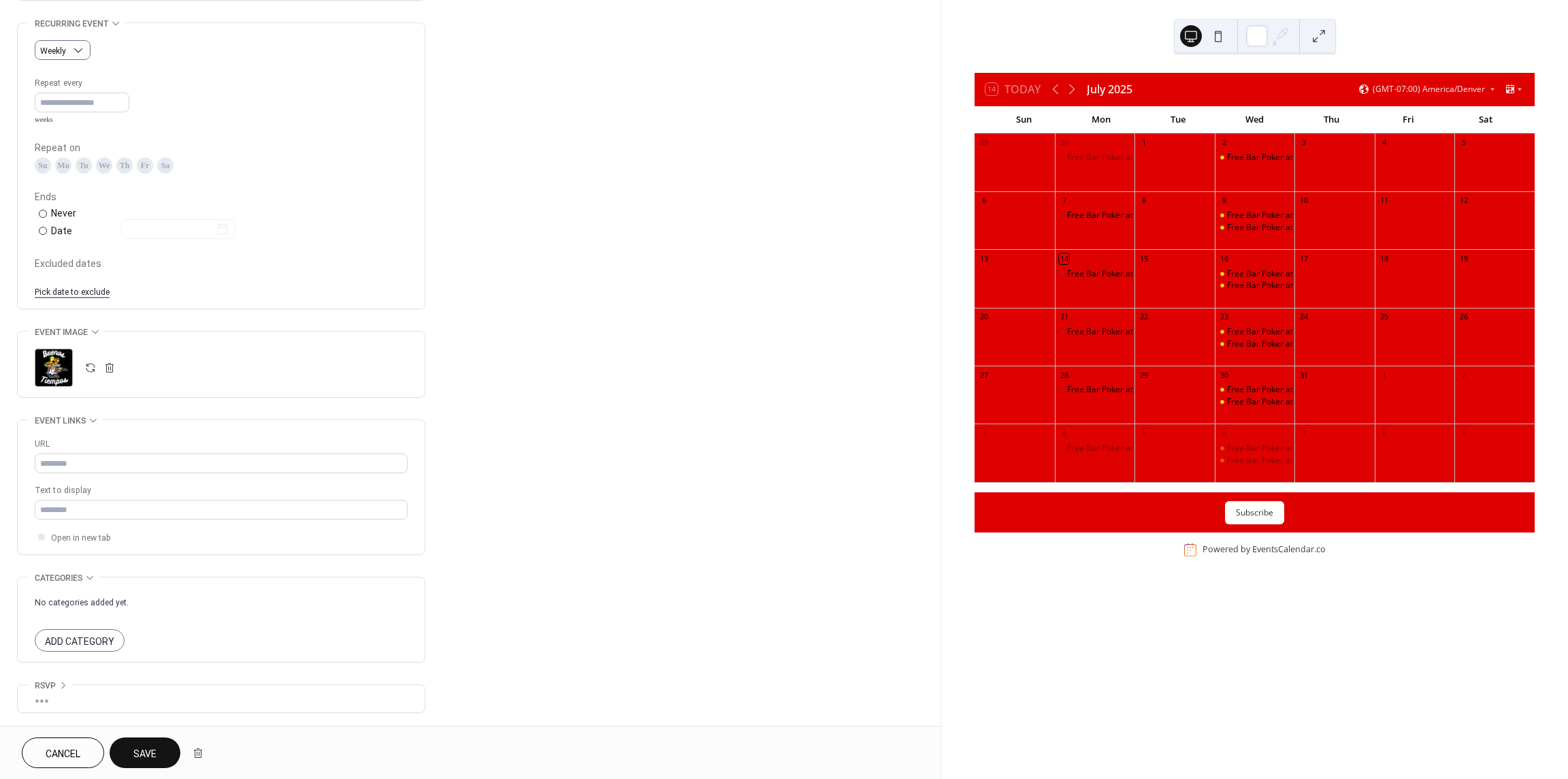 click on "Save" at bounding box center (145, 754) 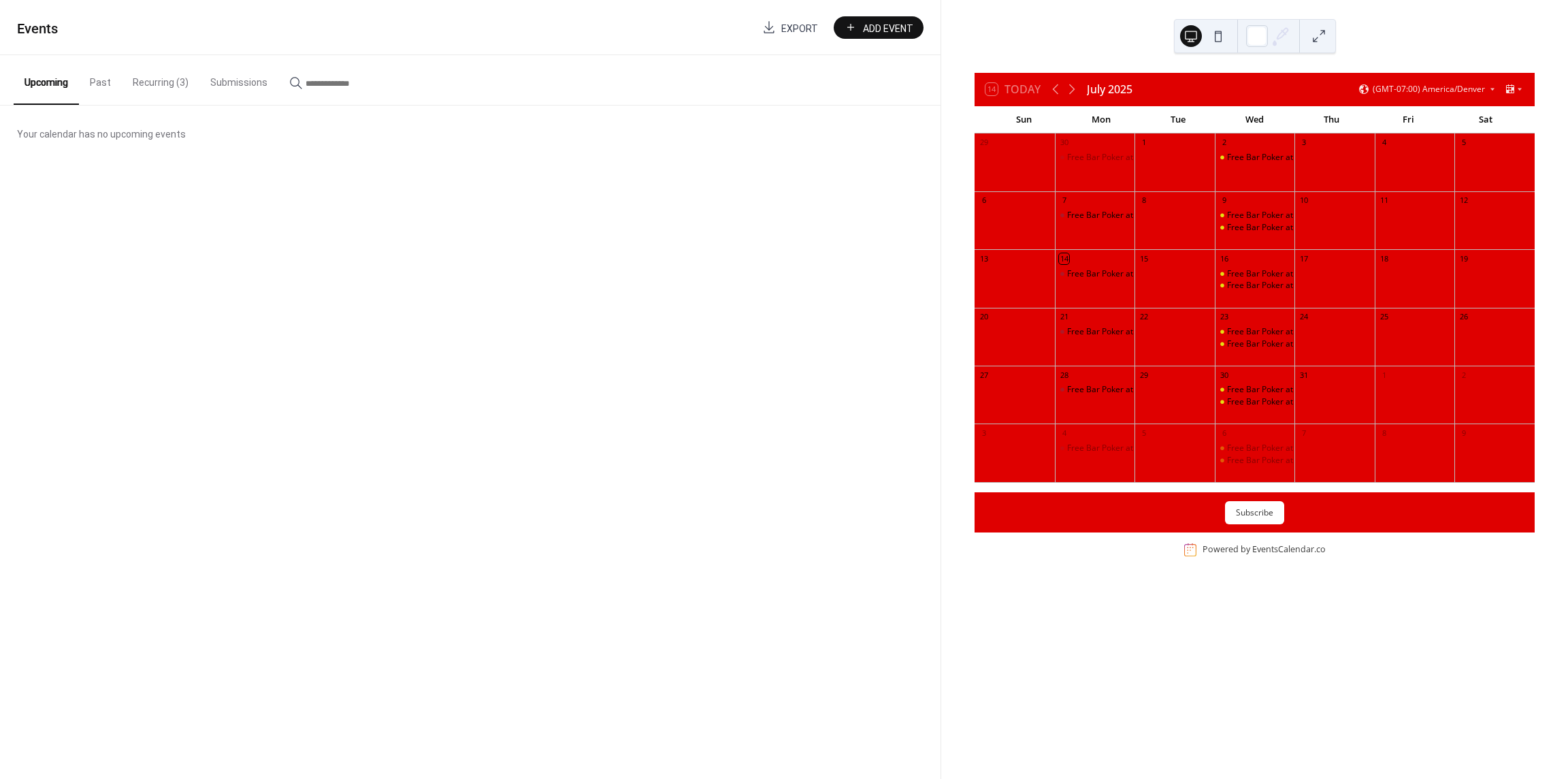 click on "Recurring (3)" at bounding box center (161, 79) 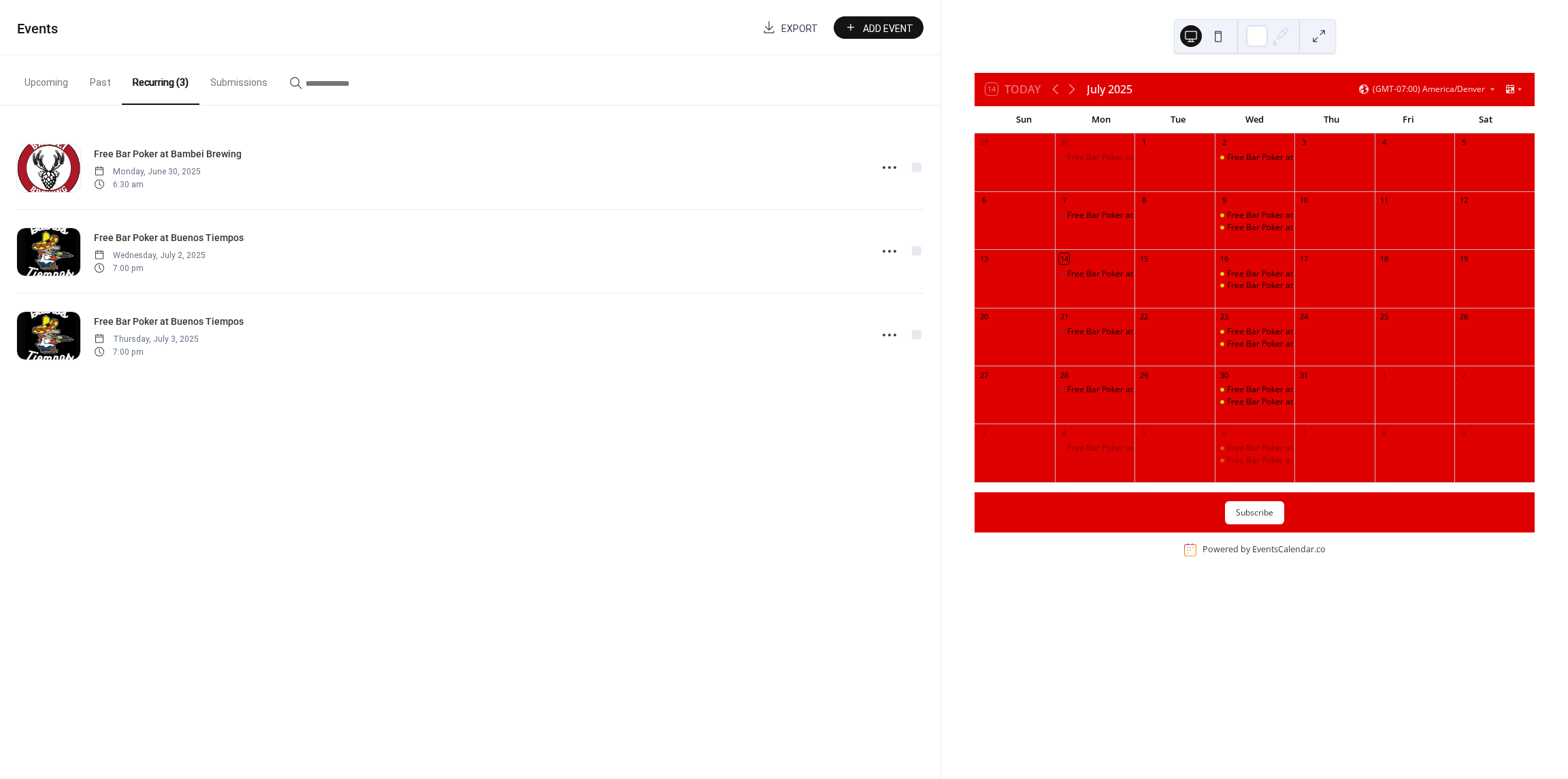 type 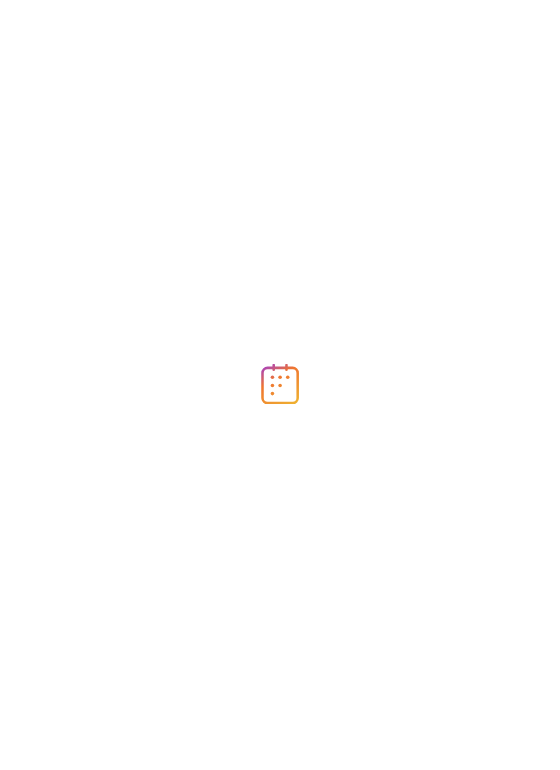 scroll, scrollTop: 0, scrollLeft: 0, axis: both 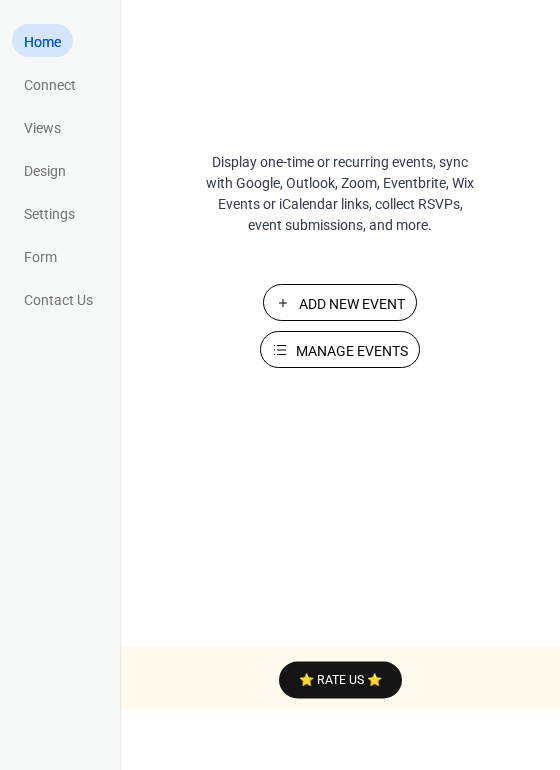 click on "Manage Events" at bounding box center [352, 351] 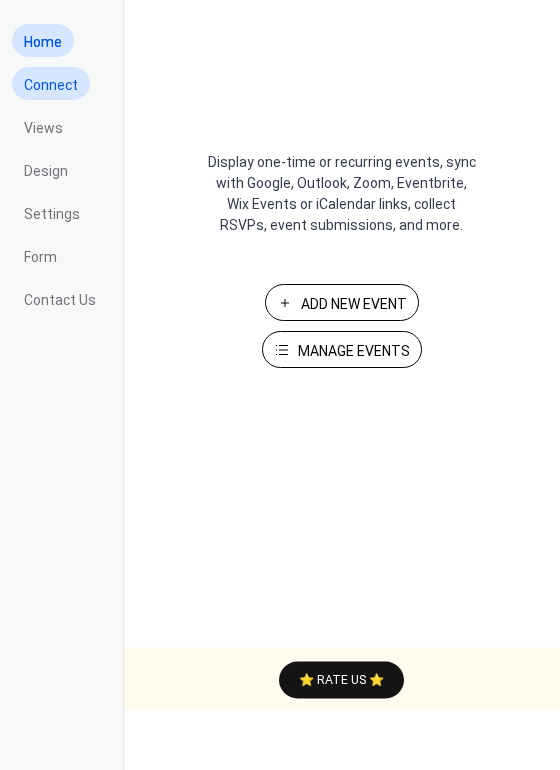 click on "Connect" at bounding box center (51, 85) 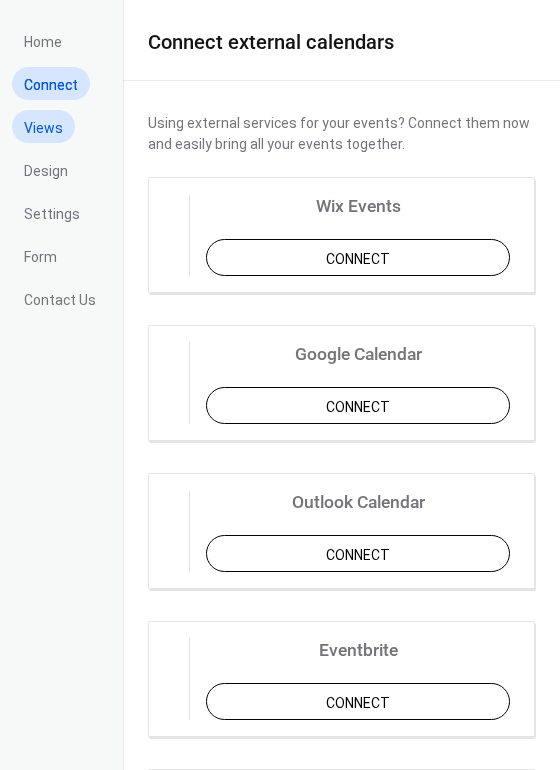 click on "Views" at bounding box center [43, 128] 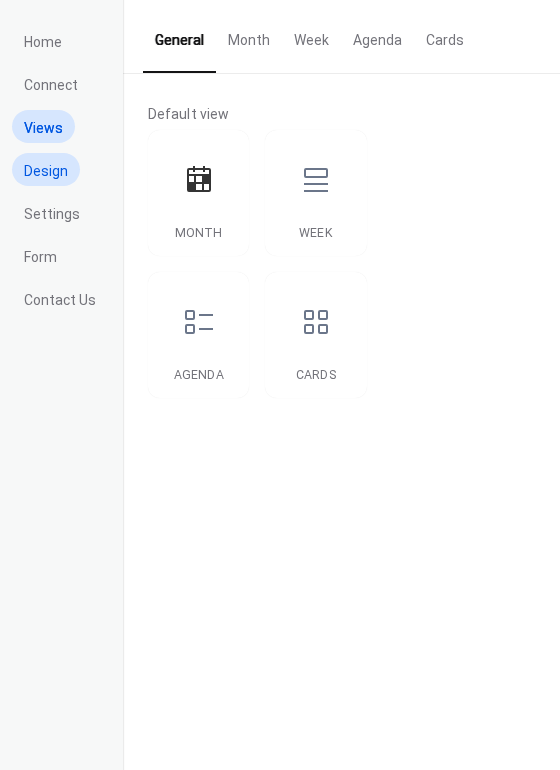 click on "Design" at bounding box center (46, 171) 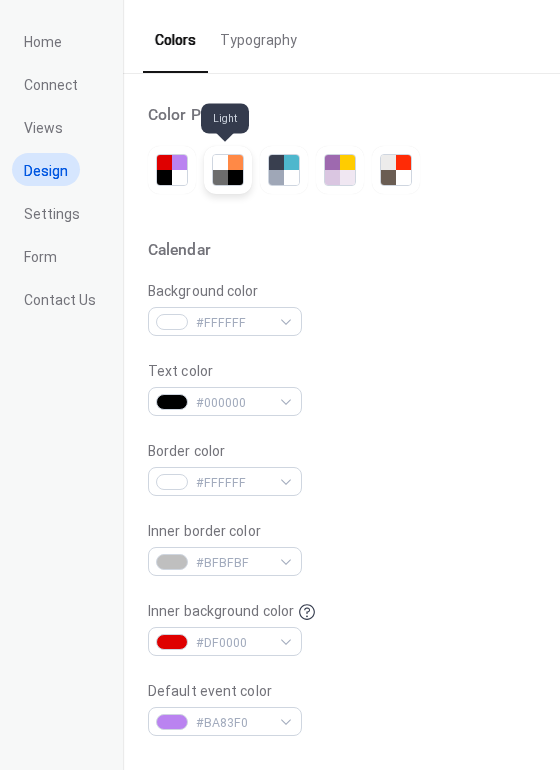 click at bounding box center [235, 177] 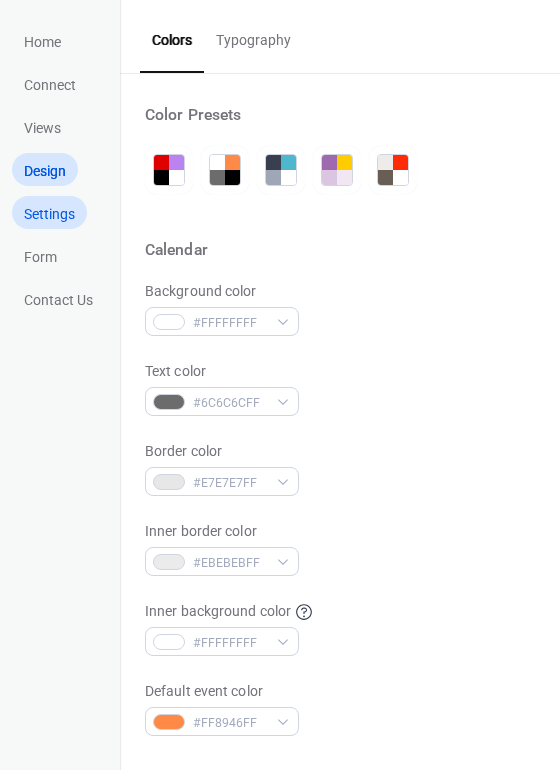 click on "Settings" at bounding box center (49, 214) 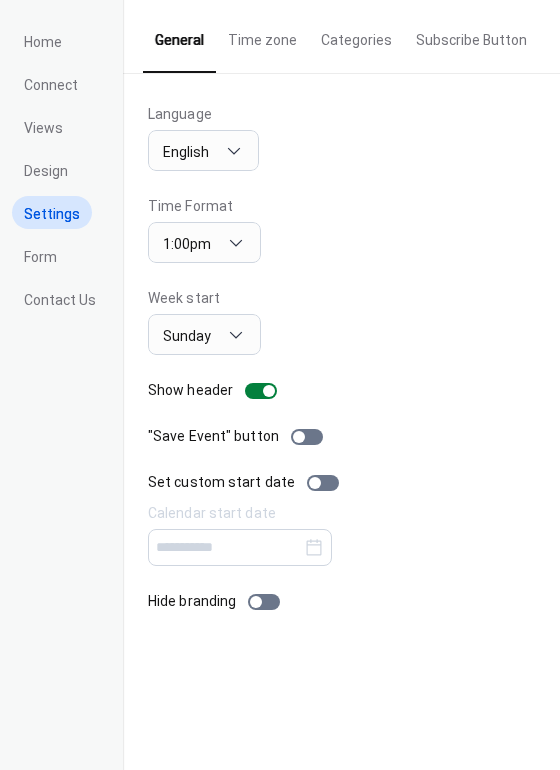 click on "Time zone" at bounding box center (262, 35) 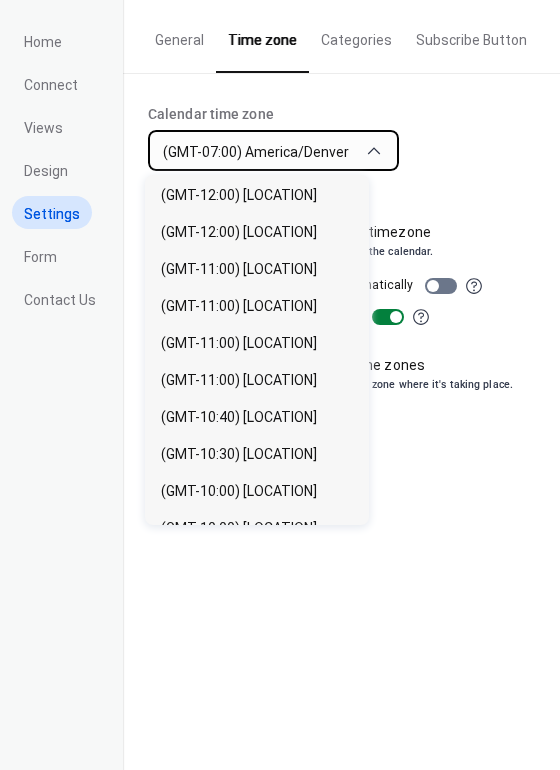 click on "(GMT-07:00) America/Denver" at bounding box center (256, 152) 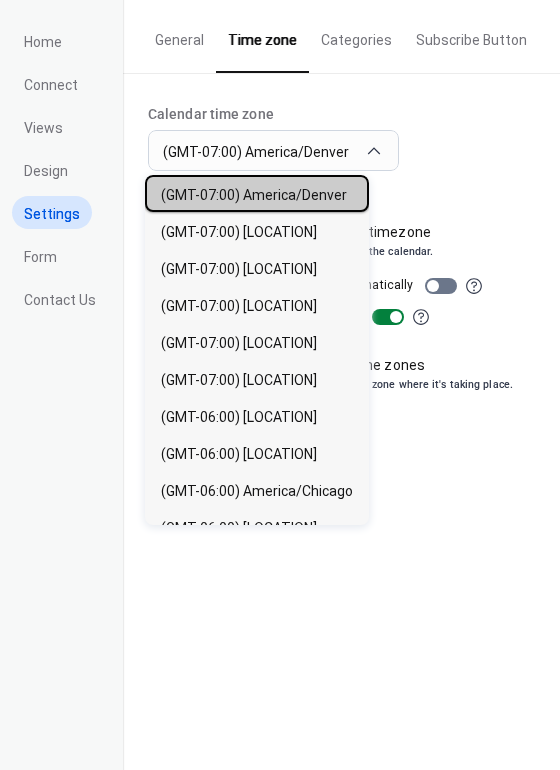 click on "(GMT-07:00) America/Denver" at bounding box center [254, 195] 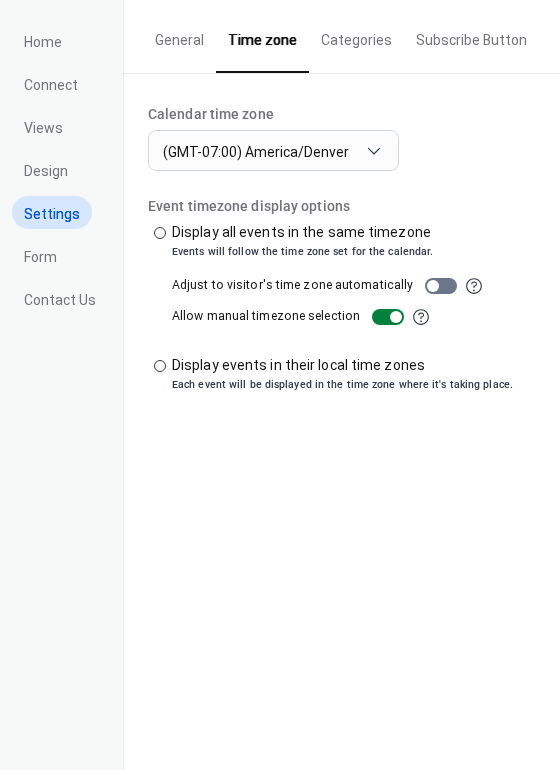 click on "Categories" at bounding box center (356, 35) 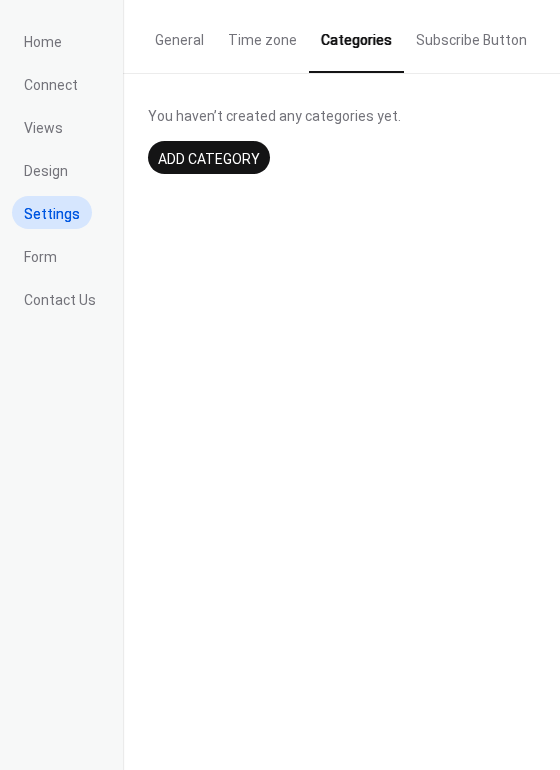 click on "General" at bounding box center [179, 35] 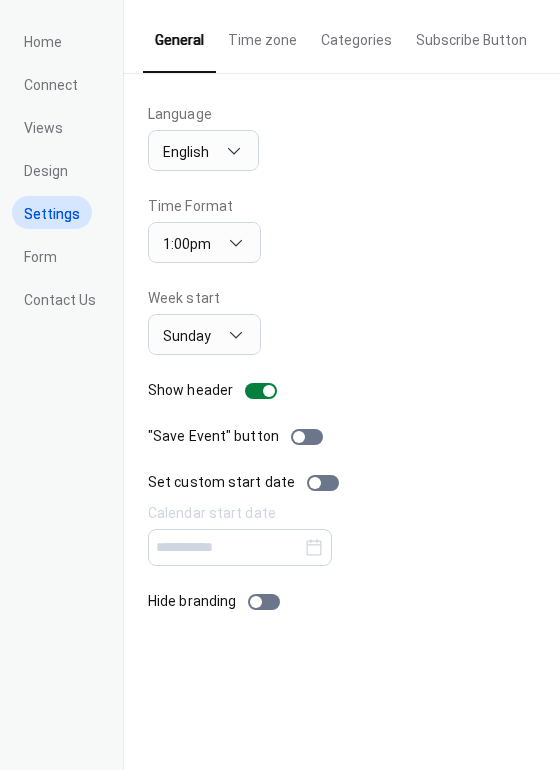 click on "Subscribe Button" at bounding box center [471, 35] 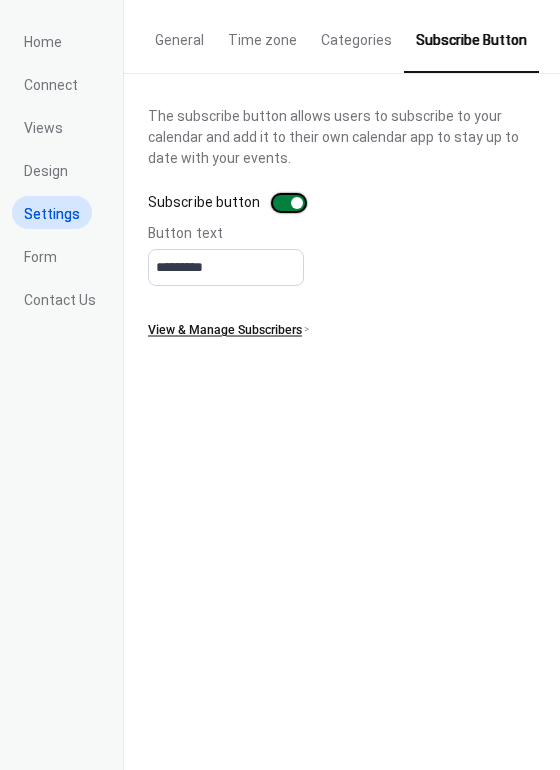 click at bounding box center [289, 203] 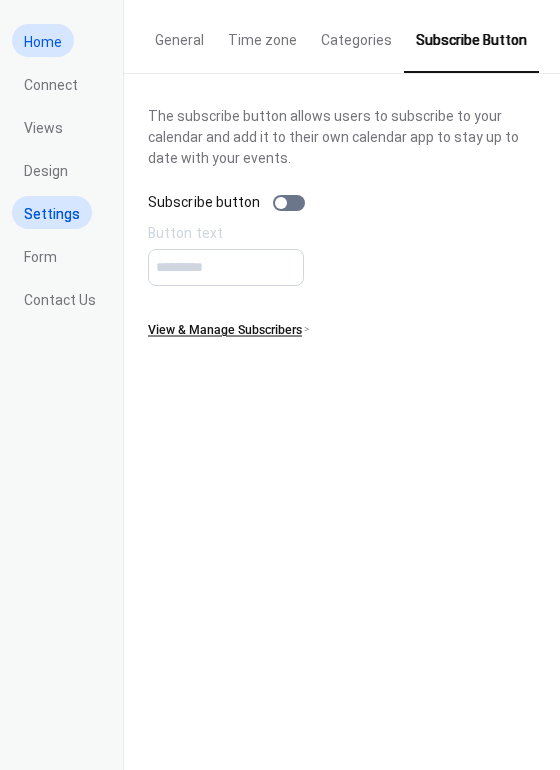 click on "Home" at bounding box center [43, 42] 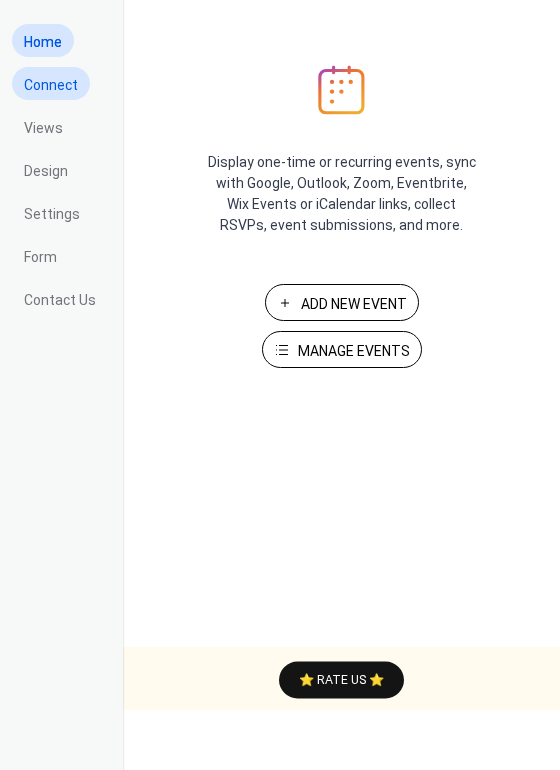 click on "Connect" at bounding box center [51, 85] 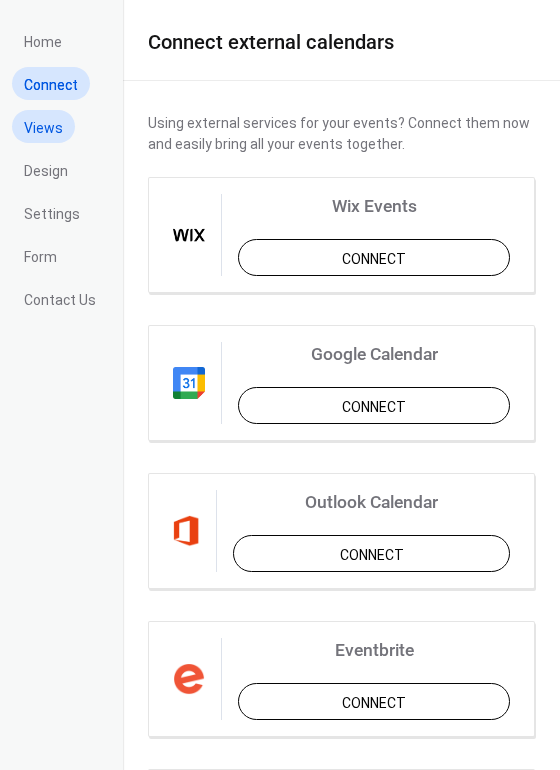 click on "Views" at bounding box center [43, 128] 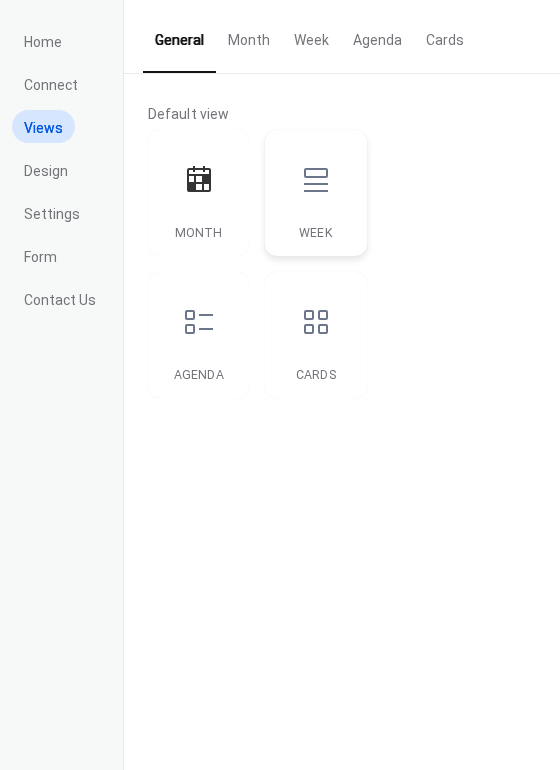 click 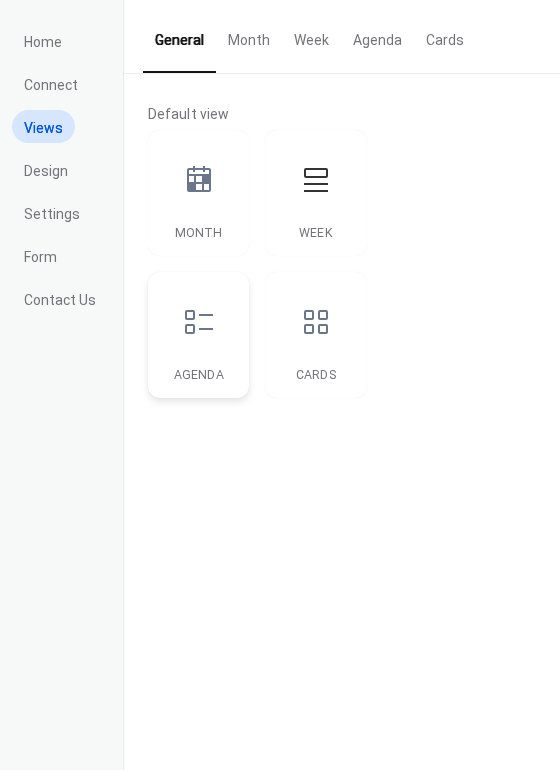 click 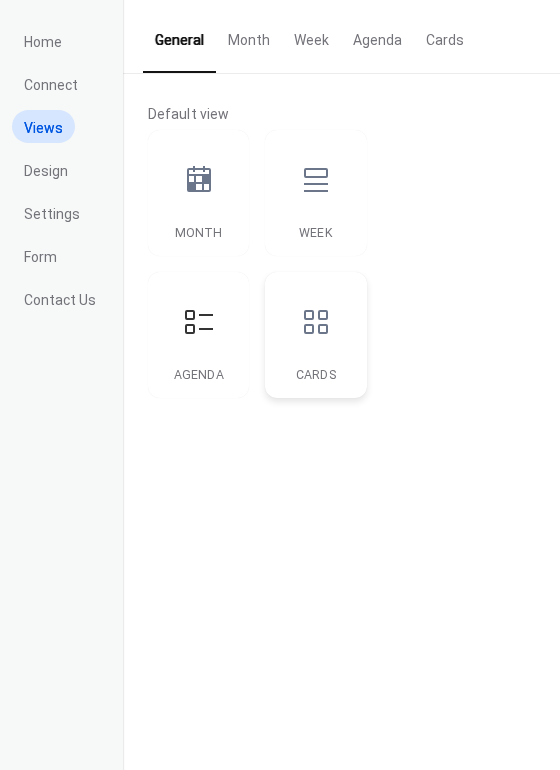 click 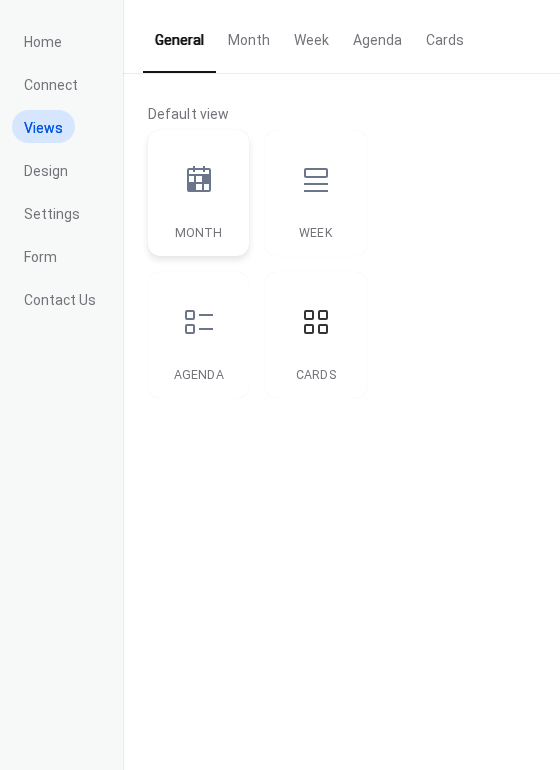 click 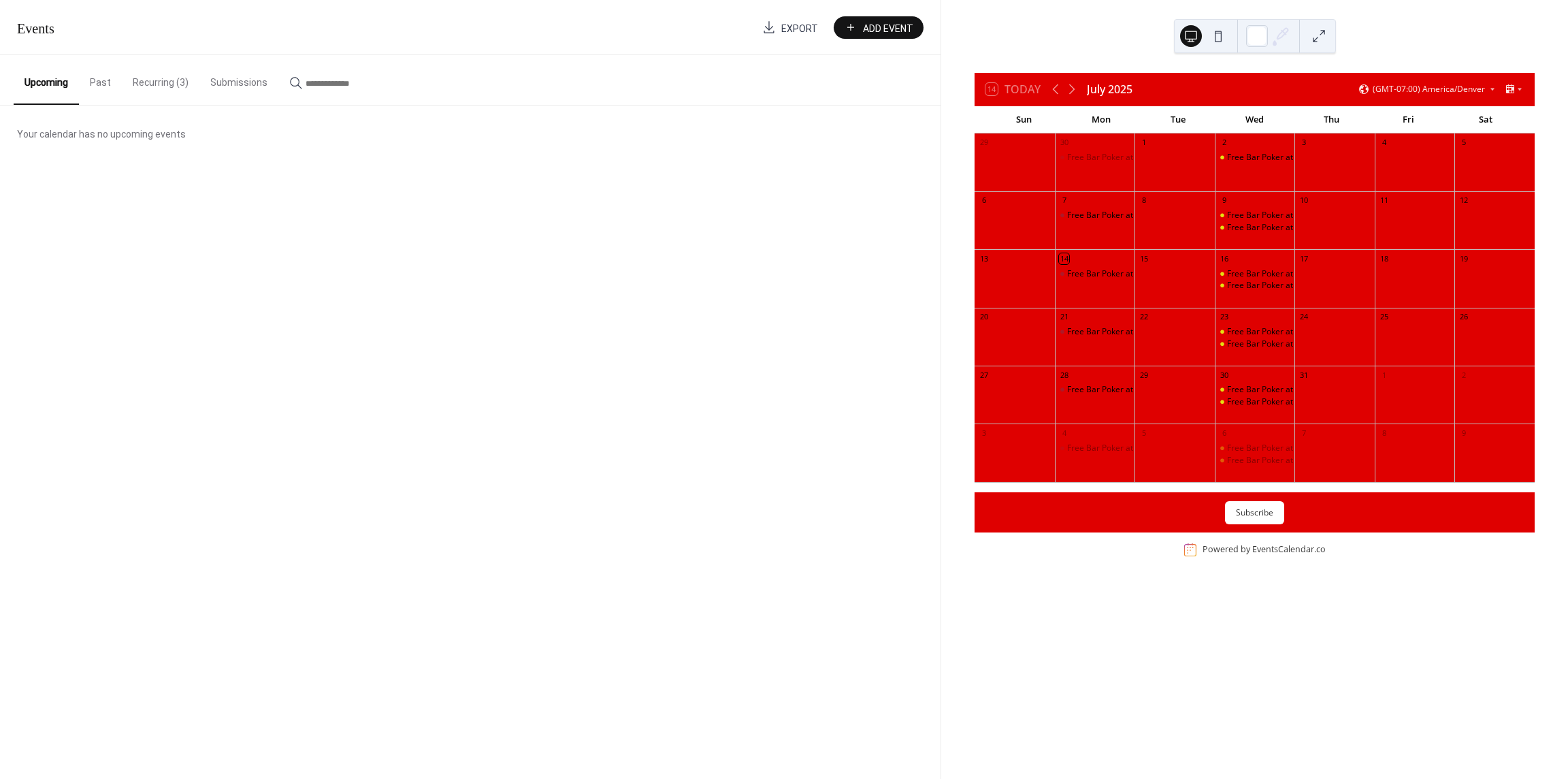 scroll, scrollTop: 0, scrollLeft: 0, axis: both 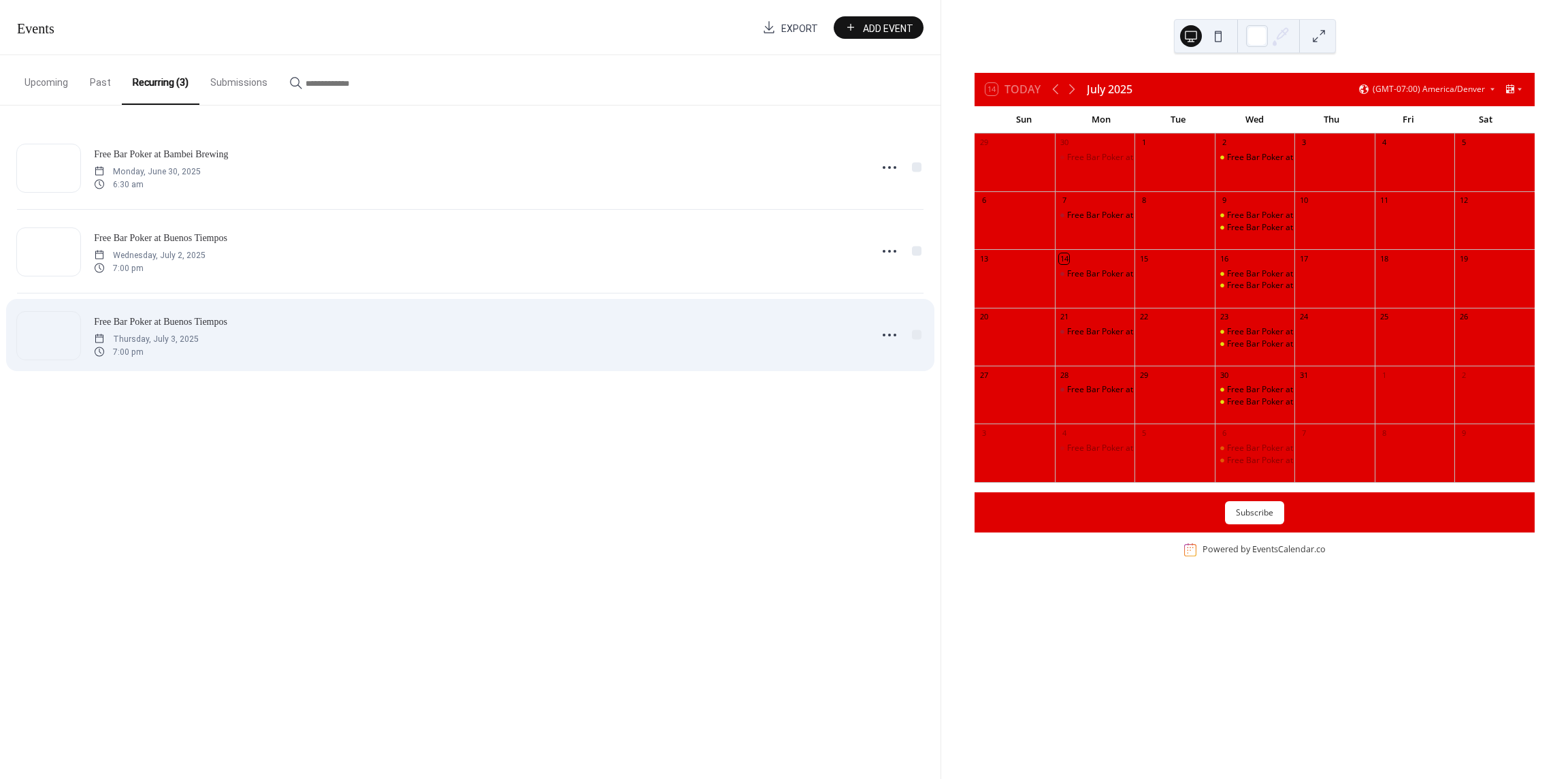 click on "Free Bar Poker at Buenos Tiempos" at bounding box center (161, 321) 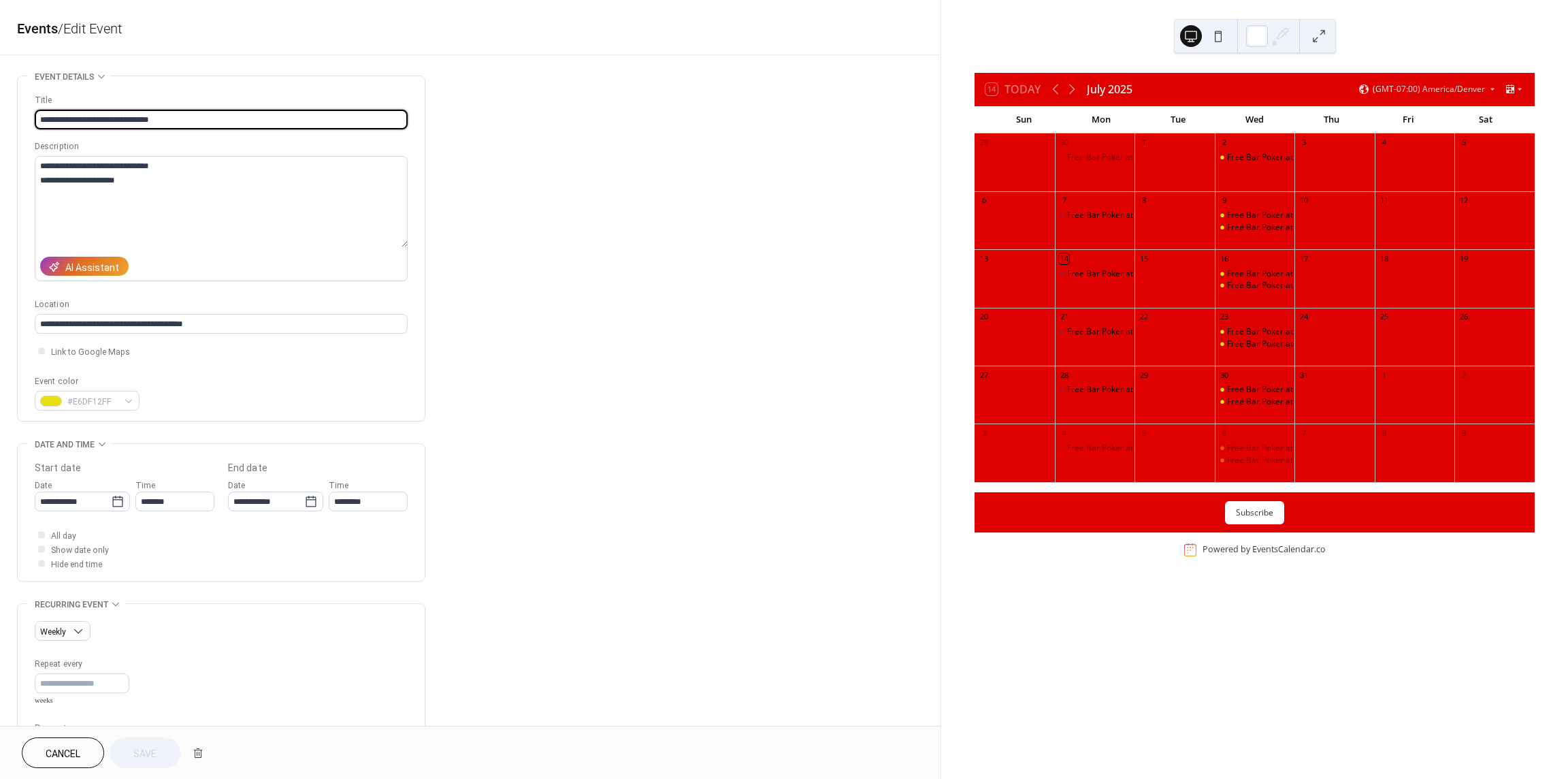 click on "Cancel" at bounding box center (63, 754) 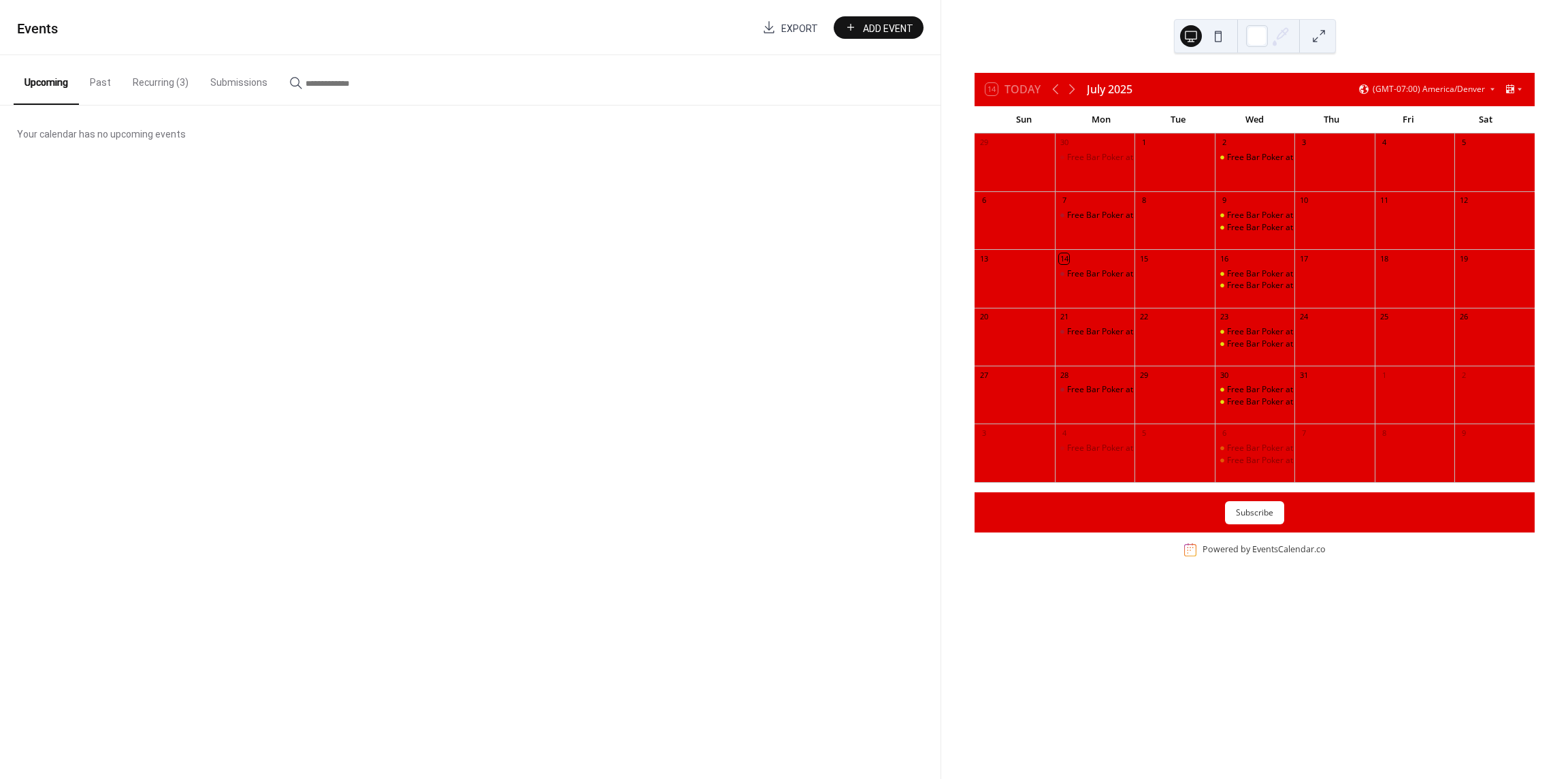 click on "Recurring (3)" at bounding box center [161, 79] 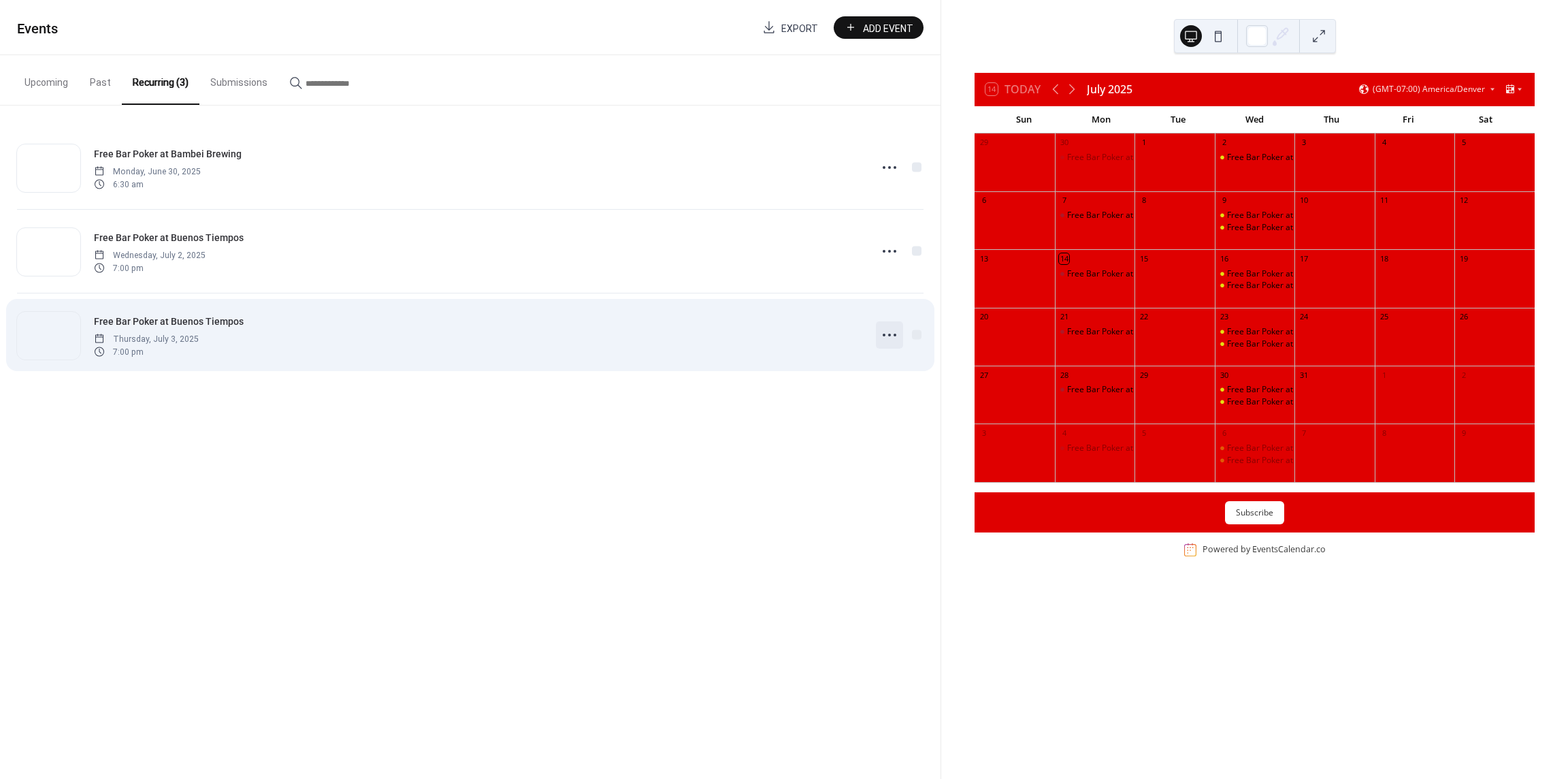 click 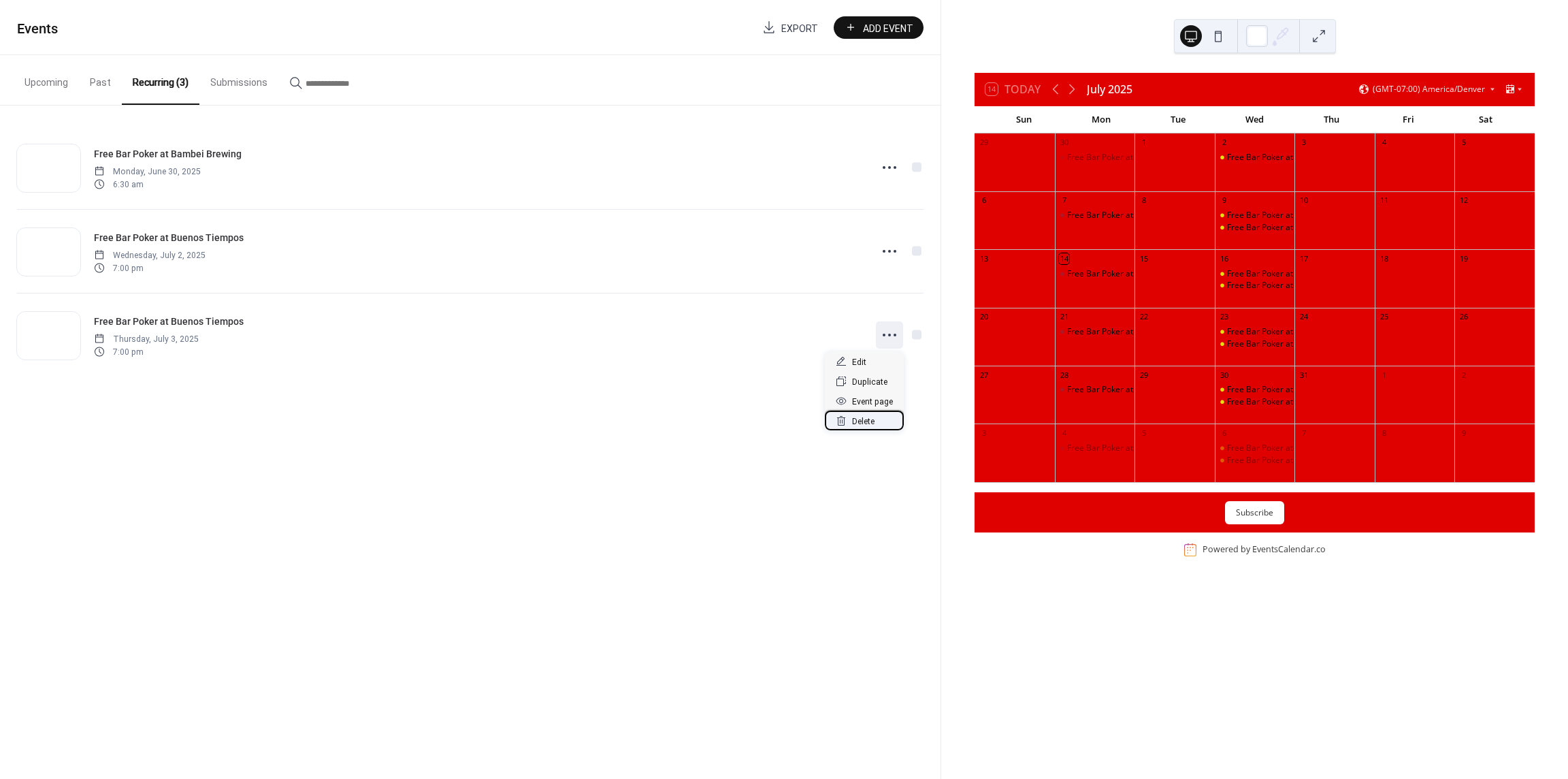 click on "Delete" at bounding box center (863, 422) 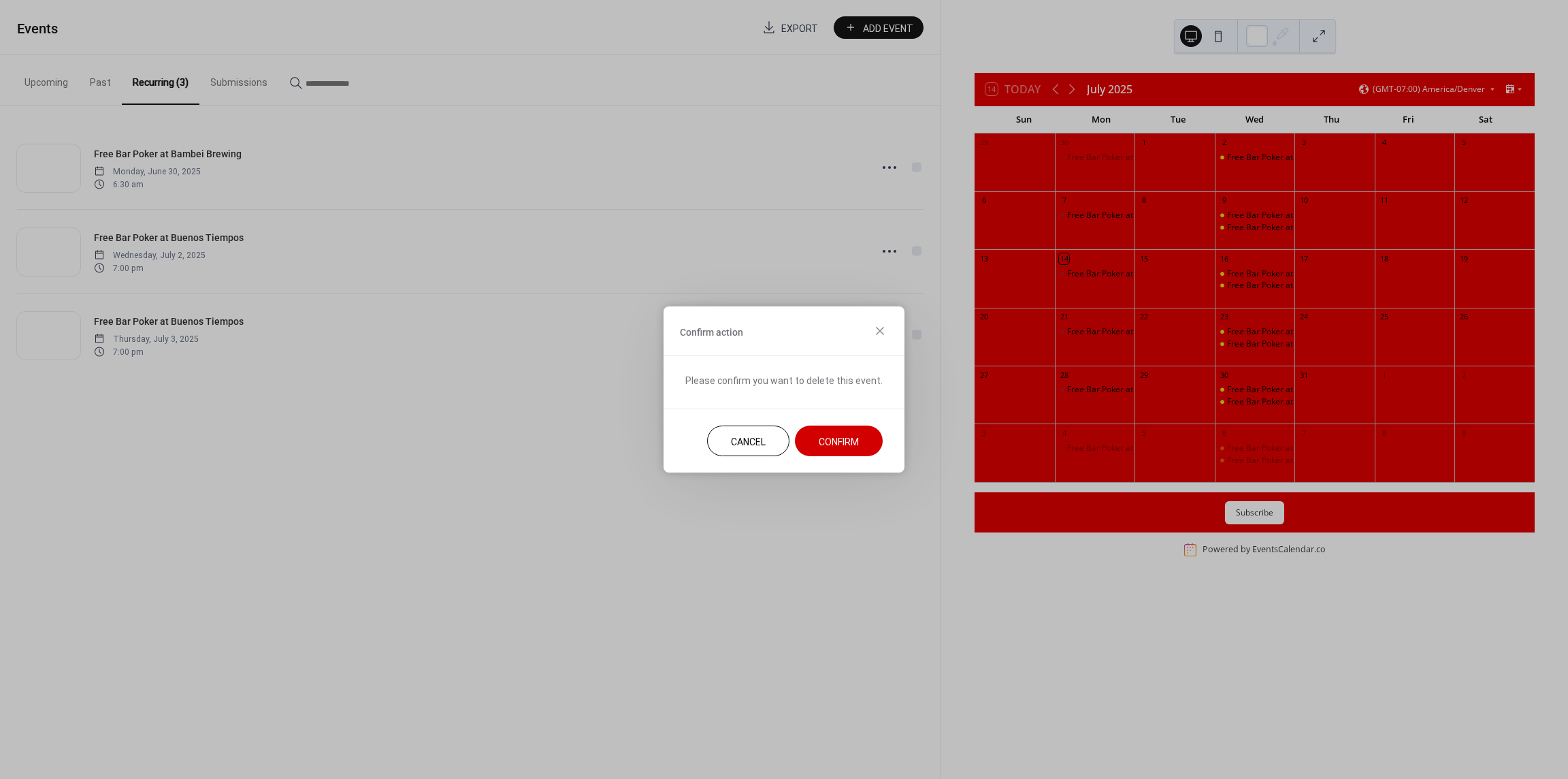 drag, startPoint x: 846, startPoint y: 440, endPoint x: 828, endPoint y: 442, distance: 18.11077 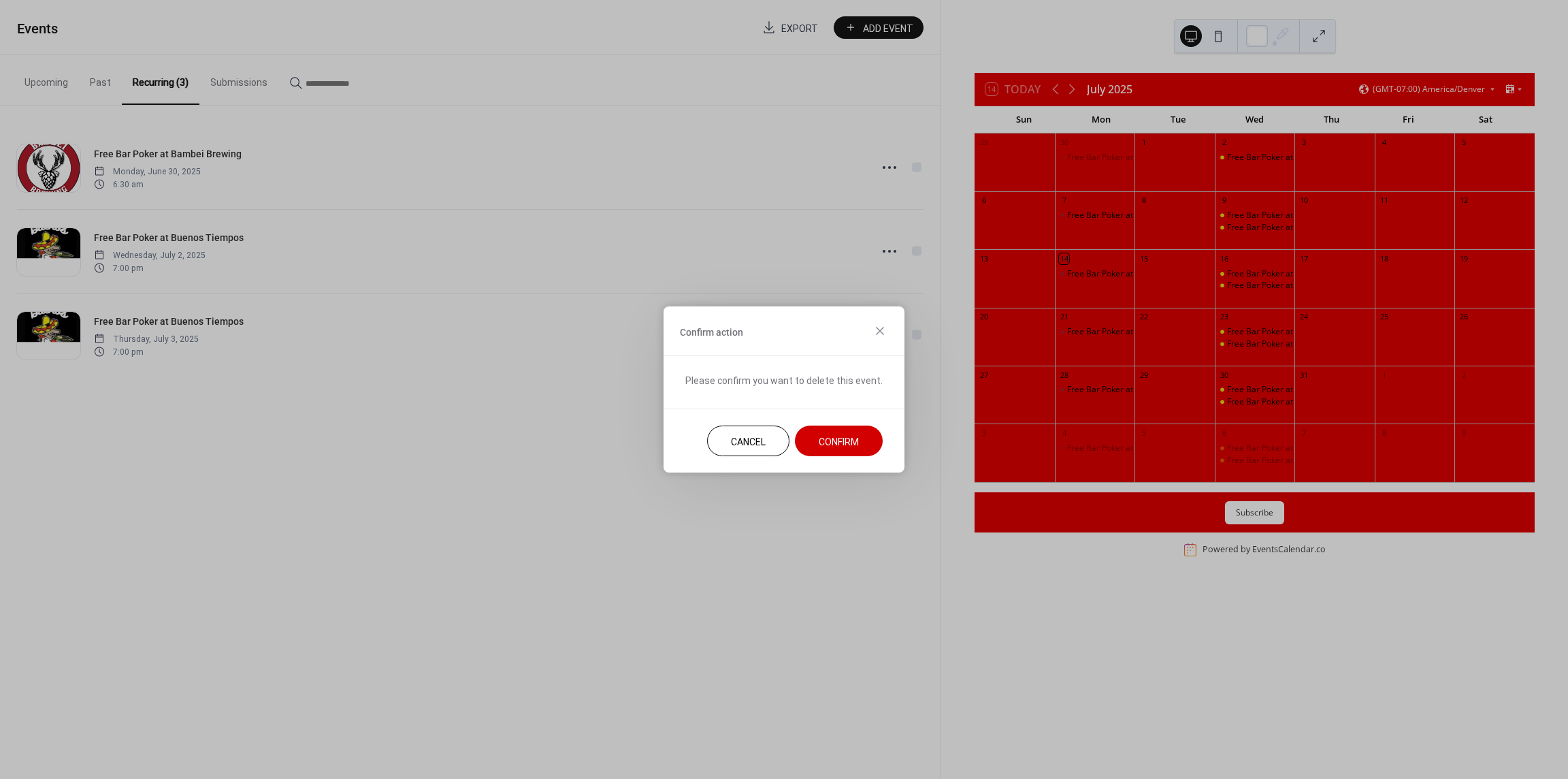click on "Confirm" at bounding box center [838, 442] 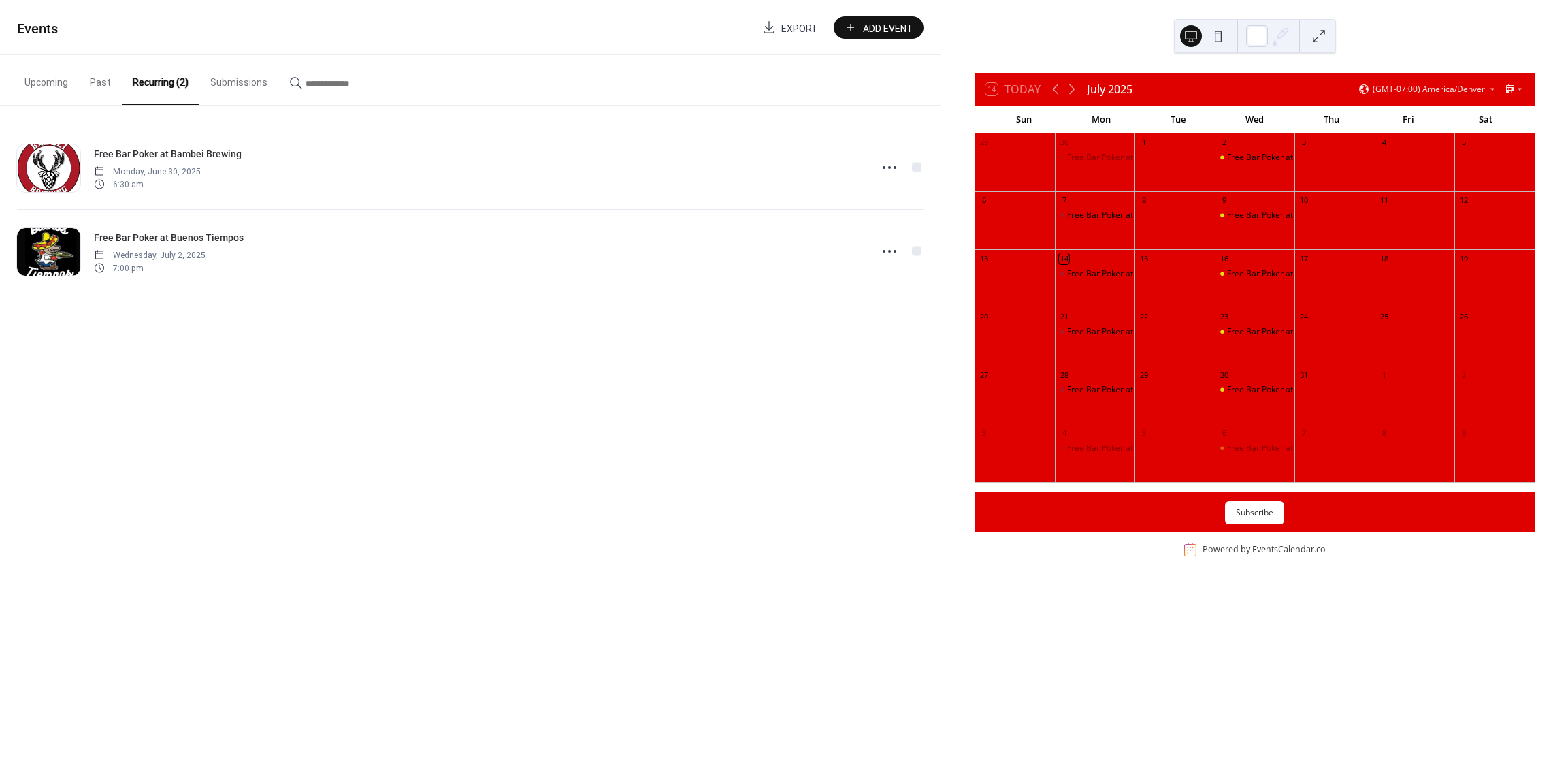 click on "Add Event" at bounding box center [888, 28] 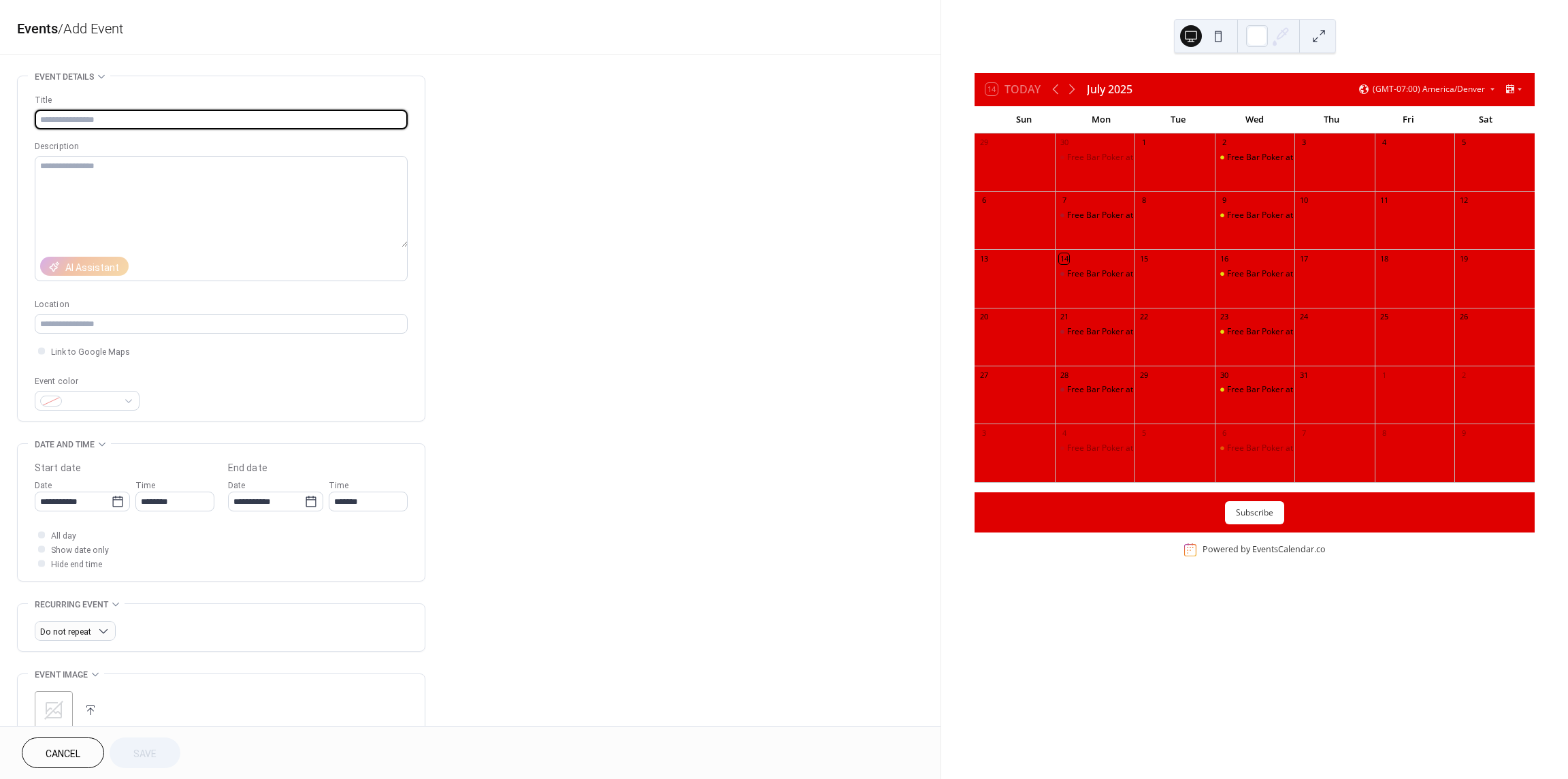 click at bounding box center (221, 119) 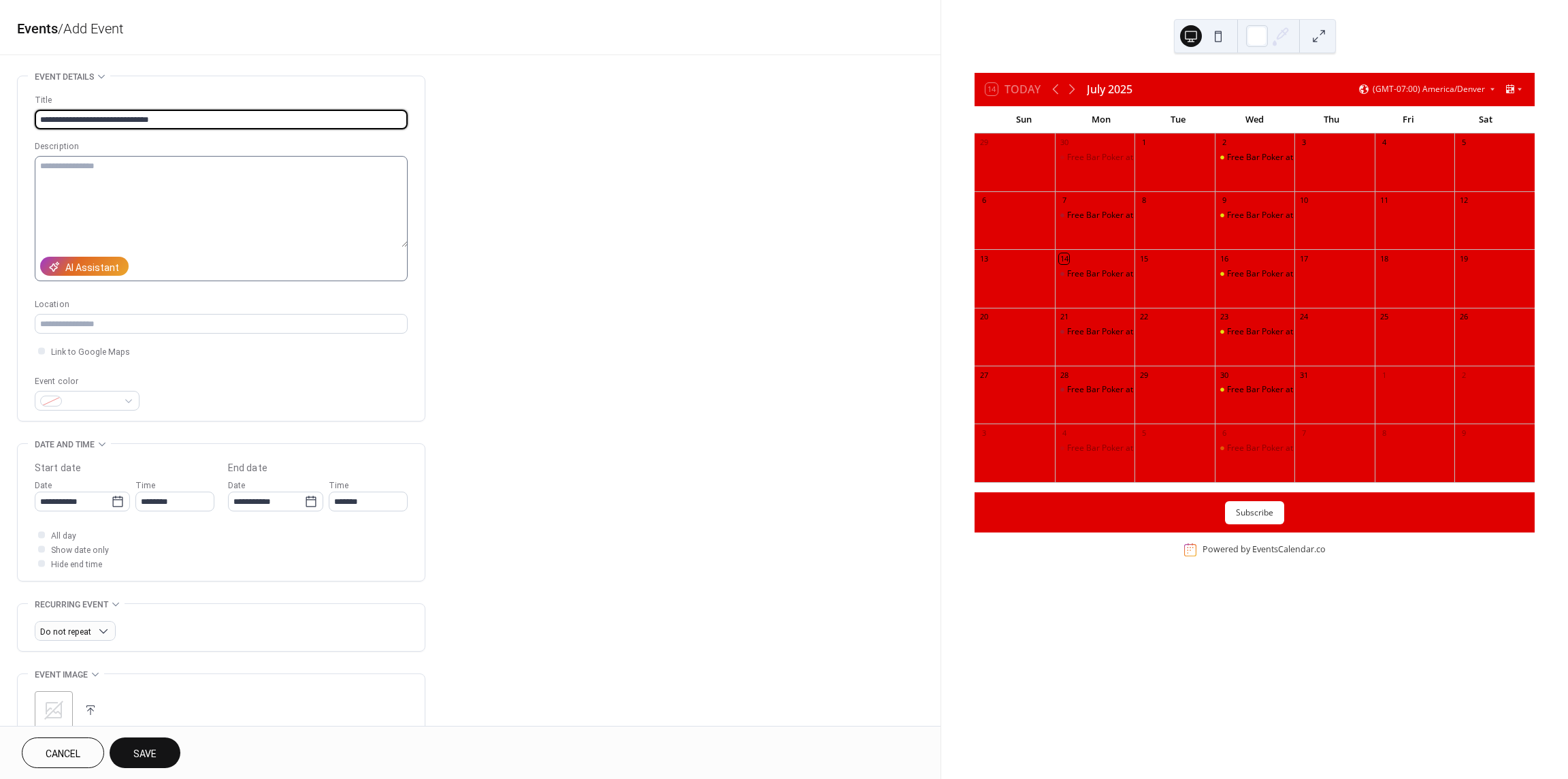 type on "**********" 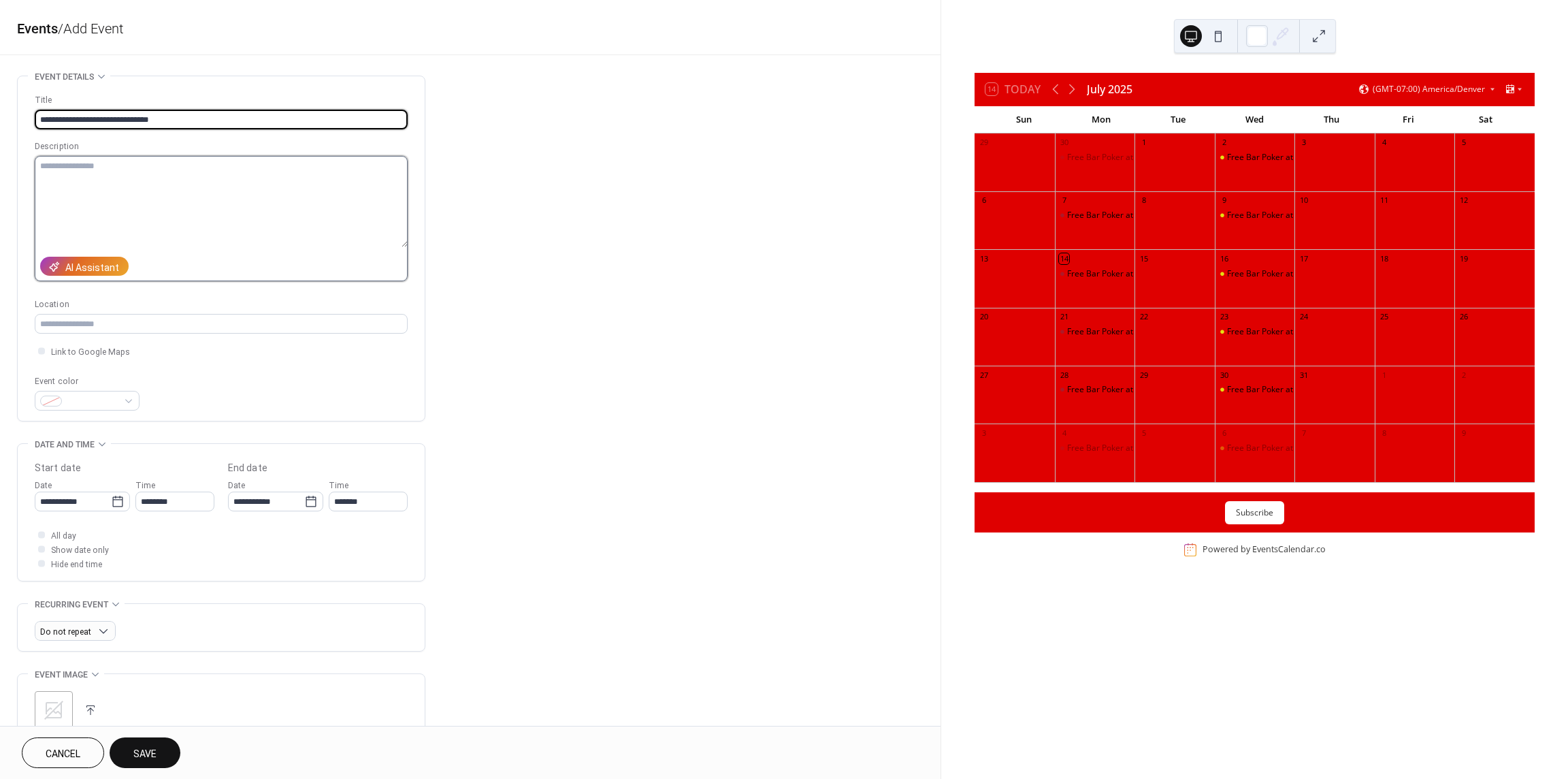 click at bounding box center [221, 202] 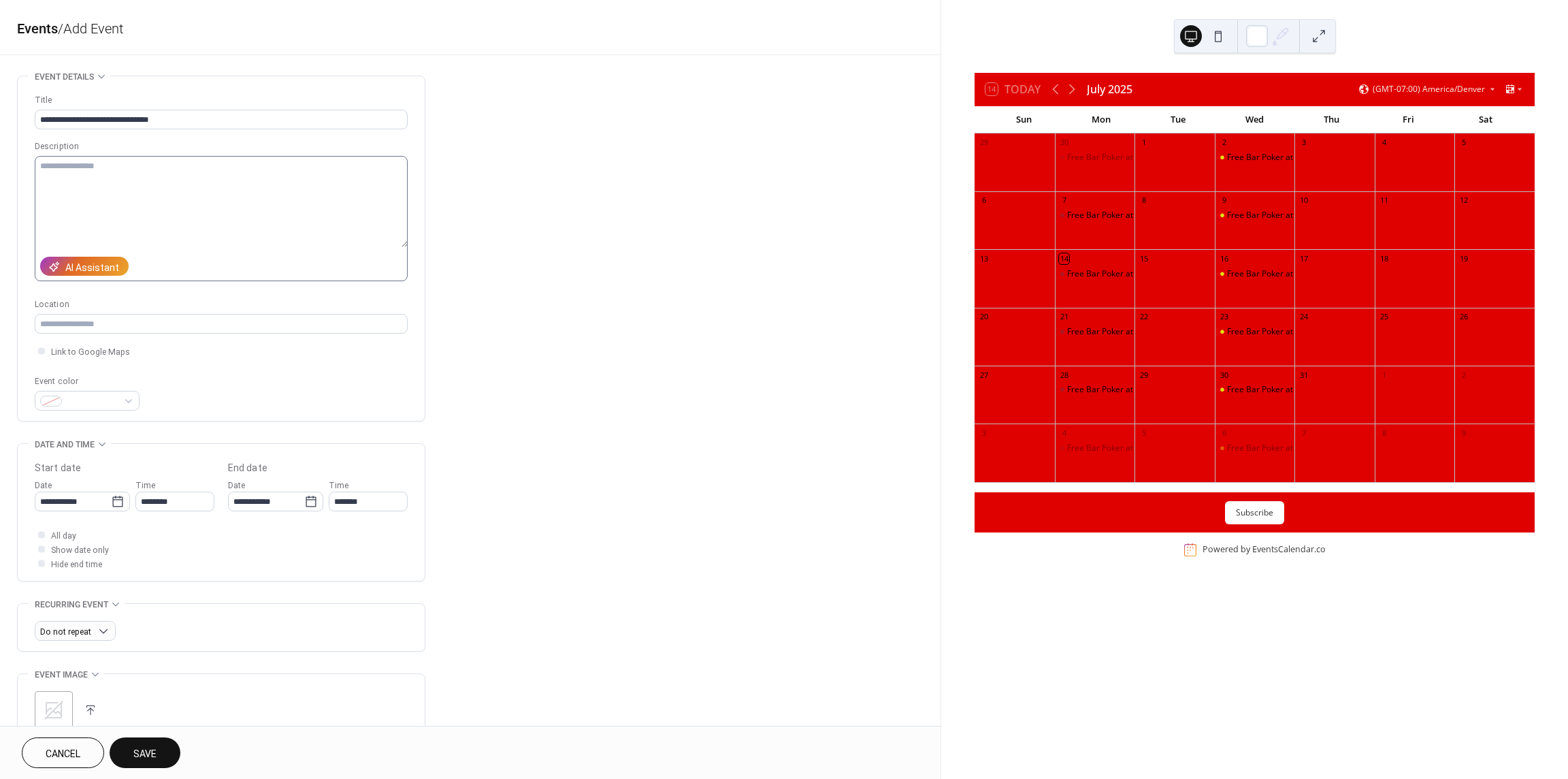 click at bounding box center (221, 202) 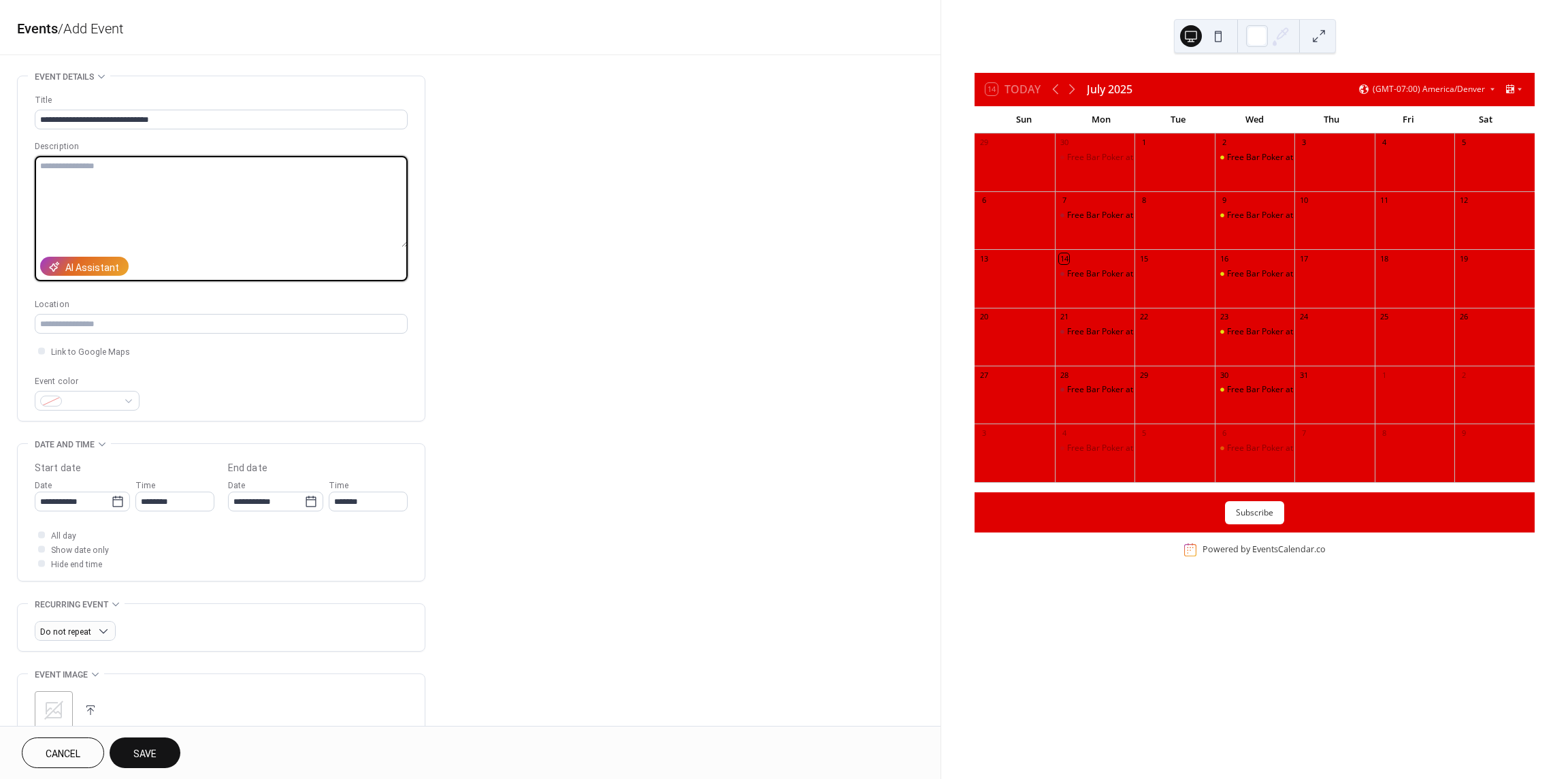 paste on "**********" 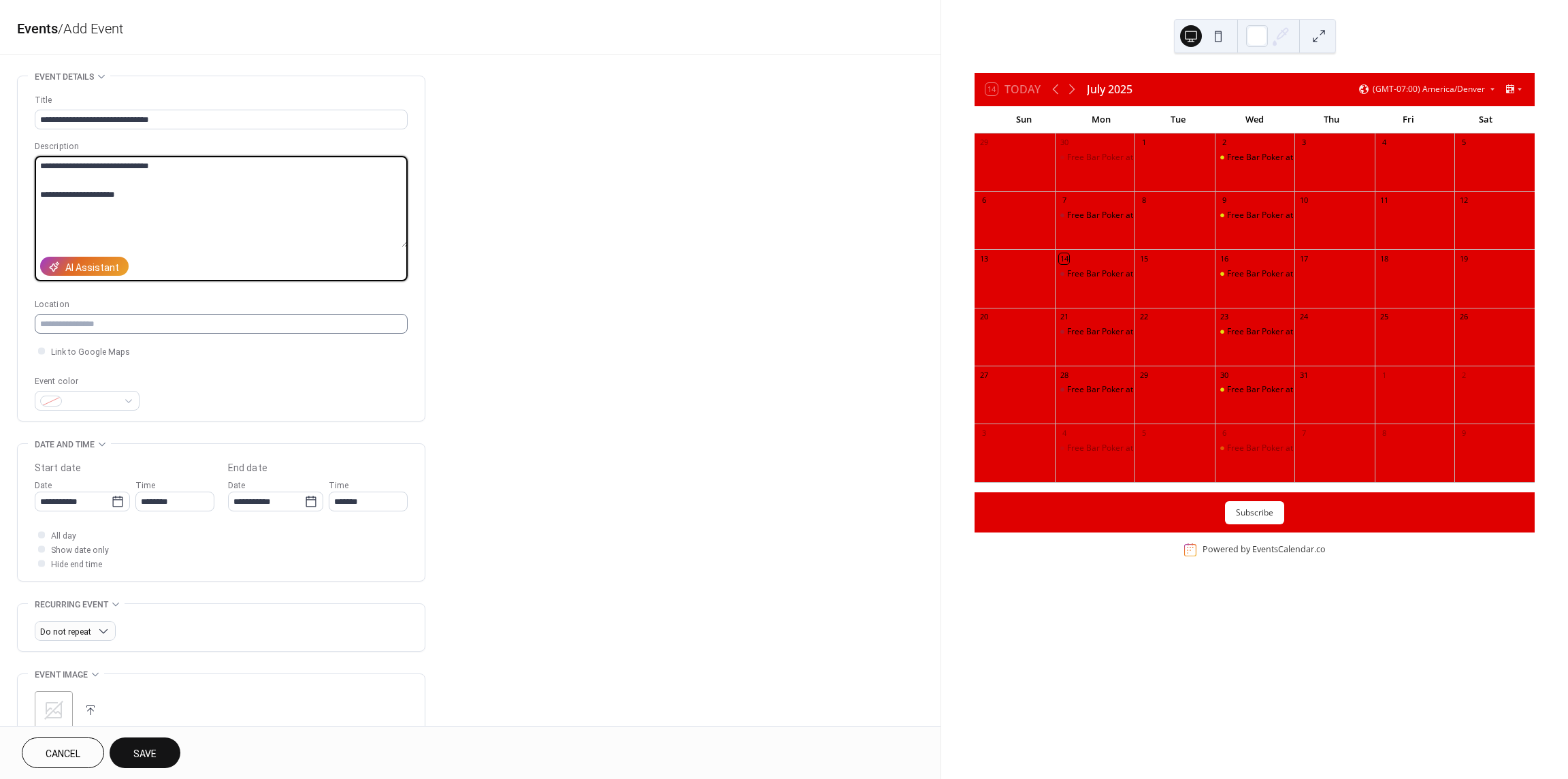 type on "**********" 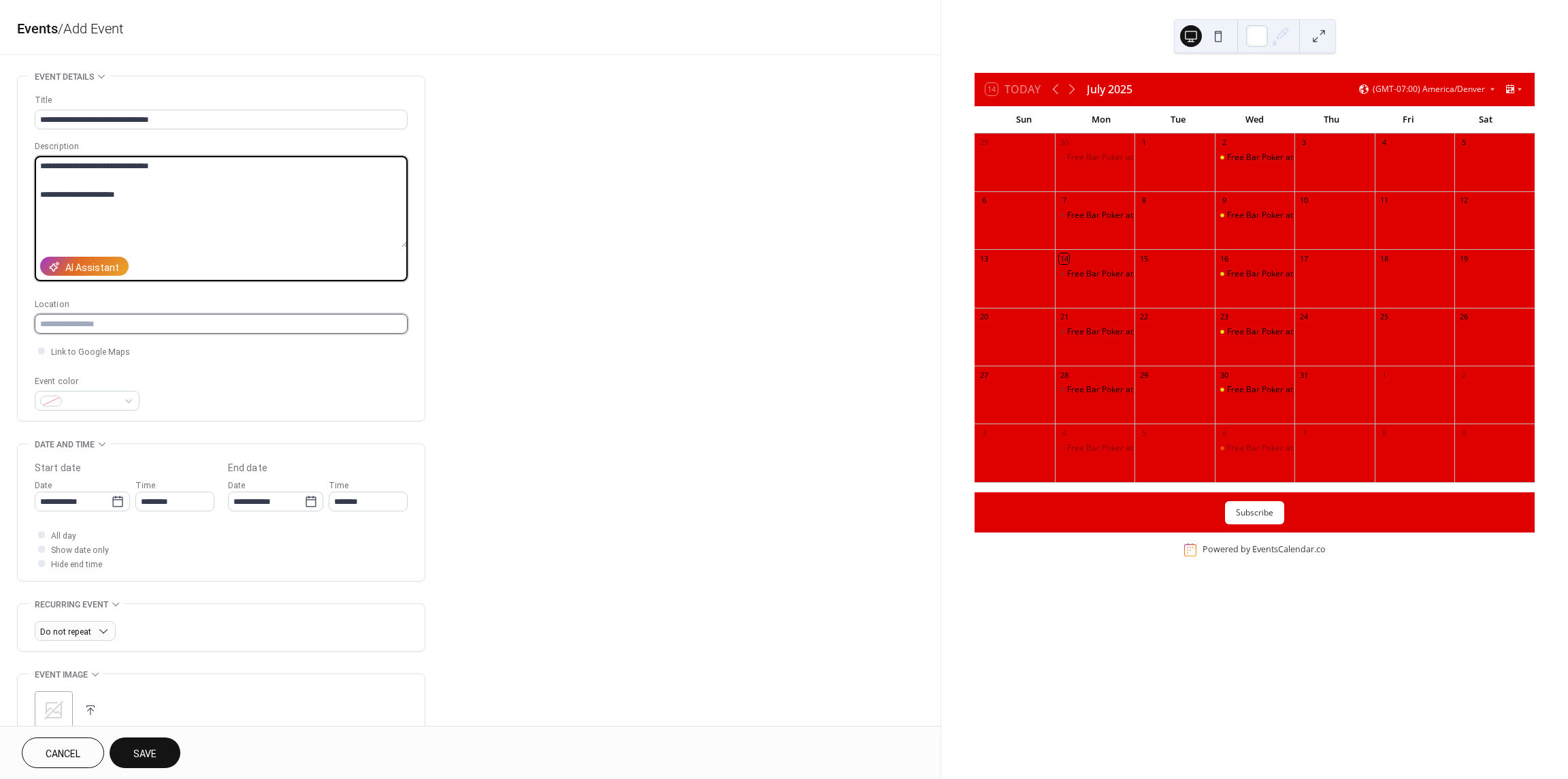 click at bounding box center [221, 323] 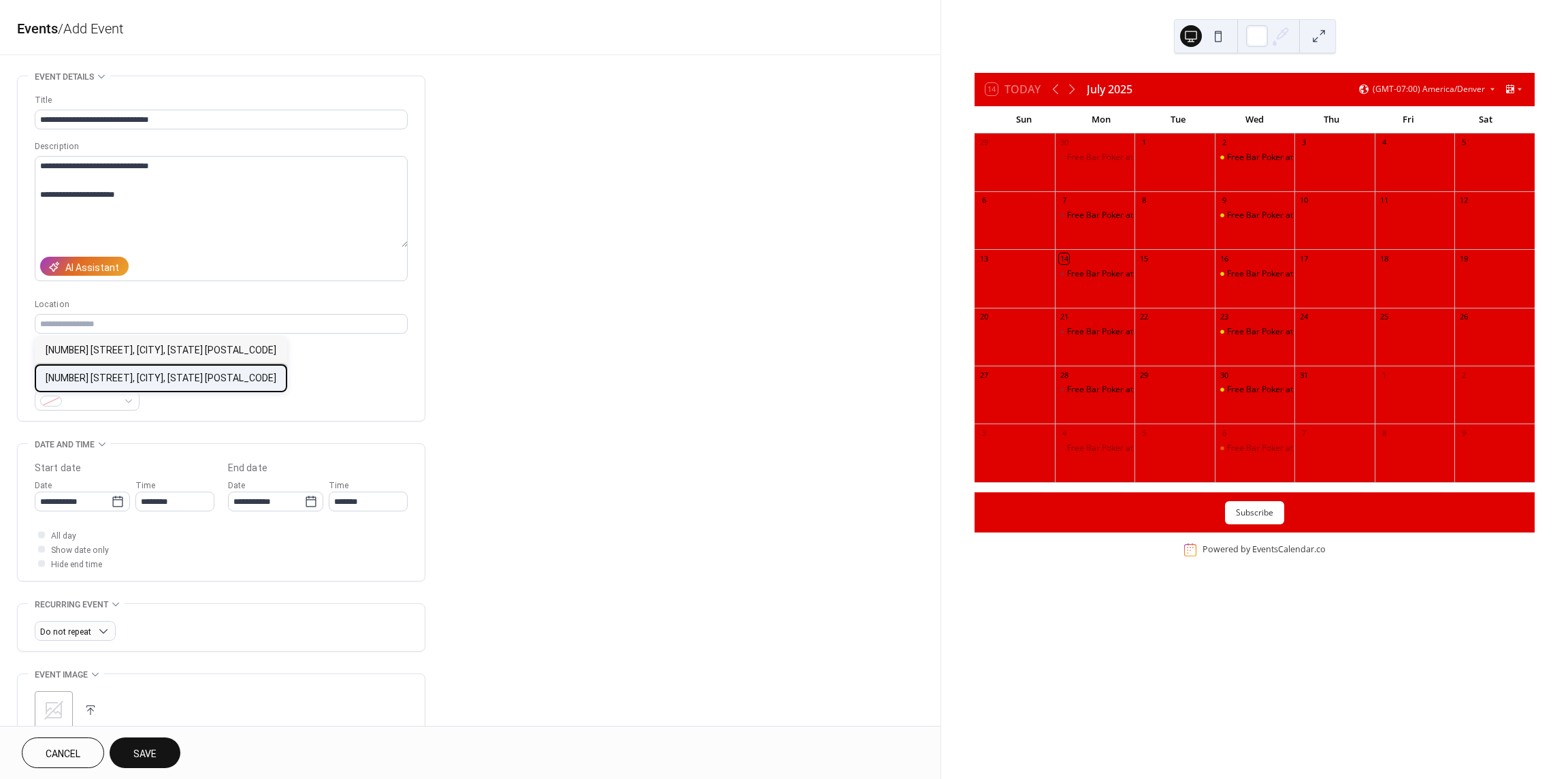 click on "1000 Depot Hill Road, Broomfield, CO 80020" at bounding box center (161, 378) 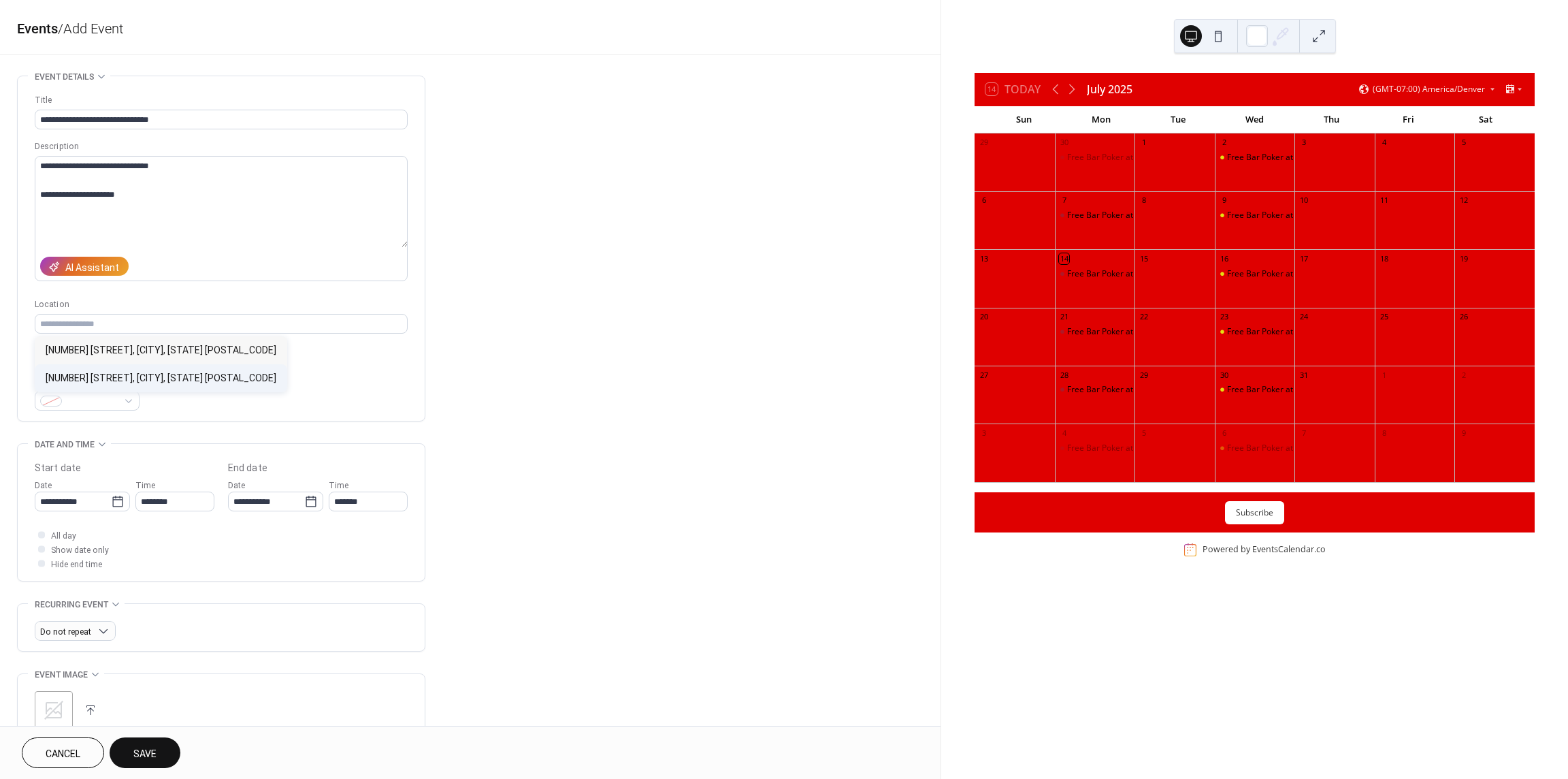 type on "**********" 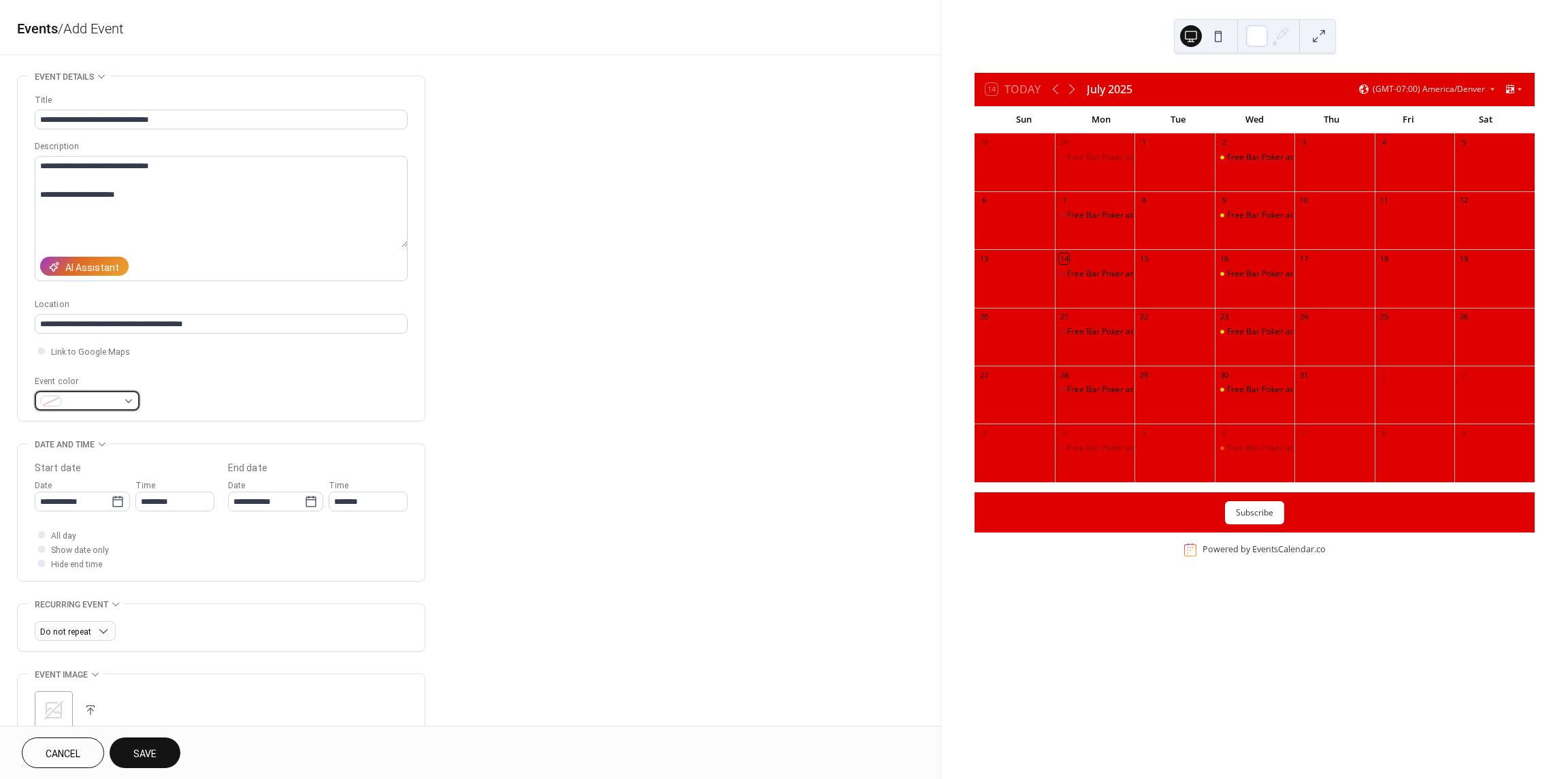 click at bounding box center [93, 402] 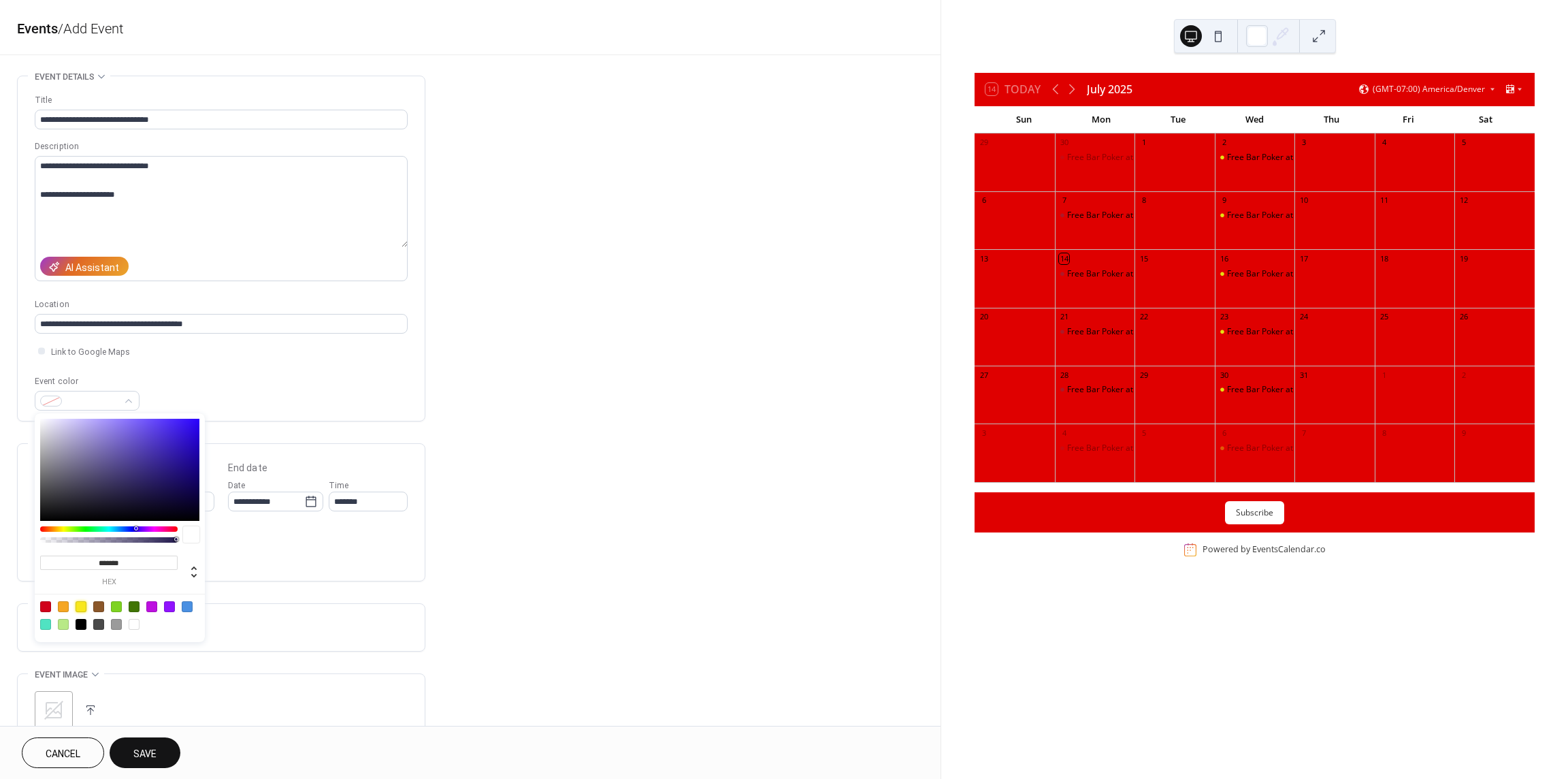 click at bounding box center [81, 607] 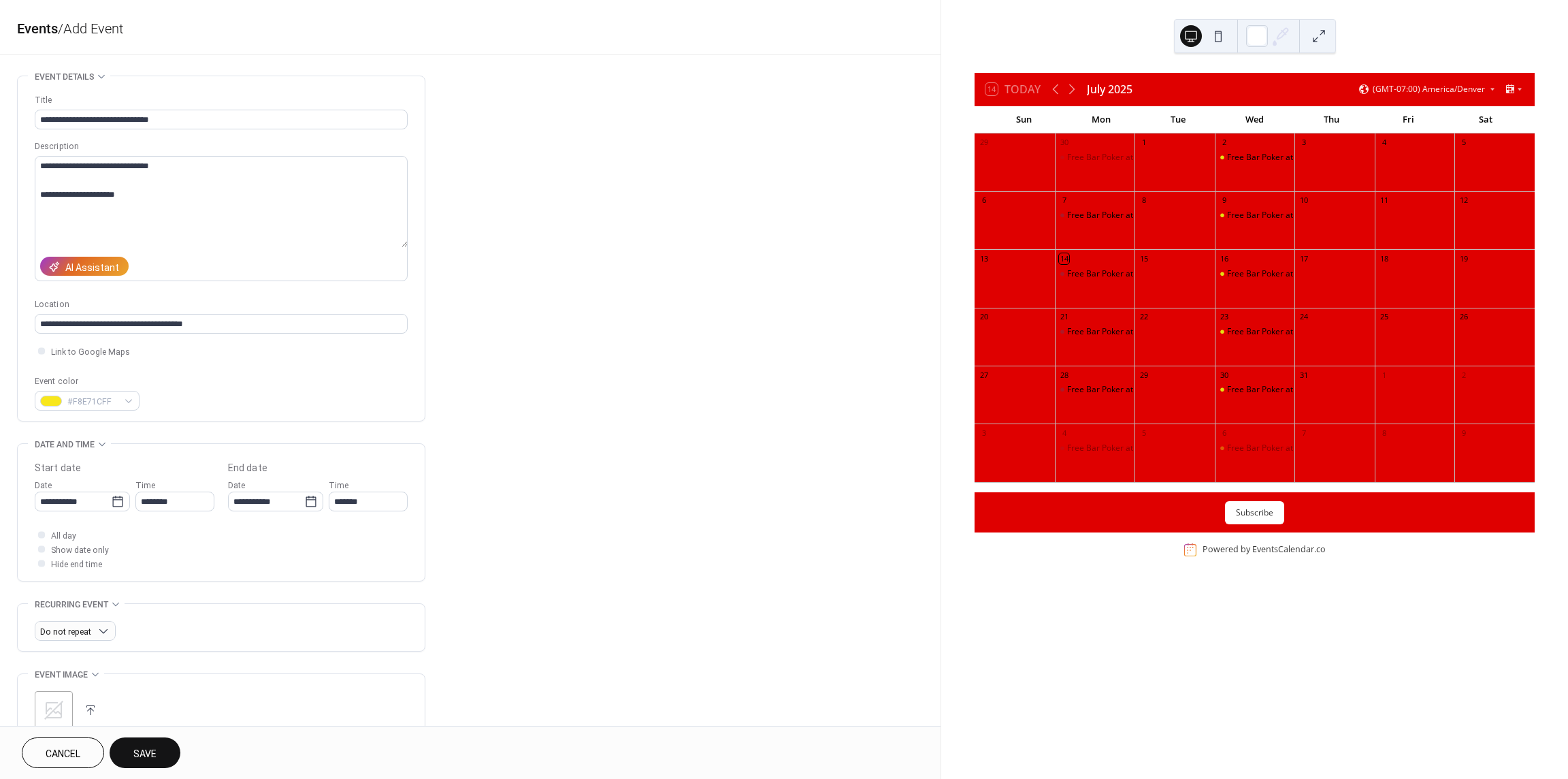 click on "**********" at bounding box center (470, 572) 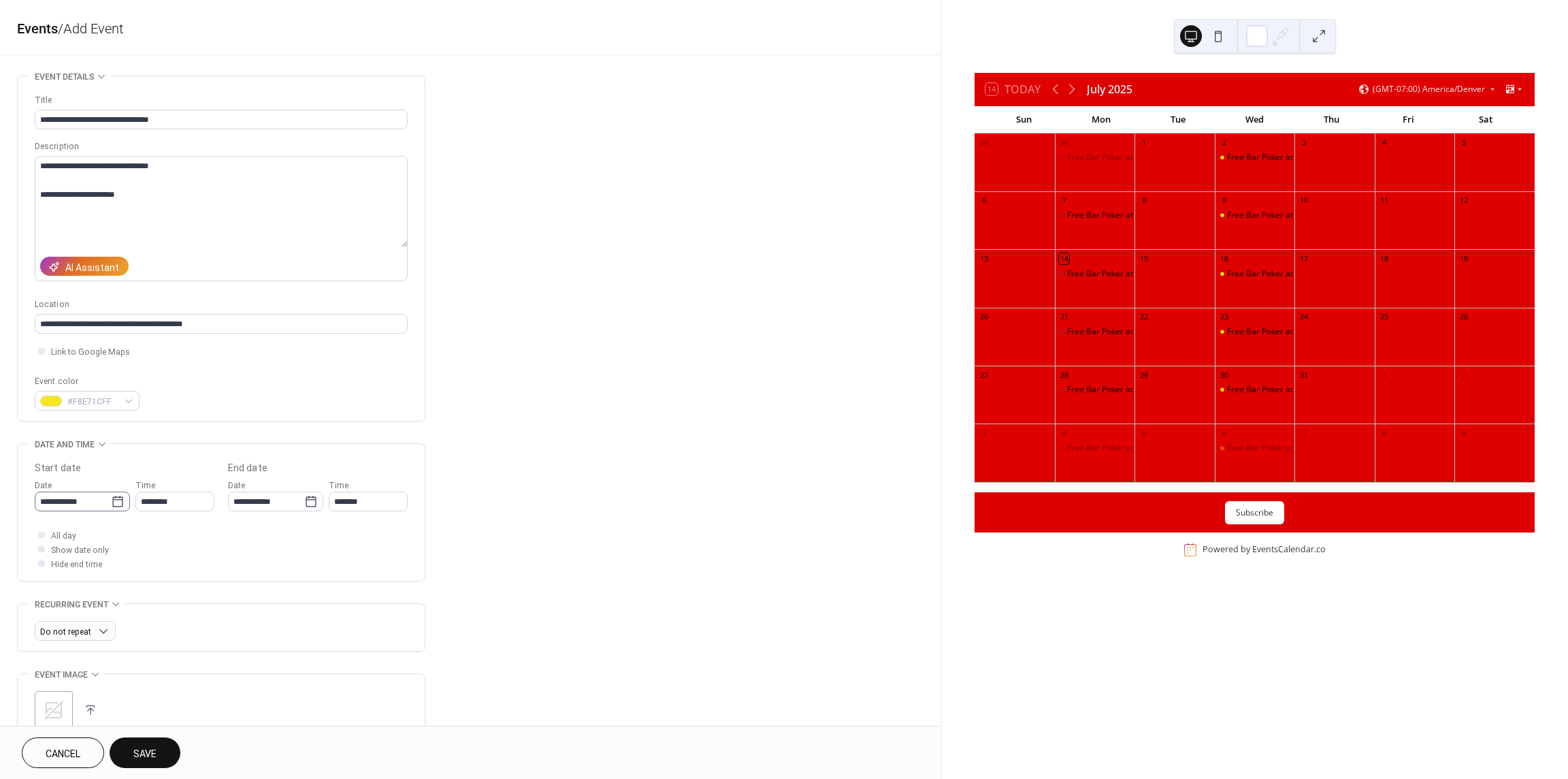 click 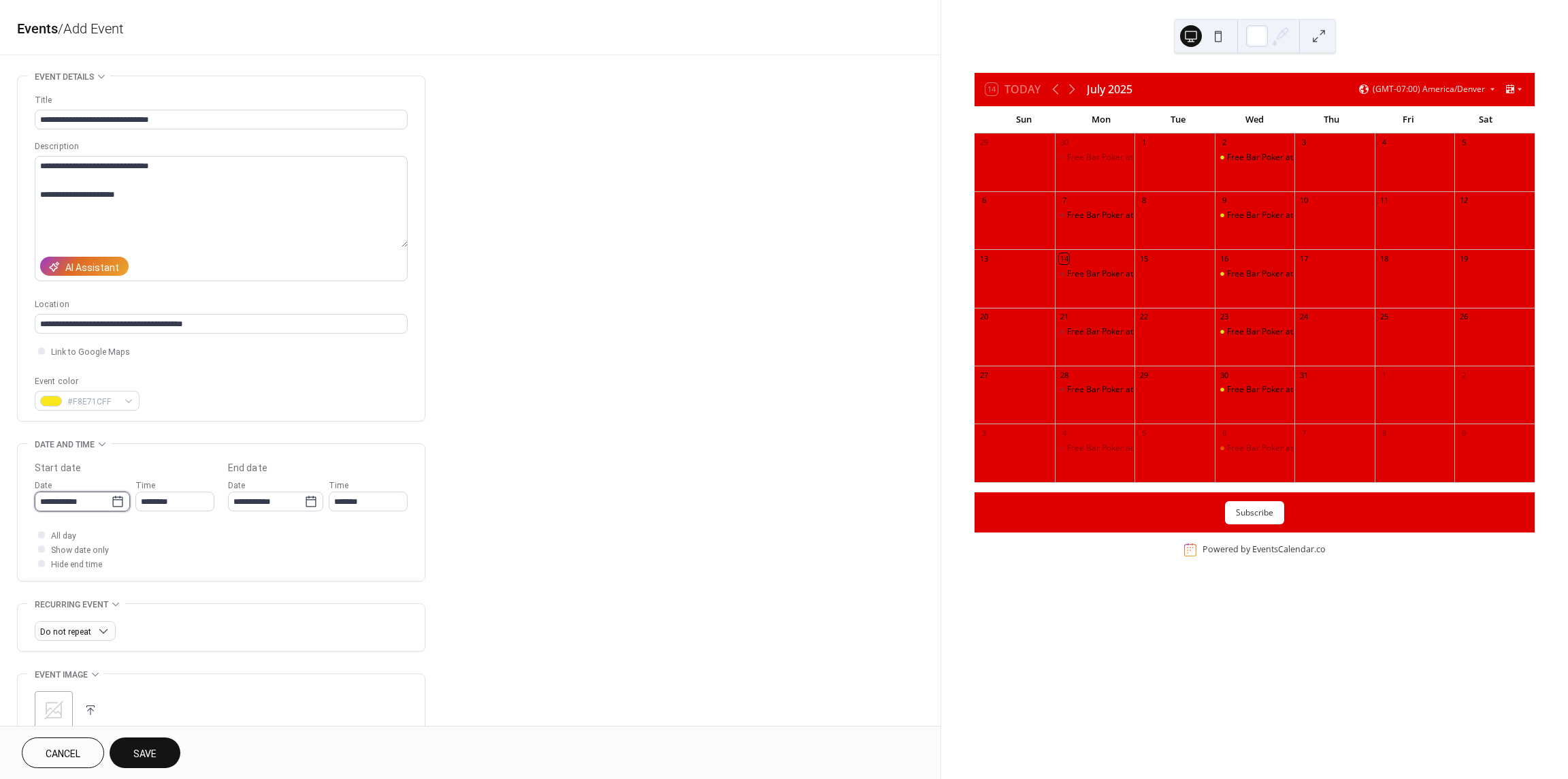 click on "**********" at bounding box center [73, 501] 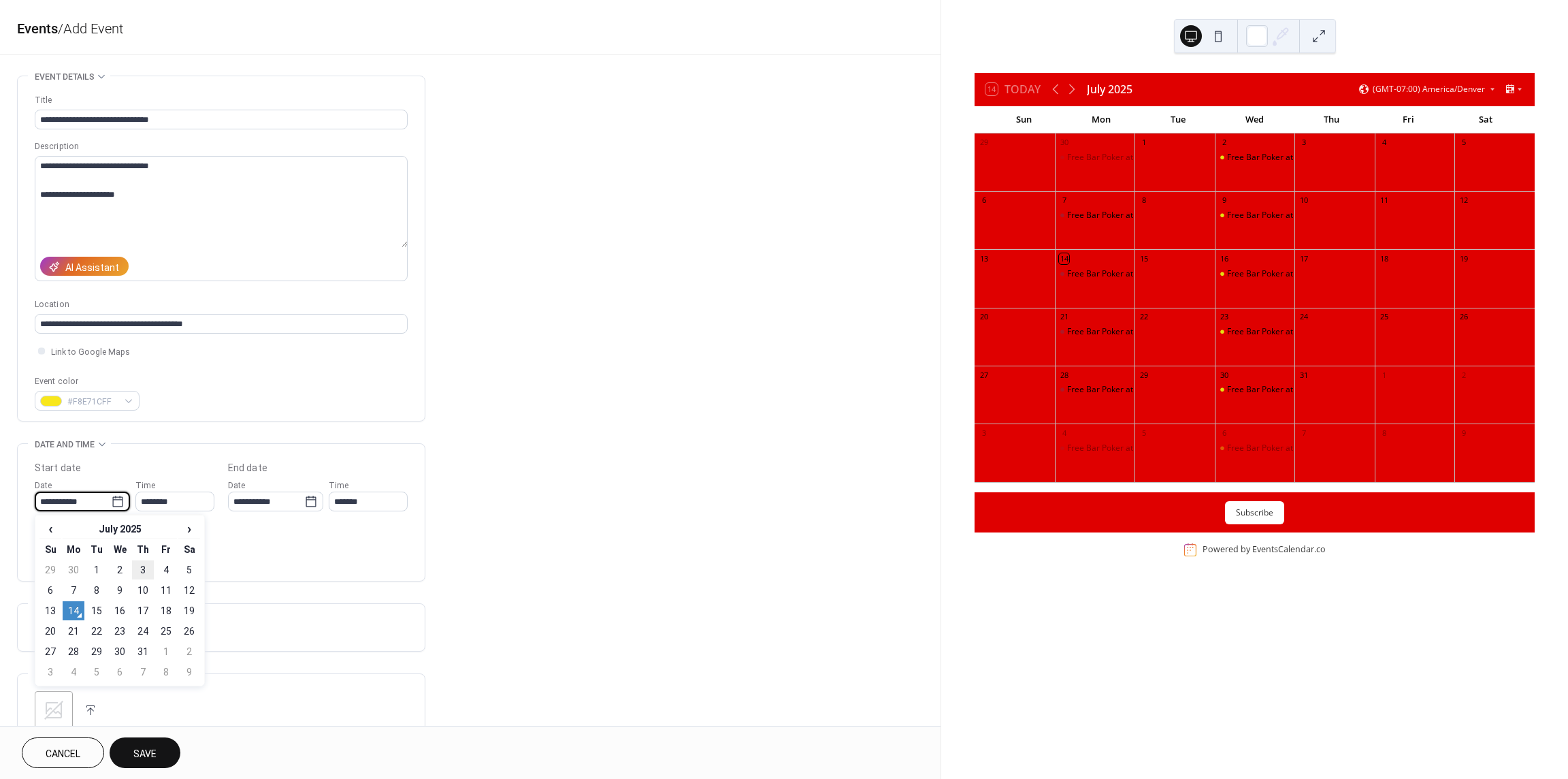 click on "3" at bounding box center [143, 570] 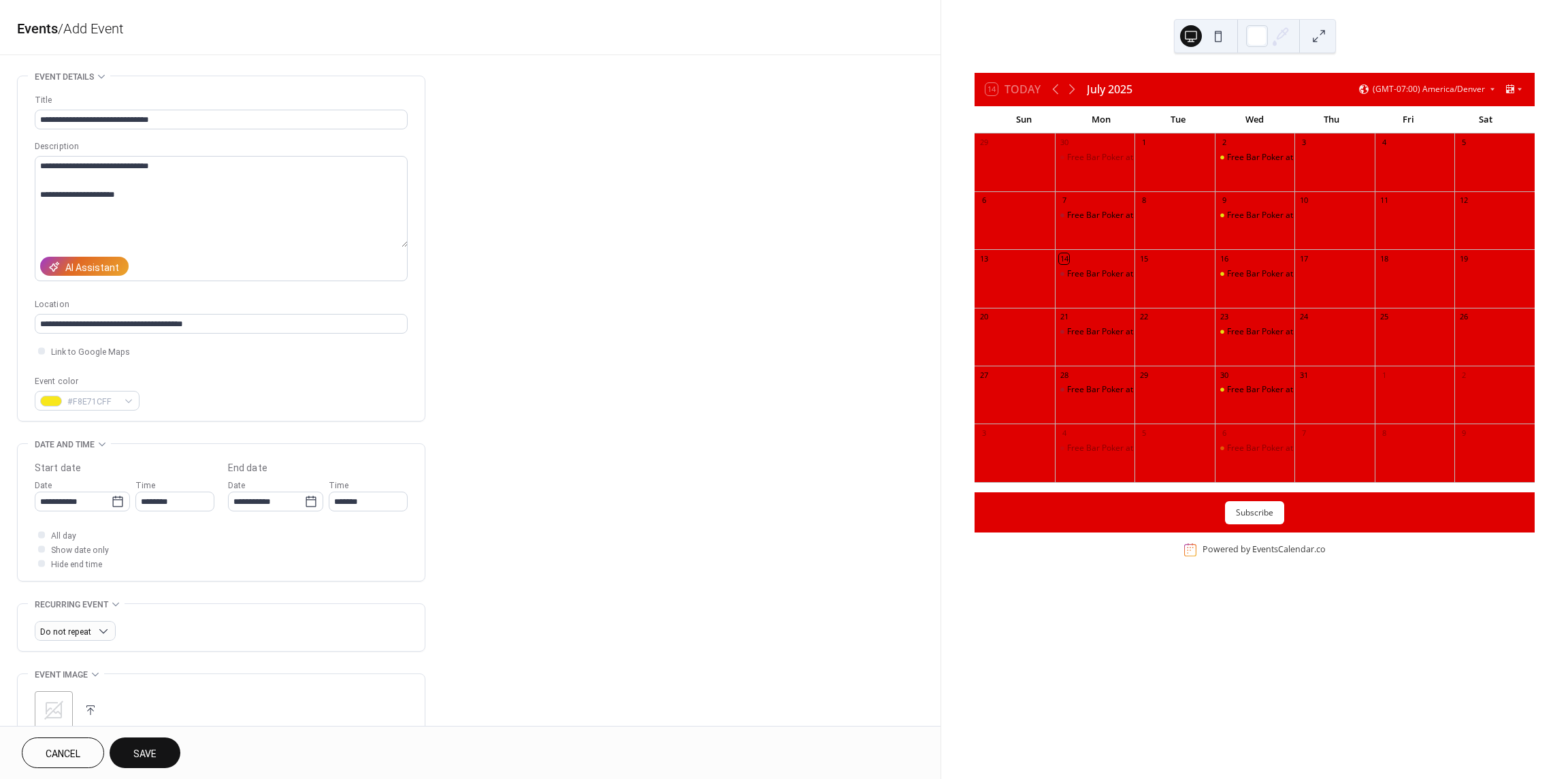 type on "**********" 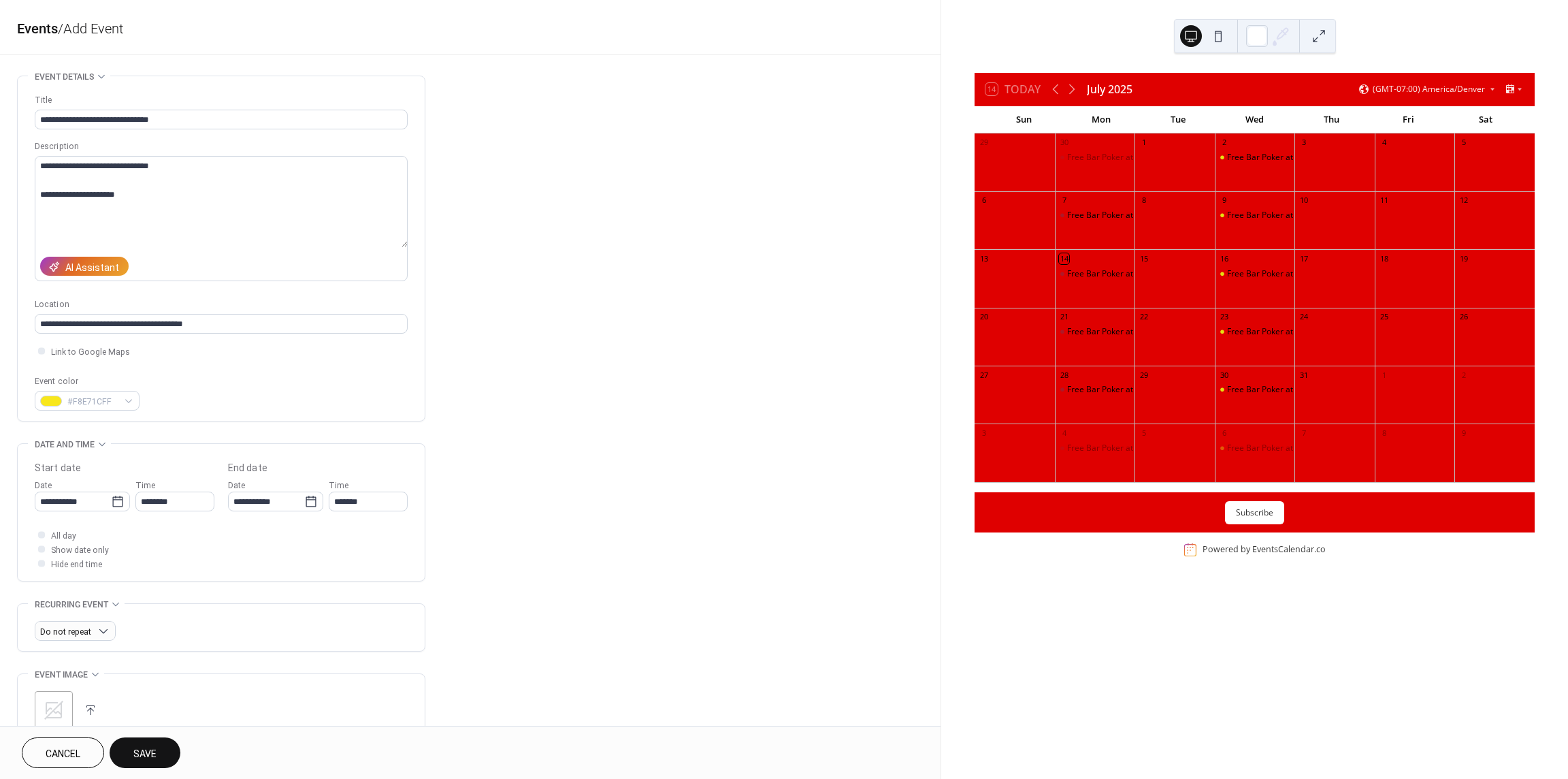 type on "**********" 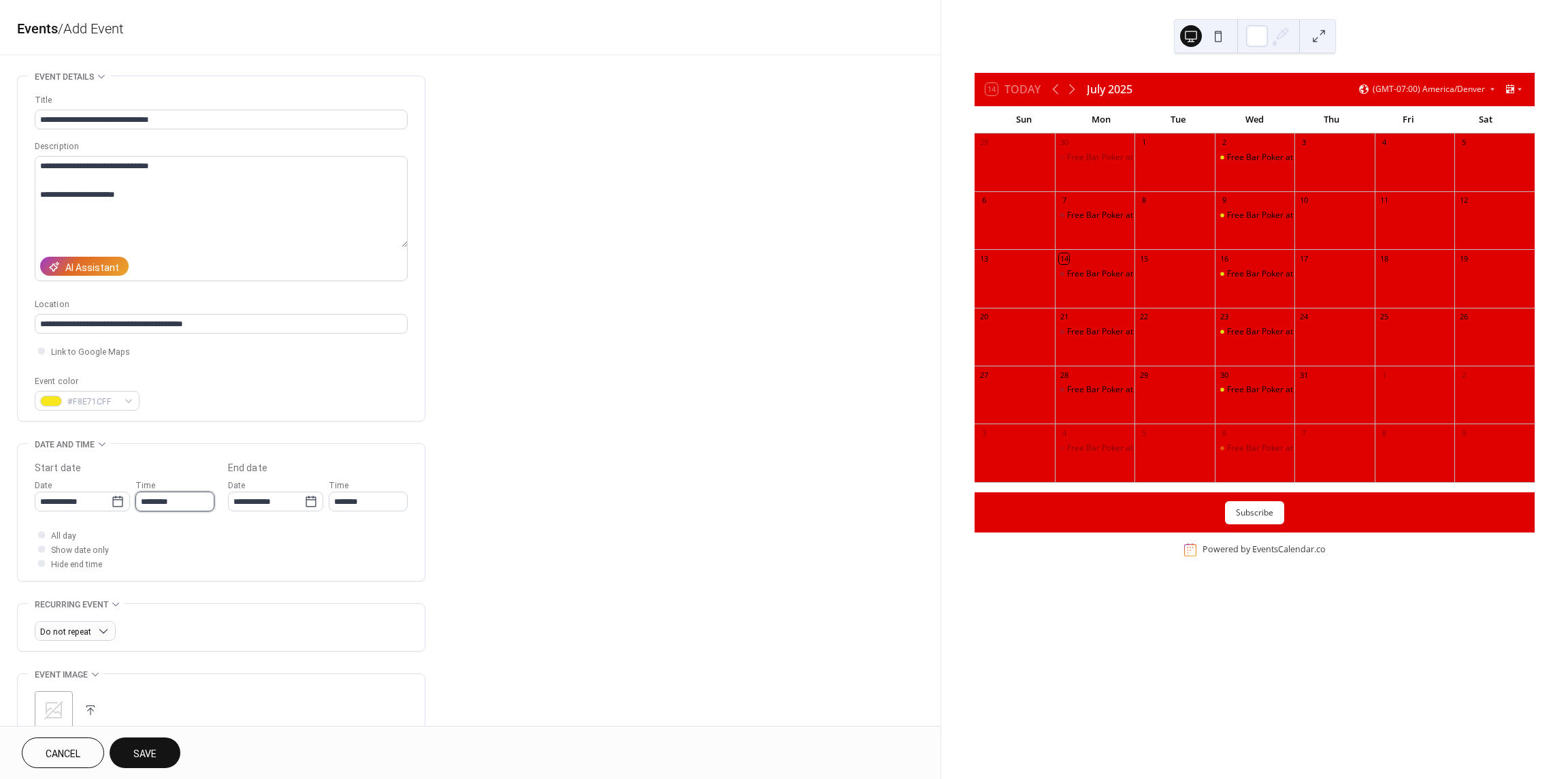 click on "********" at bounding box center [175, 501] 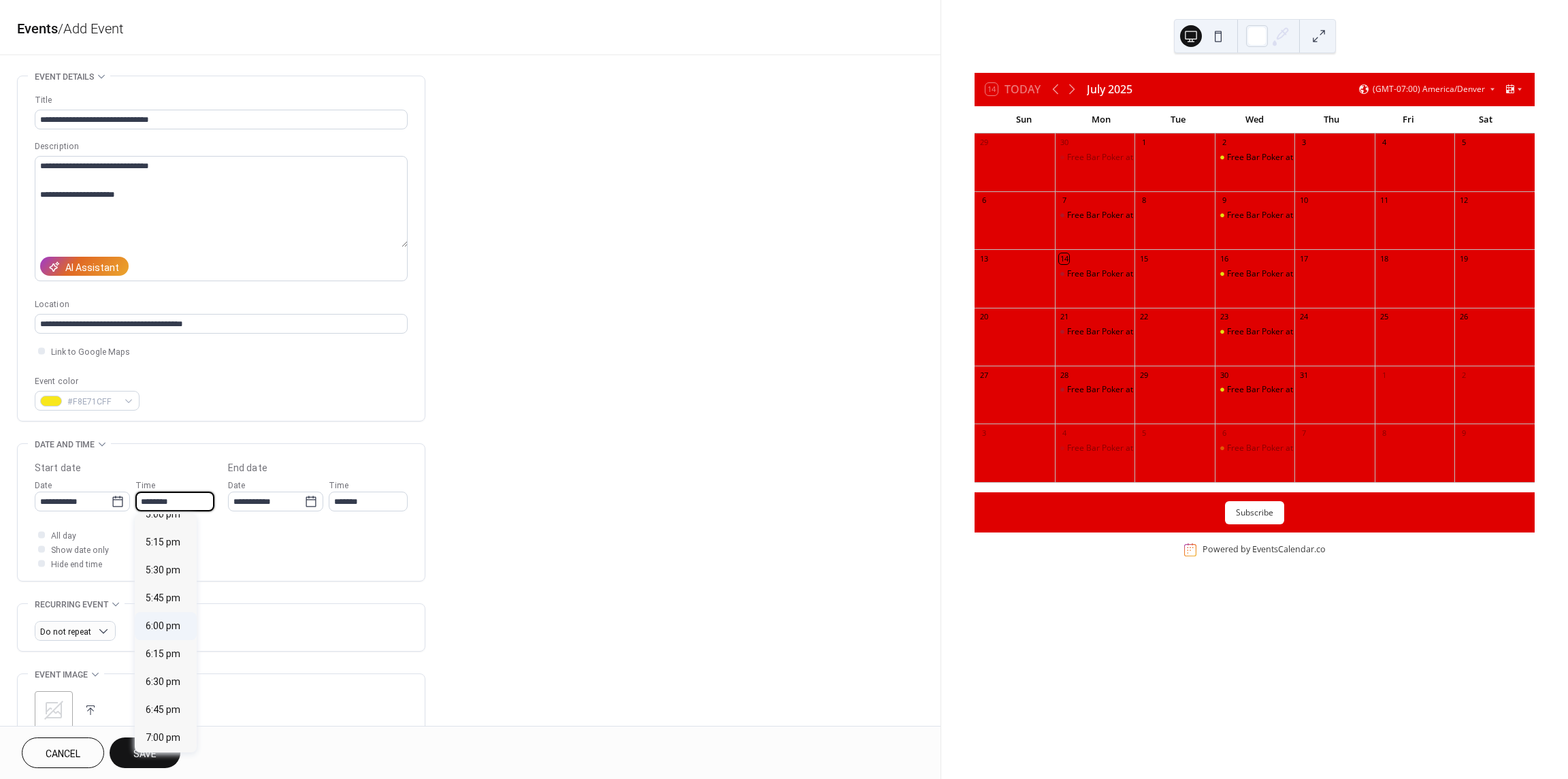 scroll, scrollTop: 1970, scrollLeft: 0, axis: vertical 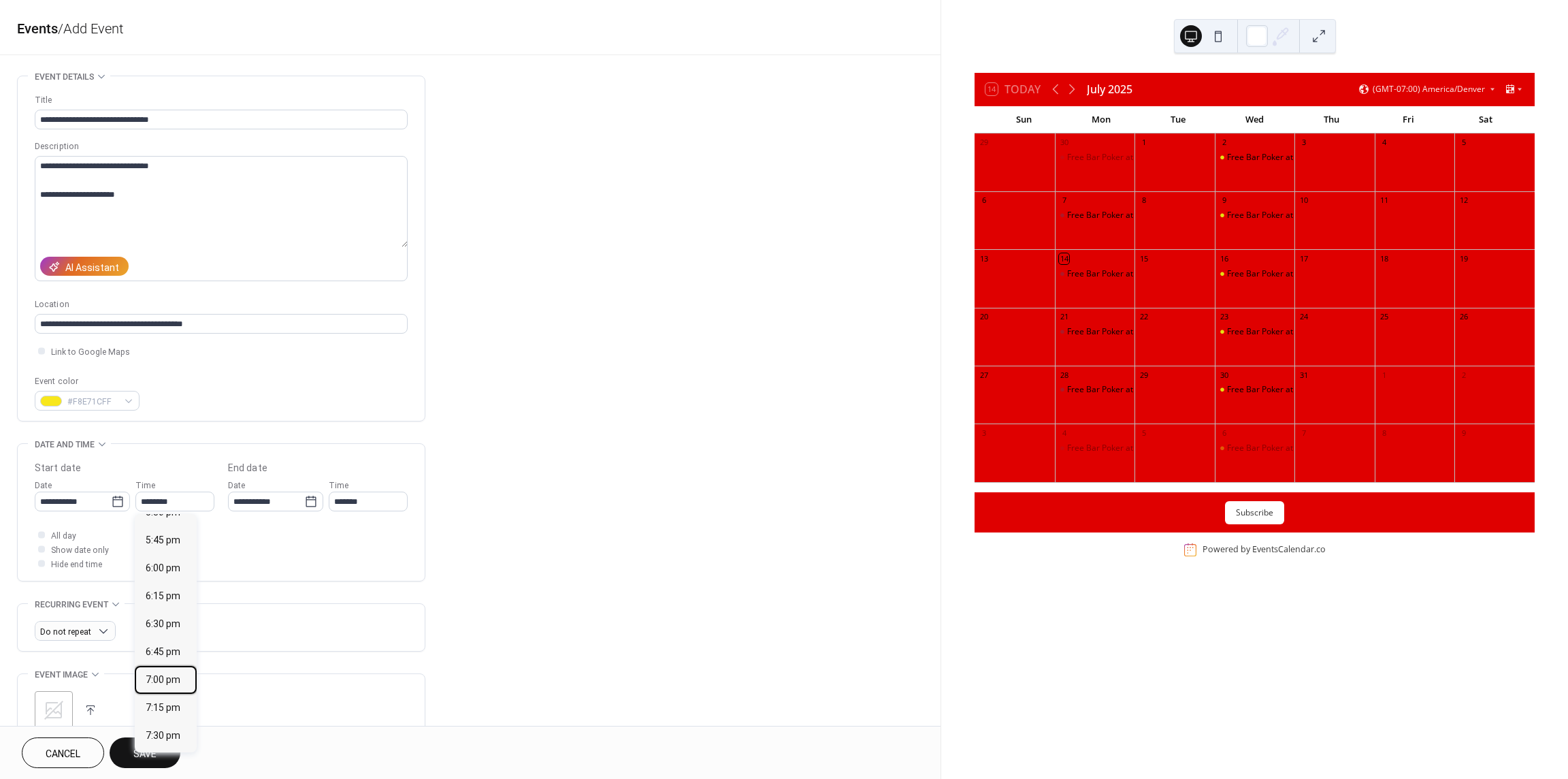 drag, startPoint x: 163, startPoint y: 677, endPoint x: 167, endPoint y: 667, distance: 10.77033 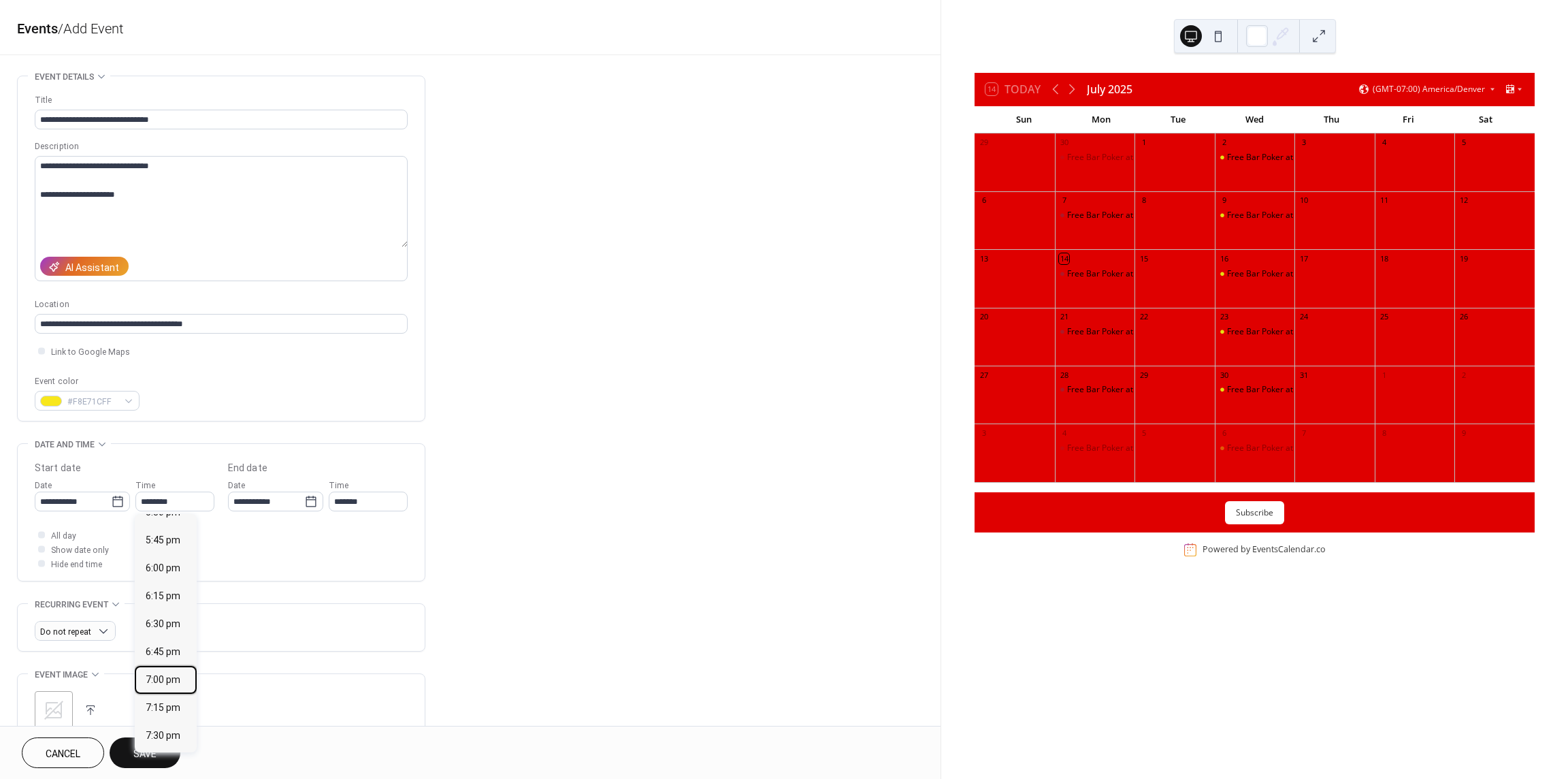 click on "7:00 pm" at bounding box center (163, 680) 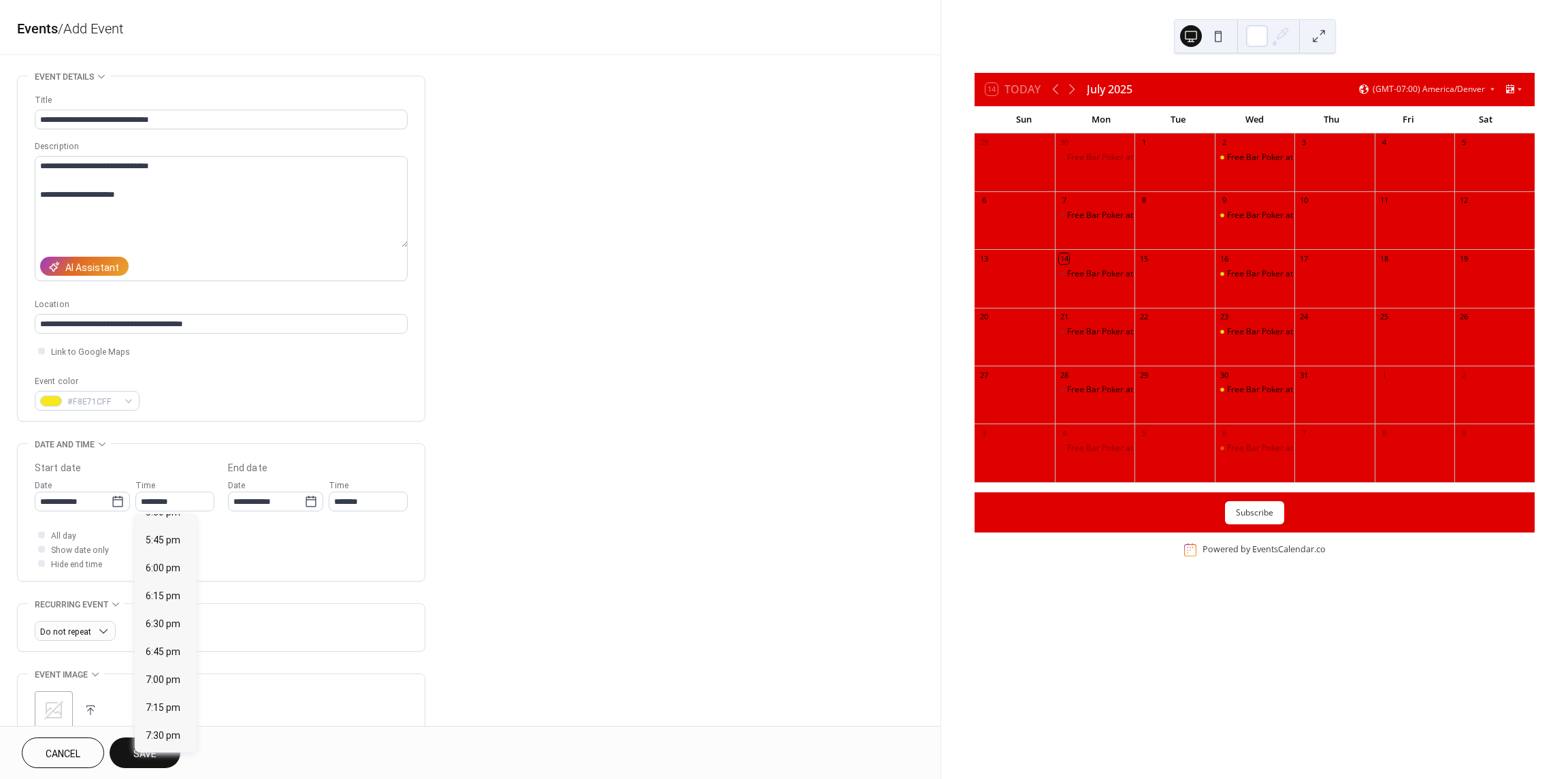 type on "*******" 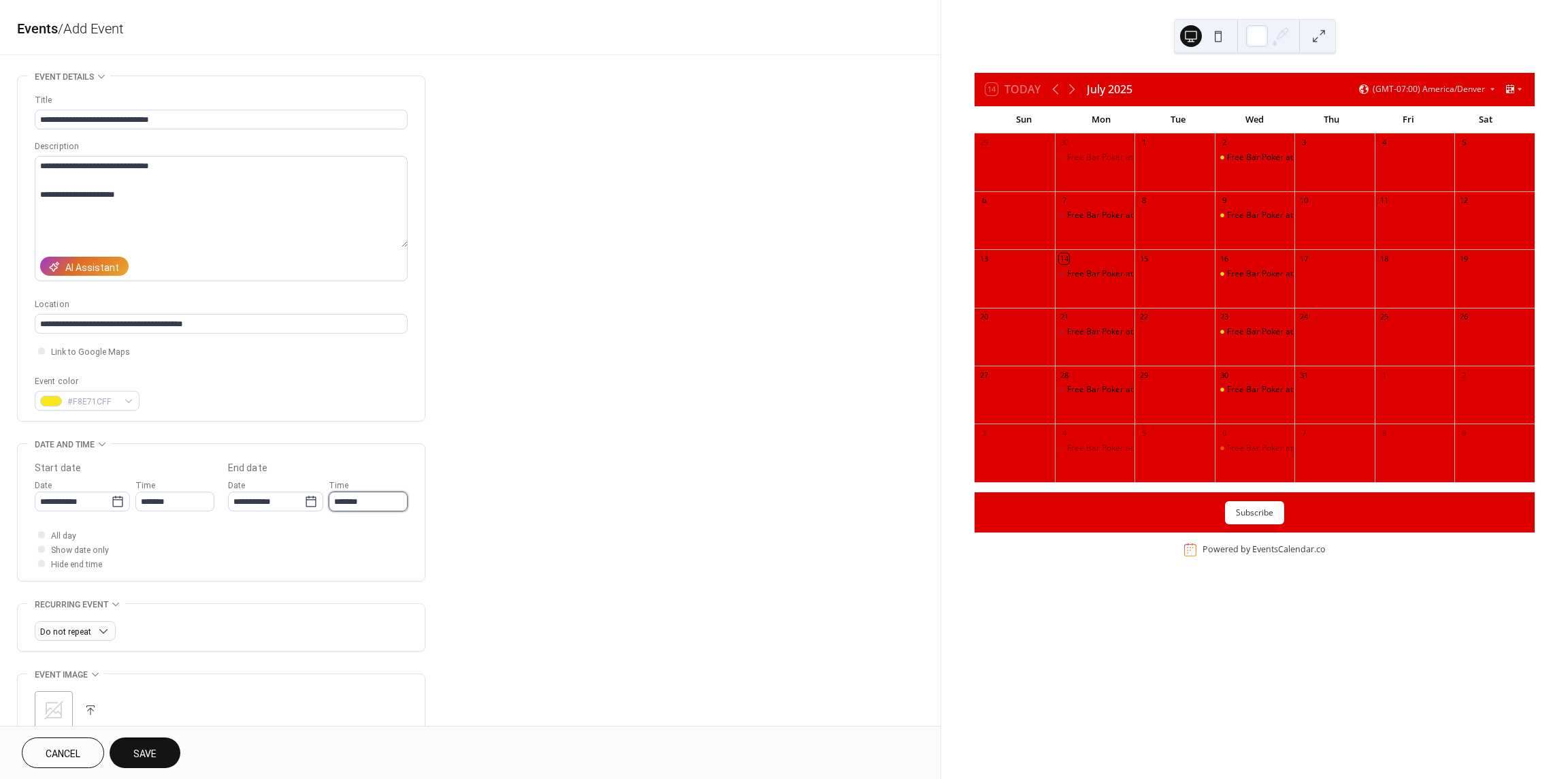 click on "*******" at bounding box center (368, 501) 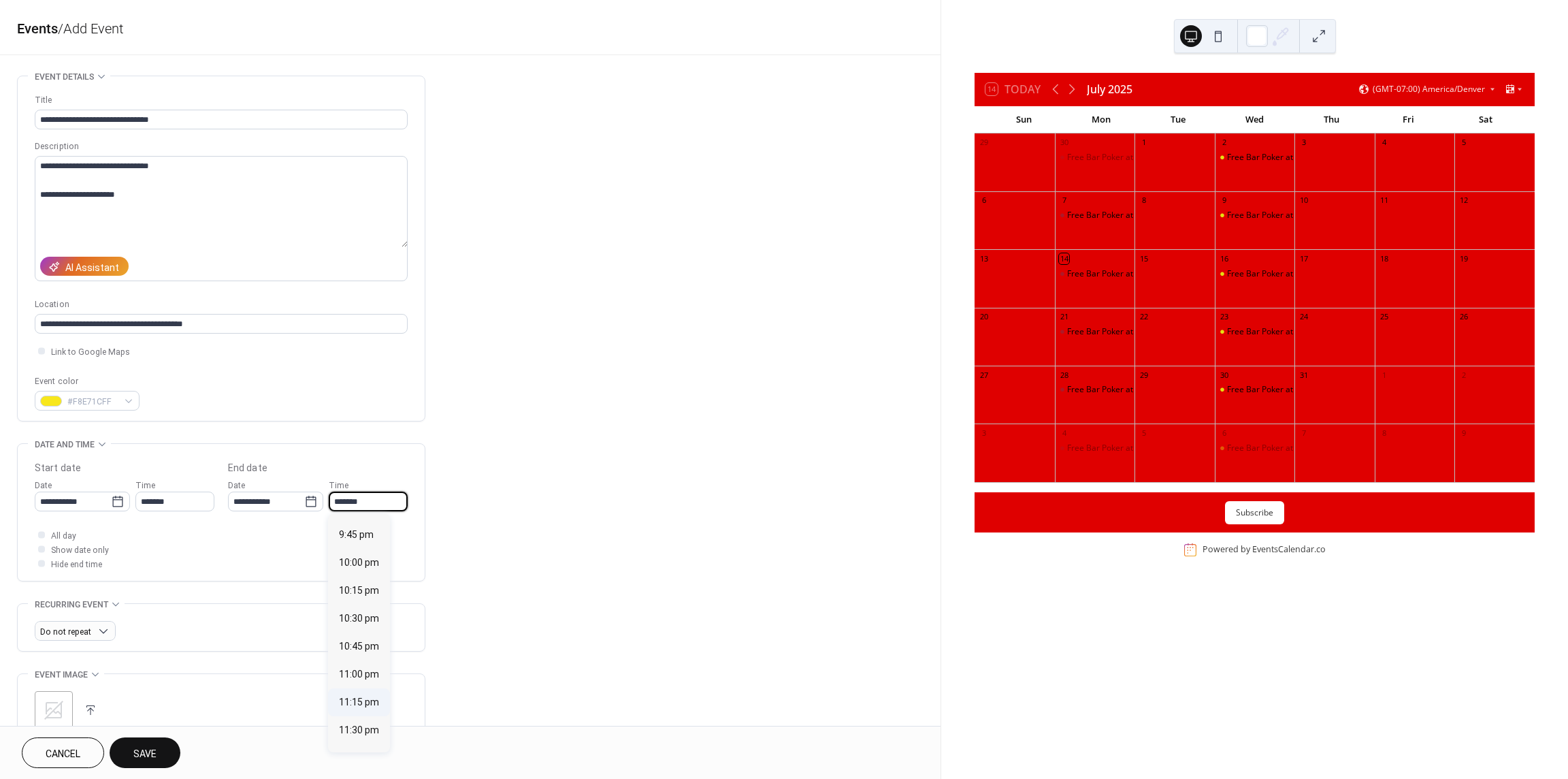 scroll, scrollTop: 292, scrollLeft: 0, axis: vertical 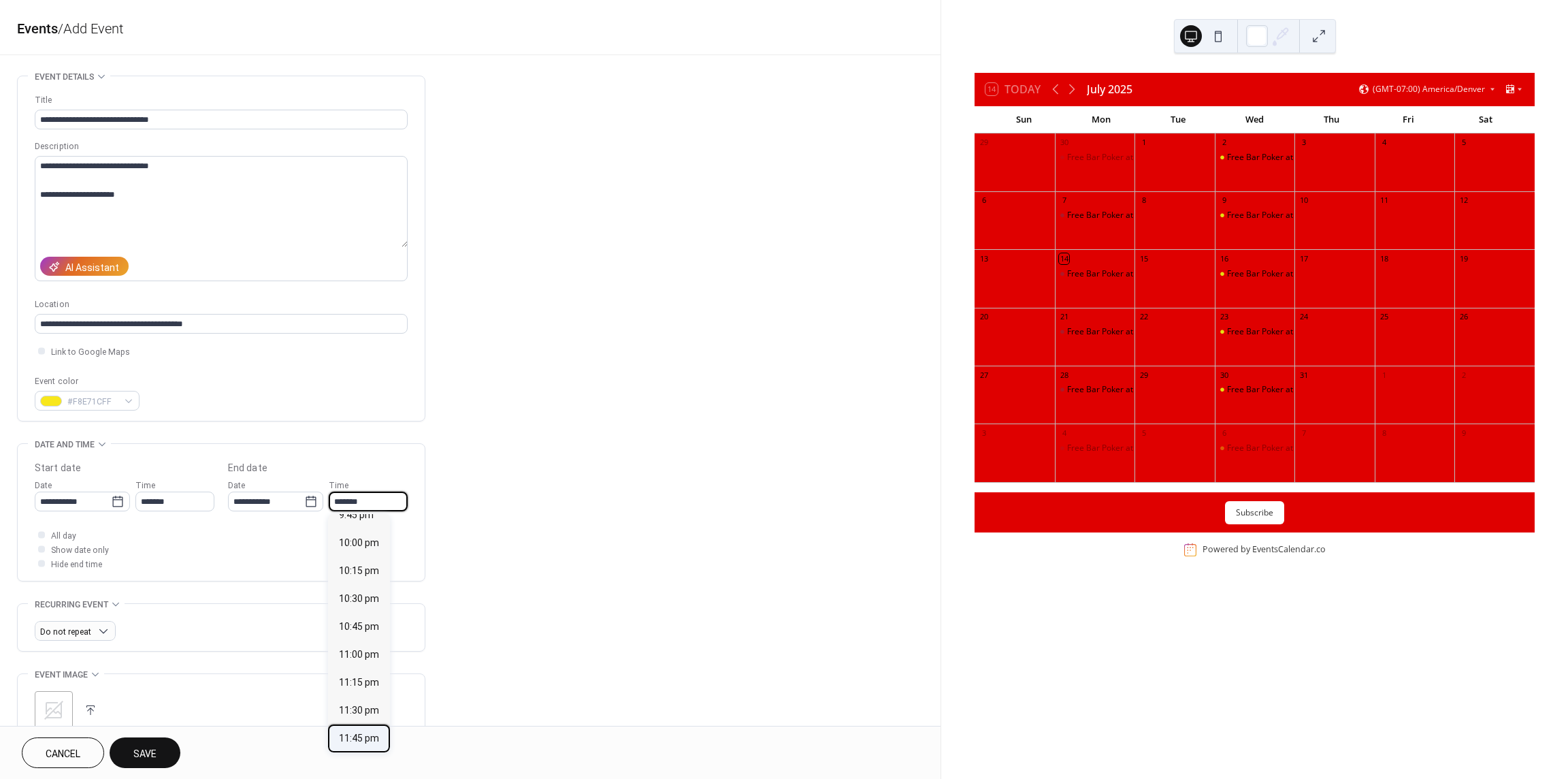 click on "11:45 pm" at bounding box center [359, 738] 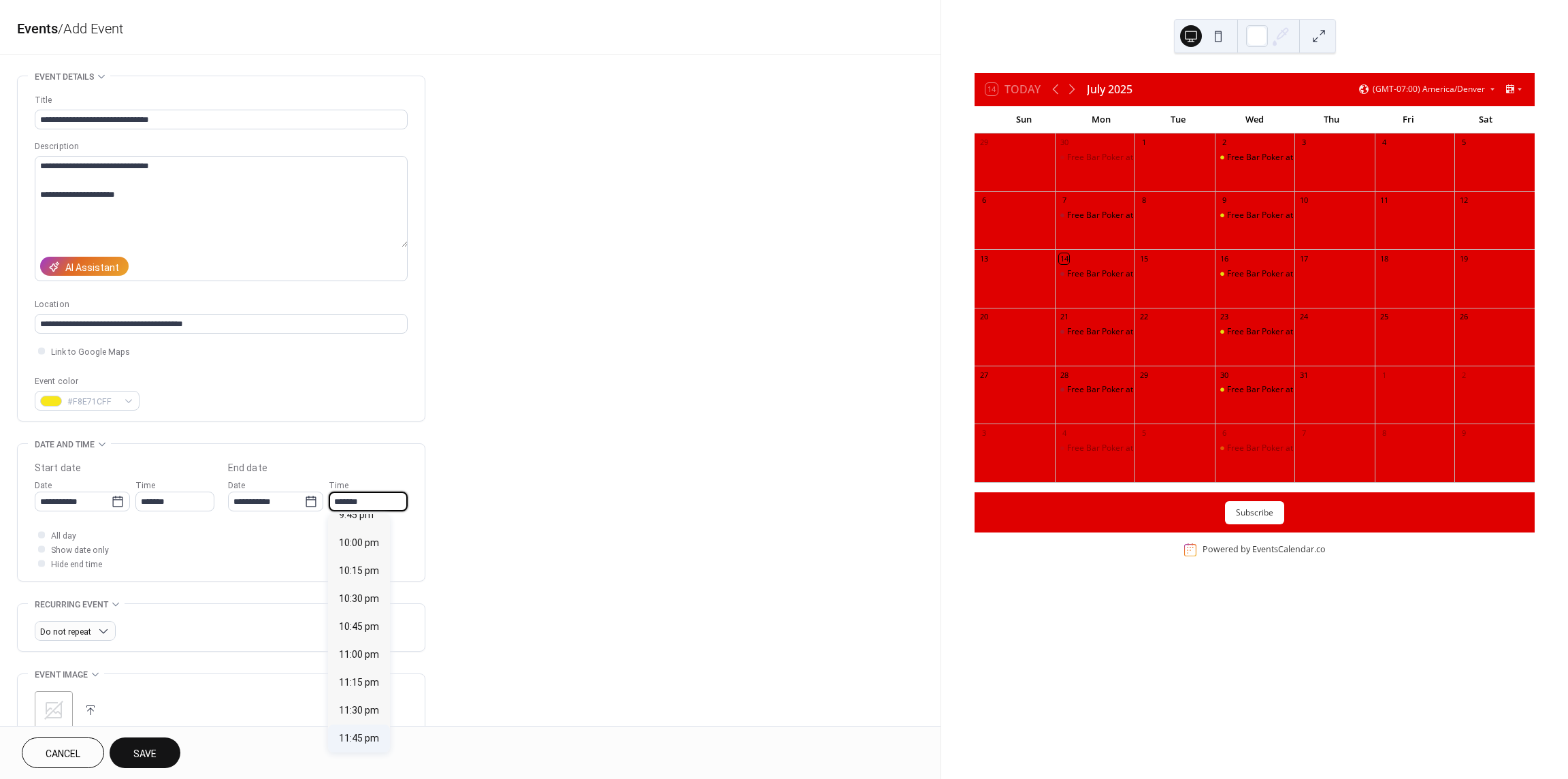 type on "********" 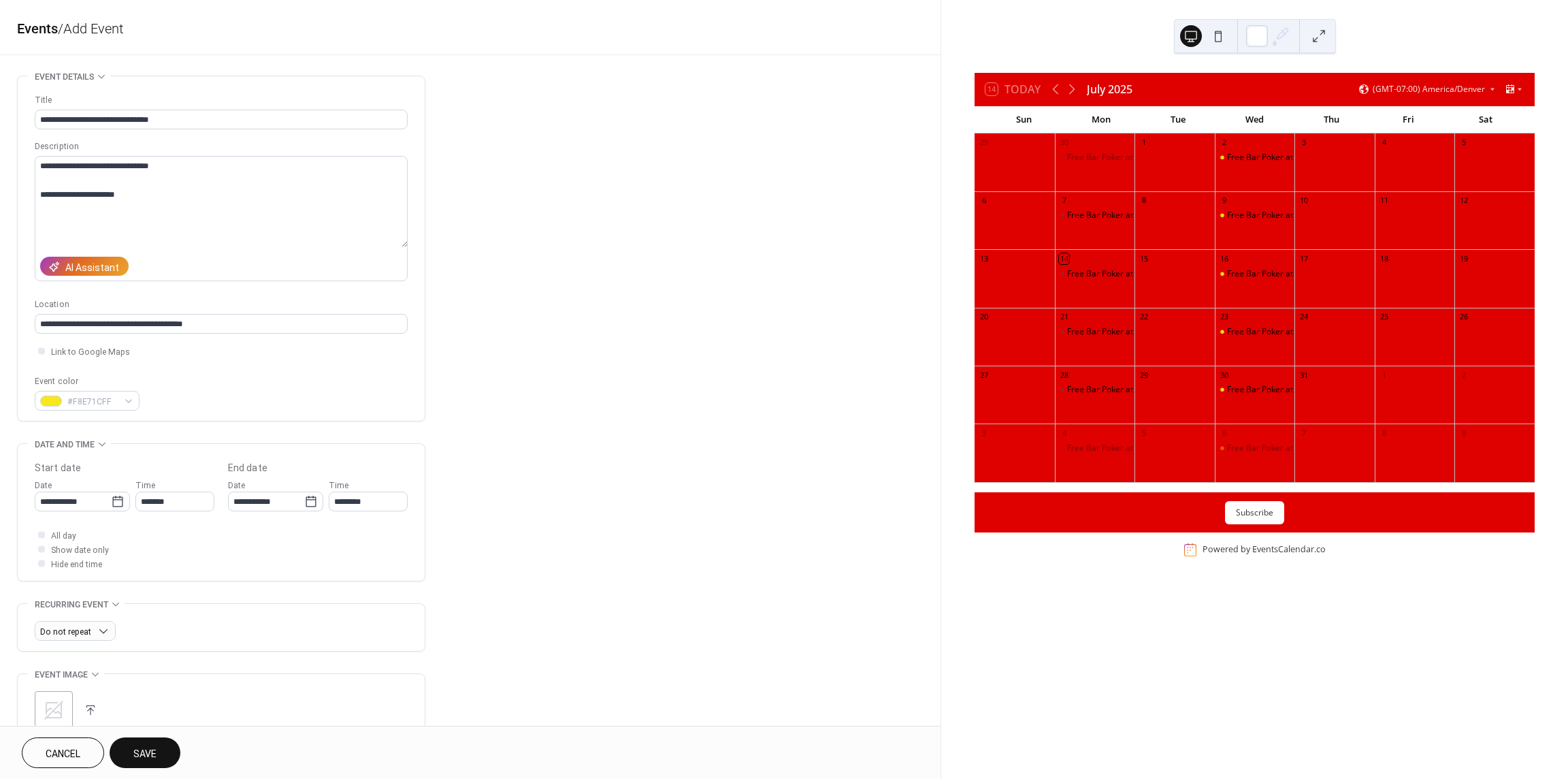 click on "**********" at bounding box center (470, 572) 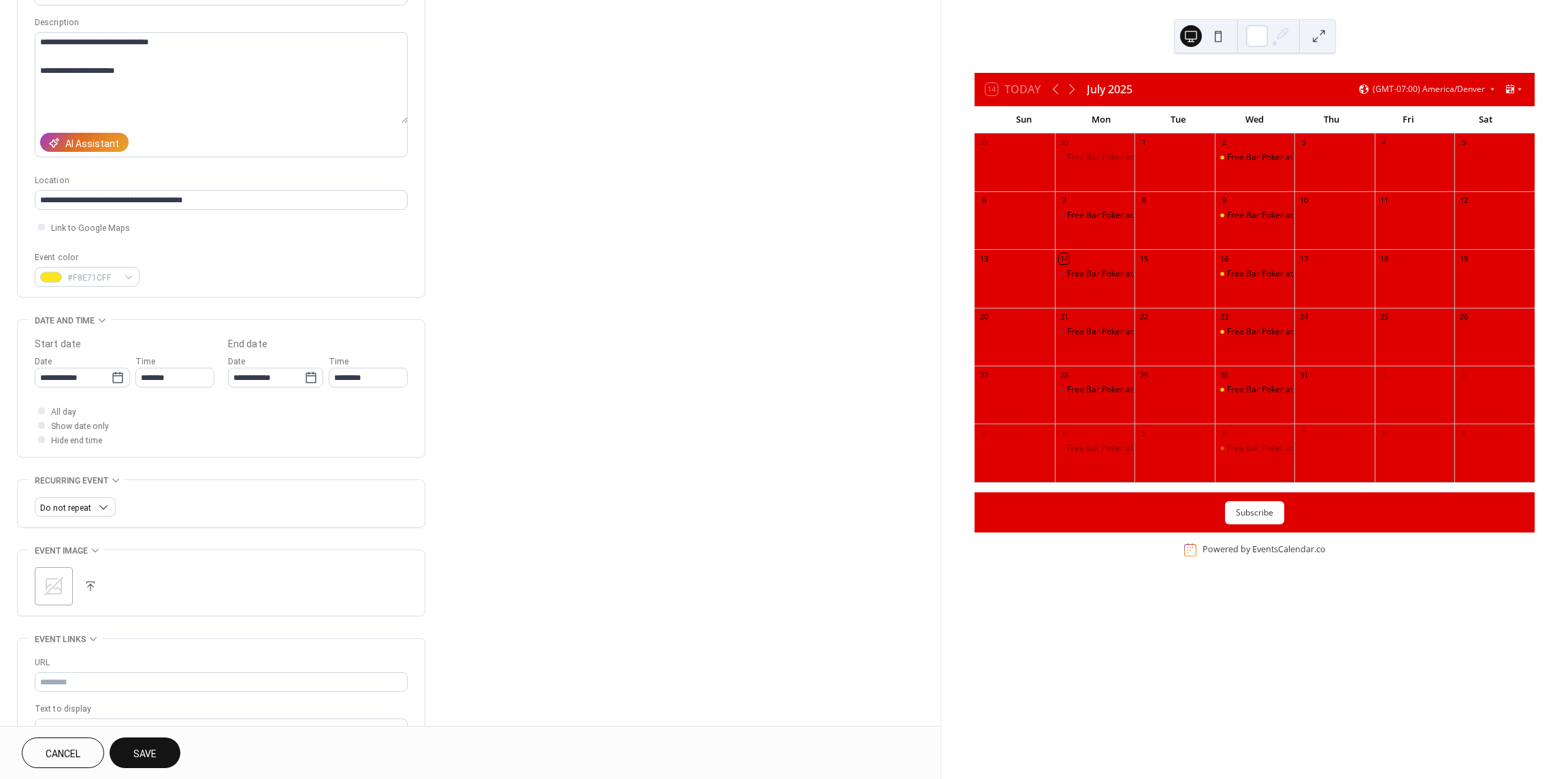 scroll, scrollTop: 136, scrollLeft: 0, axis: vertical 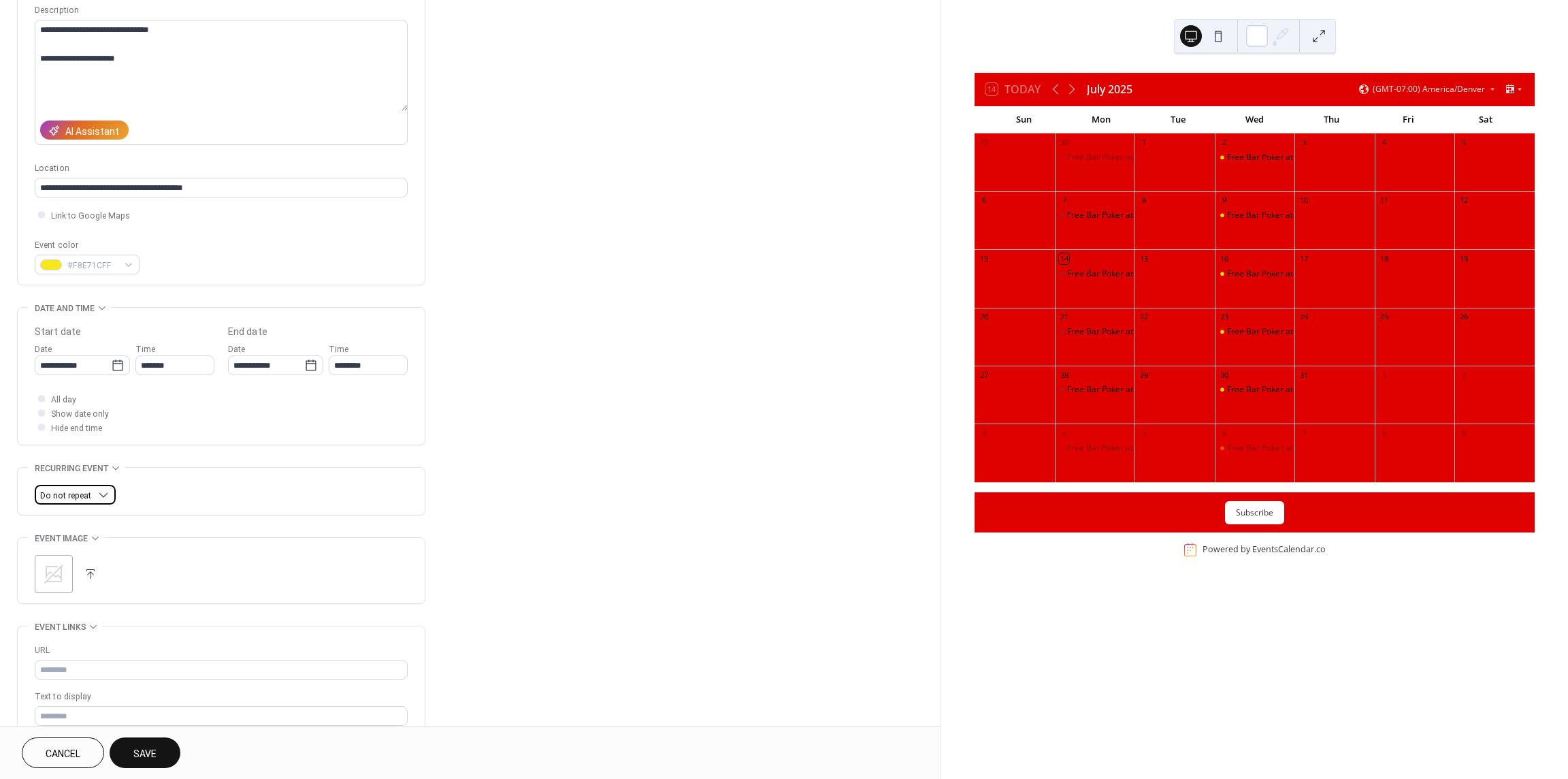 click on "Do not repeat" at bounding box center [65, 496] 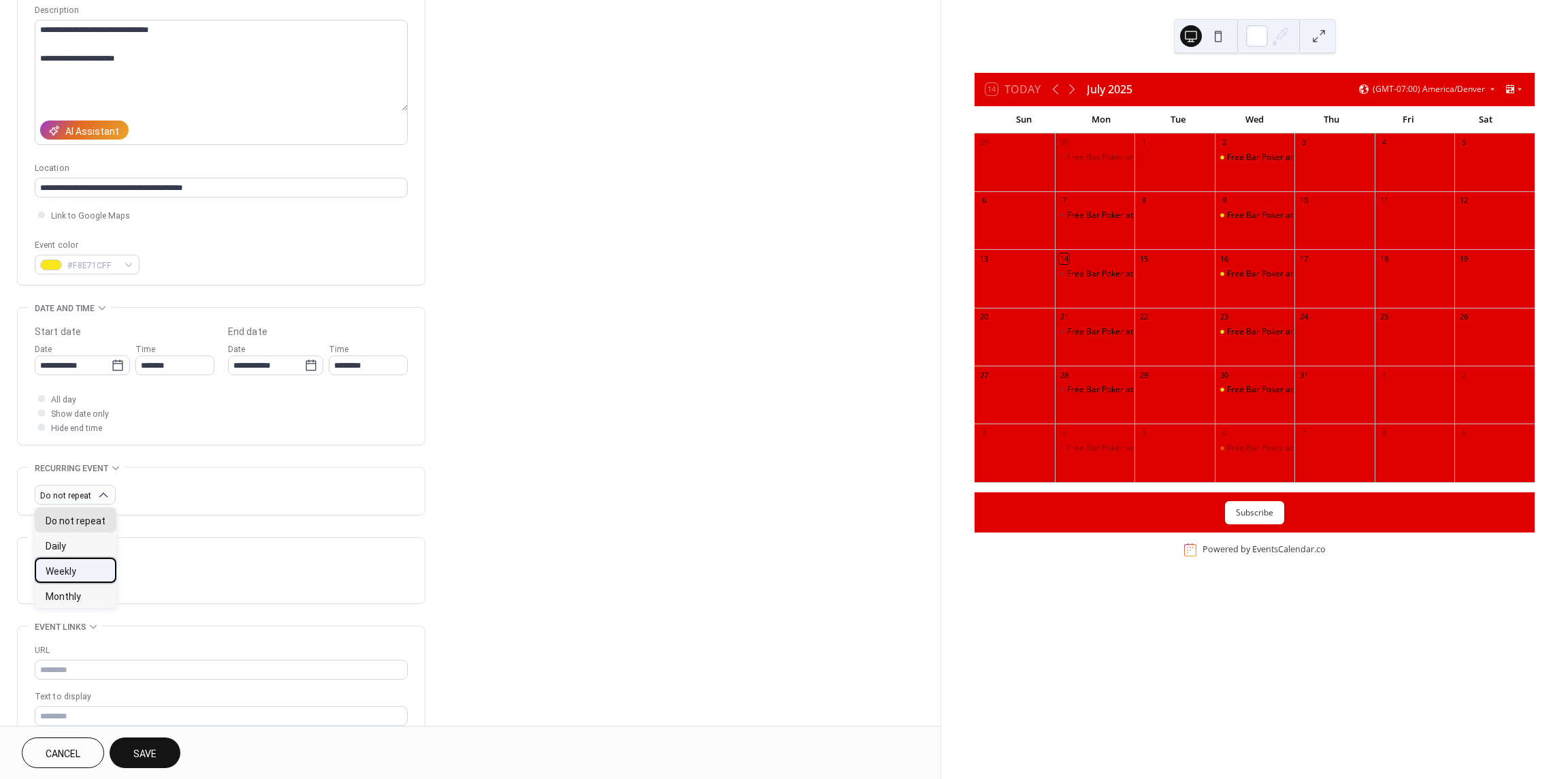 click on "Weekly" at bounding box center [61, 571] 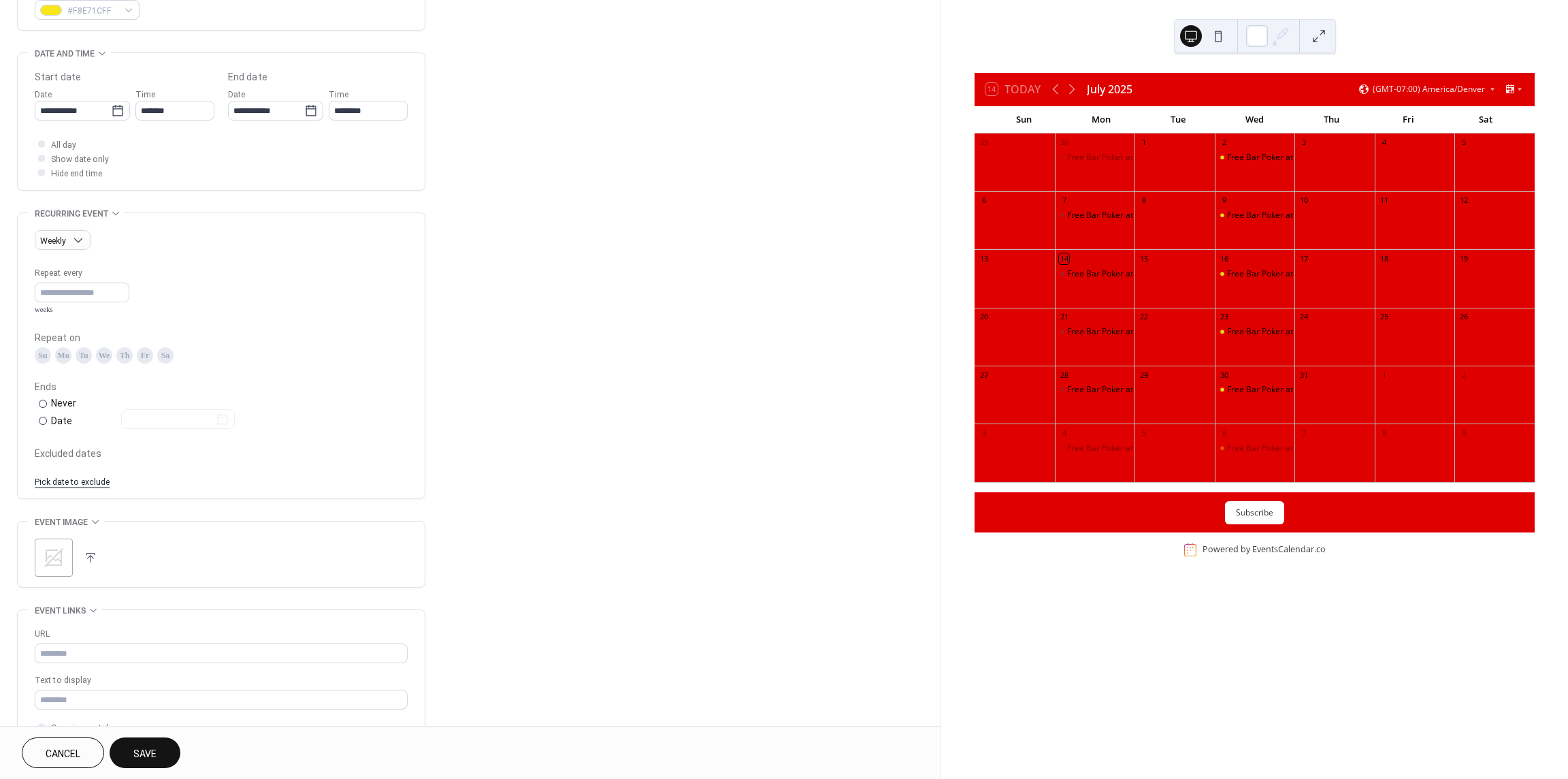 scroll, scrollTop: 392, scrollLeft: 0, axis: vertical 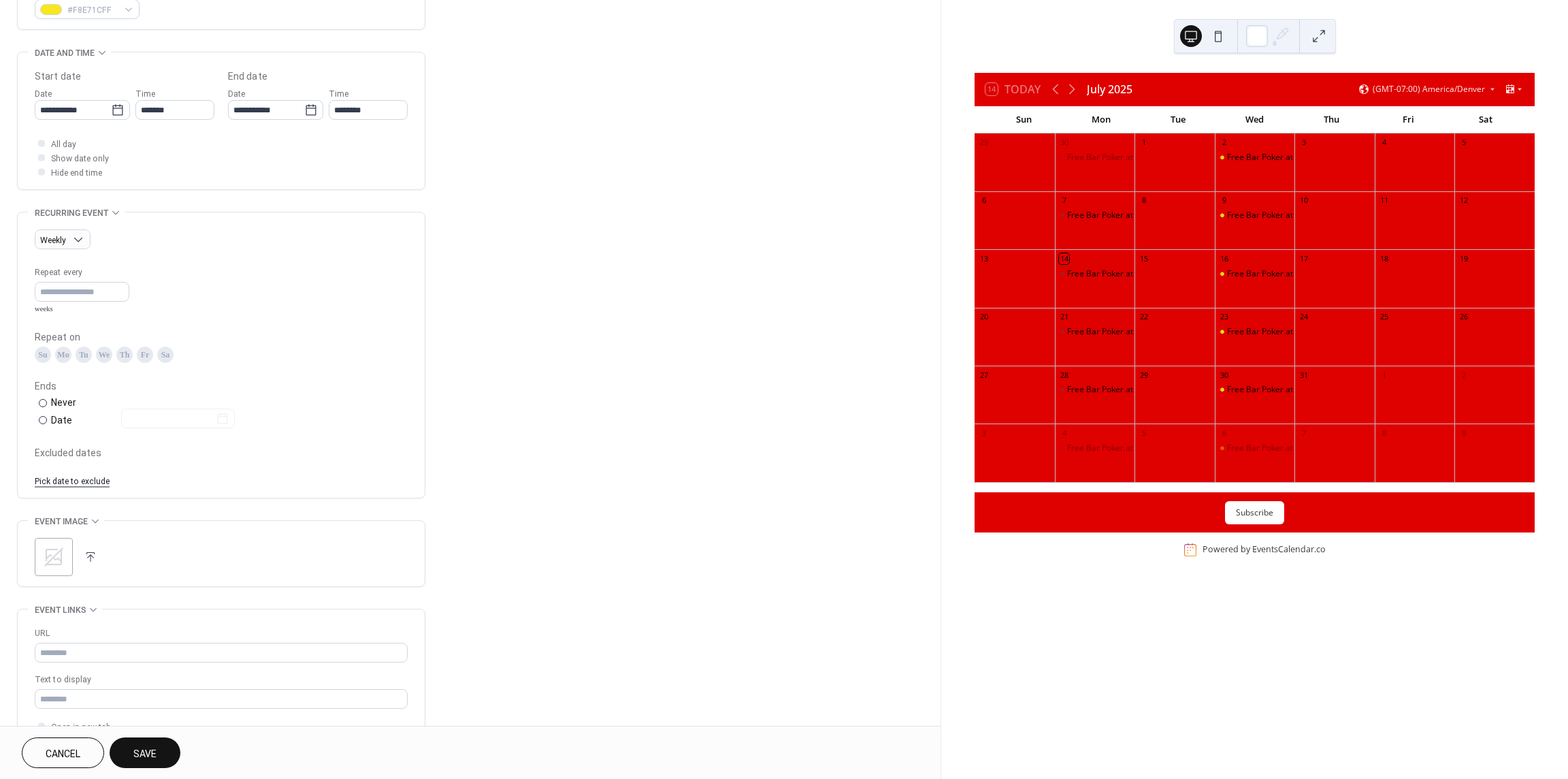 click on "Th" at bounding box center (125, 355) 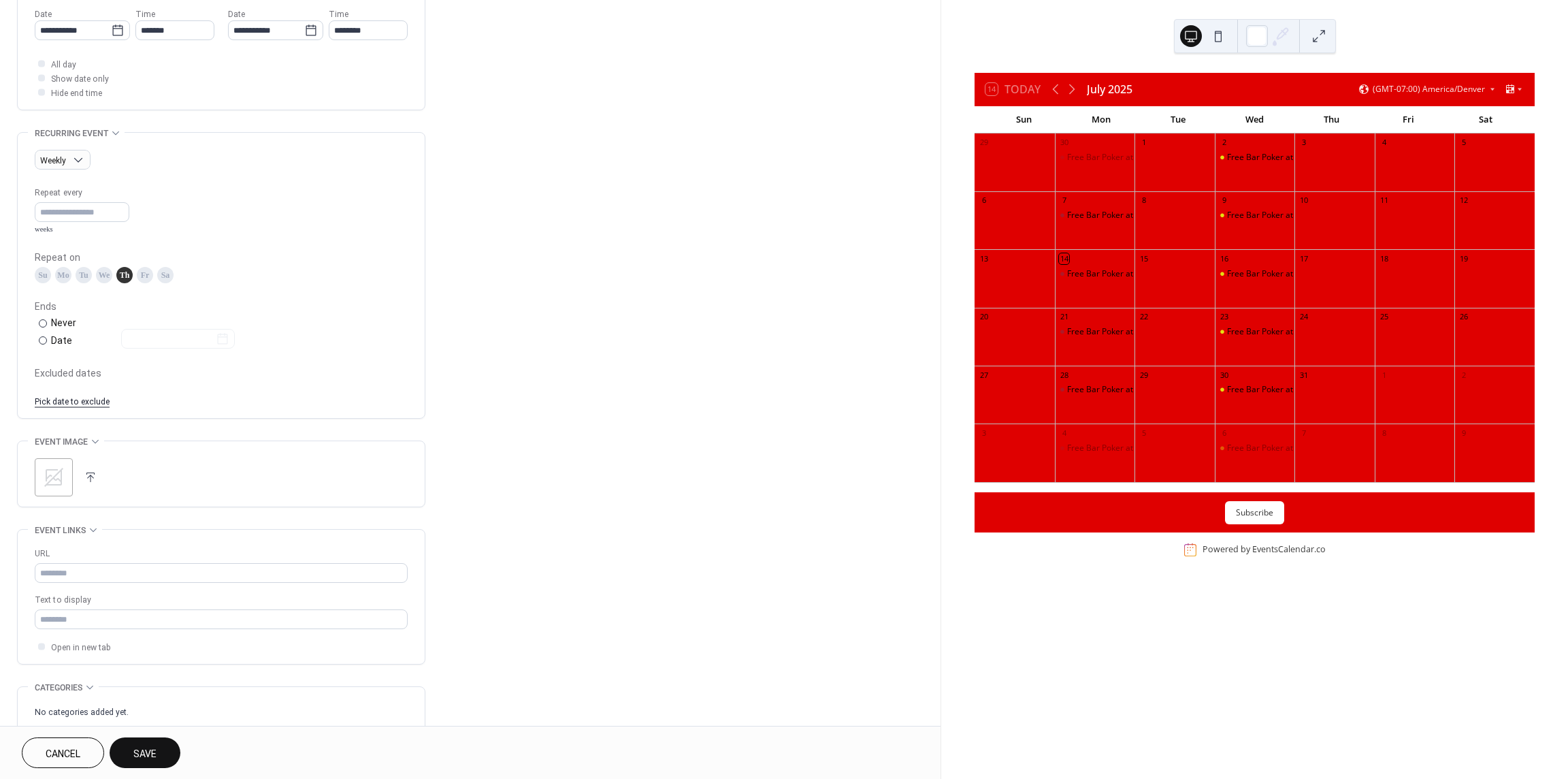 scroll, scrollTop: 511, scrollLeft: 0, axis: vertical 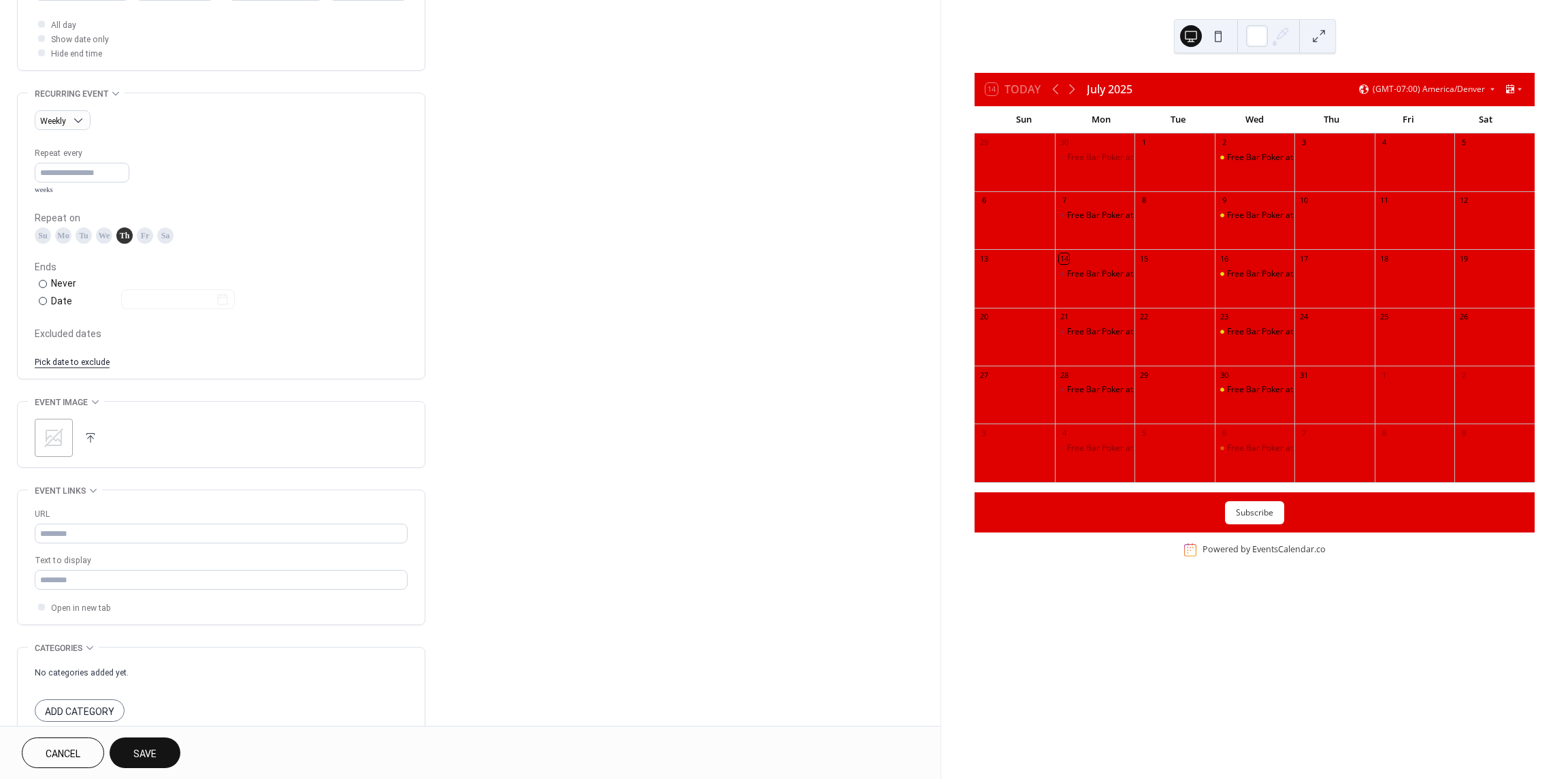 click 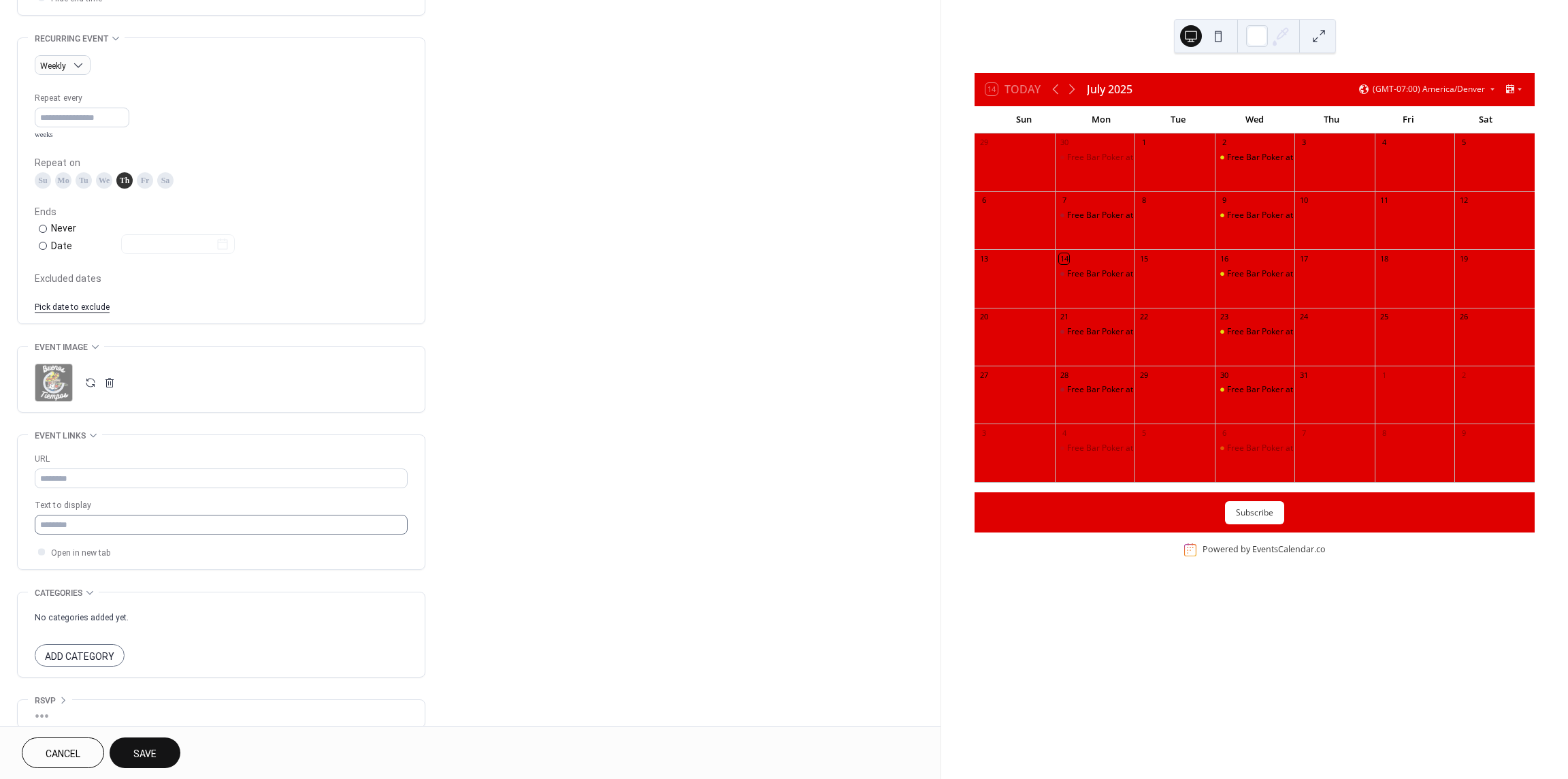 scroll, scrollTop: 581, scrollLeft: 0, axis: vertical 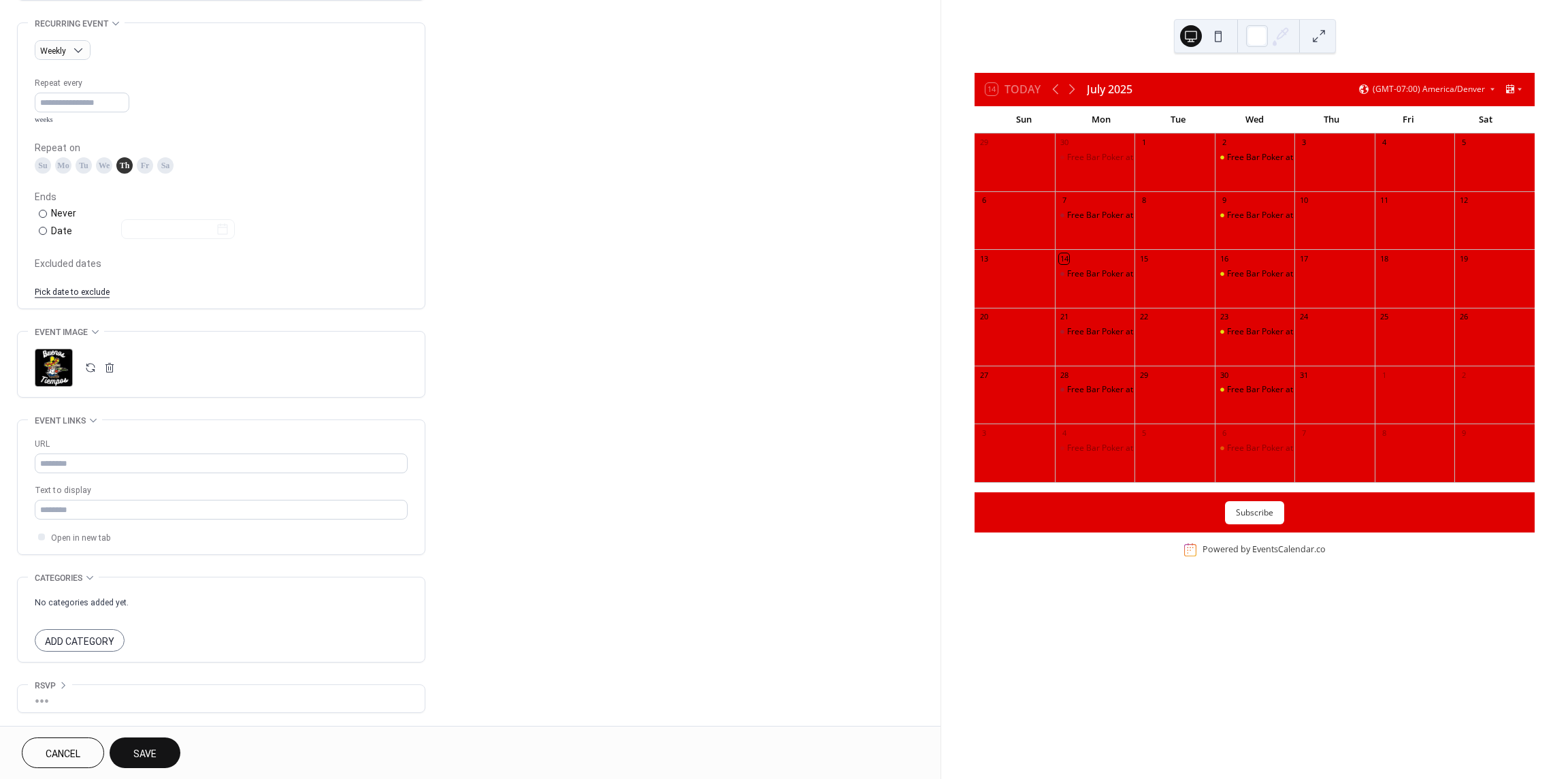 click on "Add Category" at bounding box center (80, 641) 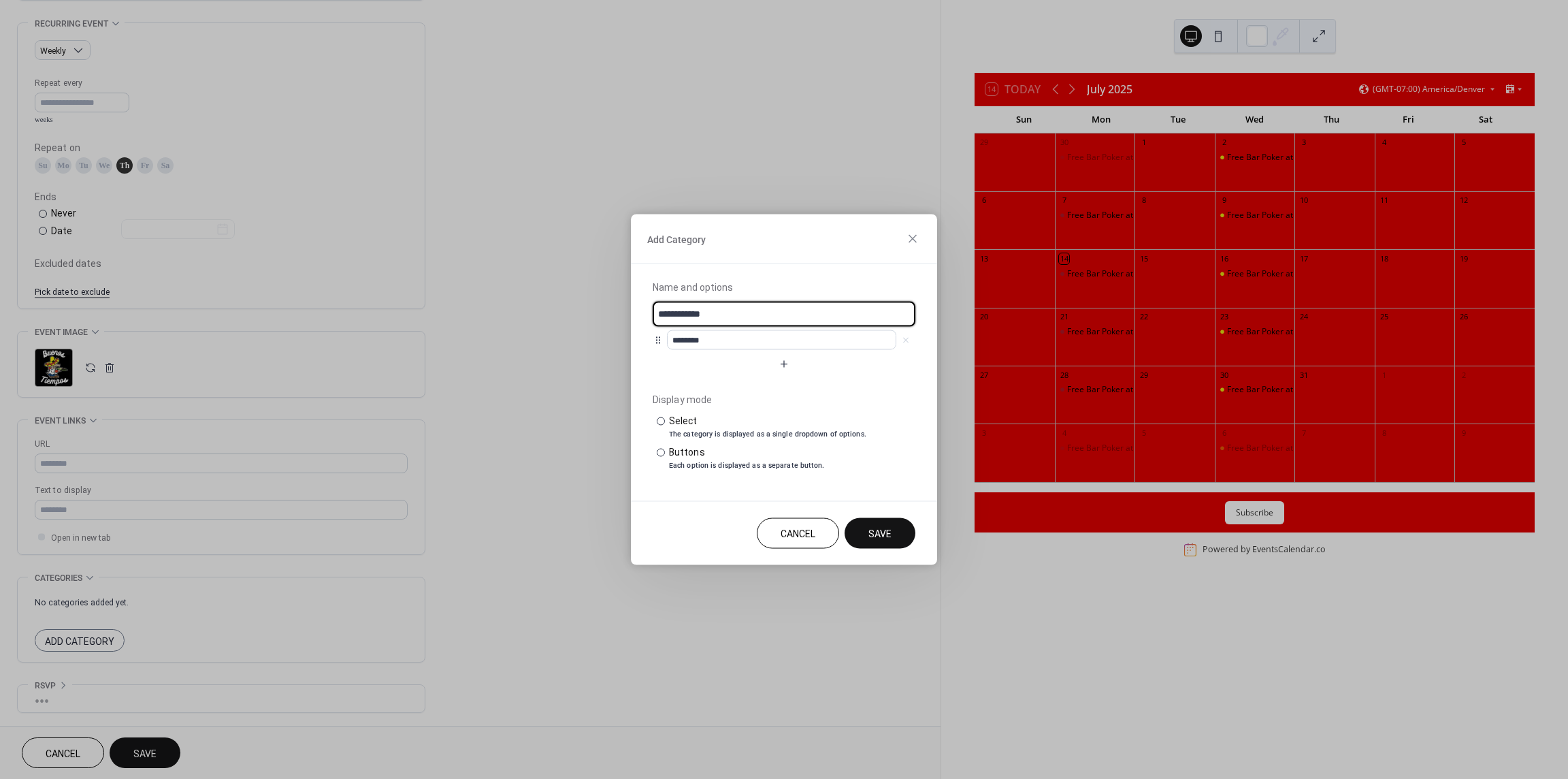 click on "**********" at bounding box center [784, 314] 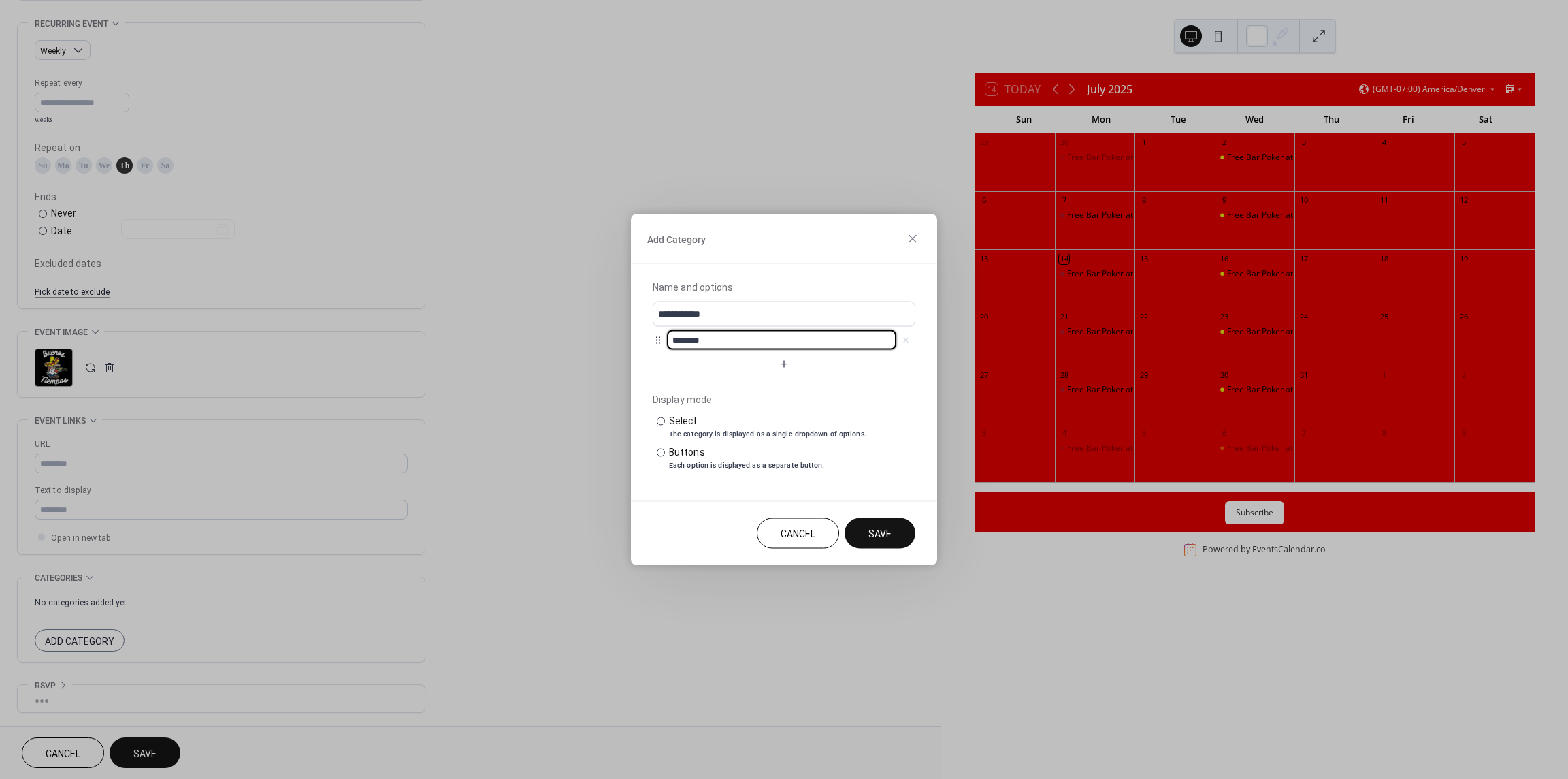 click on "********" at bounding box center (781, 340) 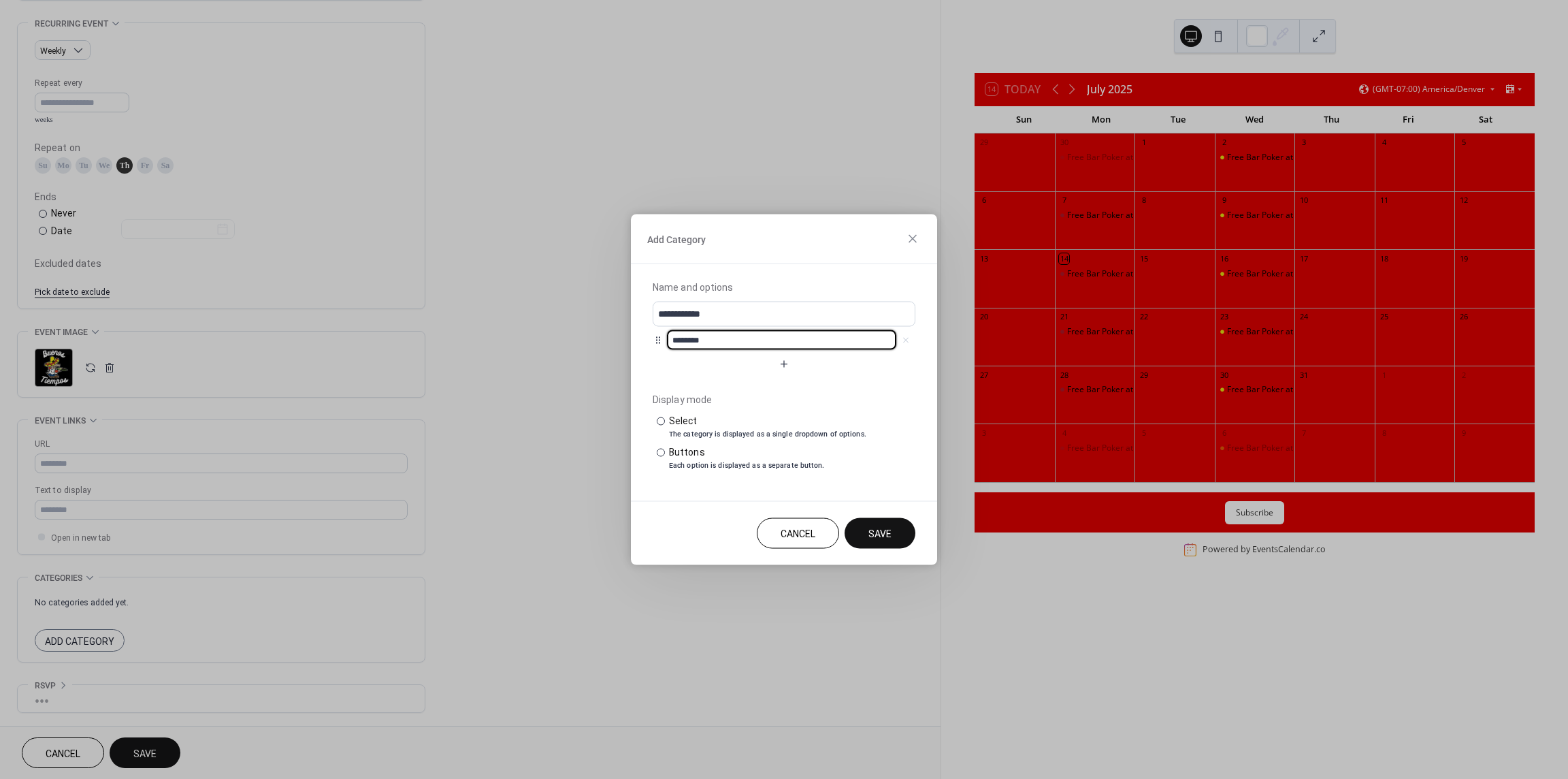 drag, startPoint x: 725, startPoint y: 338, endPoint x: 627, endPoint y: 340, distance: 98.02041 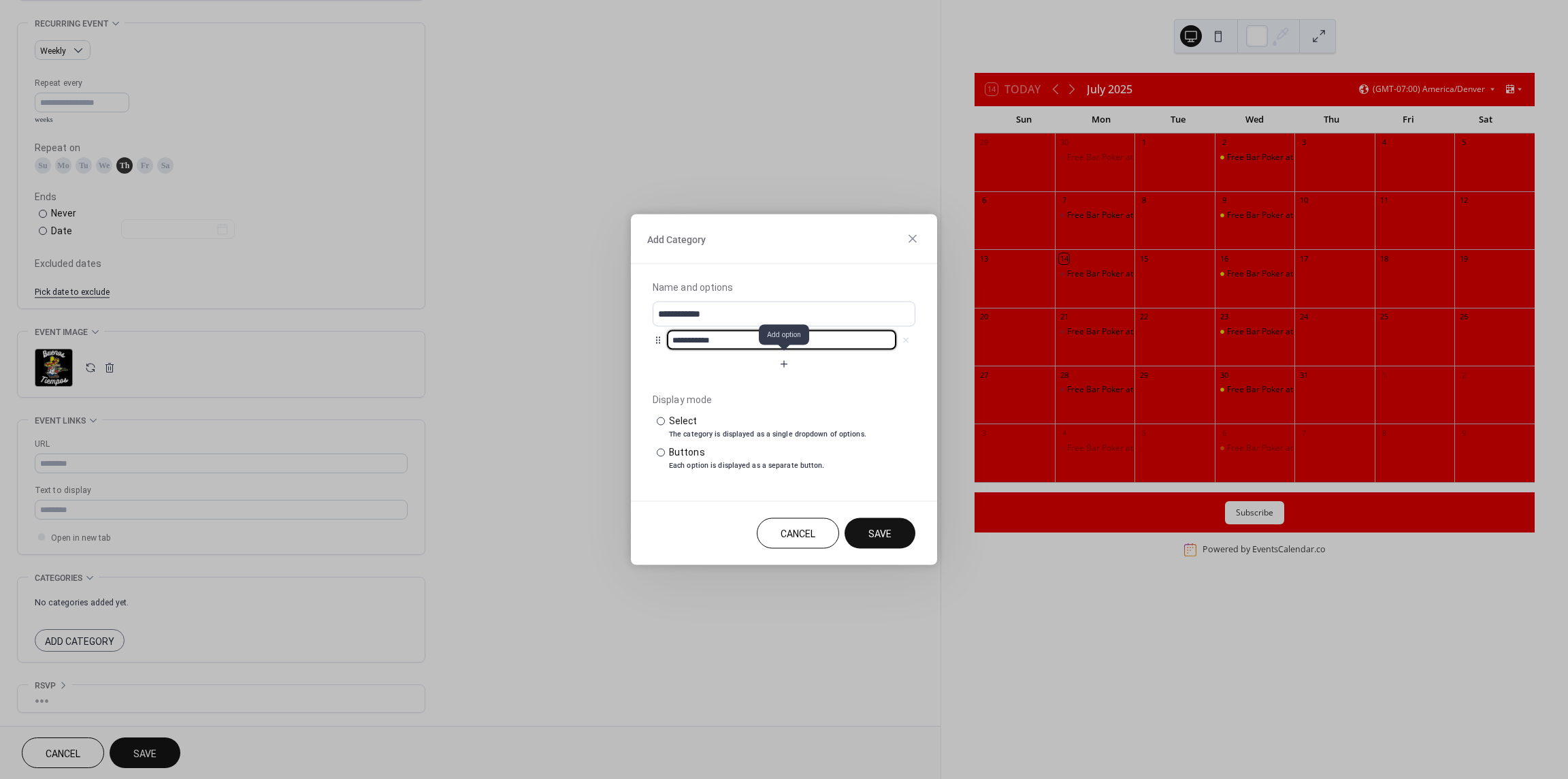 type on "**********" 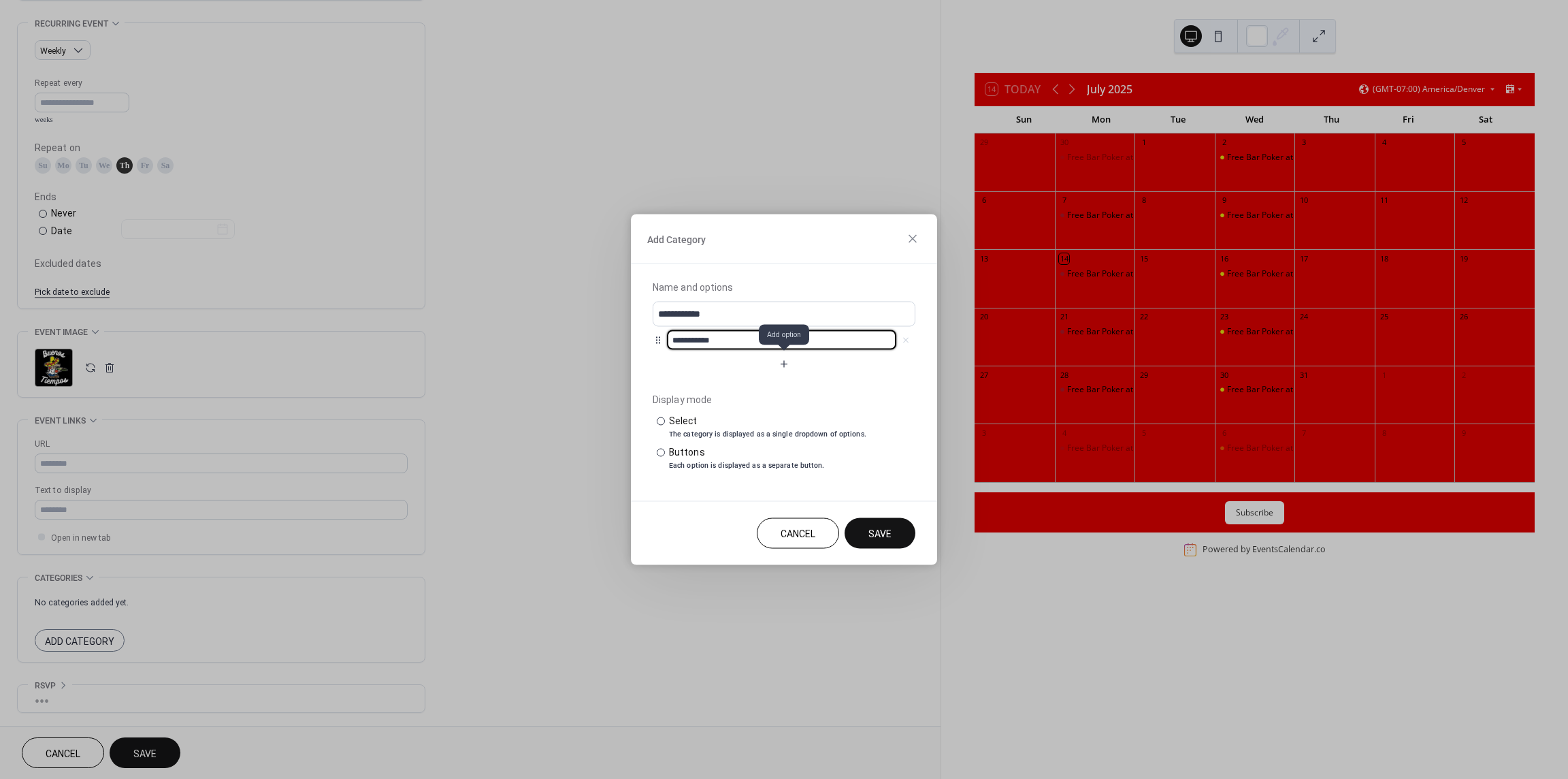 drag, startPoint x: 788, startPoint y: 364, endPoint x: 753, endPoint y: 375, distance: 36.687873 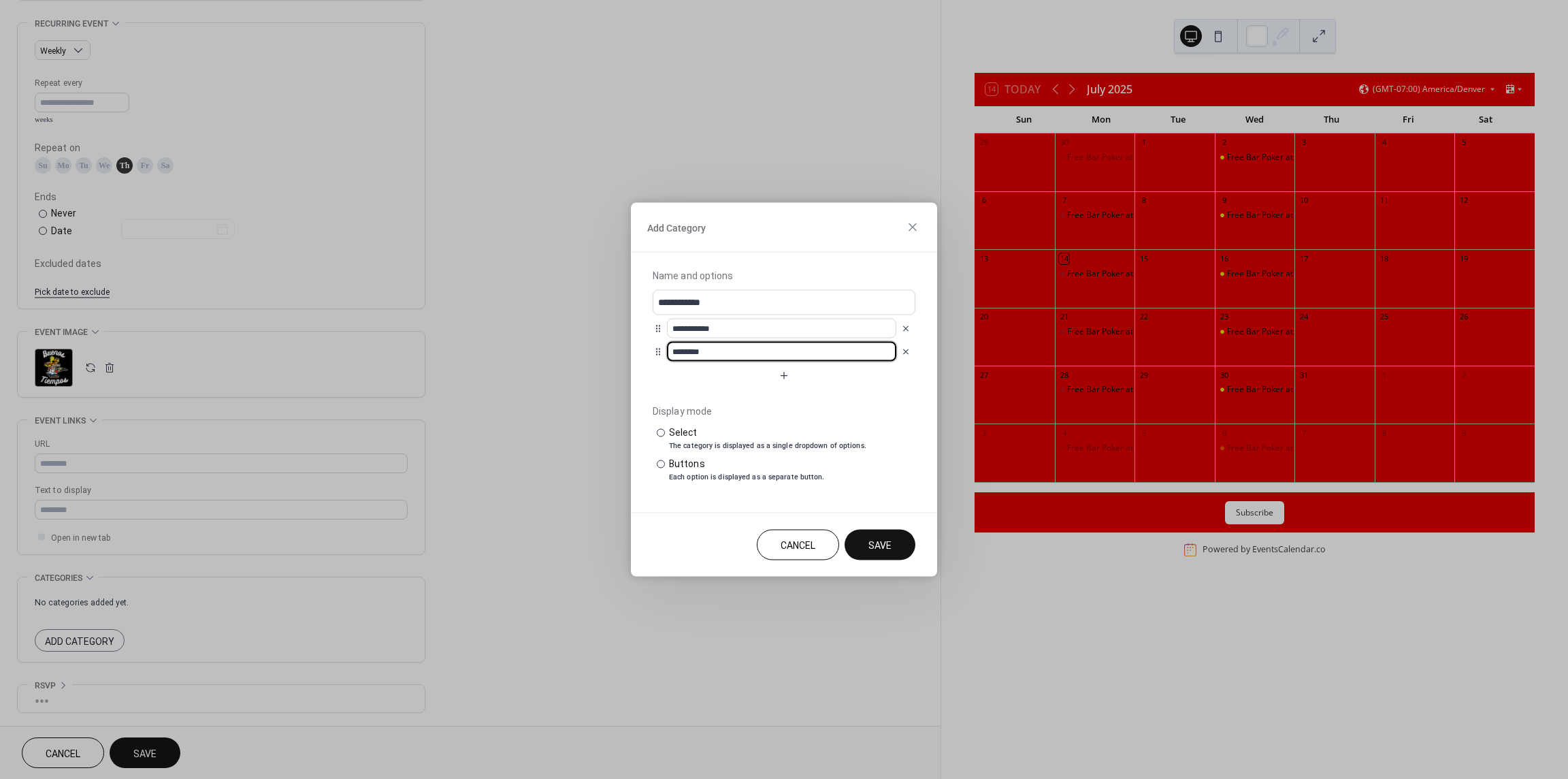 drag, startPoint x: 708, startPoint y: 355, endPoint x: 642, endPoint y: 351, distance: 66.1211 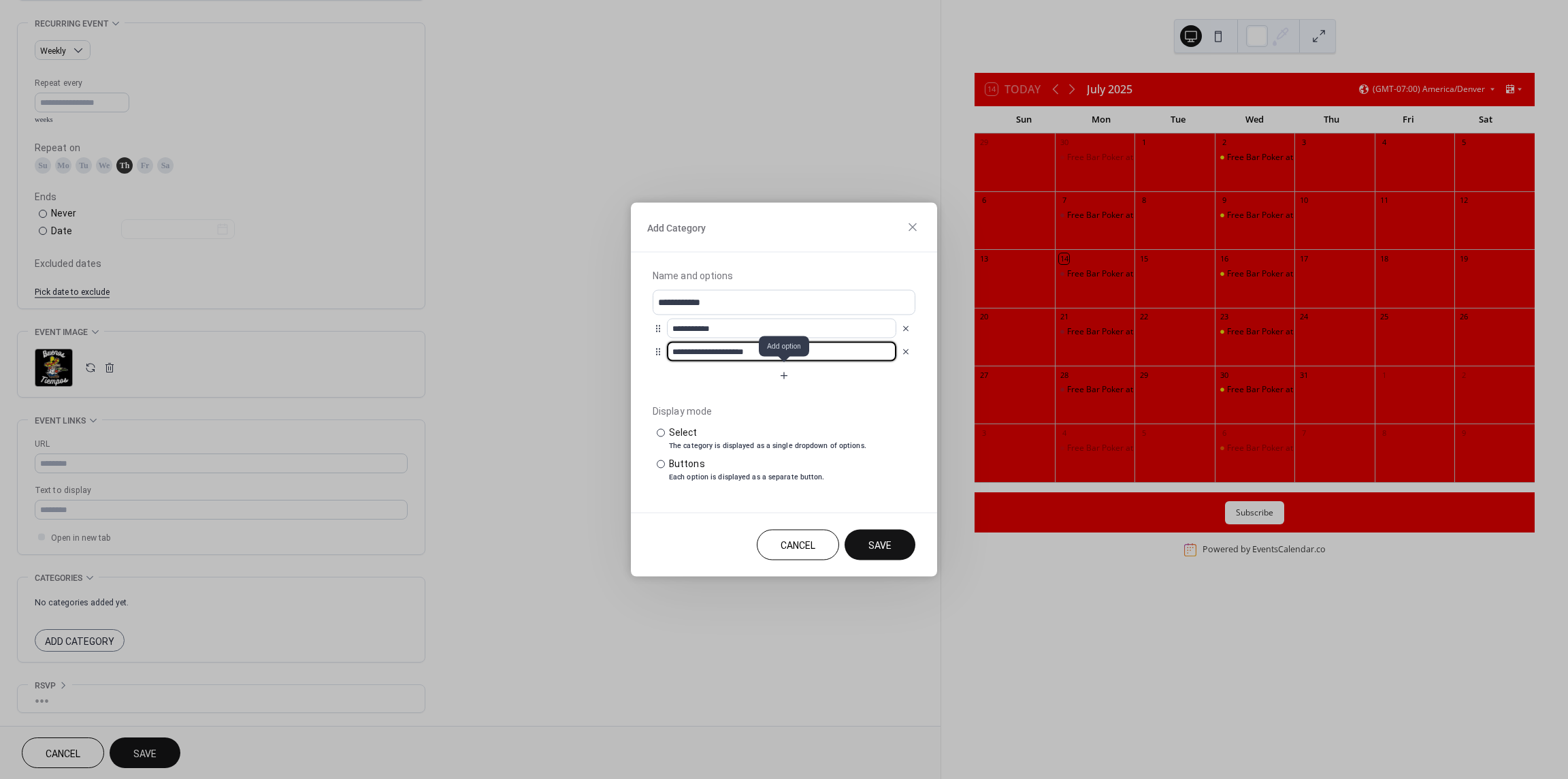 type on "**********" 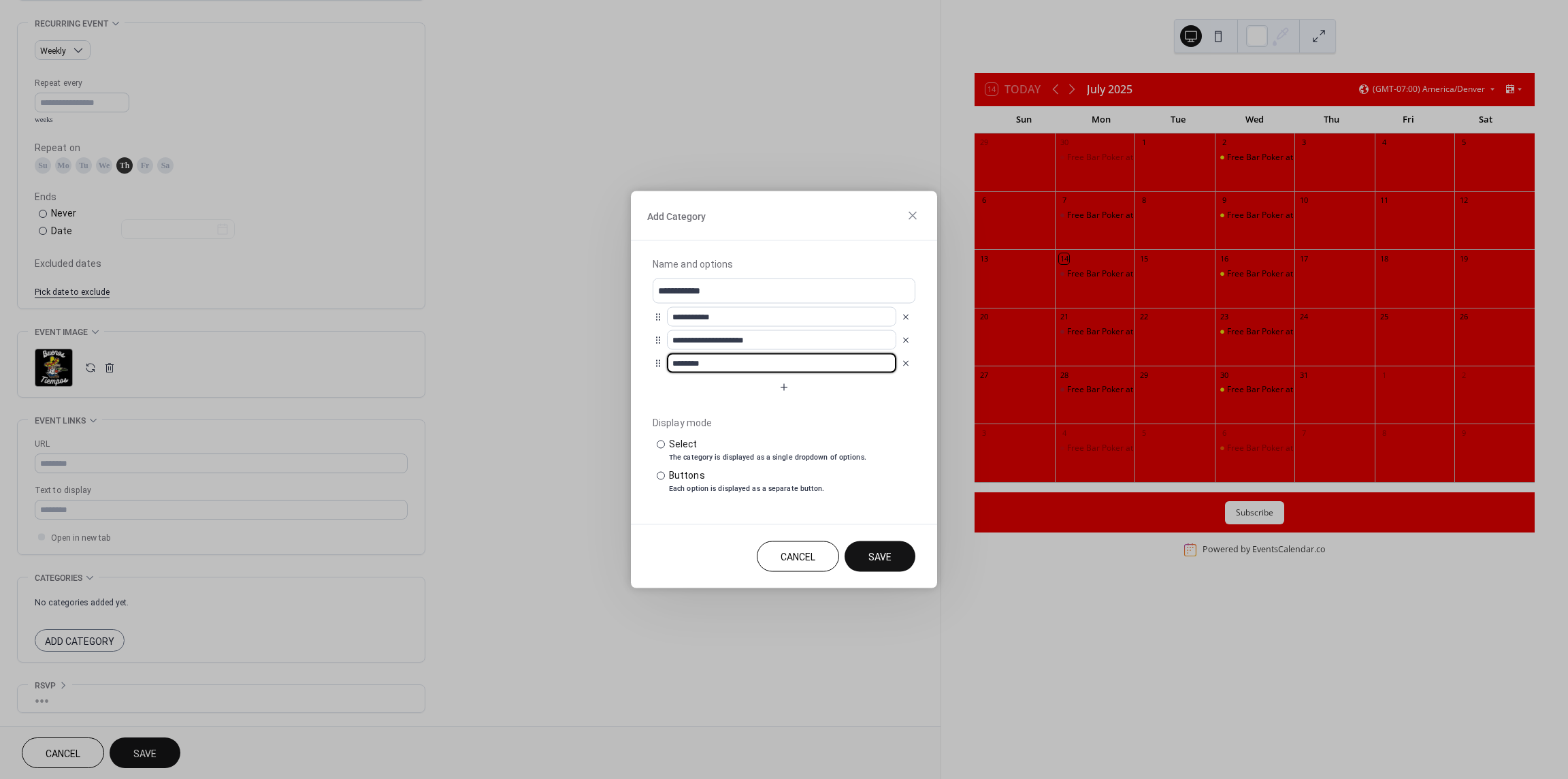 drag, startPoint x: 719, startPoint y: 364, endPoint x: 633, endPoint y: 359, distance: 86.1452 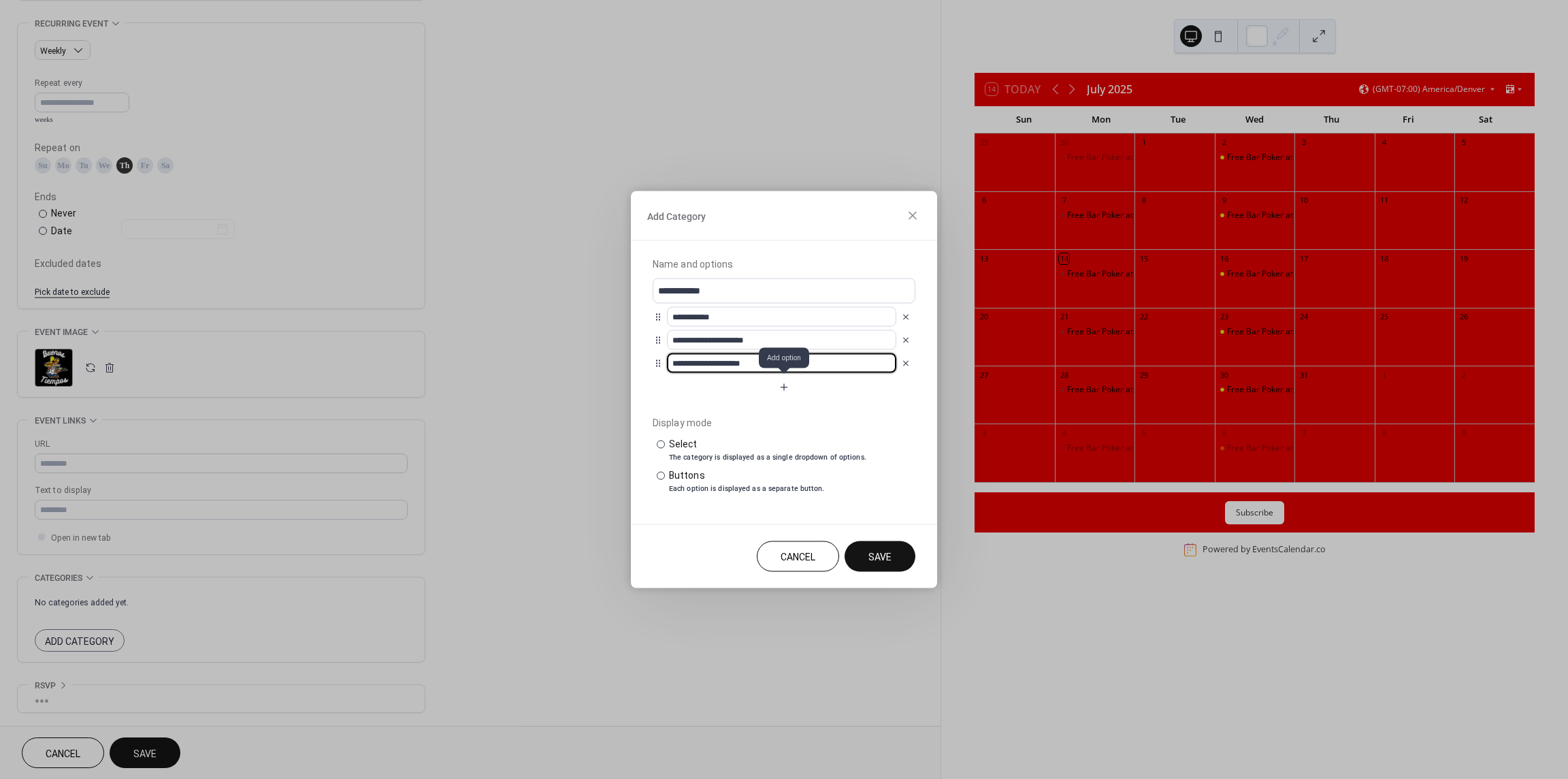type on "**********" 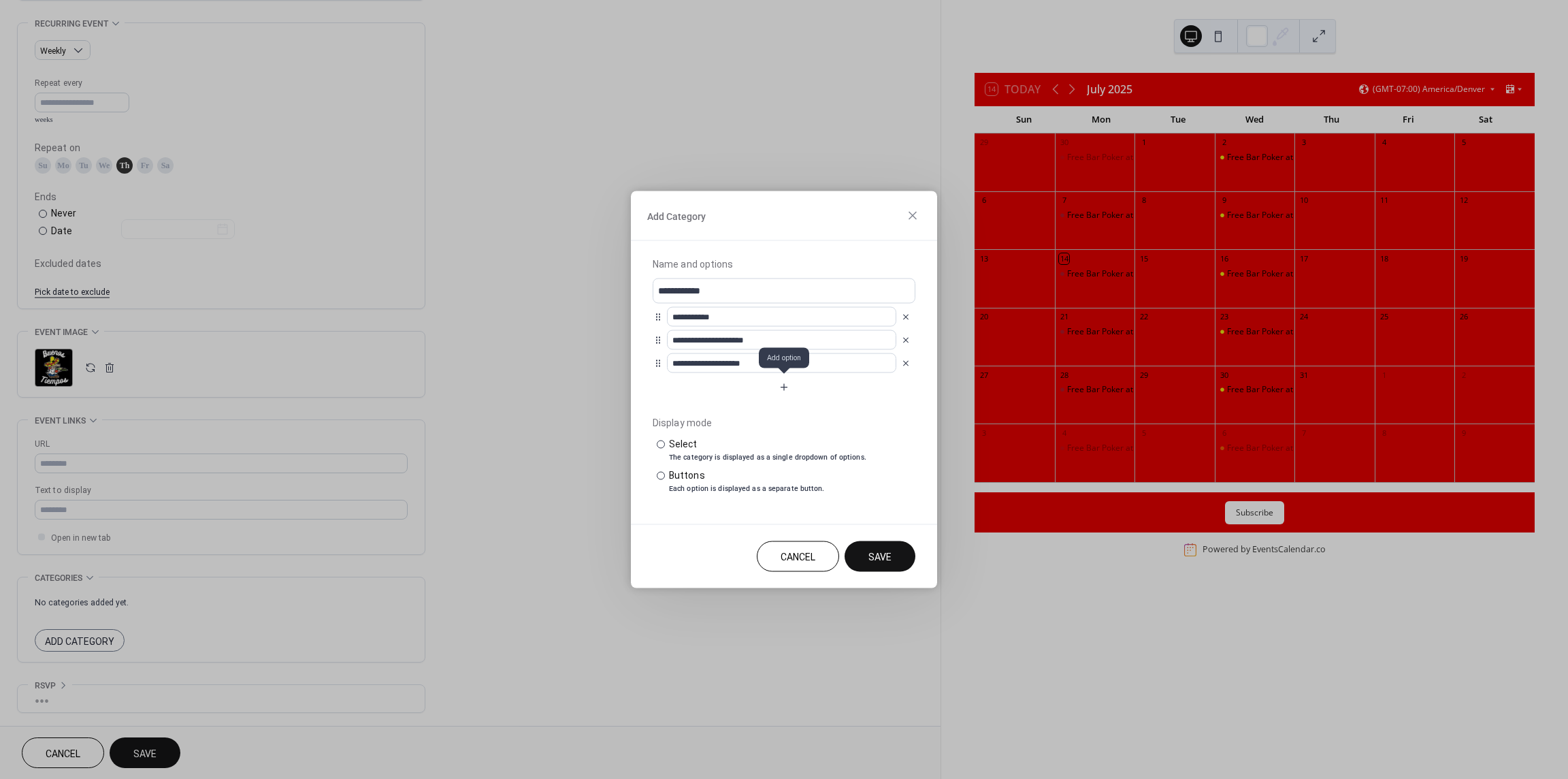 click at bounding box center (784, 387) 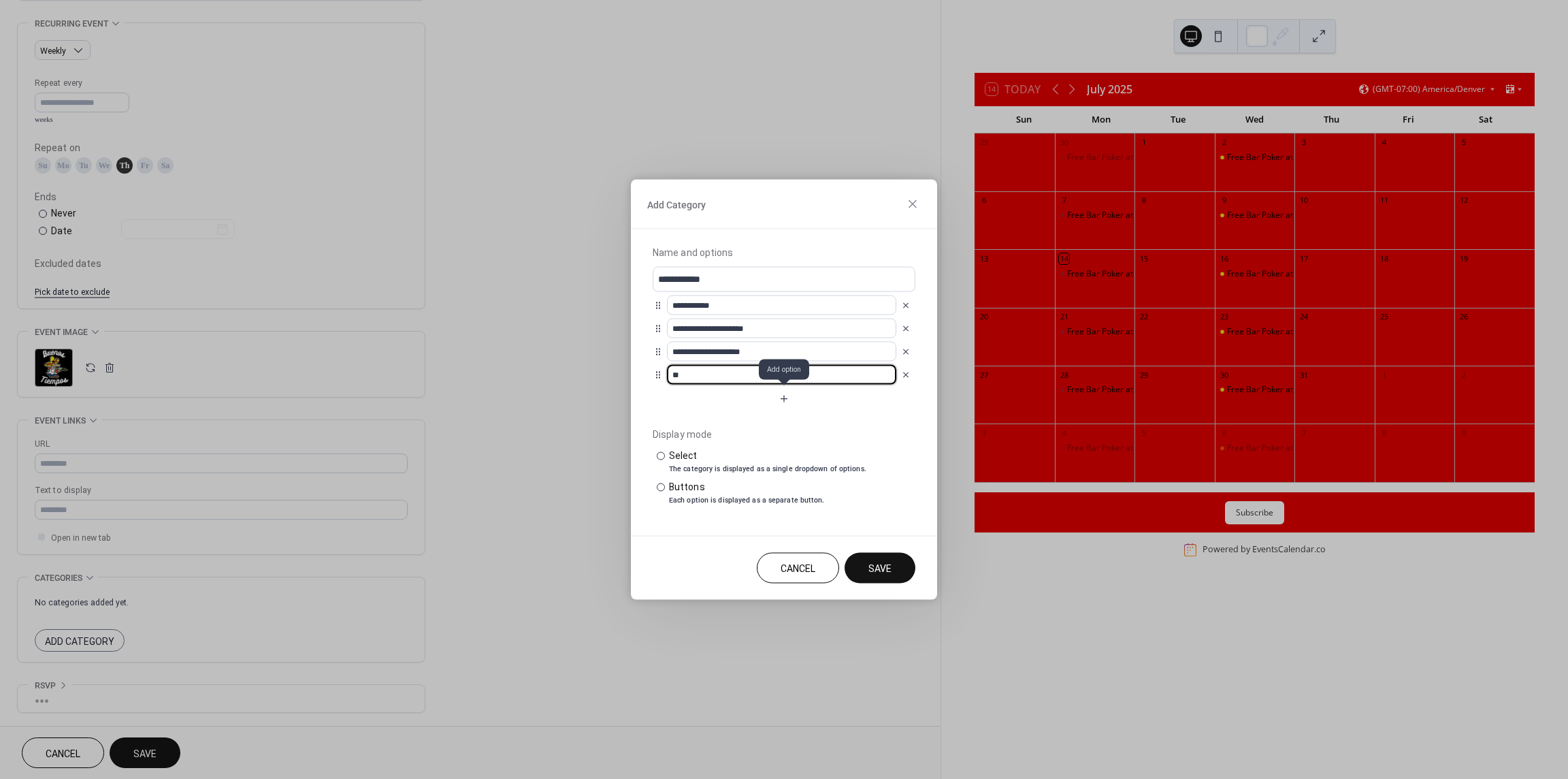 type on "*" 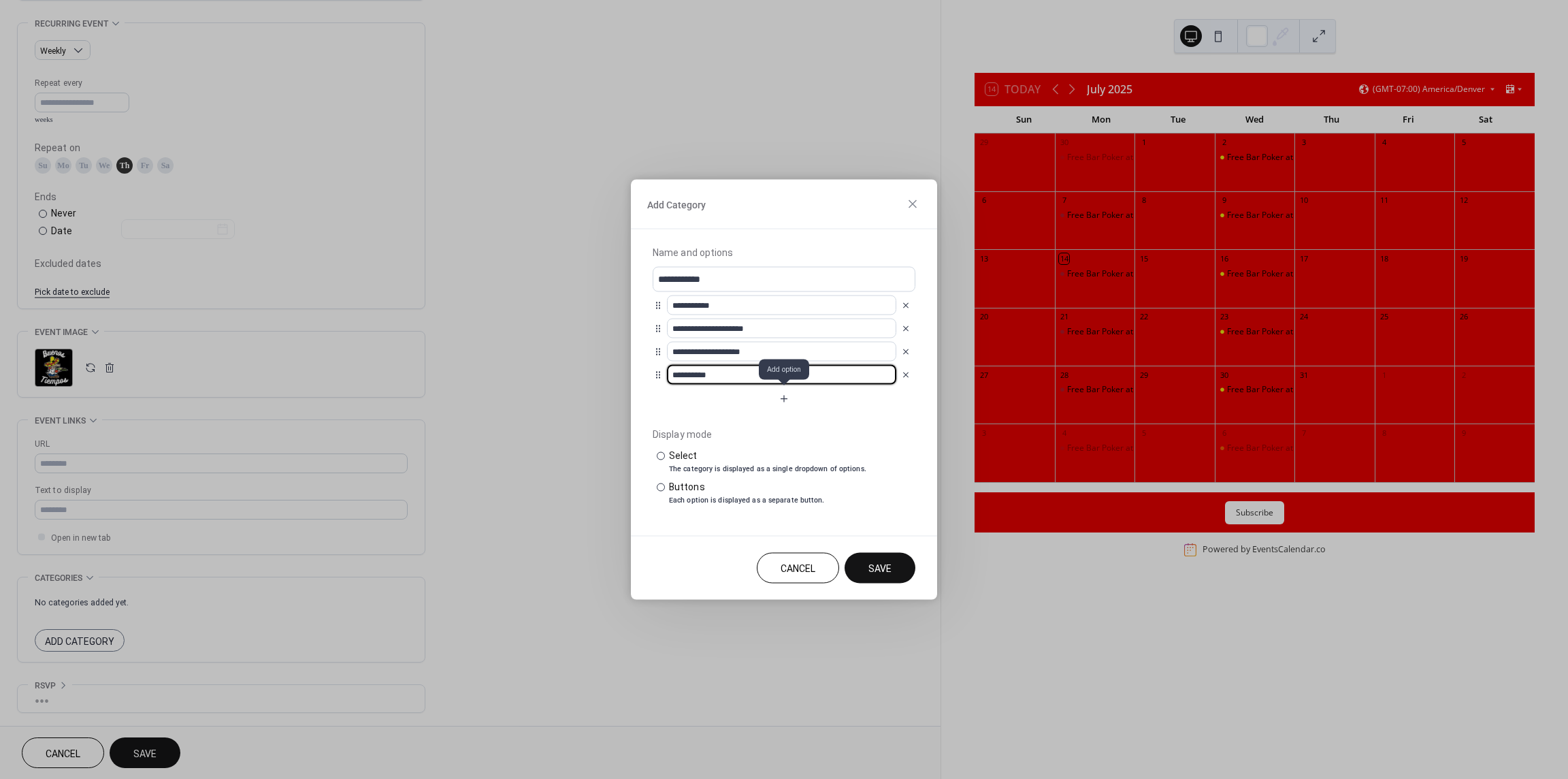 type on "**********" 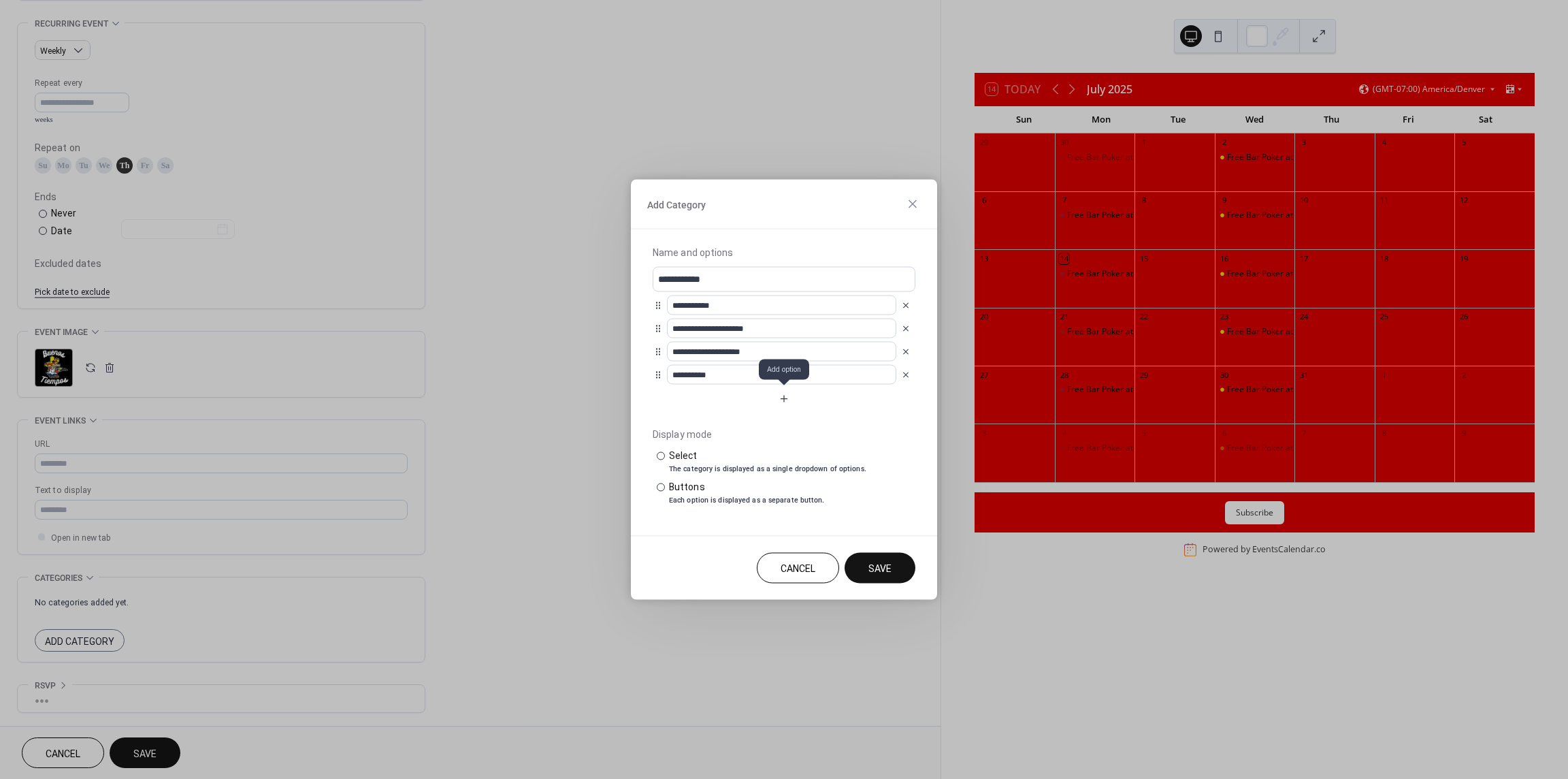 click at bounding box center [784, 399] 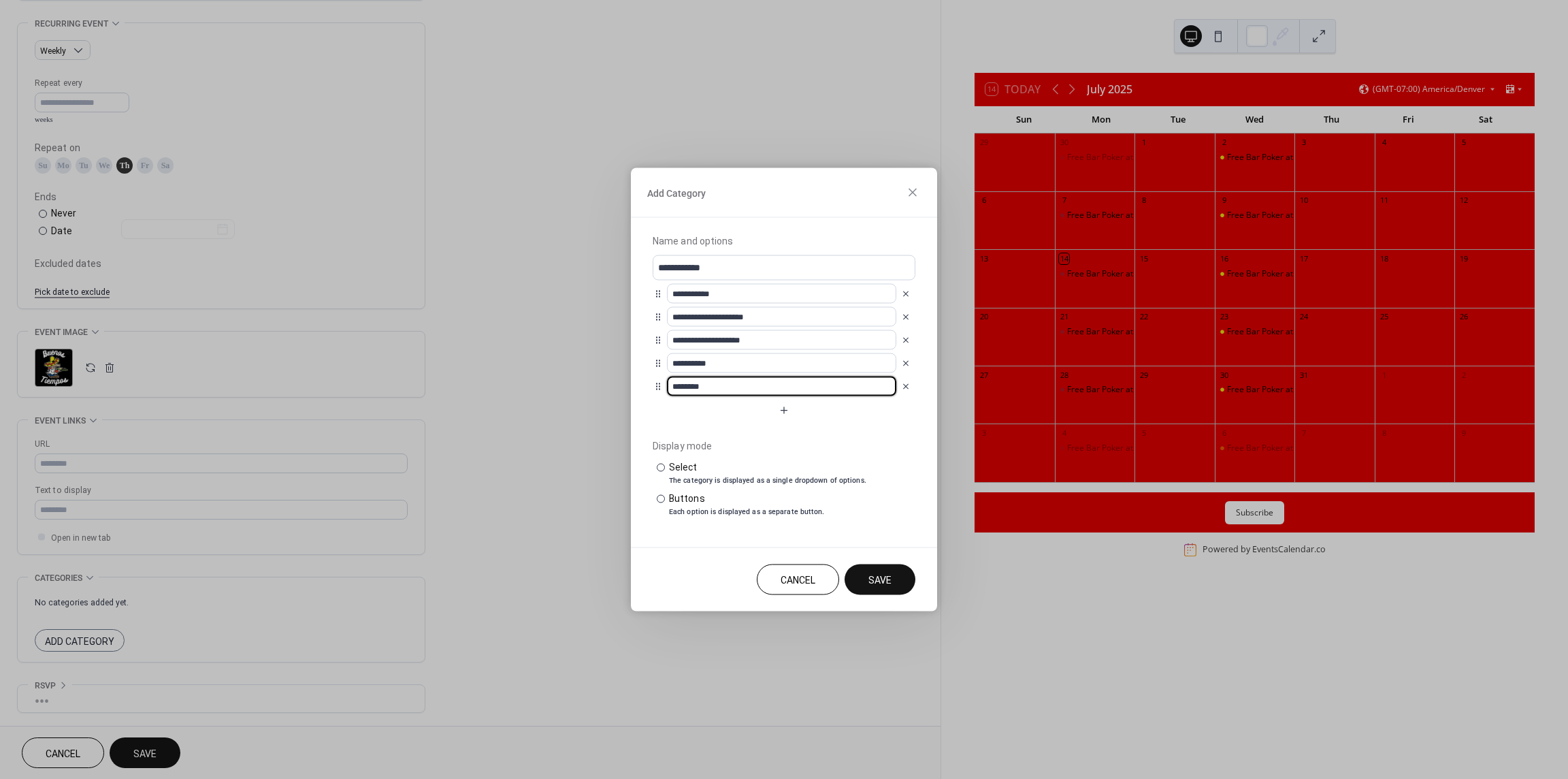 drag, startPoint x: 716, startPoint y: 388, endPoint x: 625, endPoint y: 386, distance: 91.02198 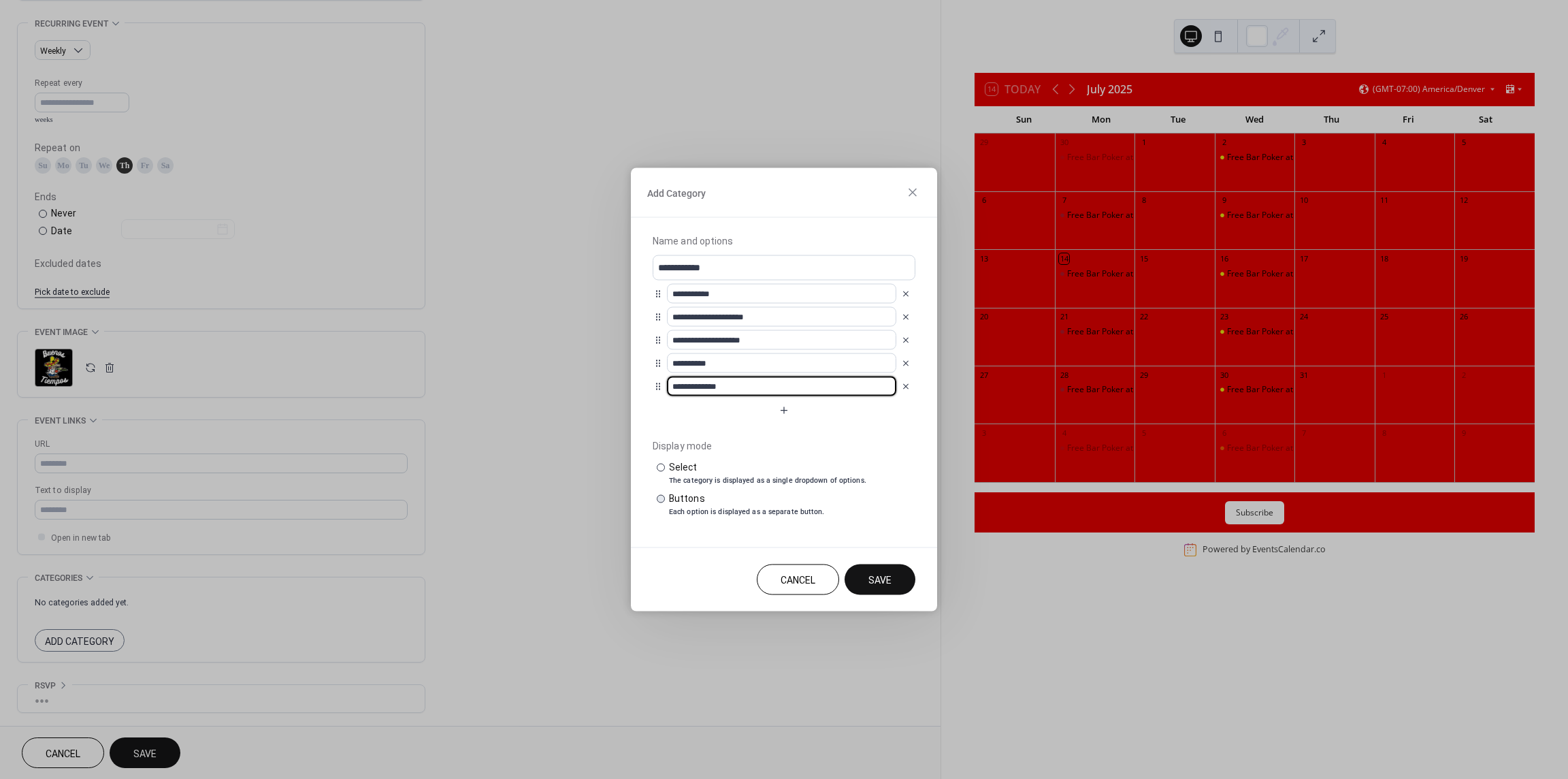 type on "**********" 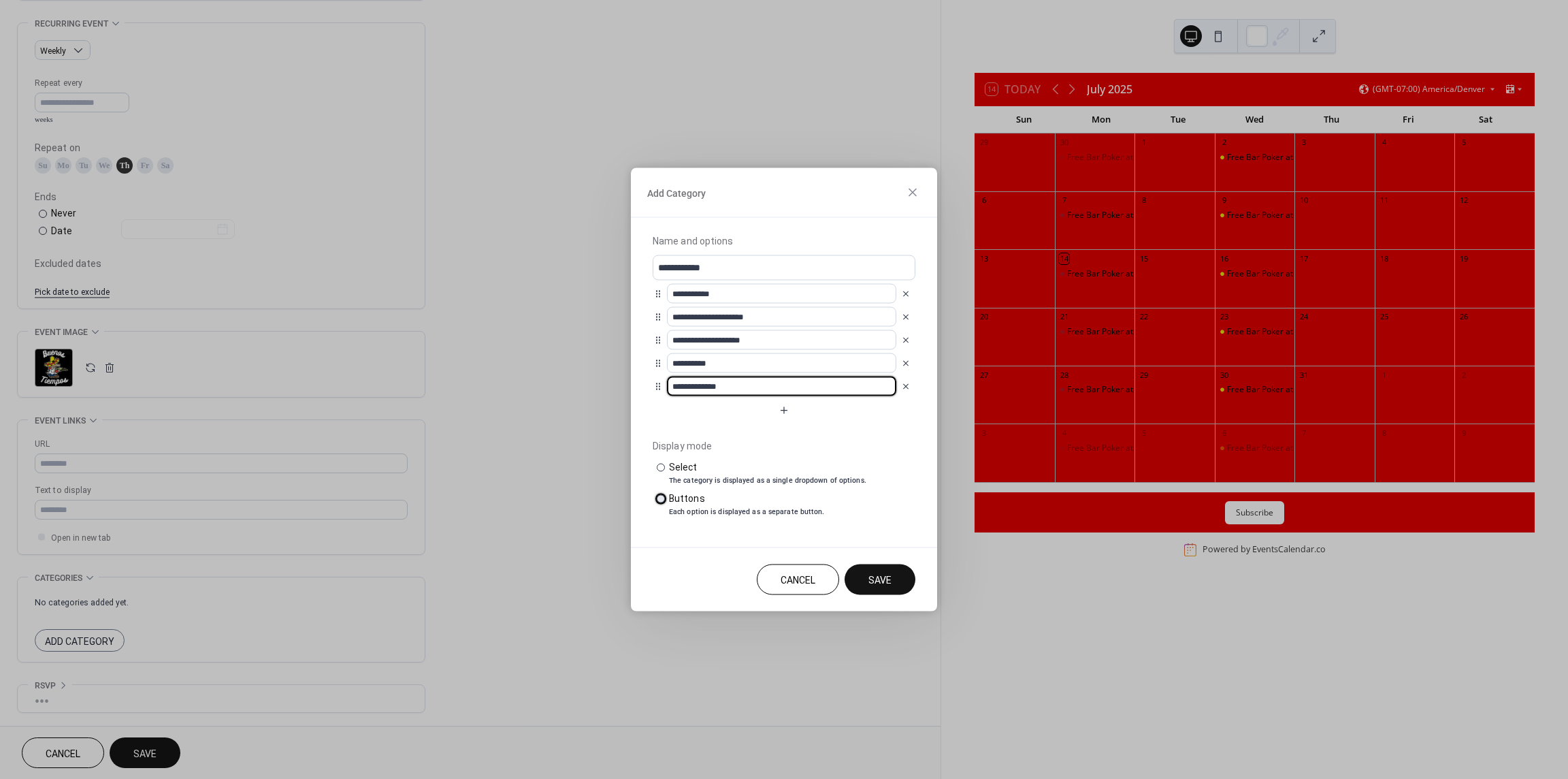 click at bounding box center (661, 498) 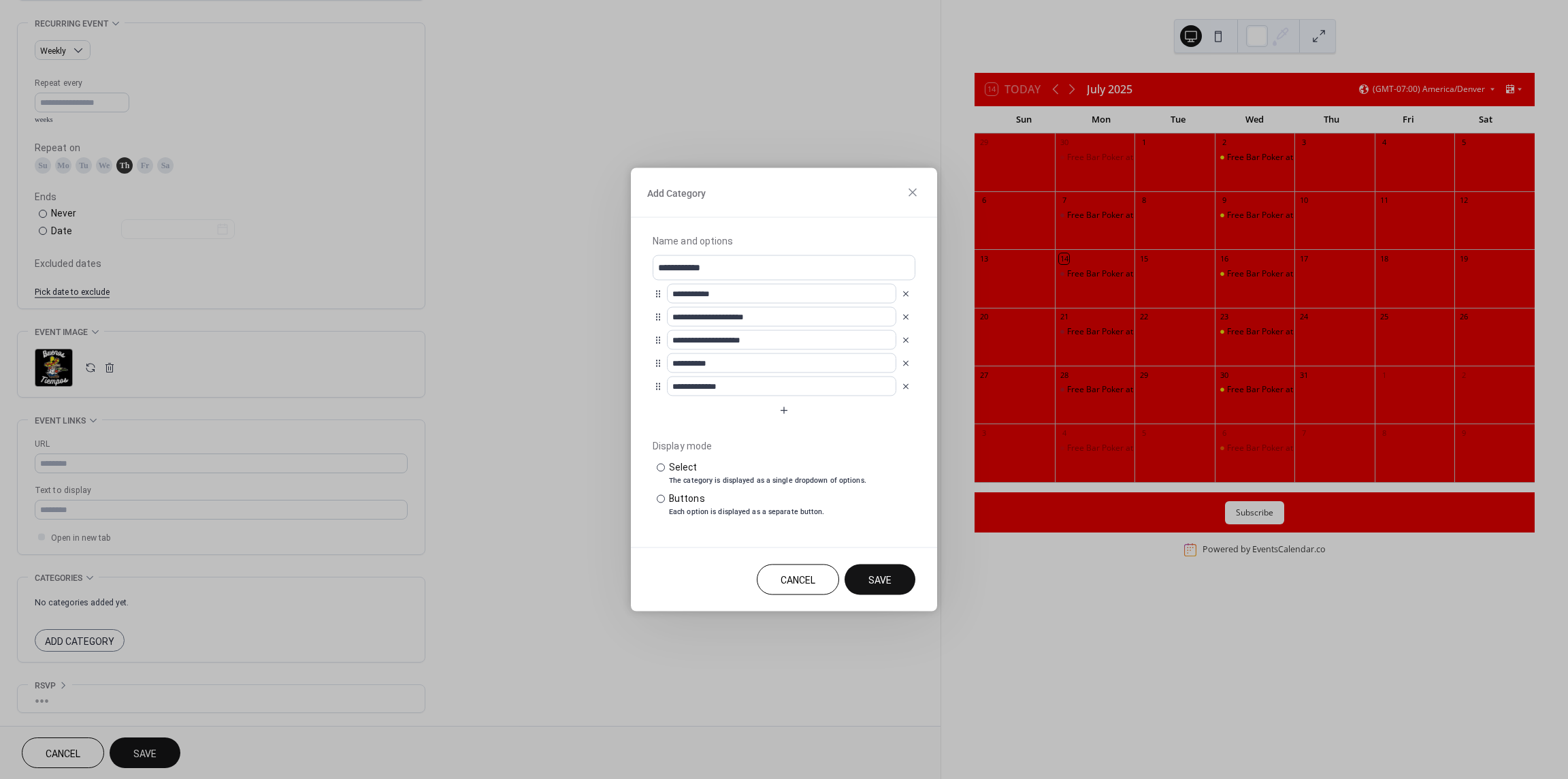 click on "Save" at bounding box center (880, 580) 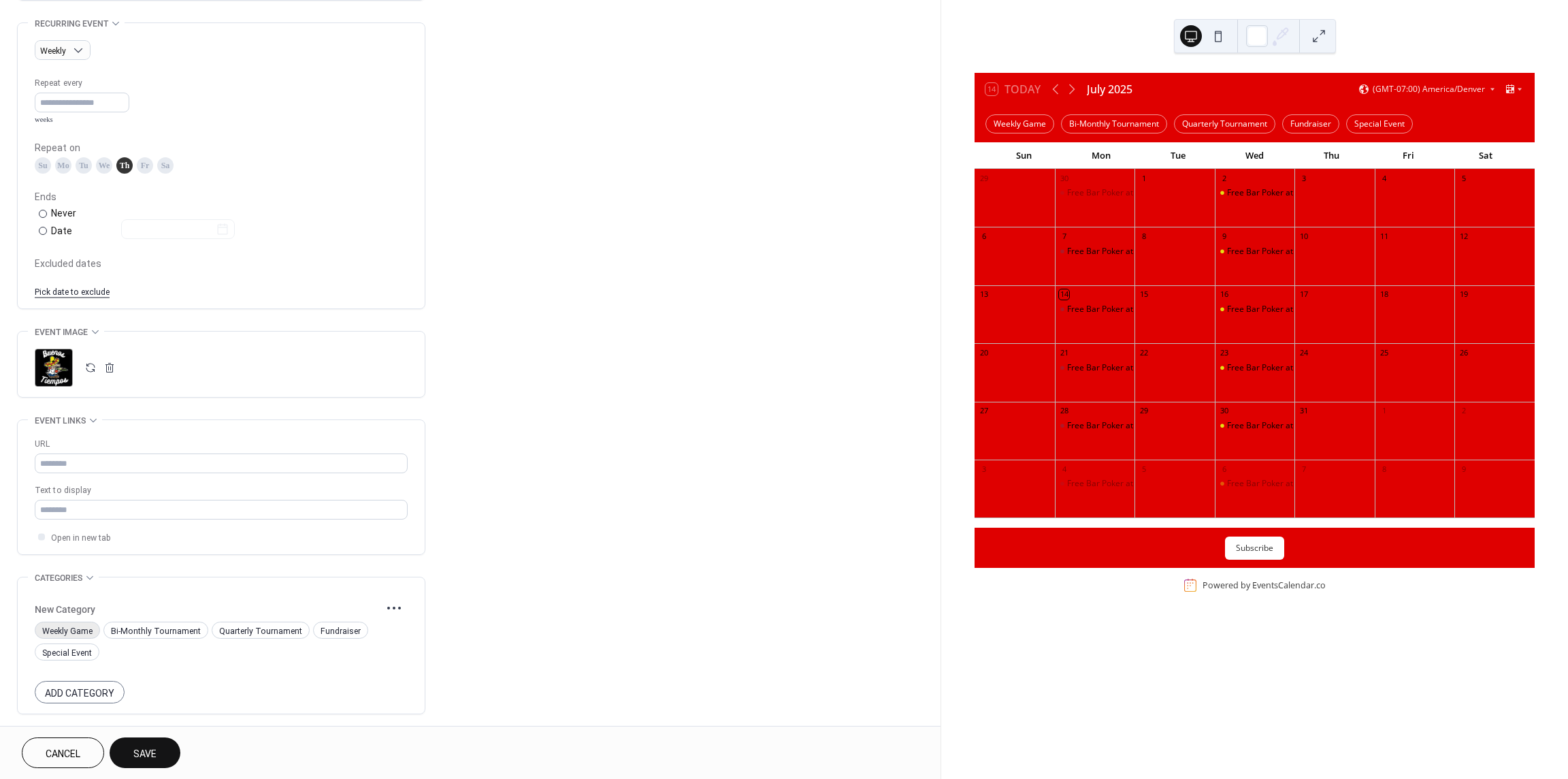 click on "Weekly Game" at bounding box center (67, 631) 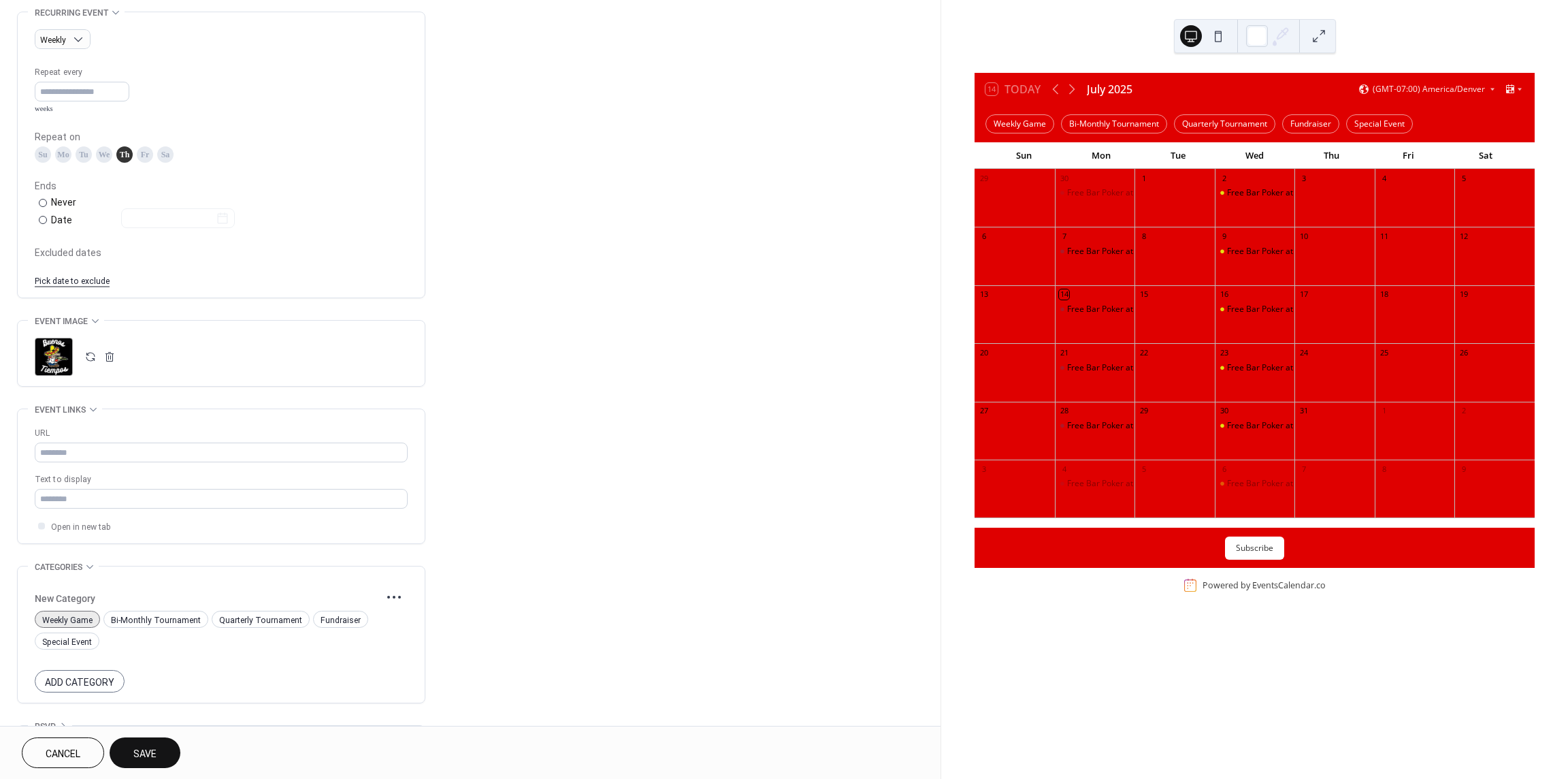 scroll, scrollTop: 632, scrollLeft: 0, axis: vertical 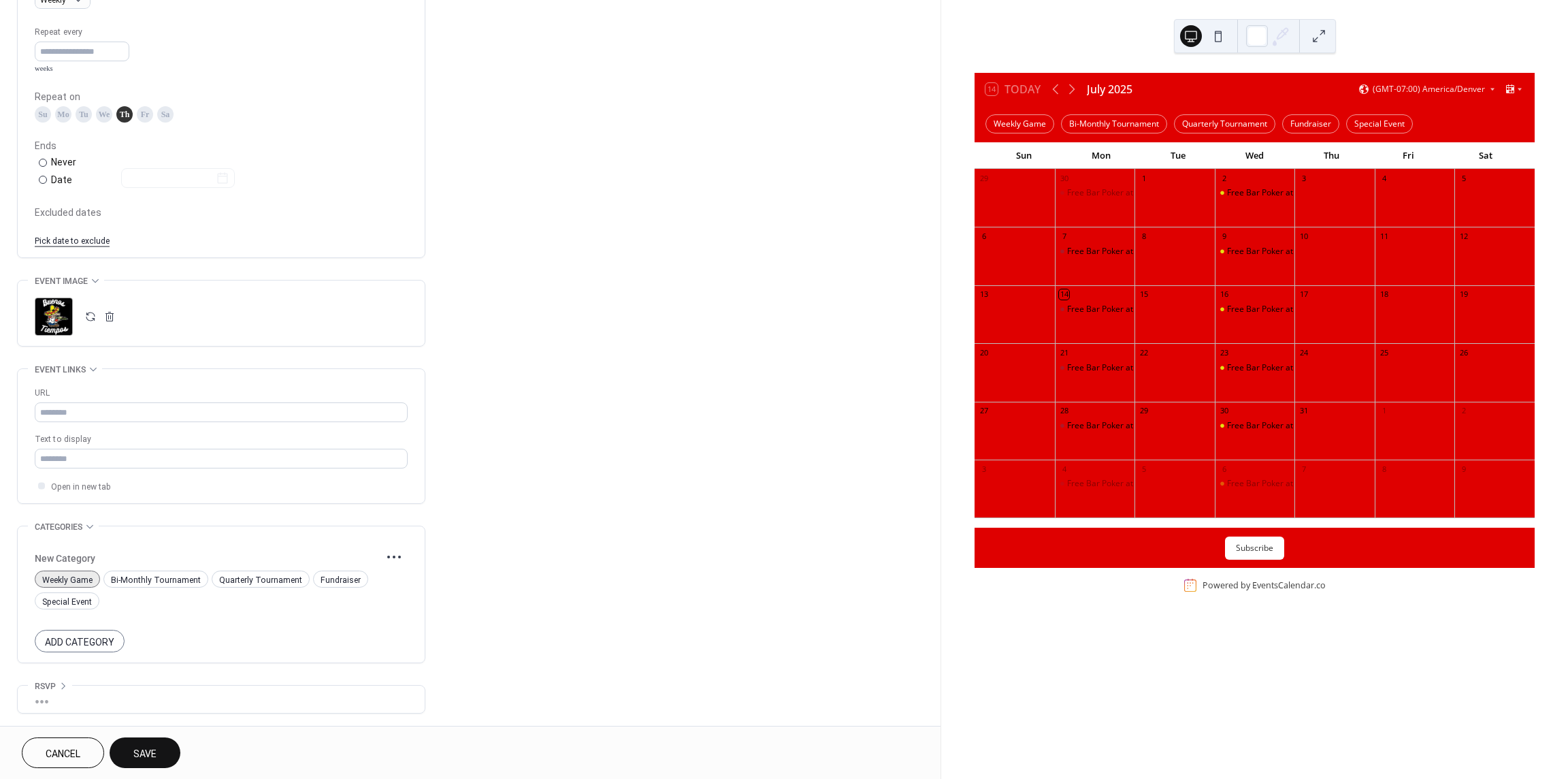 click on "Save" at bounding box center [145, 754] 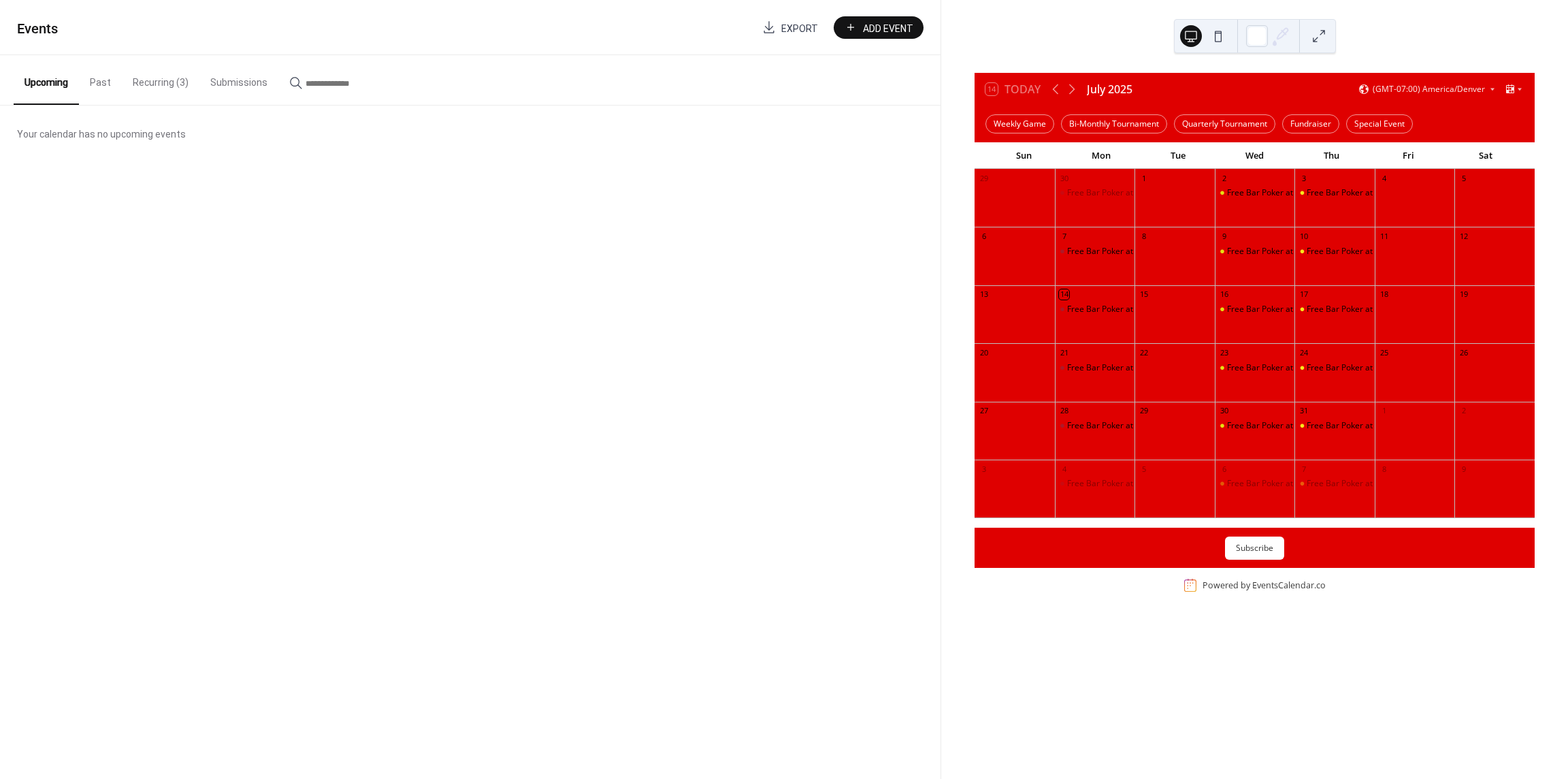 click on "Recurring (3)" at bounding box center (161, 79) 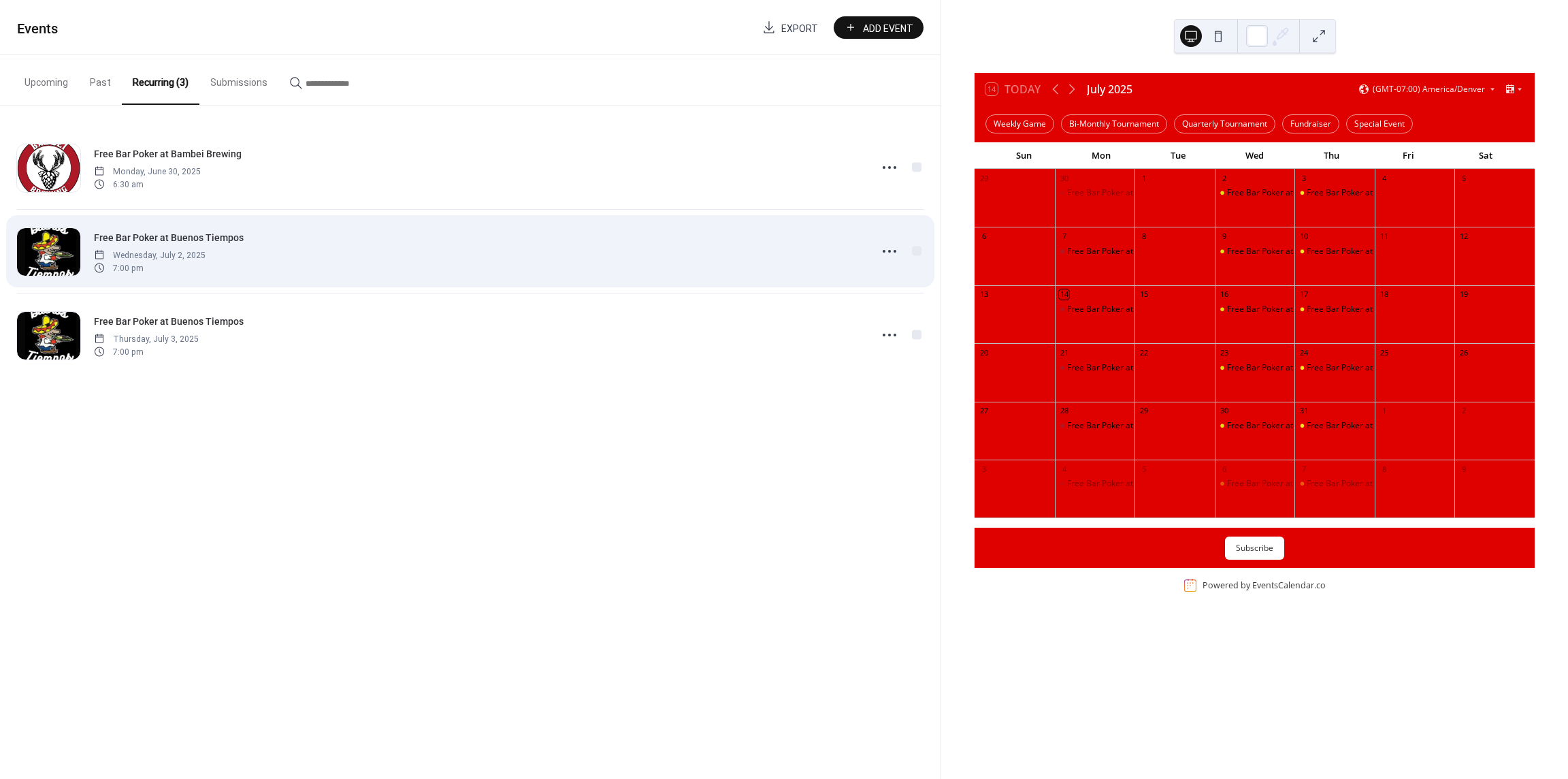 click on "Wednesday, July 2, 2025" at bounding box center (150, 255) 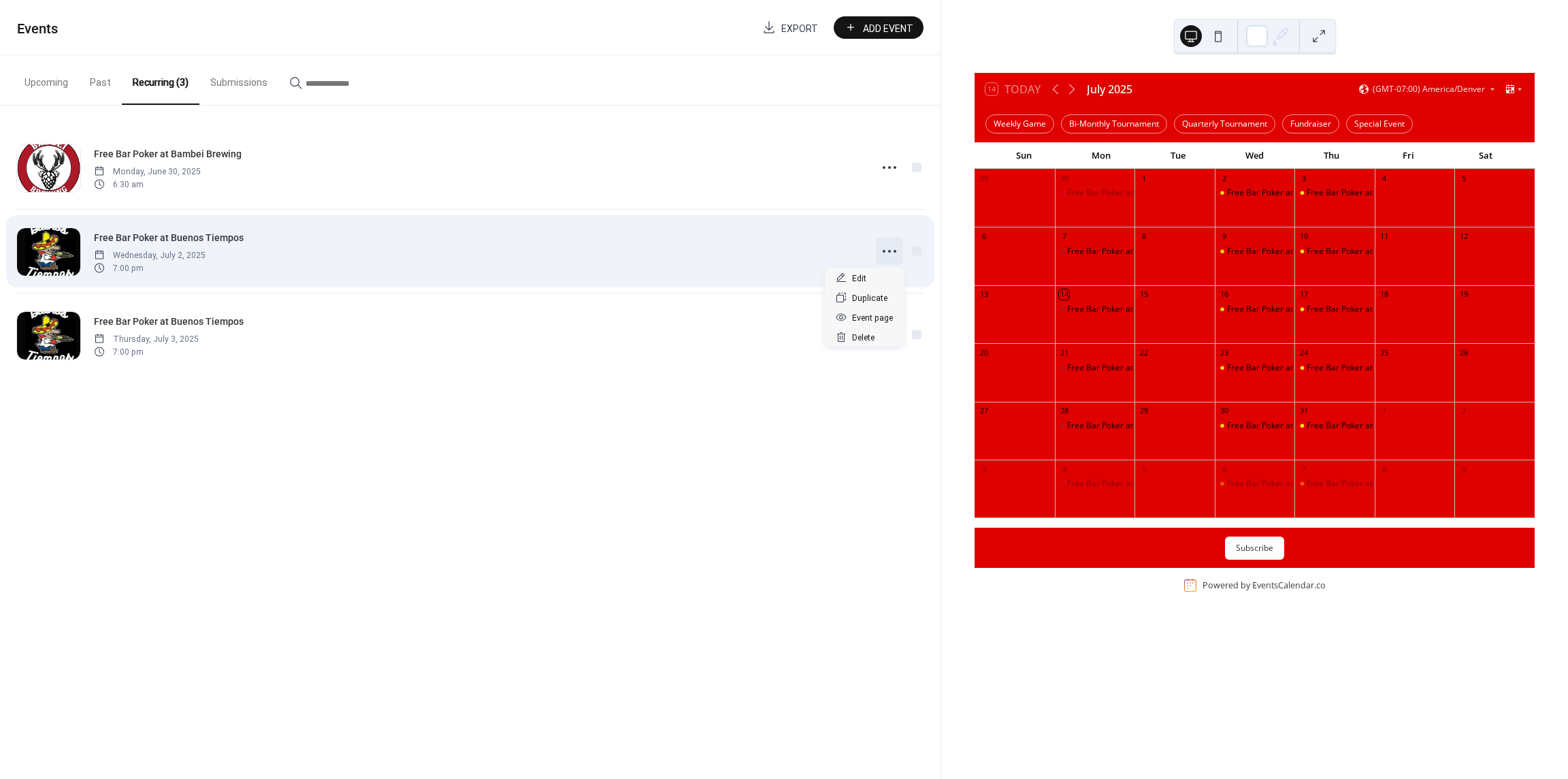 click 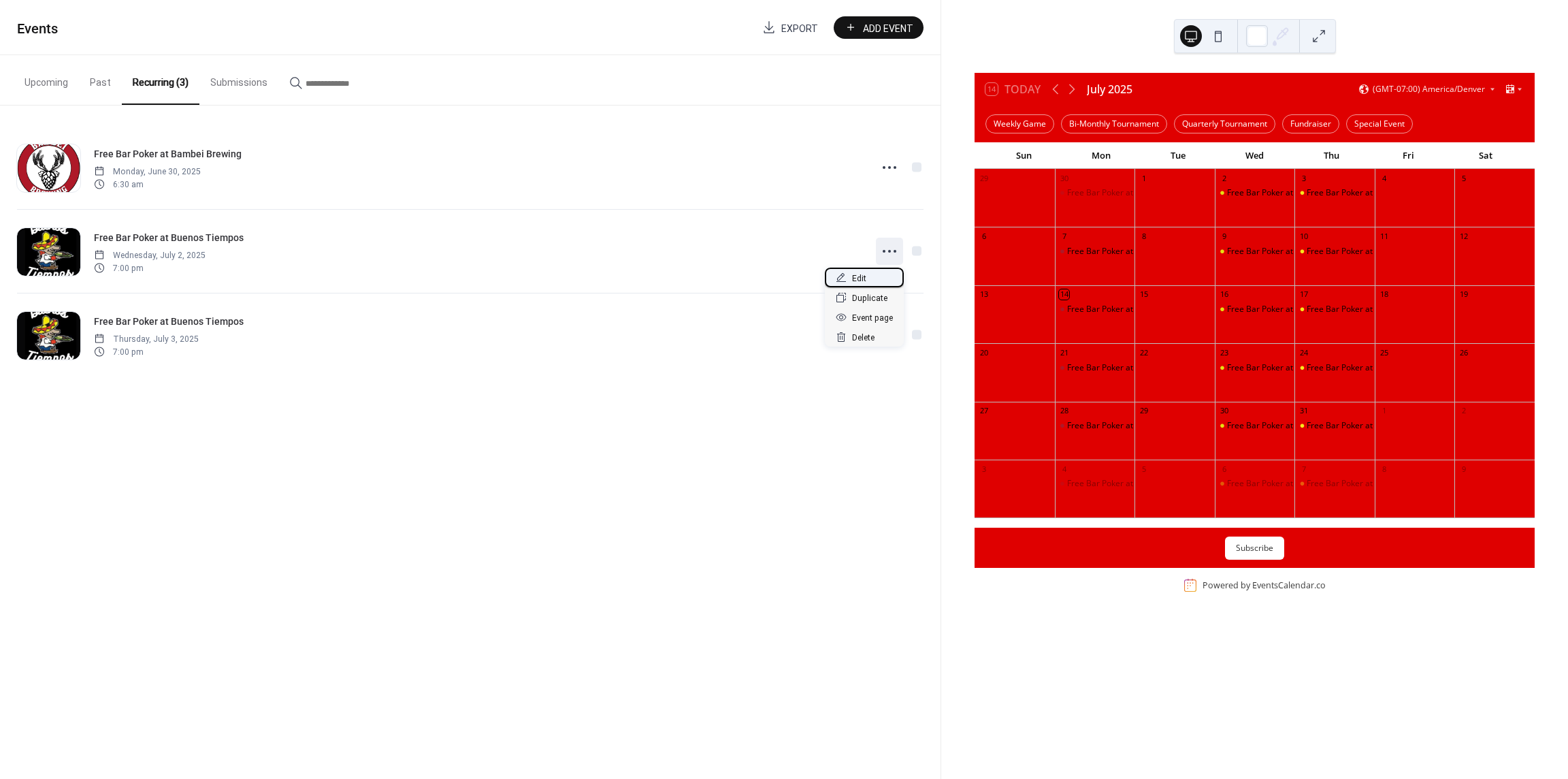 click on "Edit" at bounding box center [864, 277] 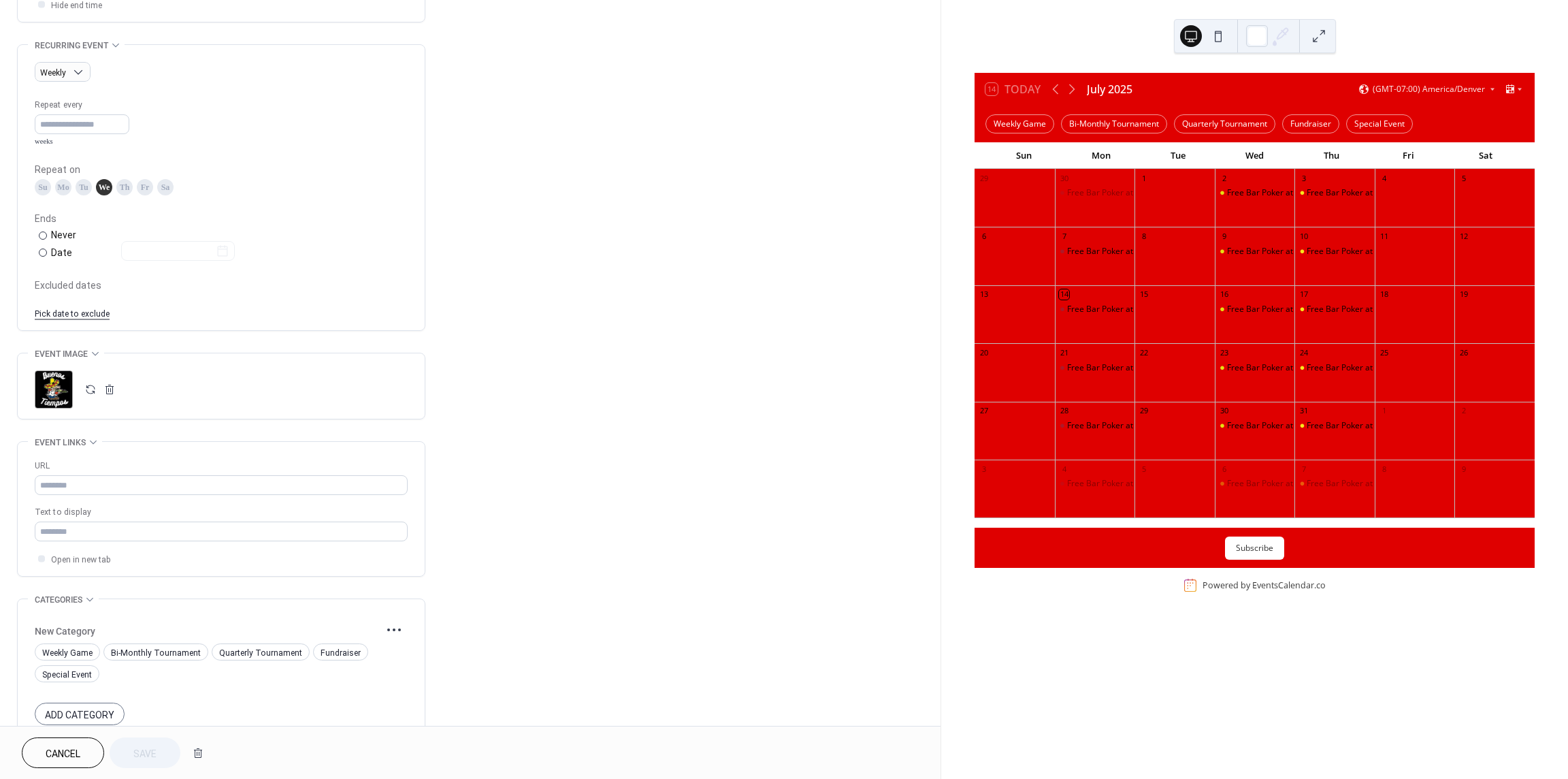 scroll, scrollTop: 633, scrollLeft: 0, axis: vertical 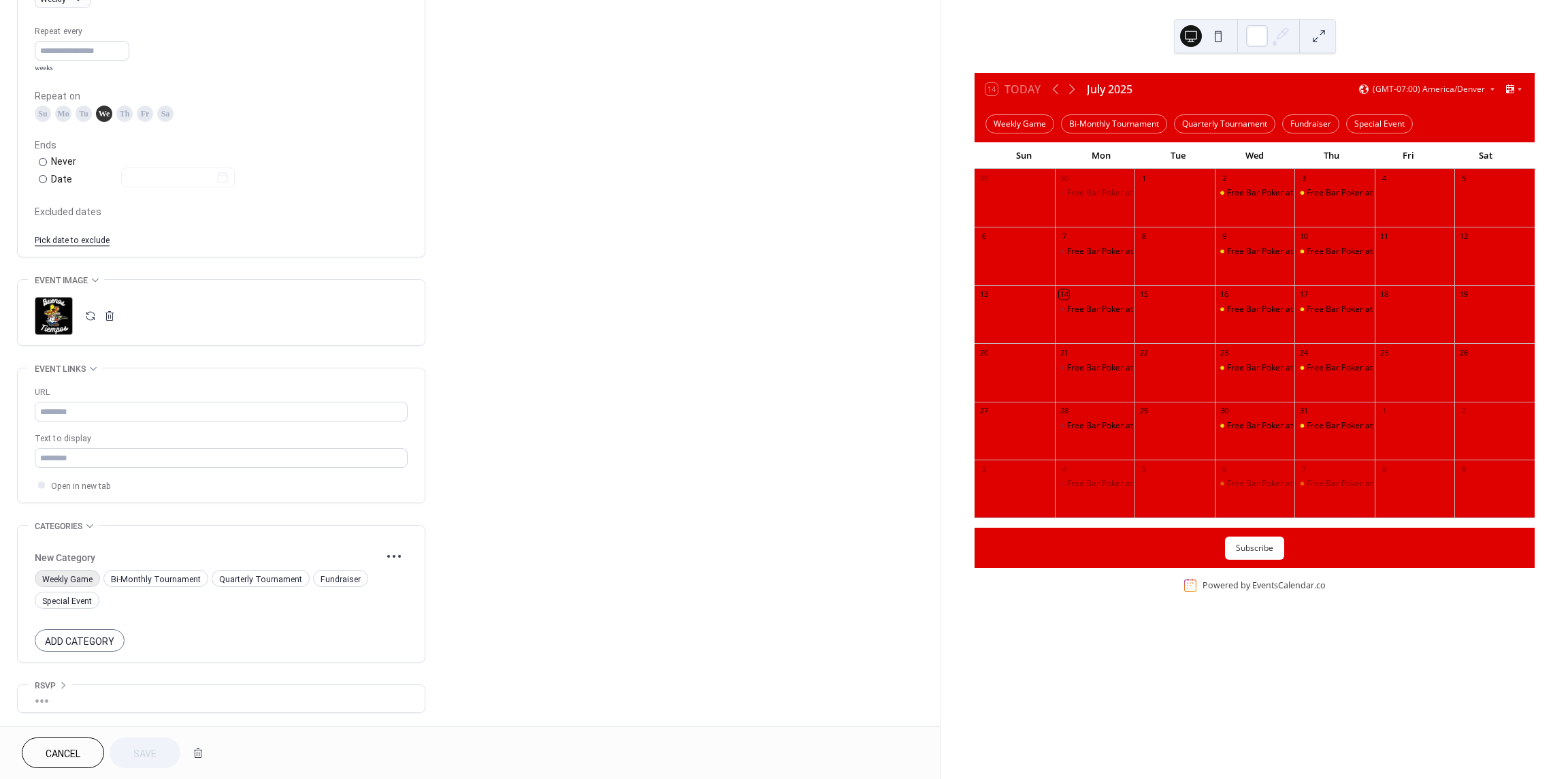 click on "Weekly Game" at bounding box center (67, 579) 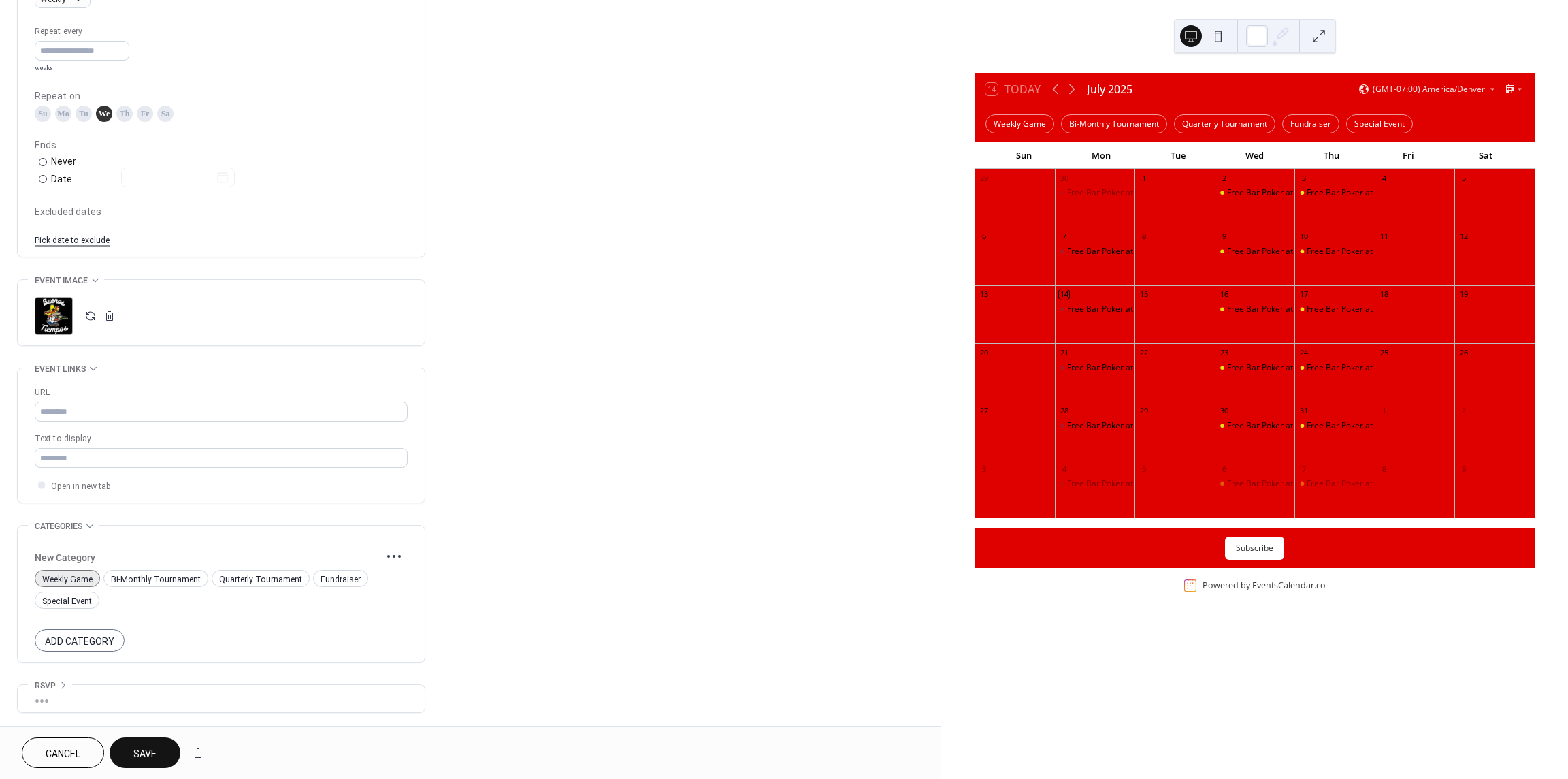 click on "Save" at bounding box center (145, 752) 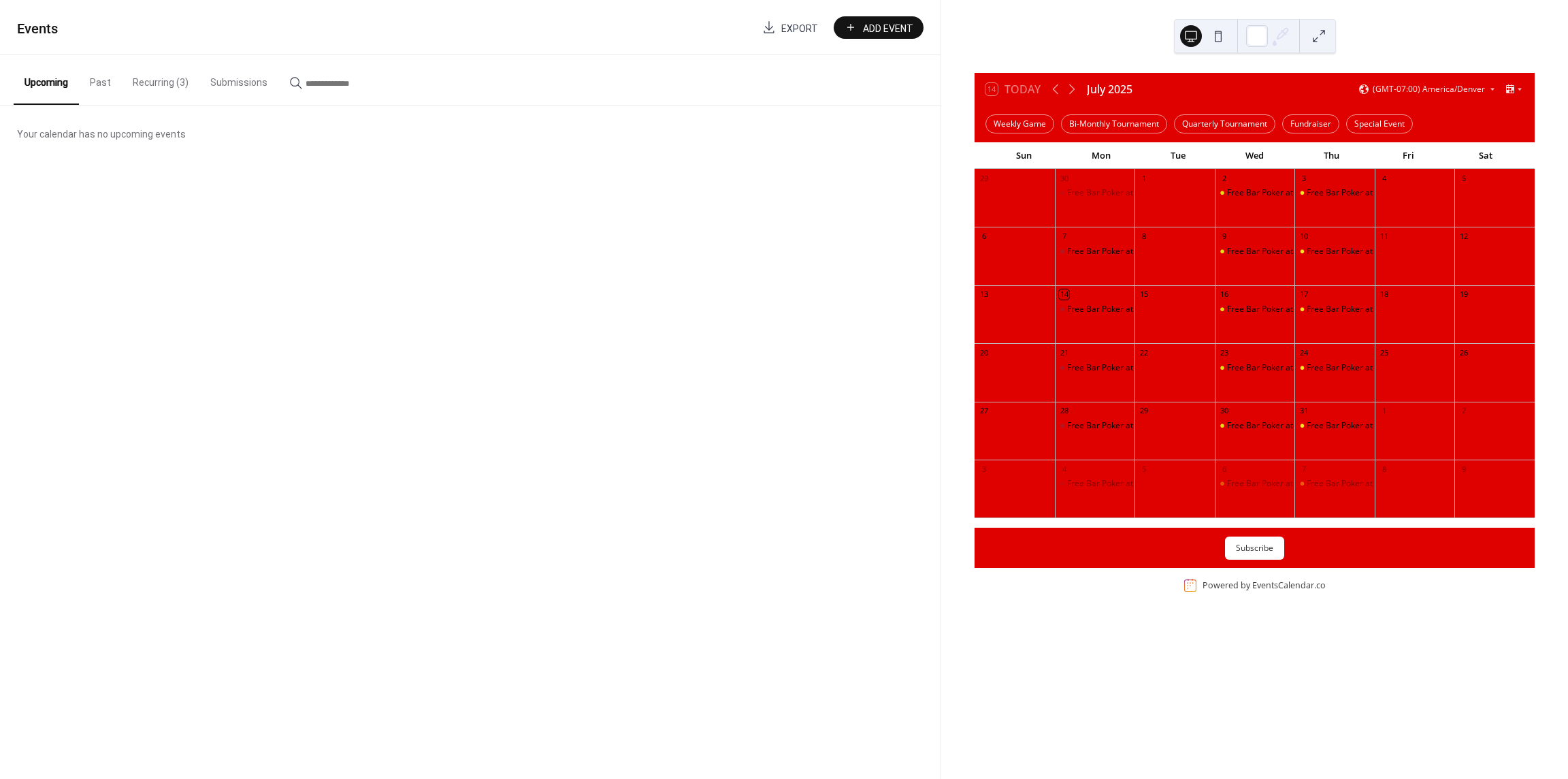 click on "Recurring (3)" at bounding box center (161, 79) 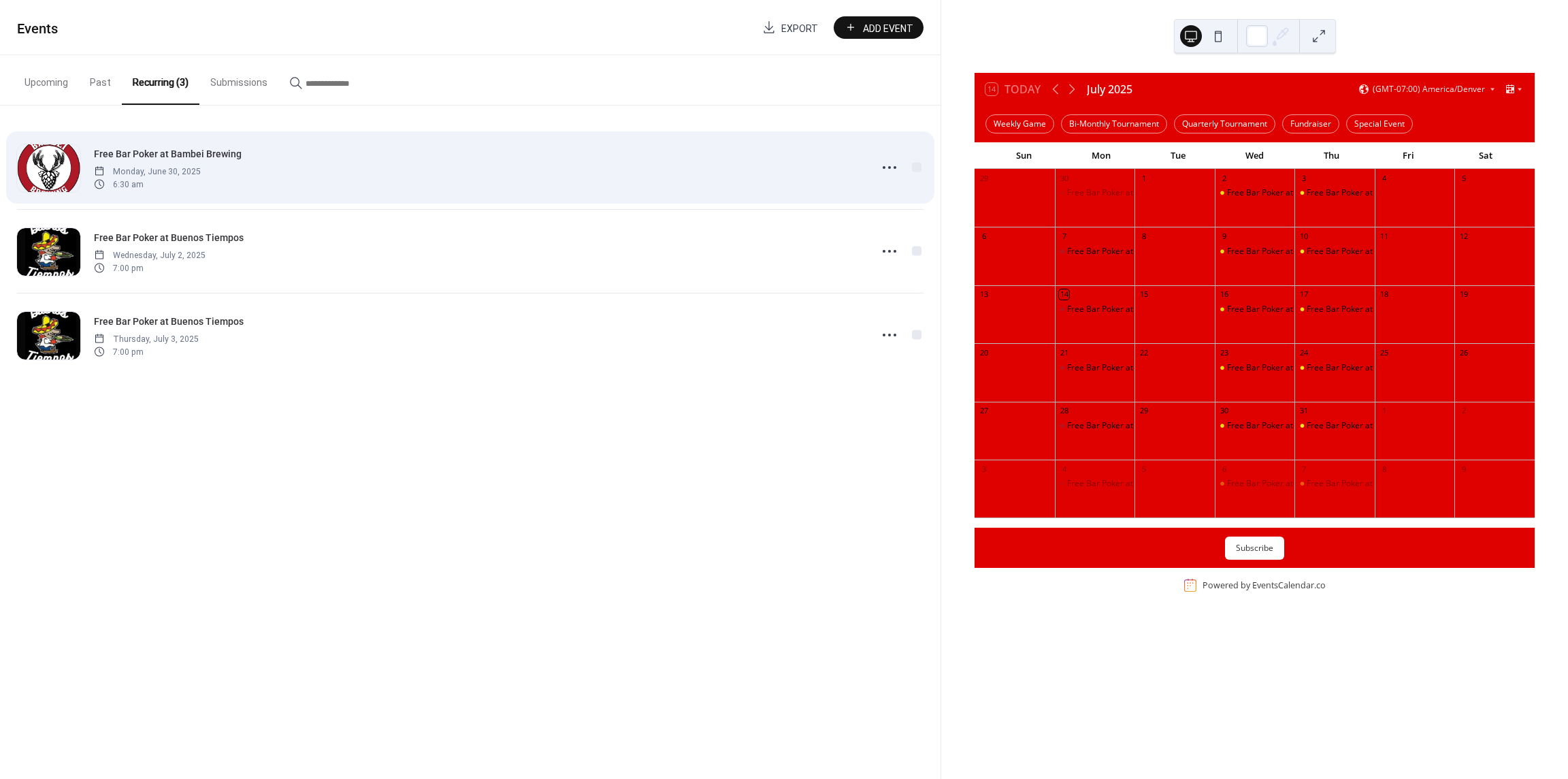 click on "Free Bar Poker at Bambei Brewing Monday, June 30, 2025 6:30 am" at bounding box center [478, 168] 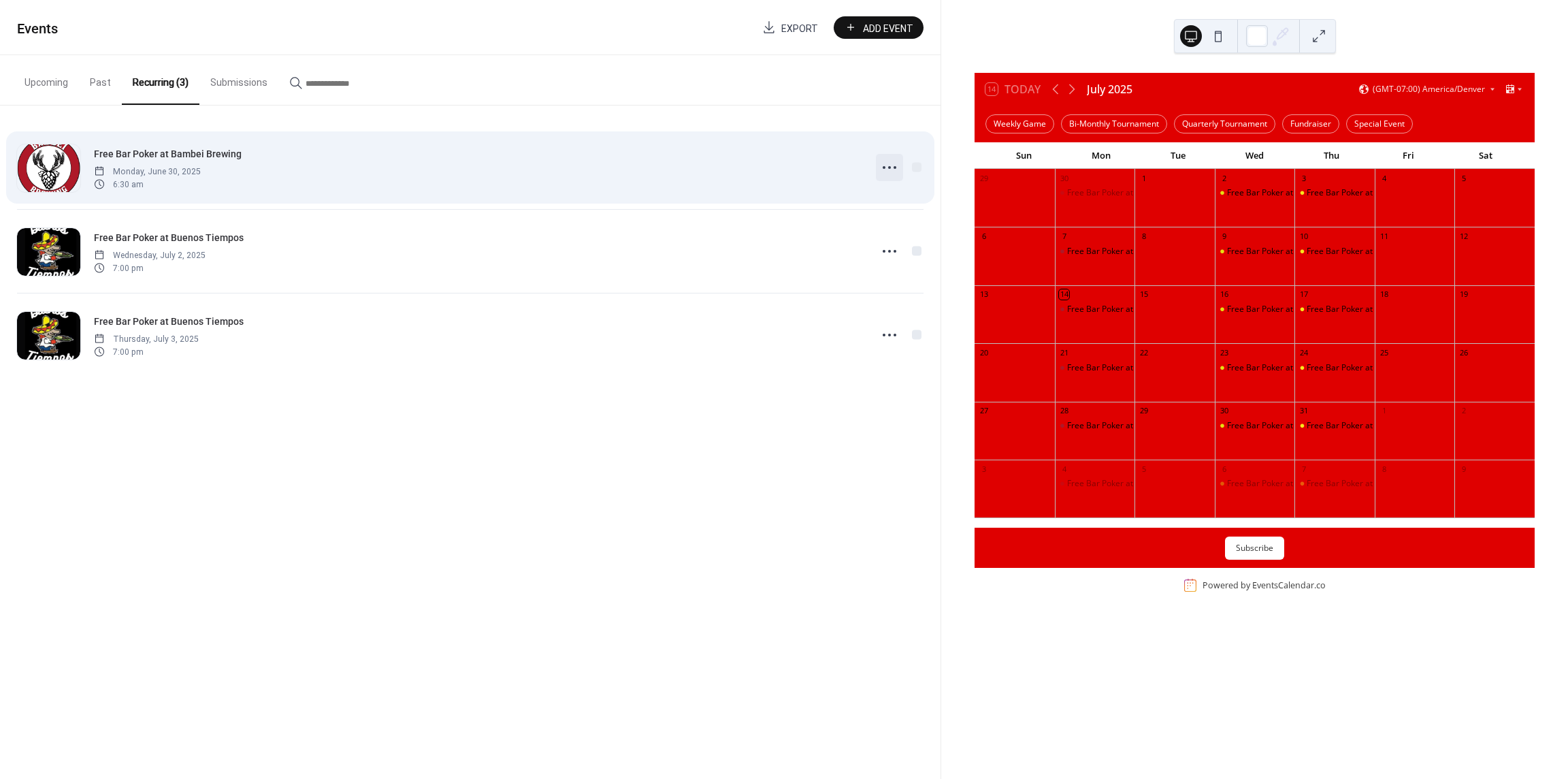 click 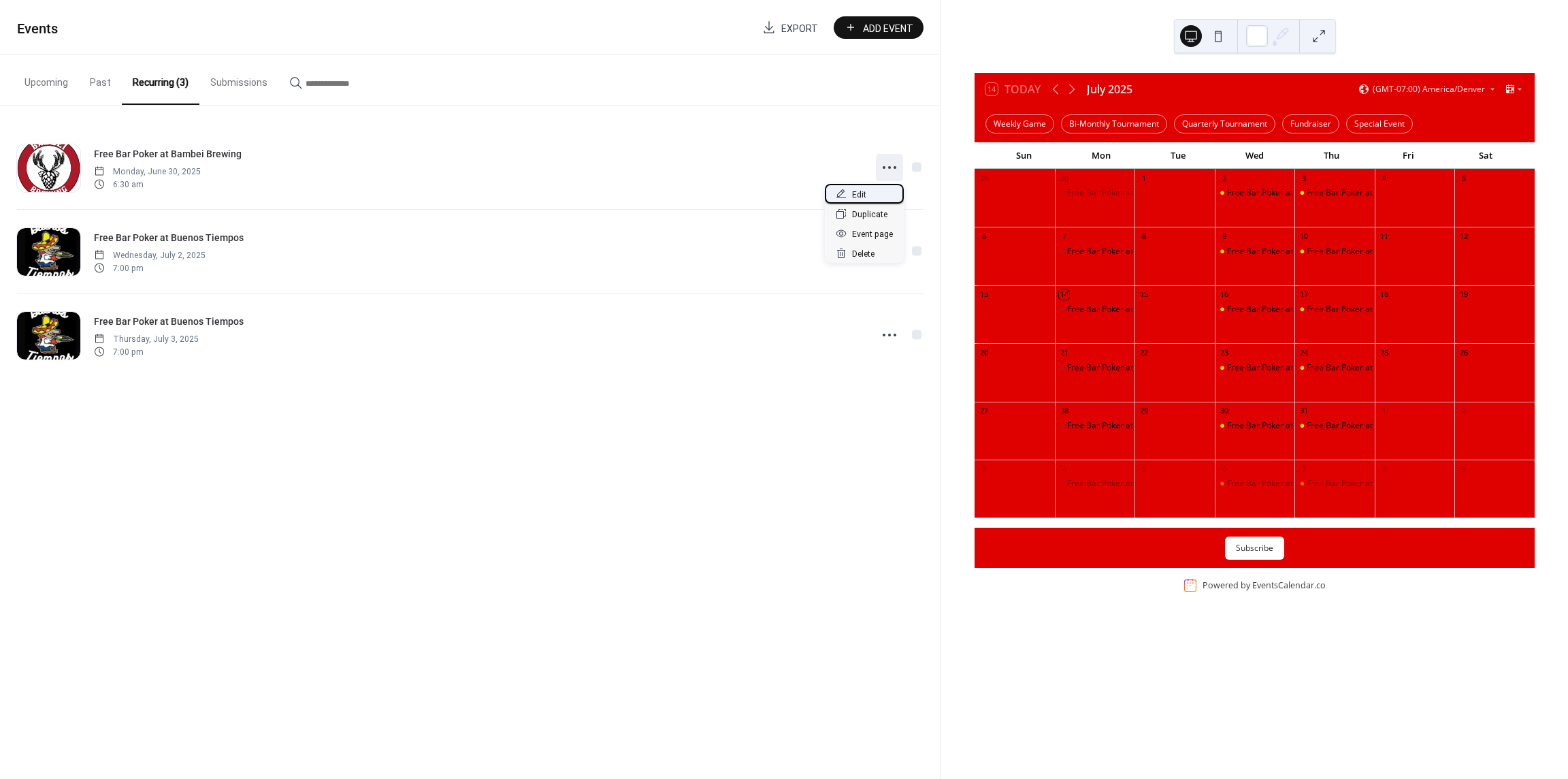 click on "Edit" at bounding box center [859, 195] 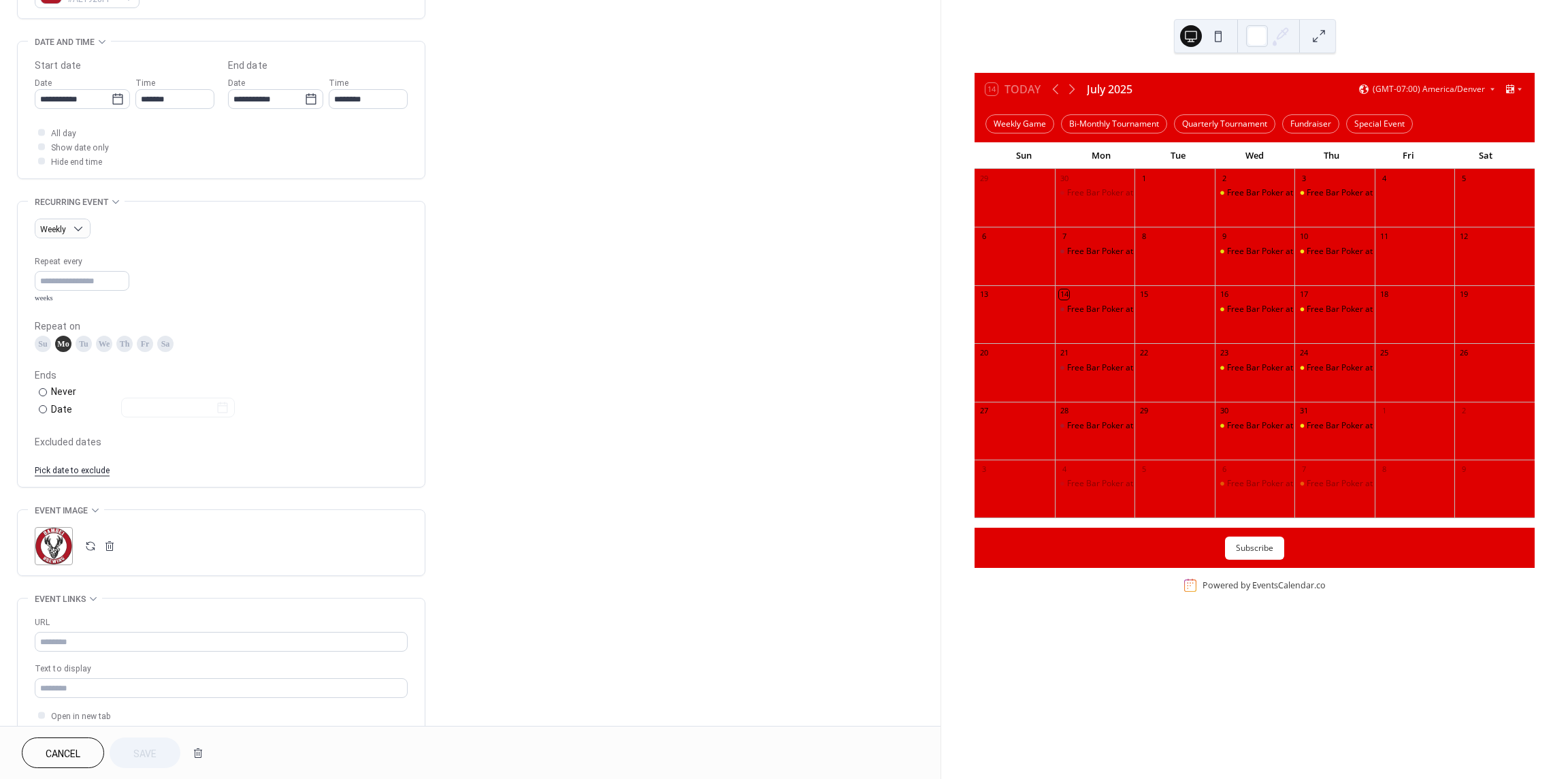 scroll, scrollTop: 562, scrollLeft: 0, axis: vertical 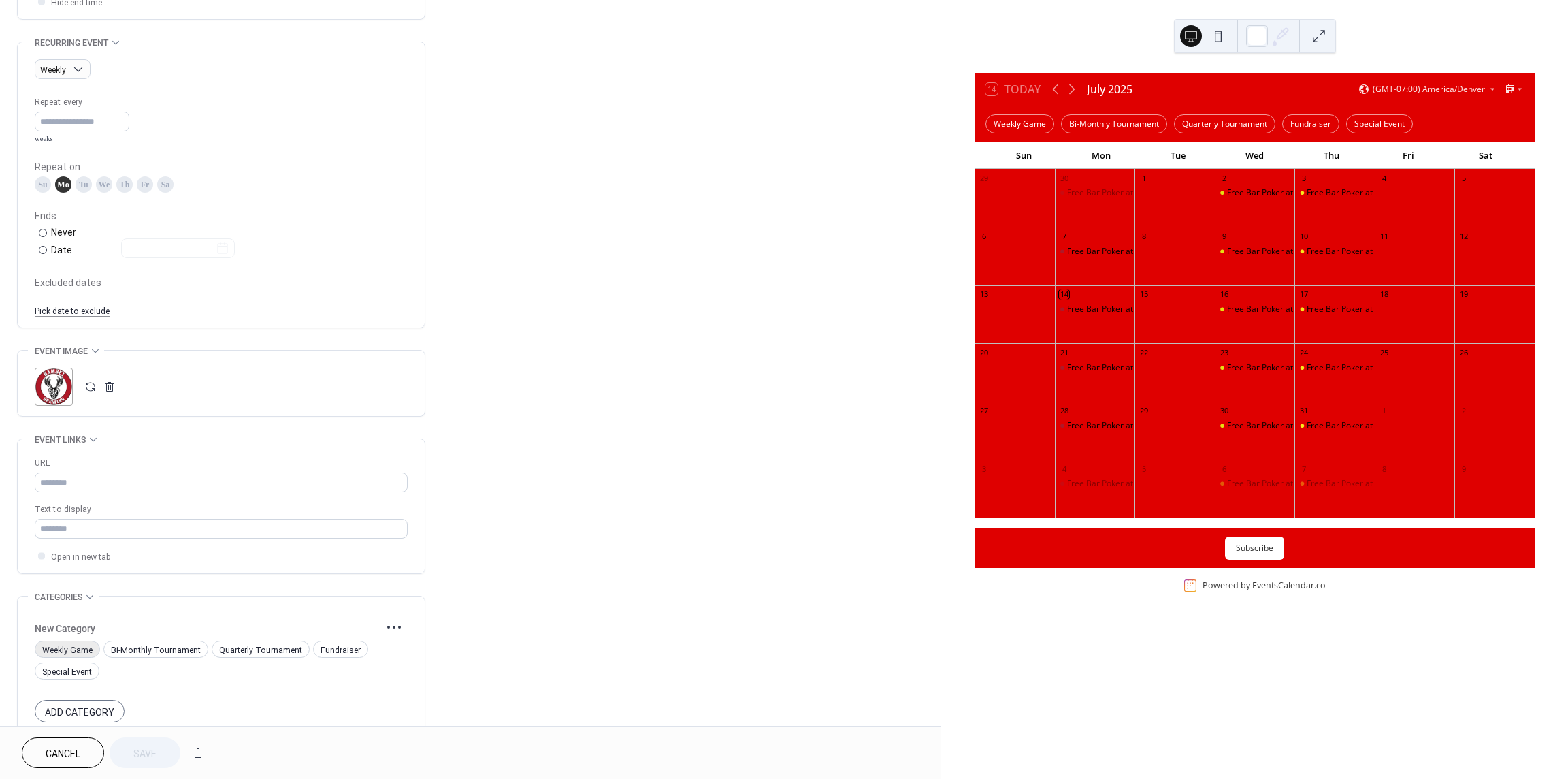 click on "Weekly Game" at bounding box center (67, 650) 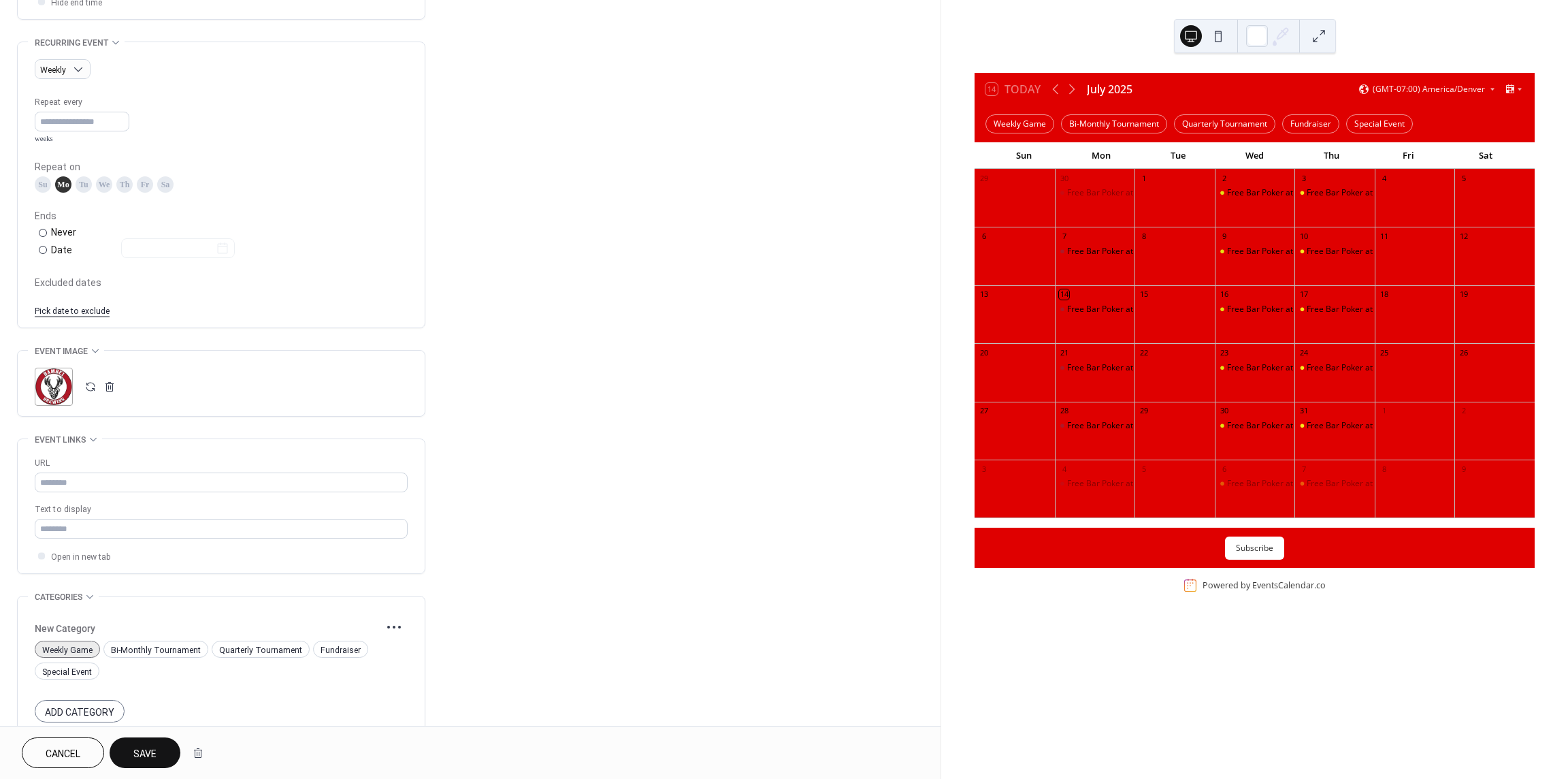 click on "Save" at bounding box center [145, 754] 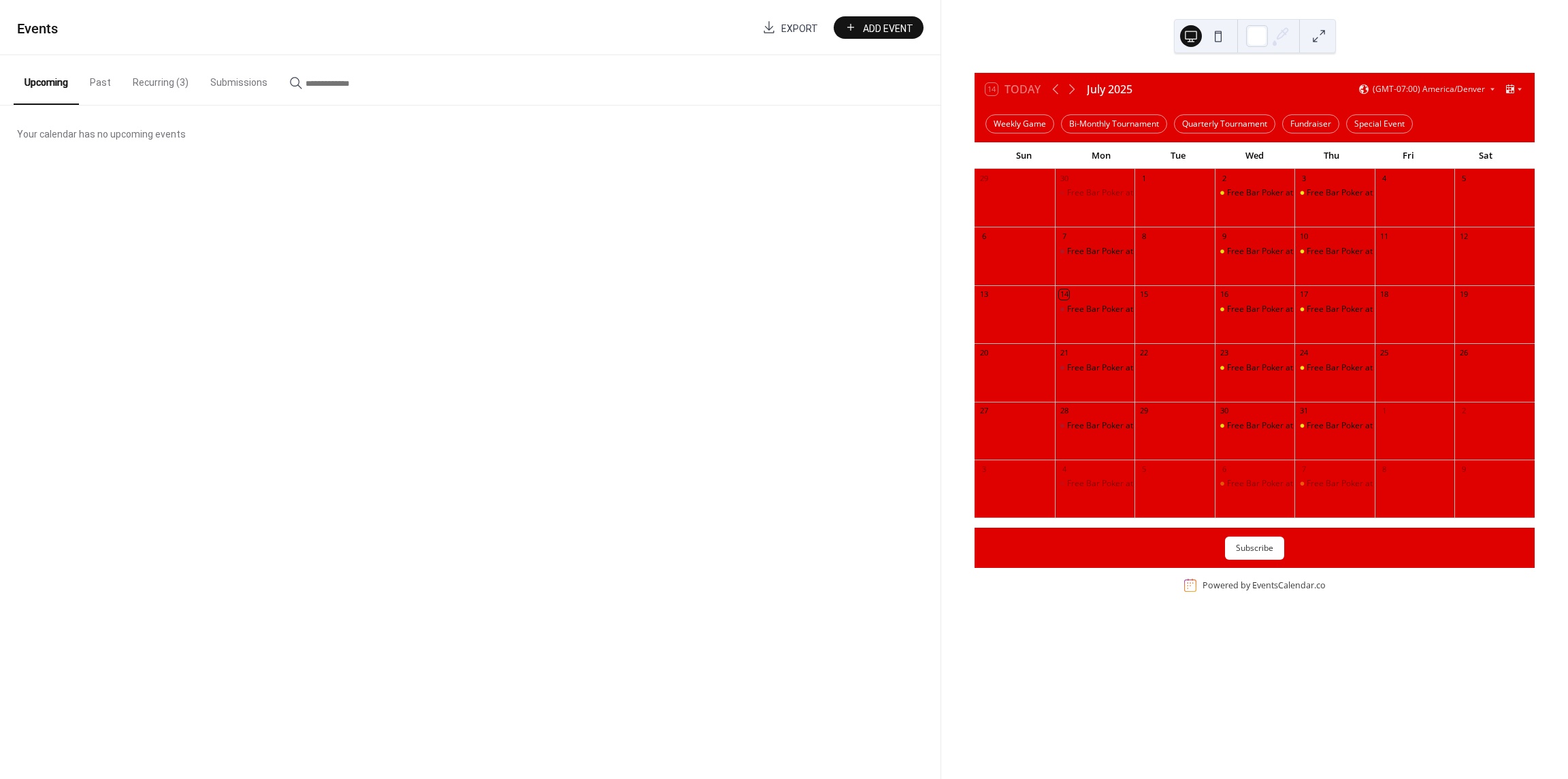 click on "Recurring (3)" at bounding box center (161, 79) 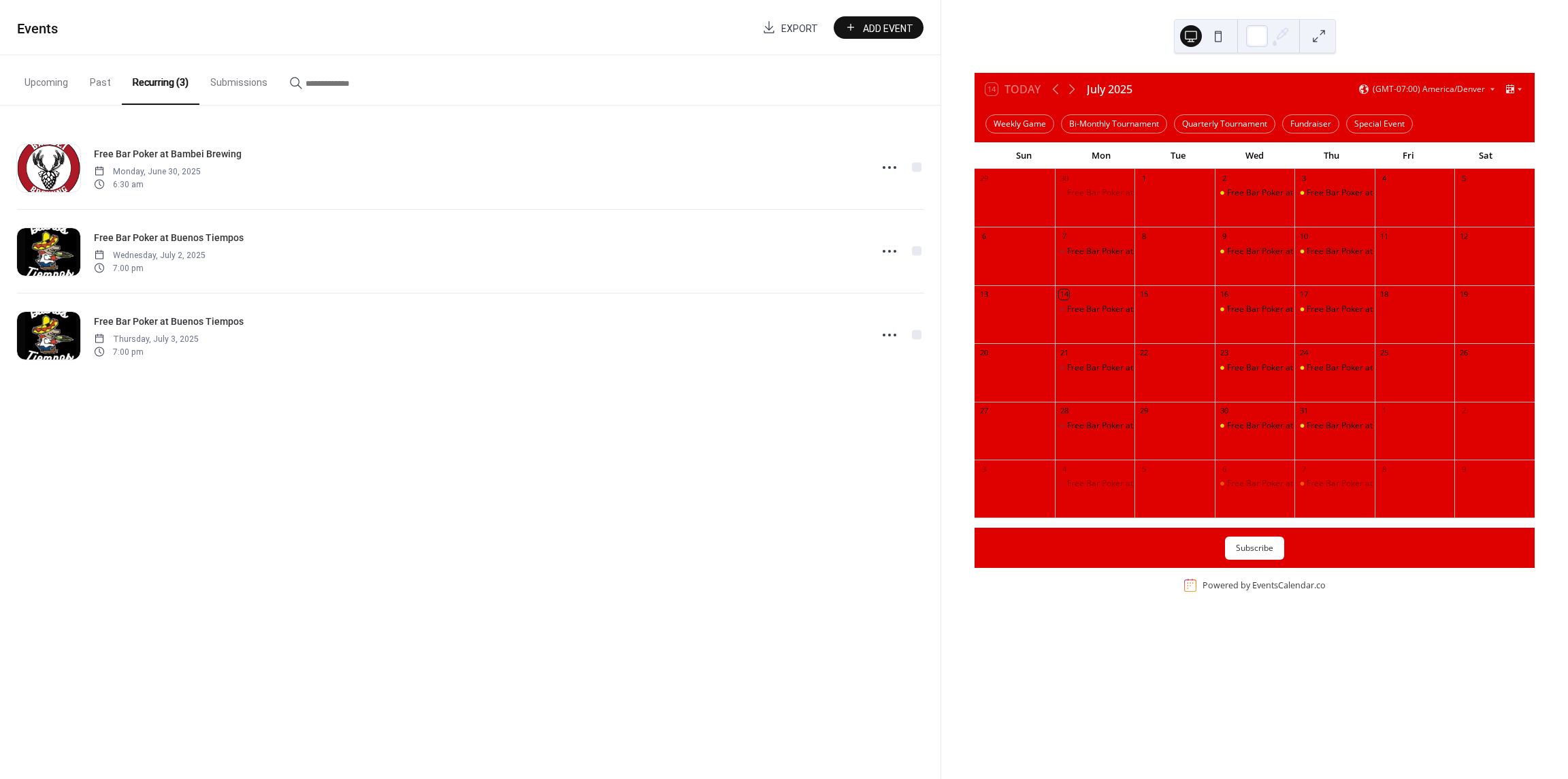 click on "Add Event" at bounding box center (888, 28) 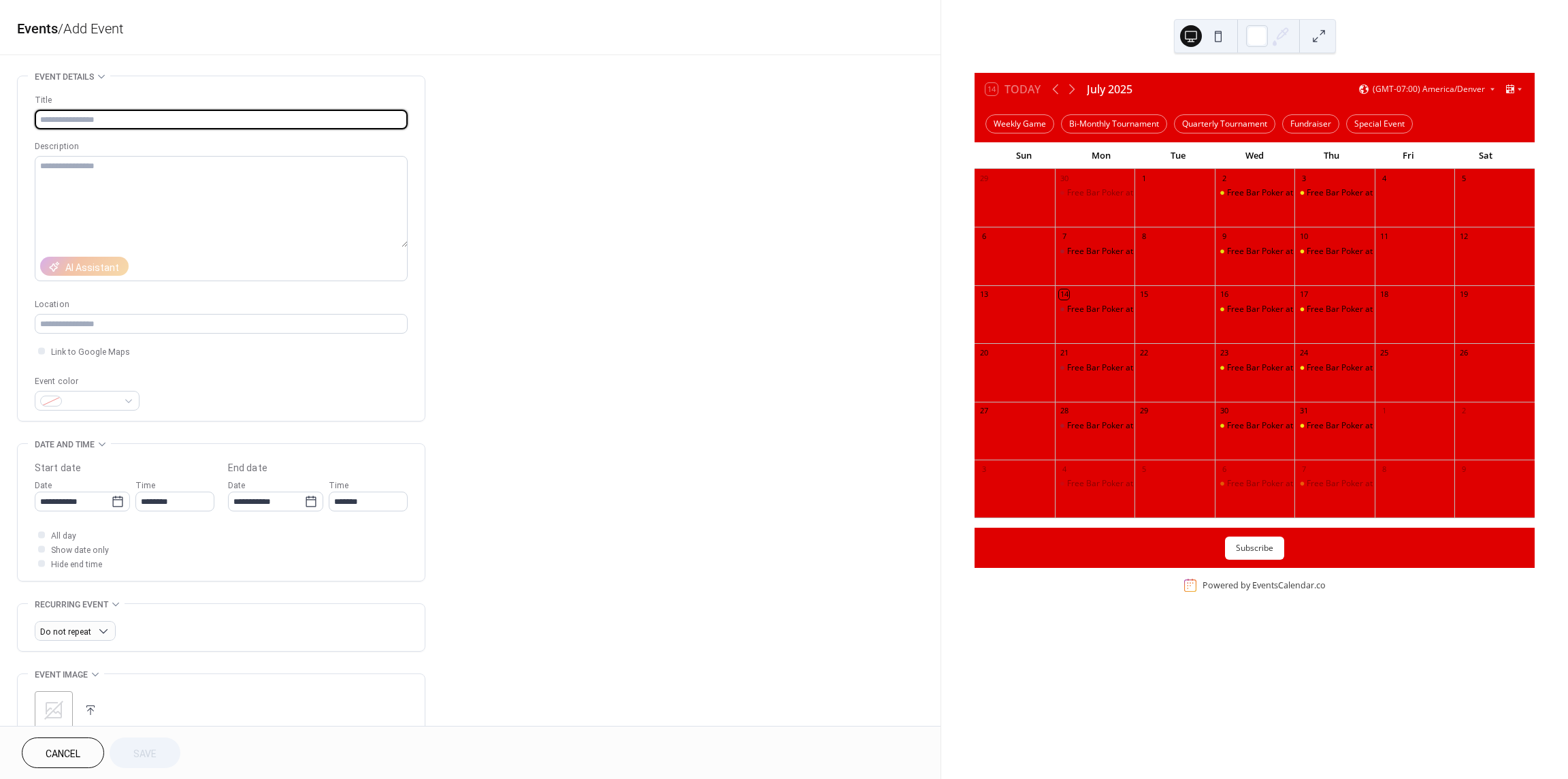 click at bounding box center [221, 119] 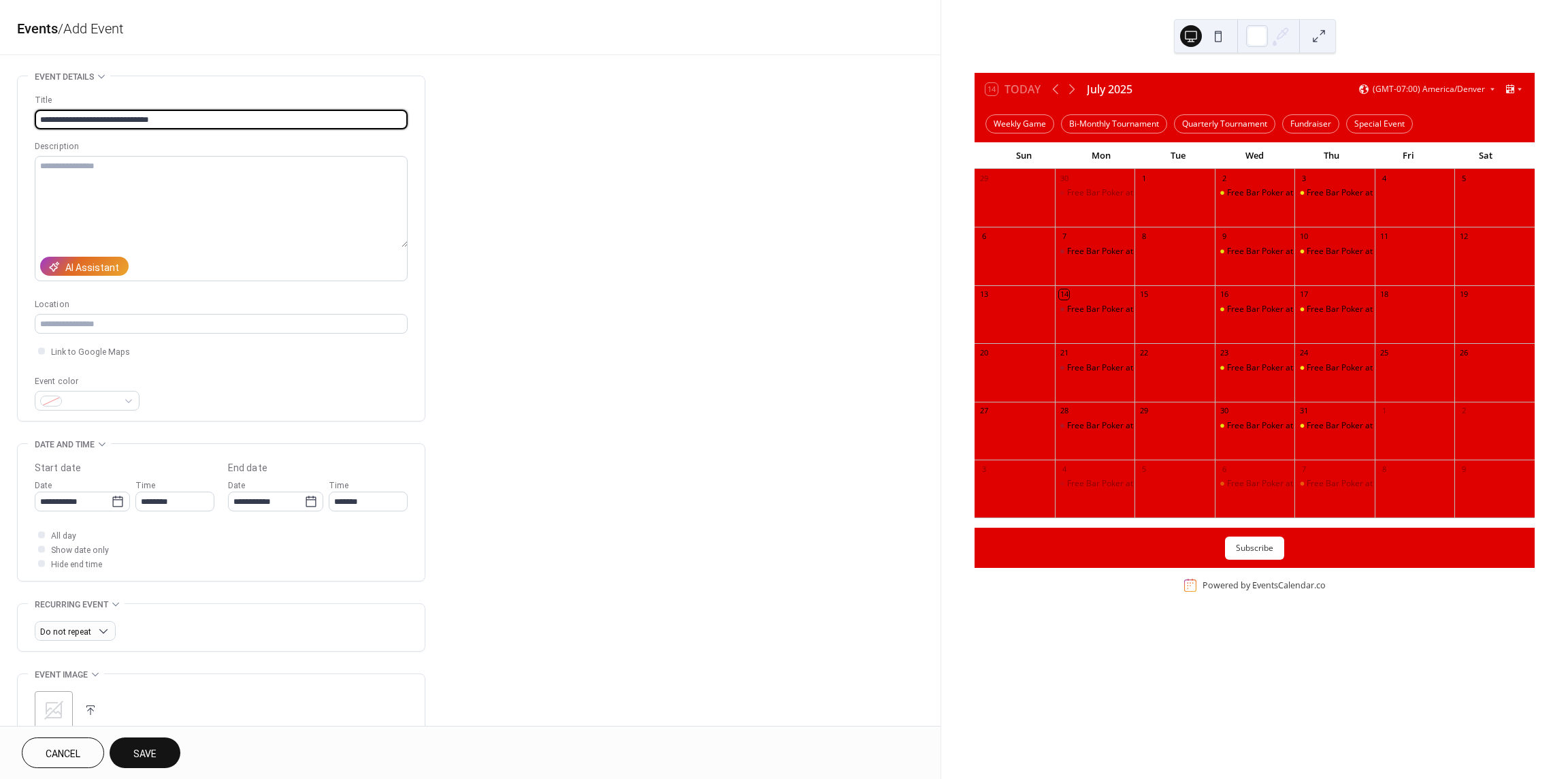 type on "**********" 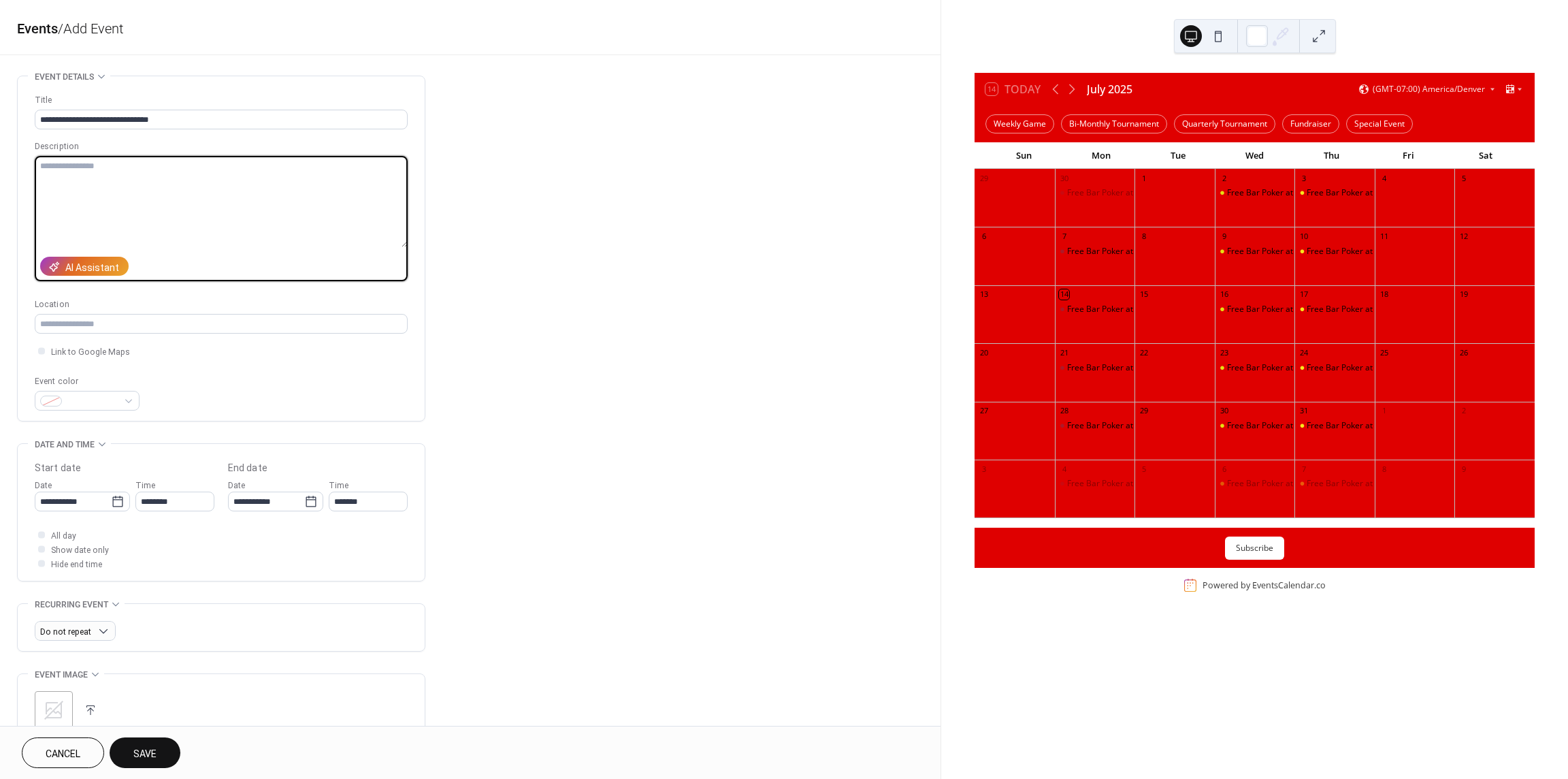 paste on "**********" 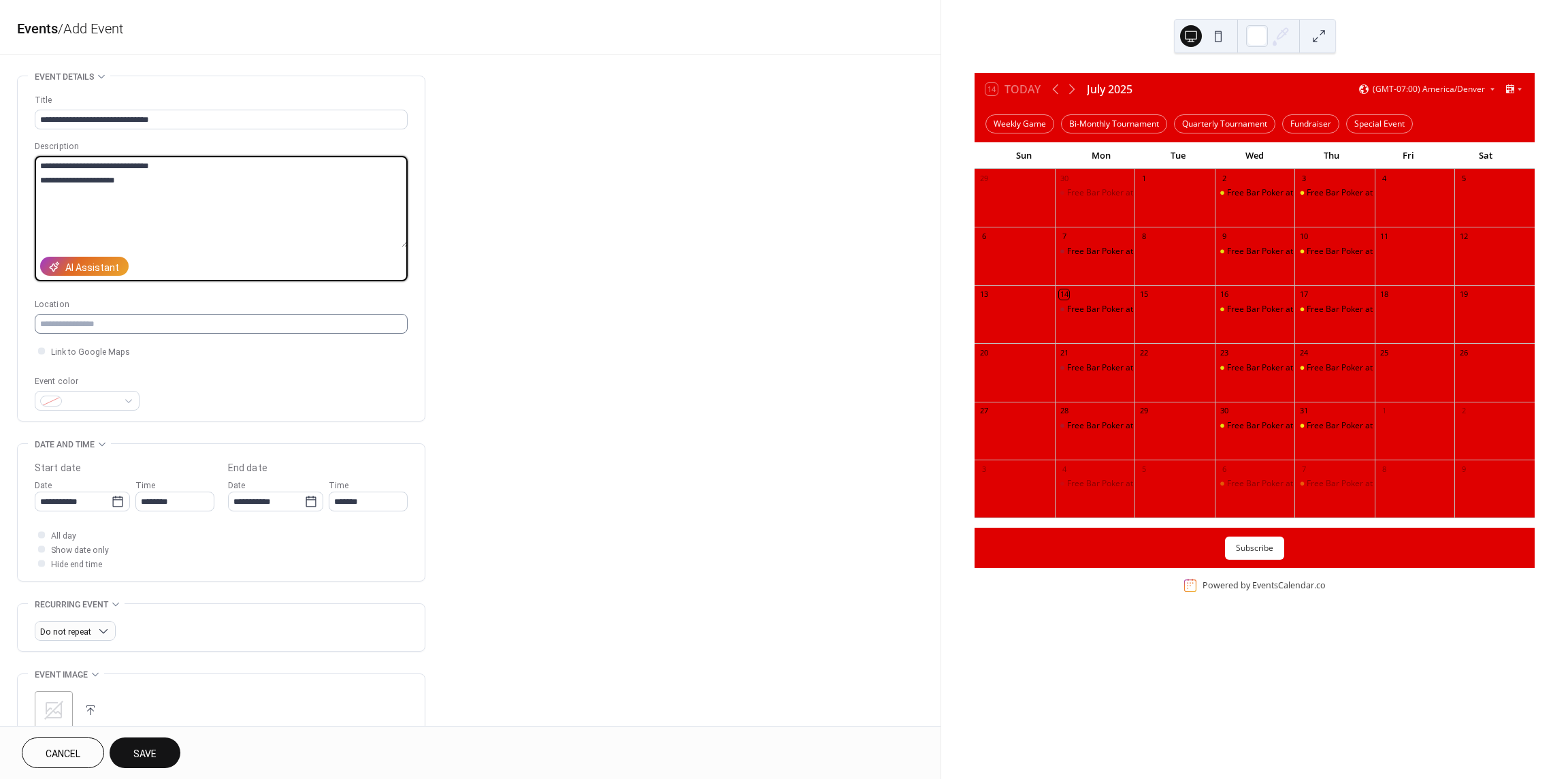 type on "**********" 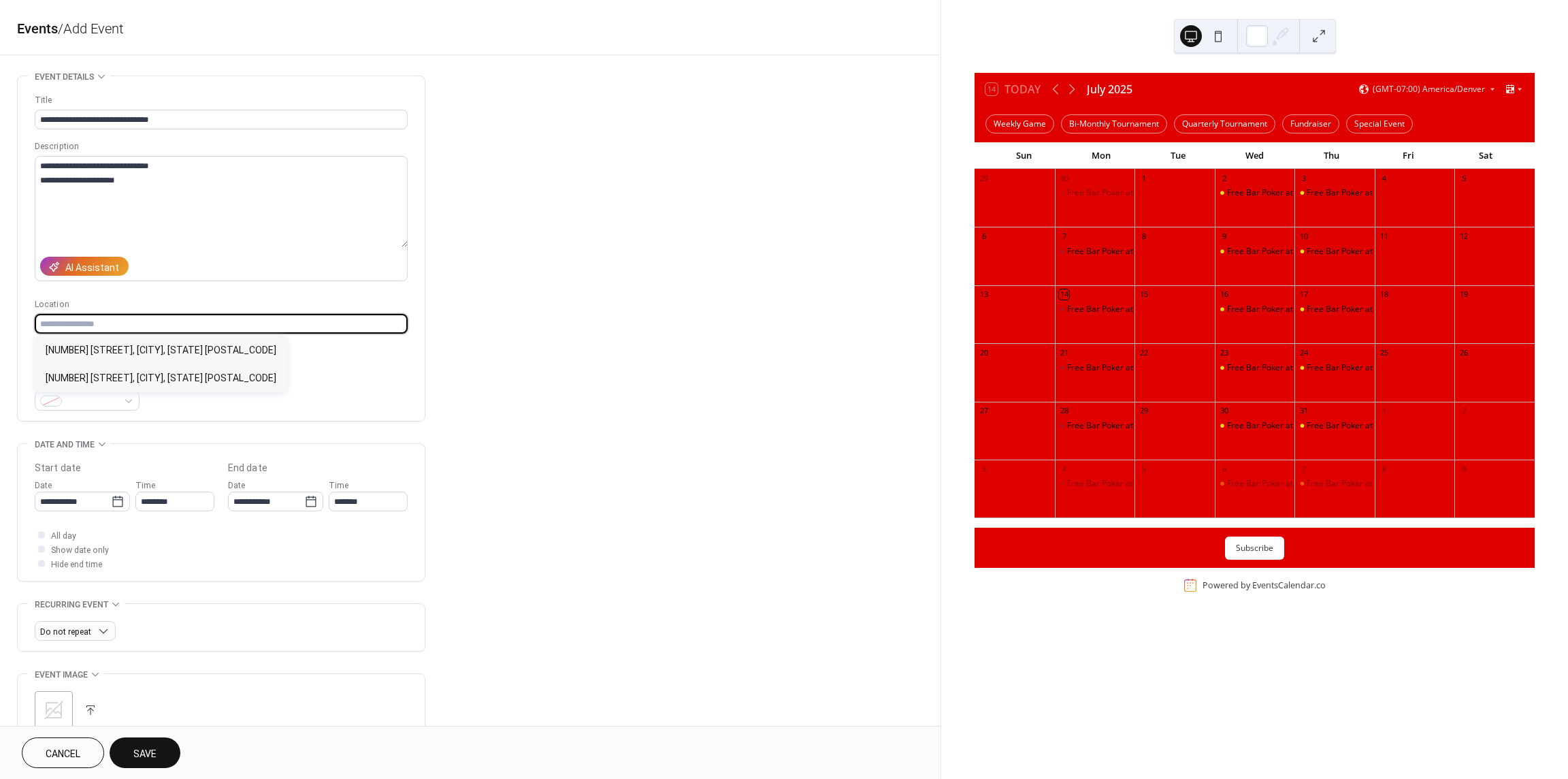 click at bounding box center [221, 323] 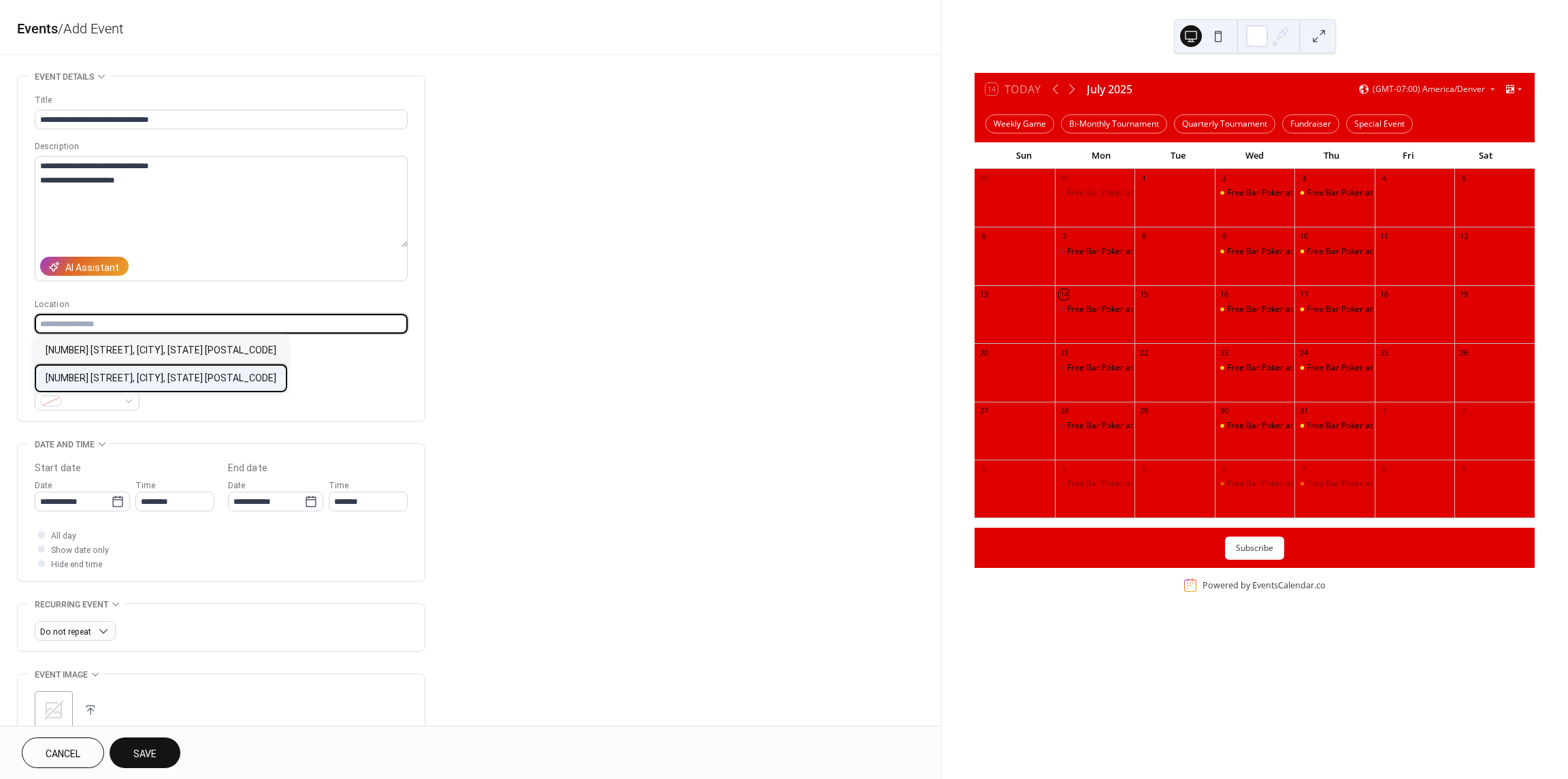 click on "1000 Depot Hill Road, Broomfield, CO 80020" at bounding box center (161, 378) 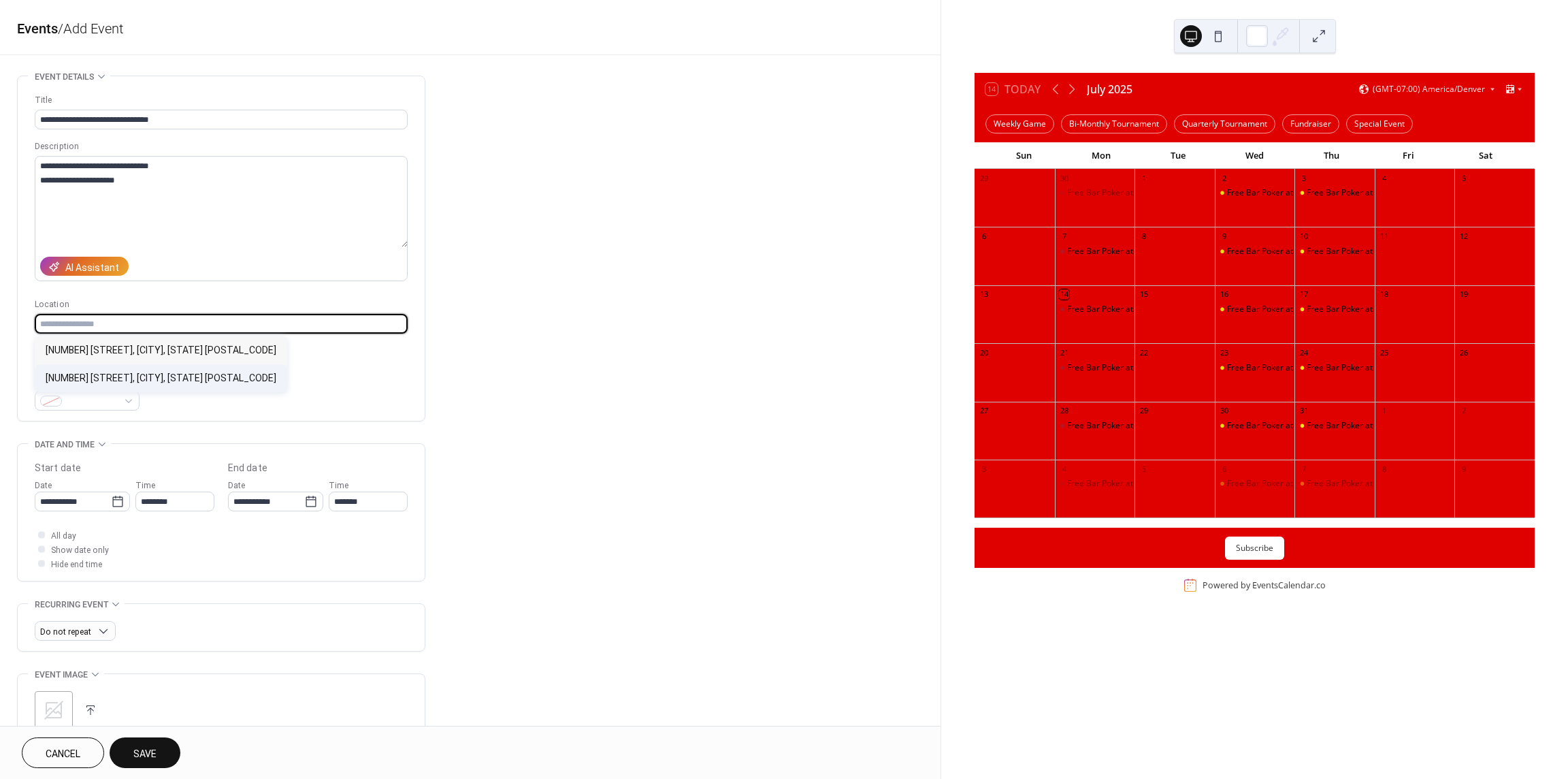 type on "**********" 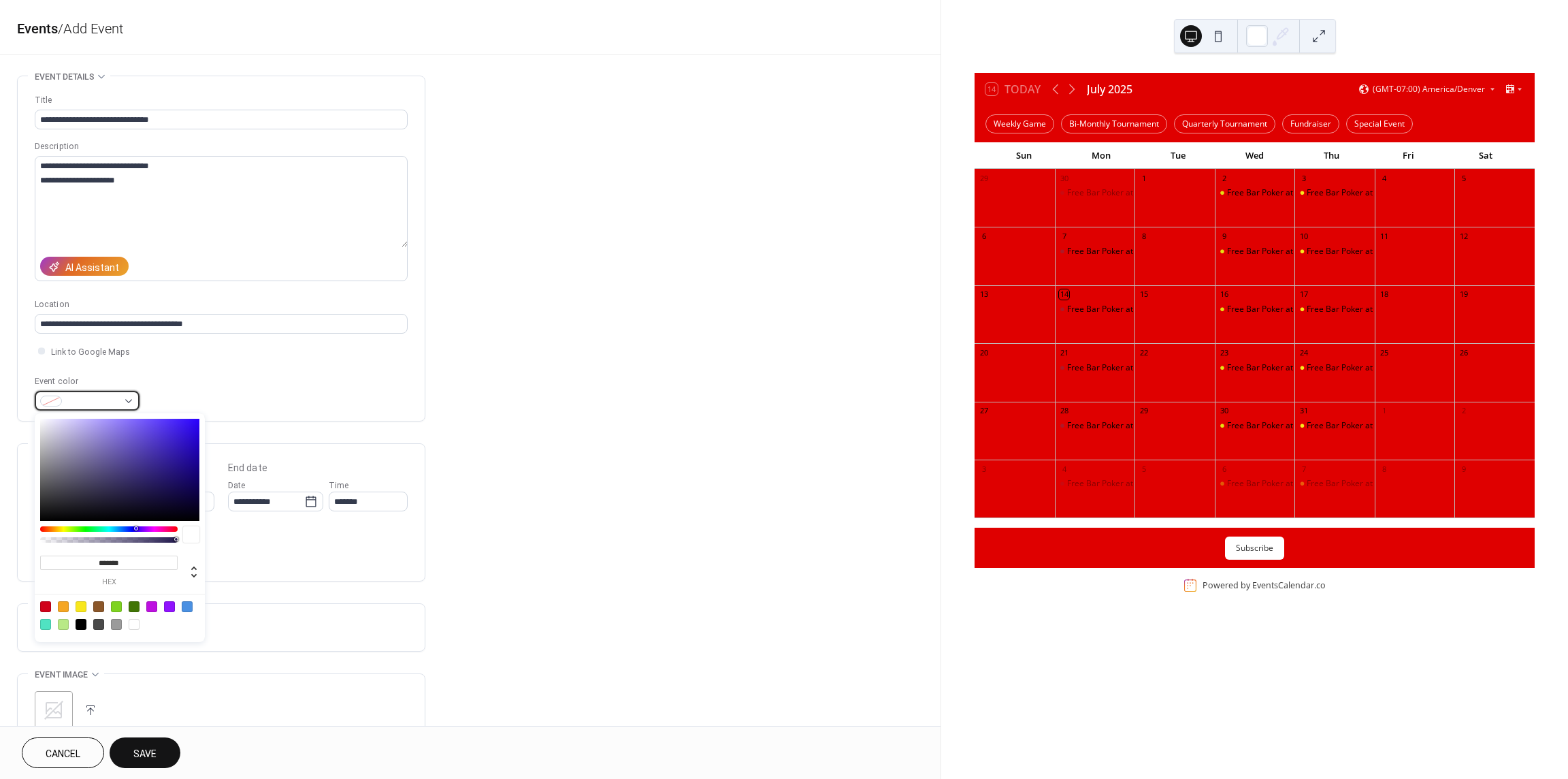 click at bounding box center [93, 402] 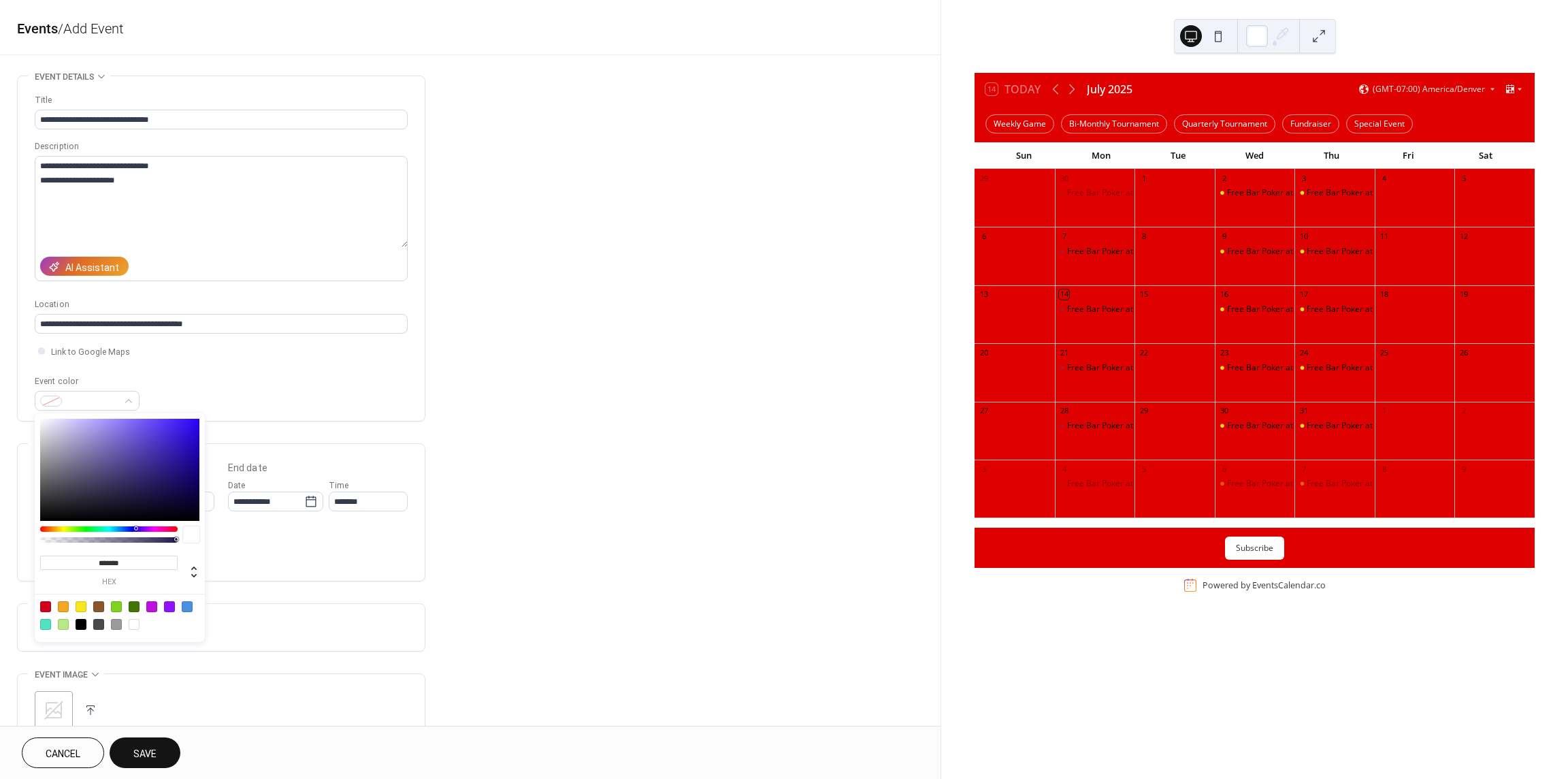 click at bounding box center [81, 607] 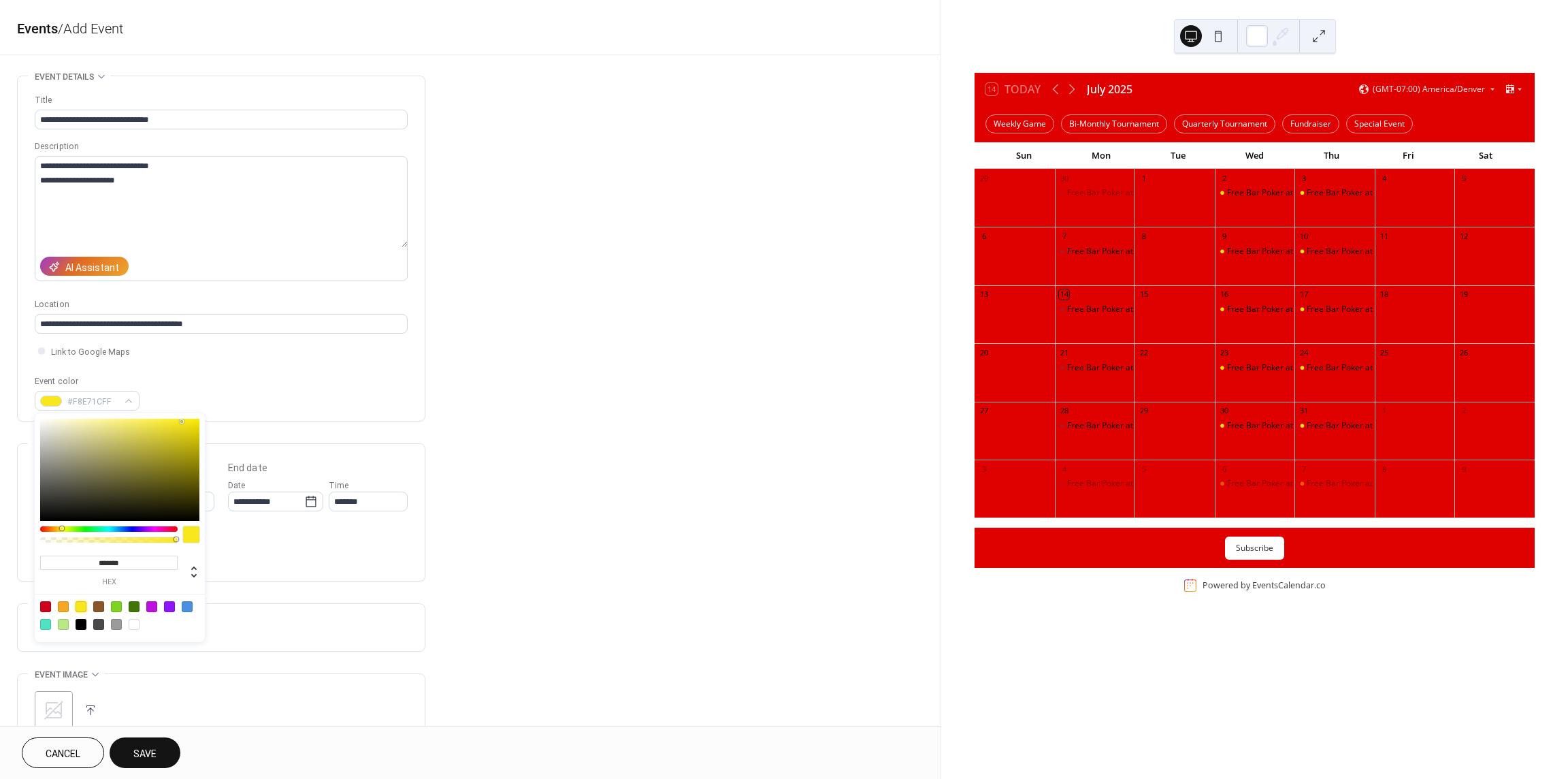 click on "**********" at bounding box center (221, 252) 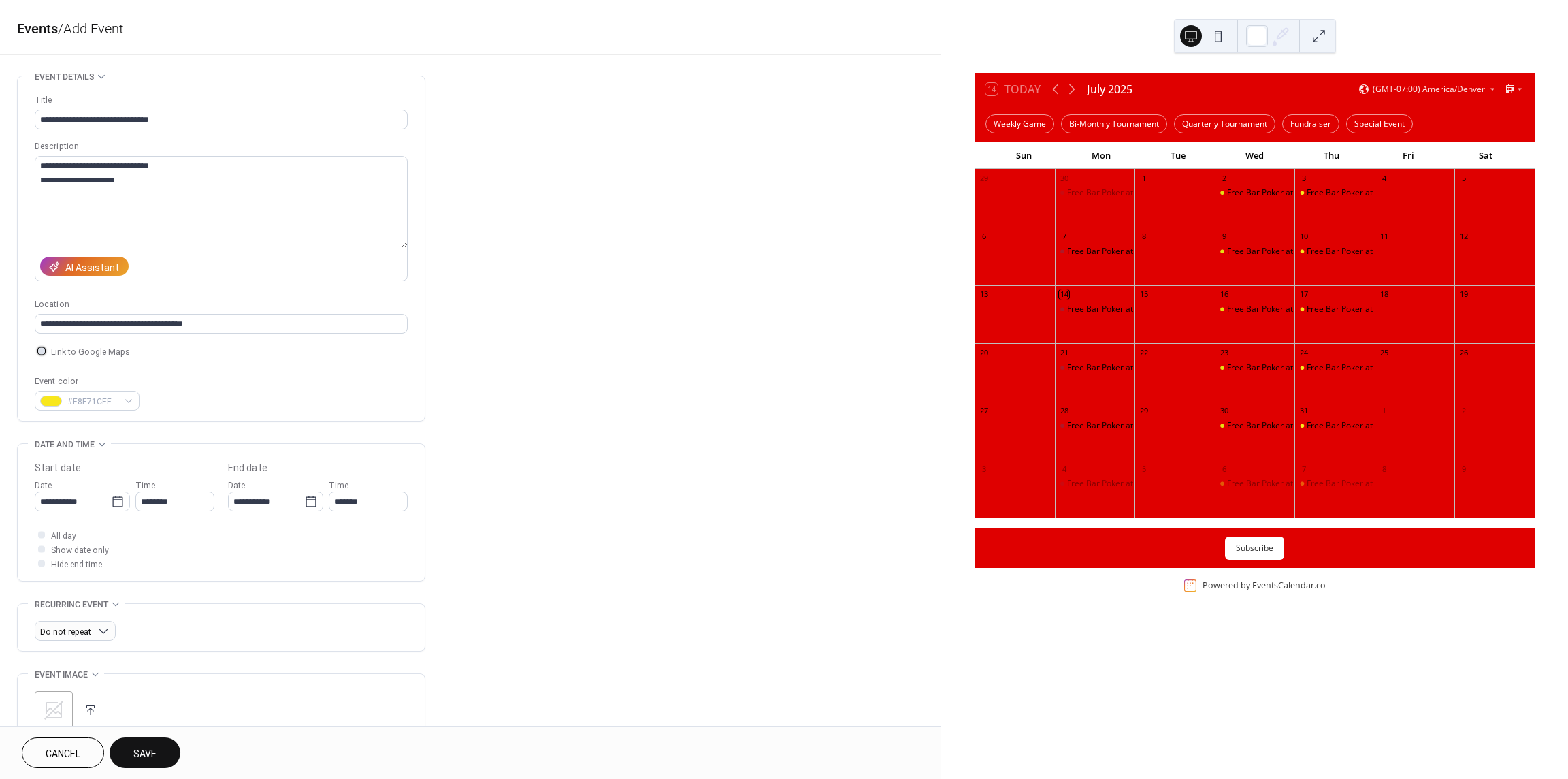 click at bounding box center (42, 351) 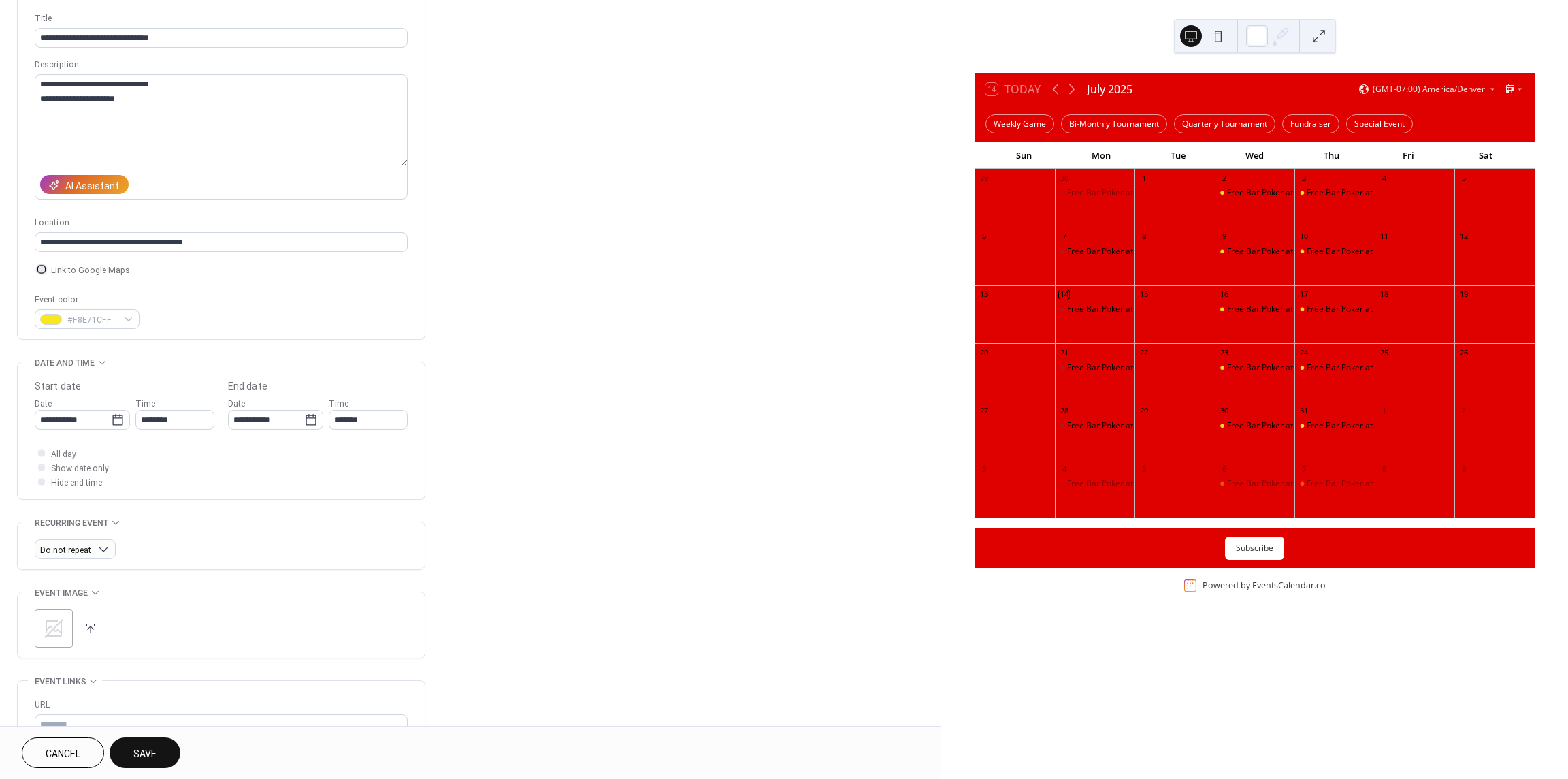 scroll, scrollTop: 153, scrollLeft: 0, axis: vertical 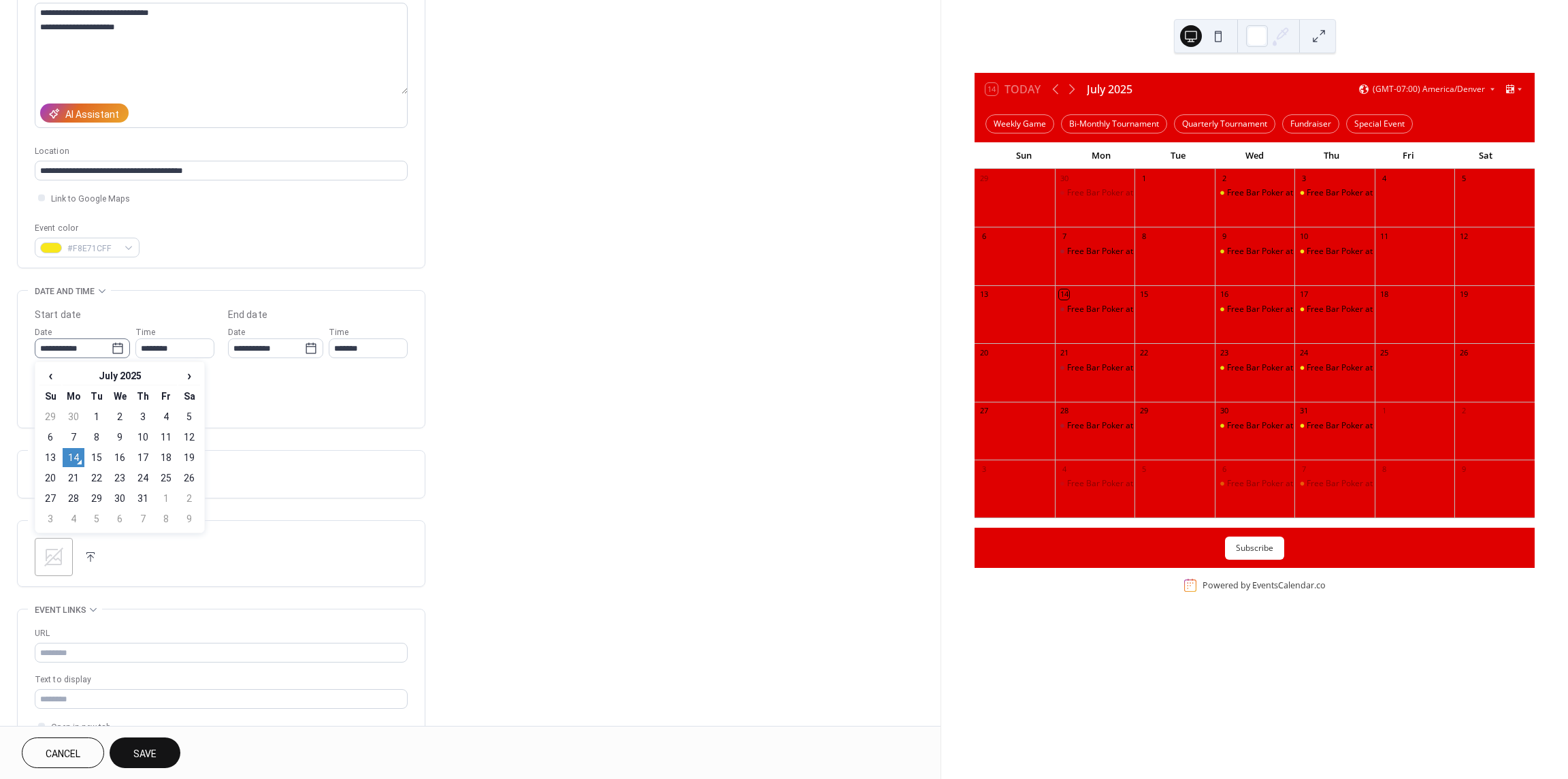 click 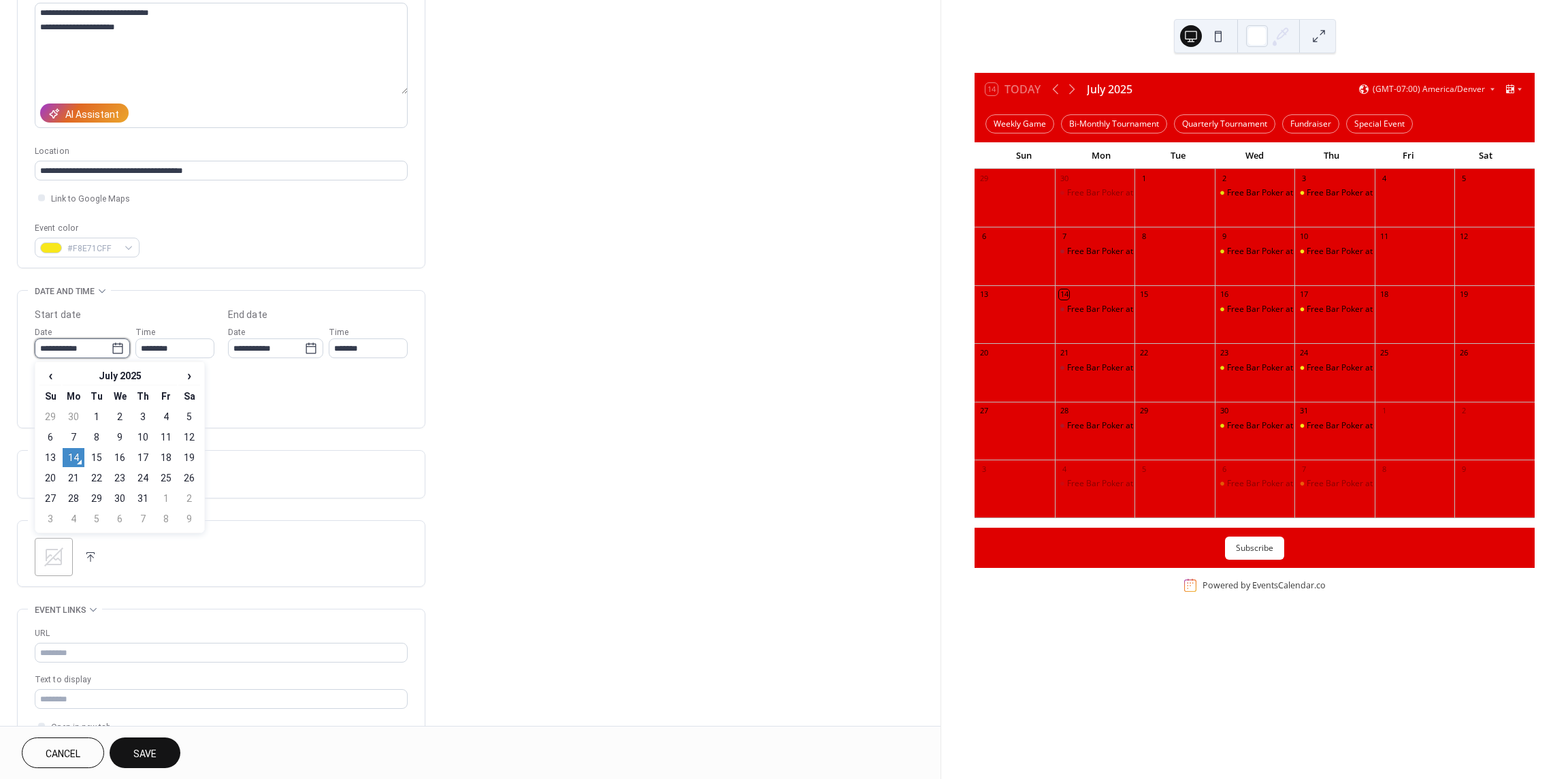 click on "**********" at bounding box center [73, 348] 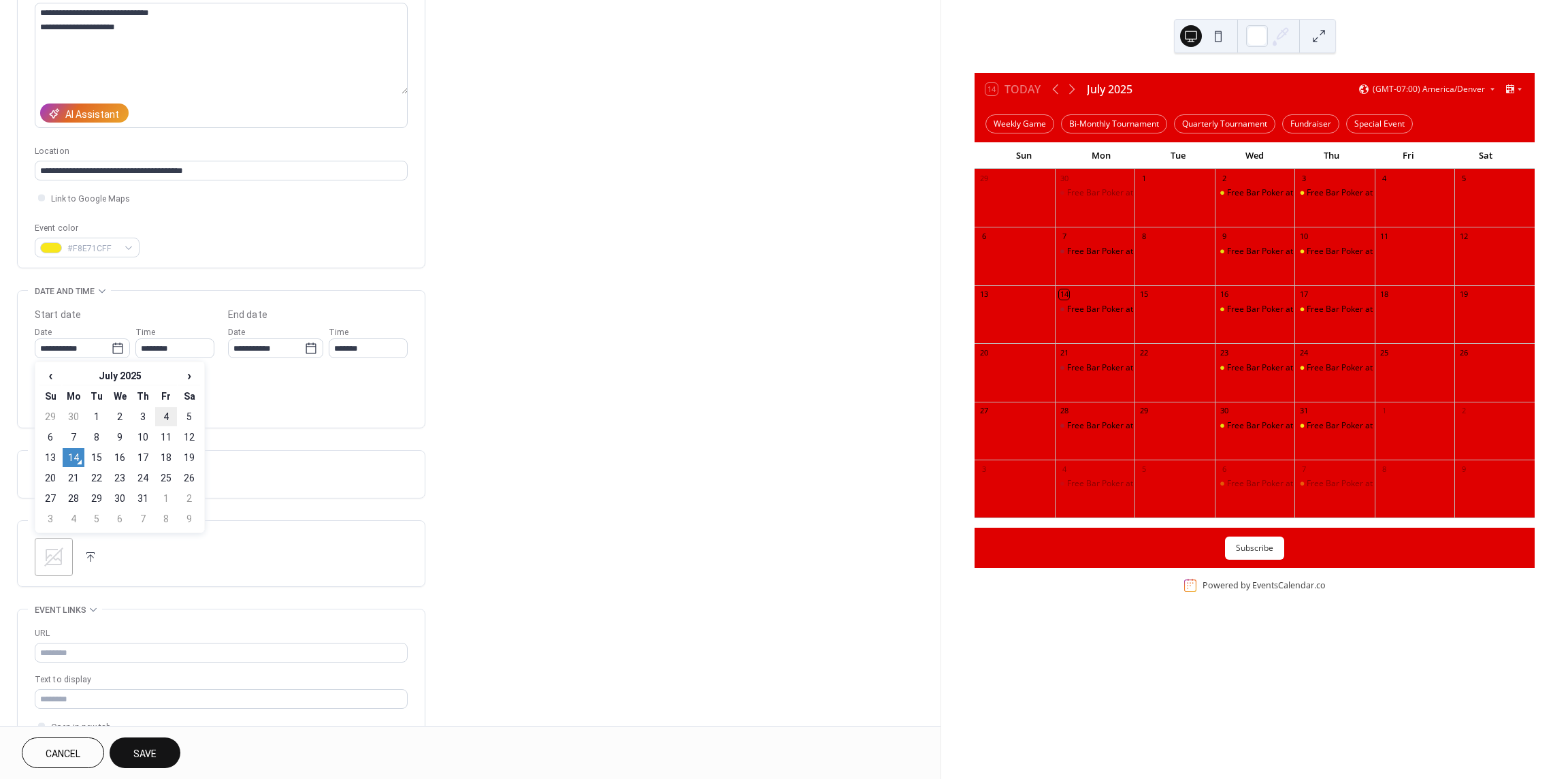 click on "4" at bounding box center (166, 417) 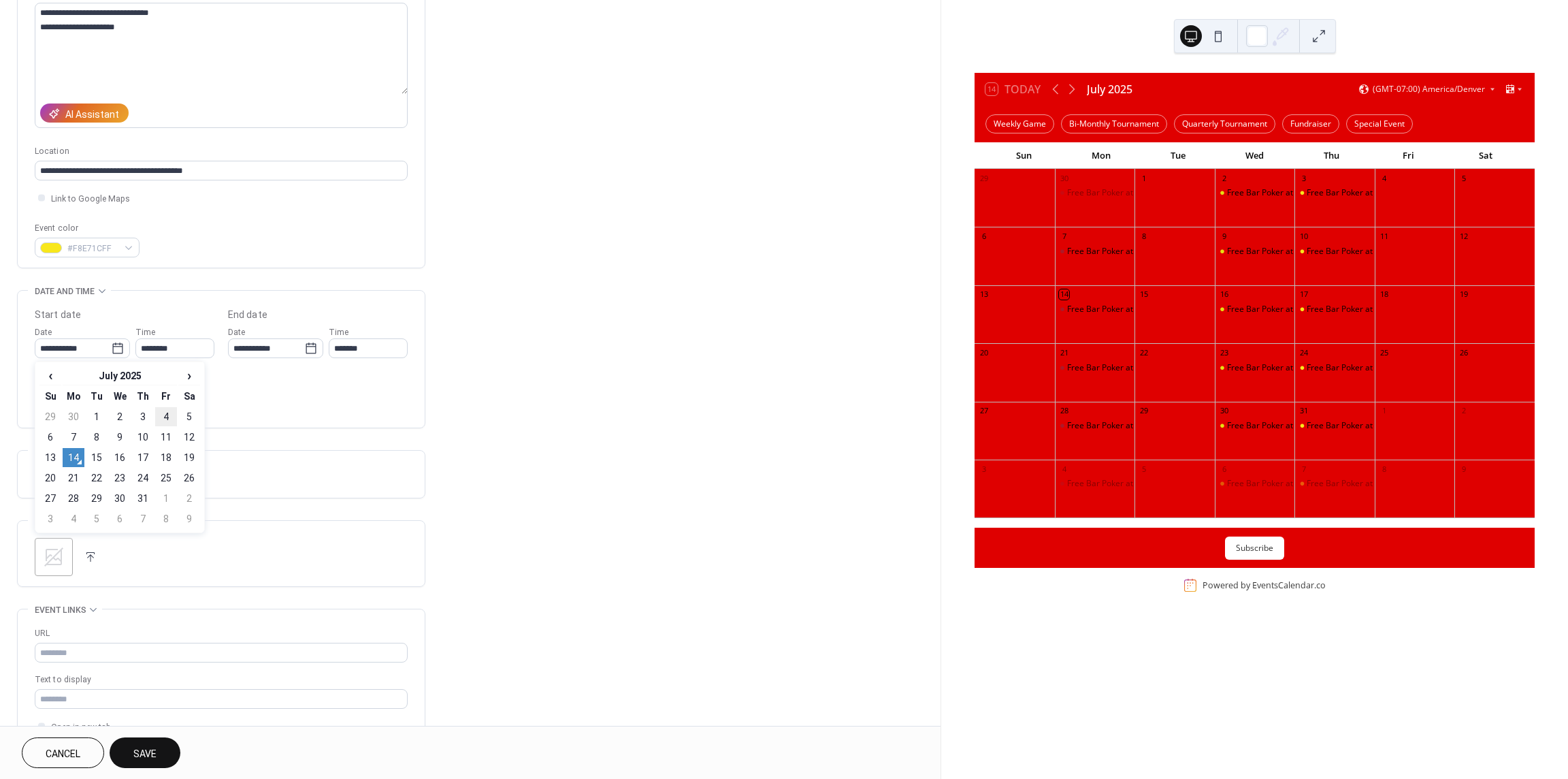 type on "**********" 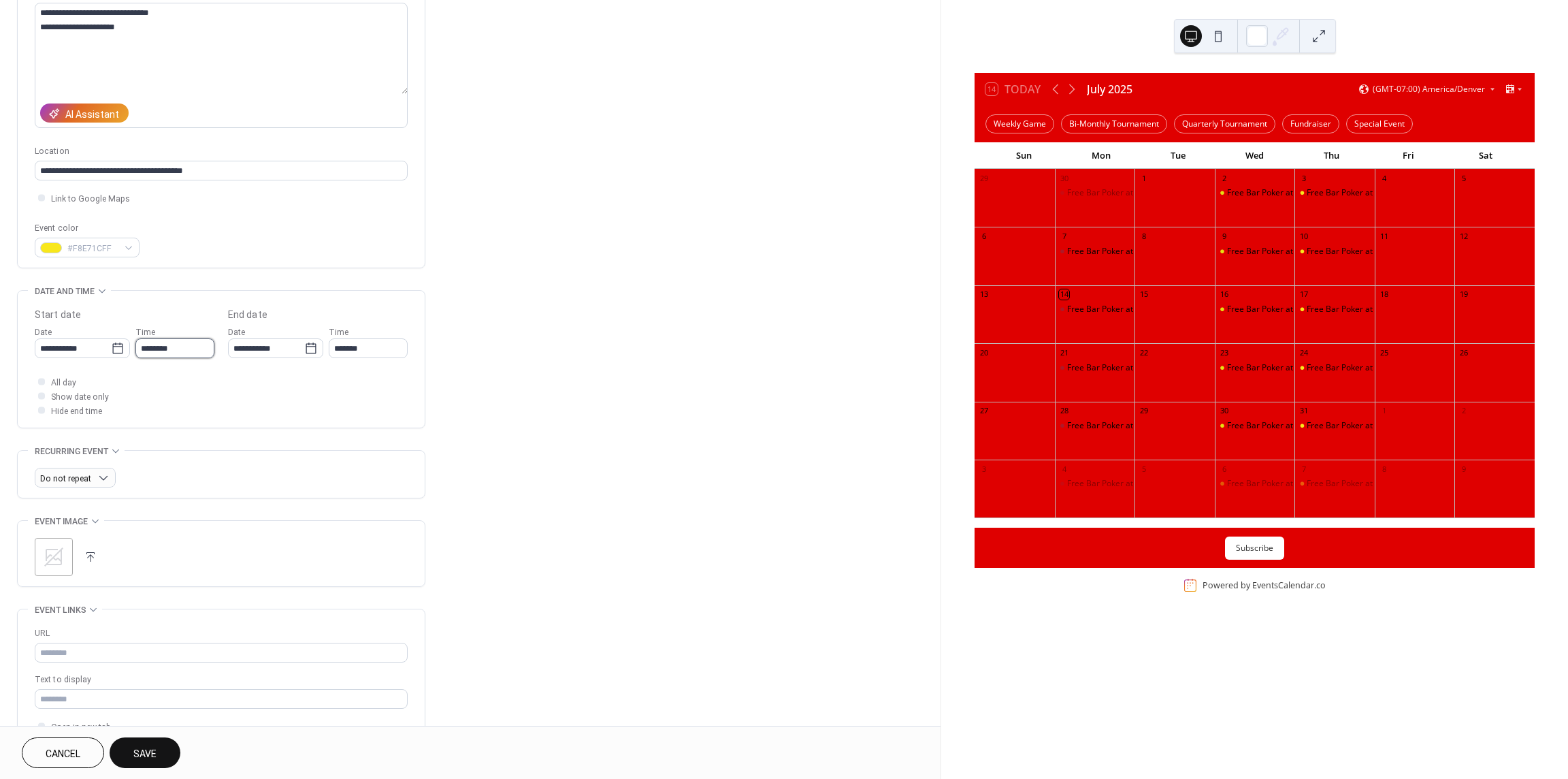 click on "********" at bounding box center (175, 348) 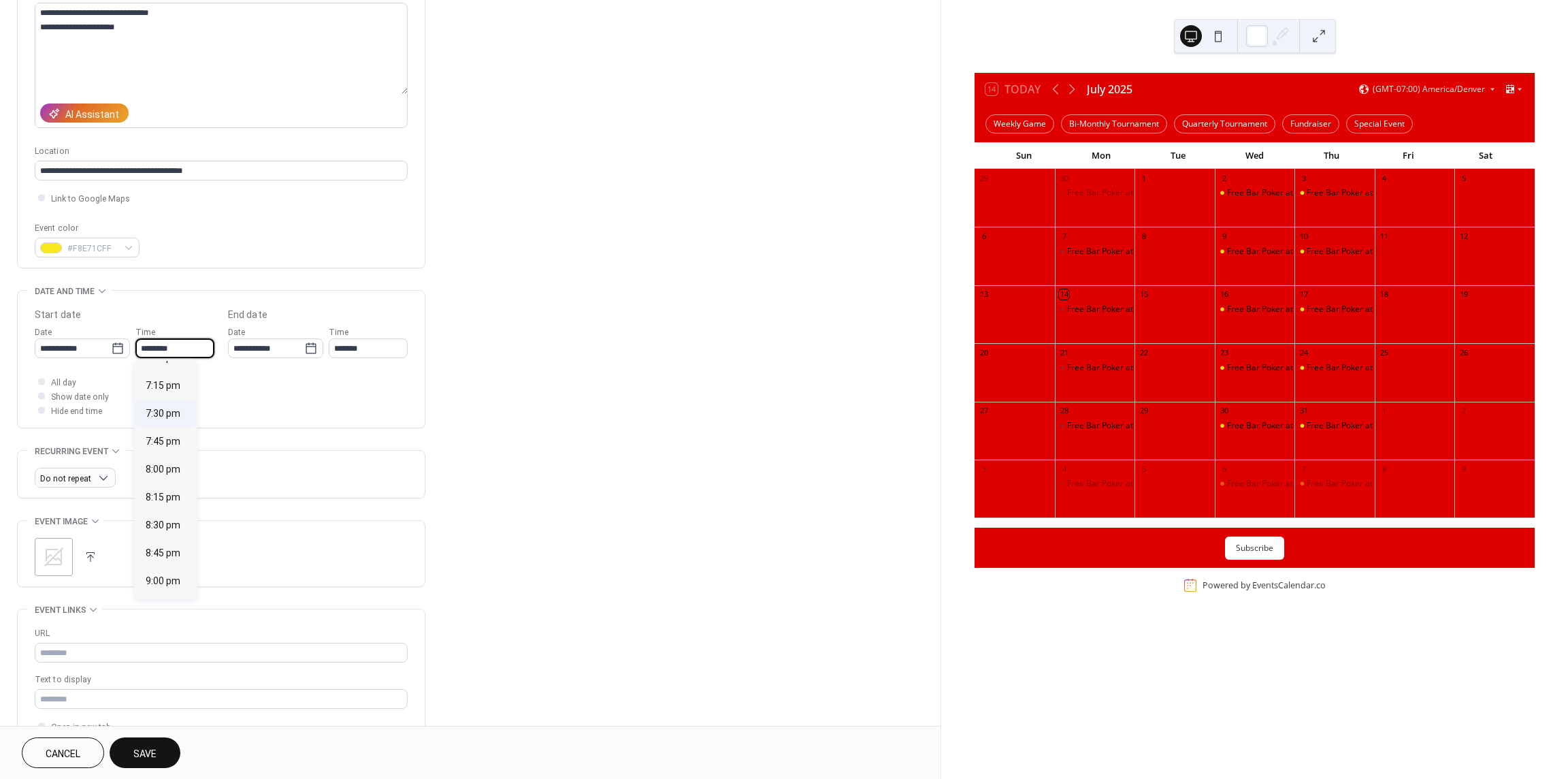 scroll, scrollTop: 2135, scrollLeft: 0, axis: vertical 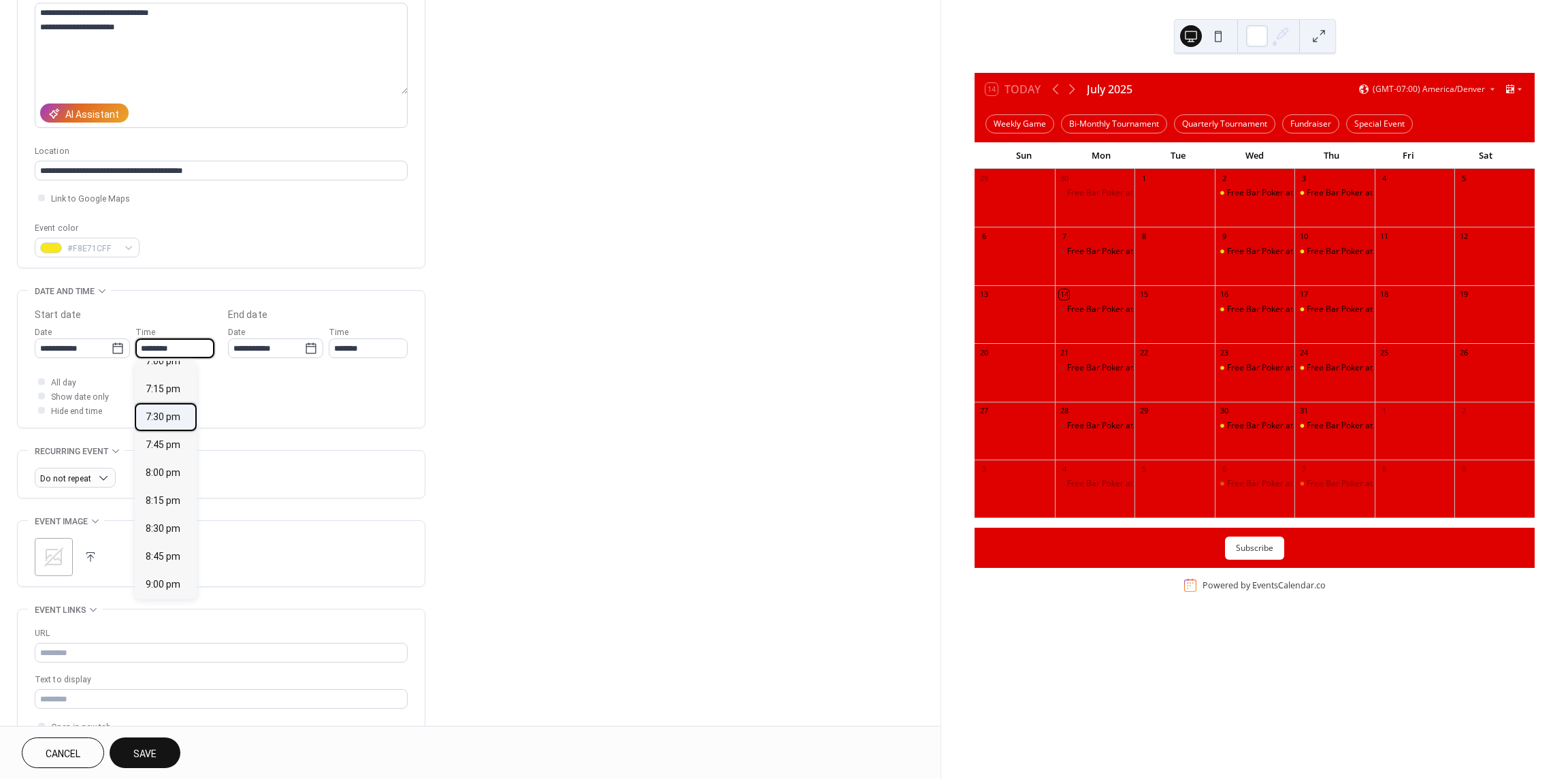 click on "7:30 pm" at bounding box center [163, 417] 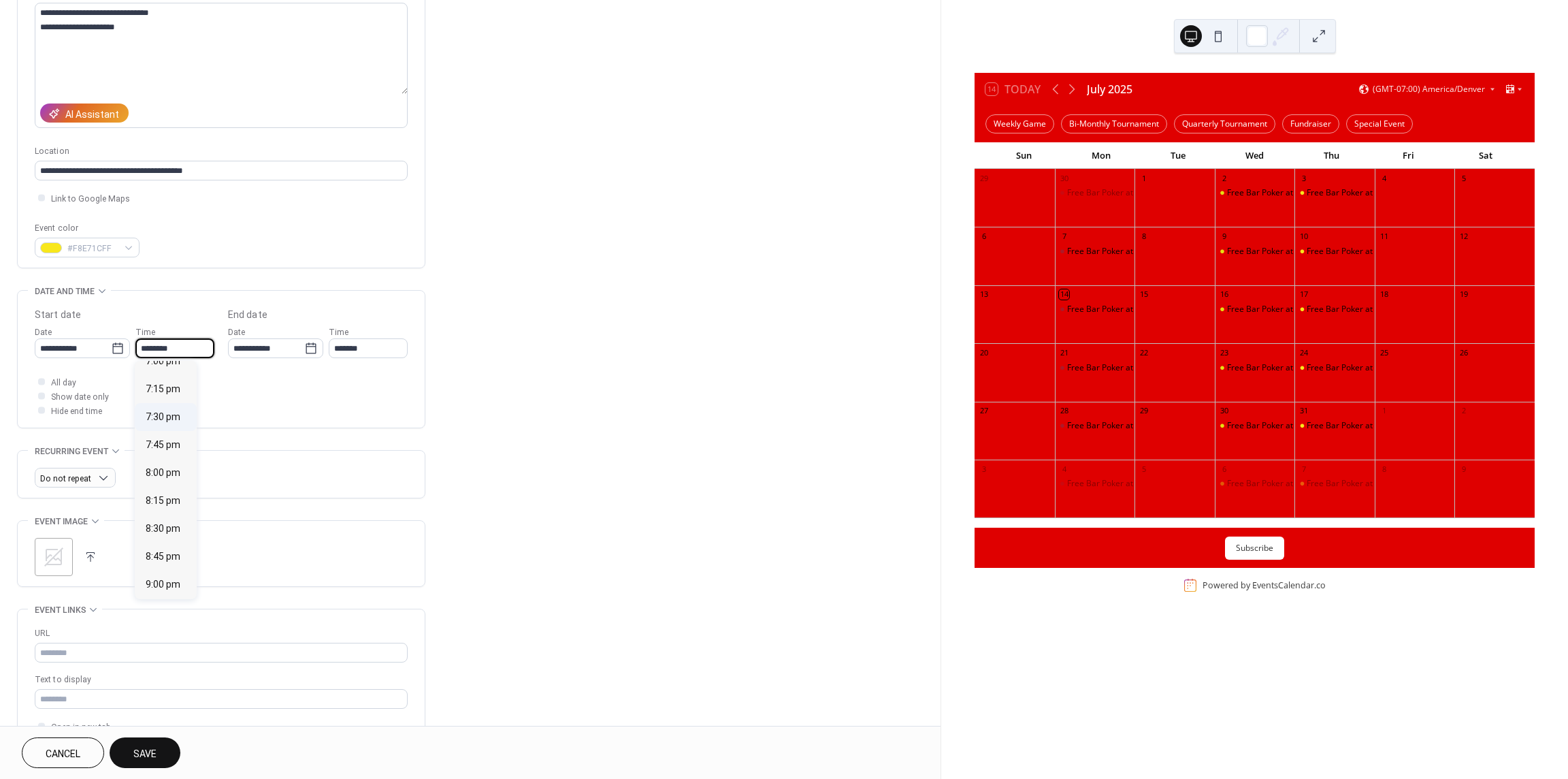 type on "*******" 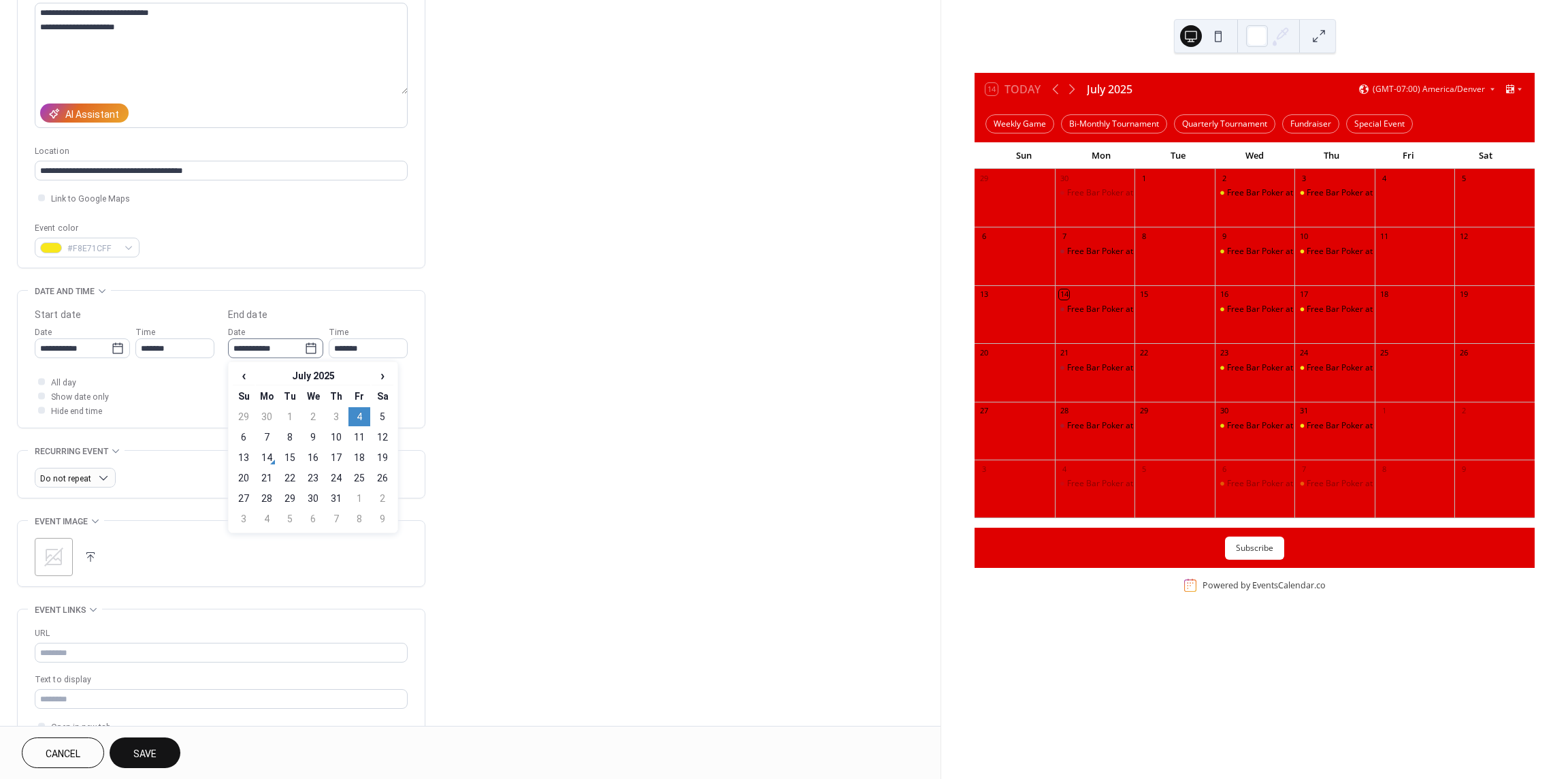 click 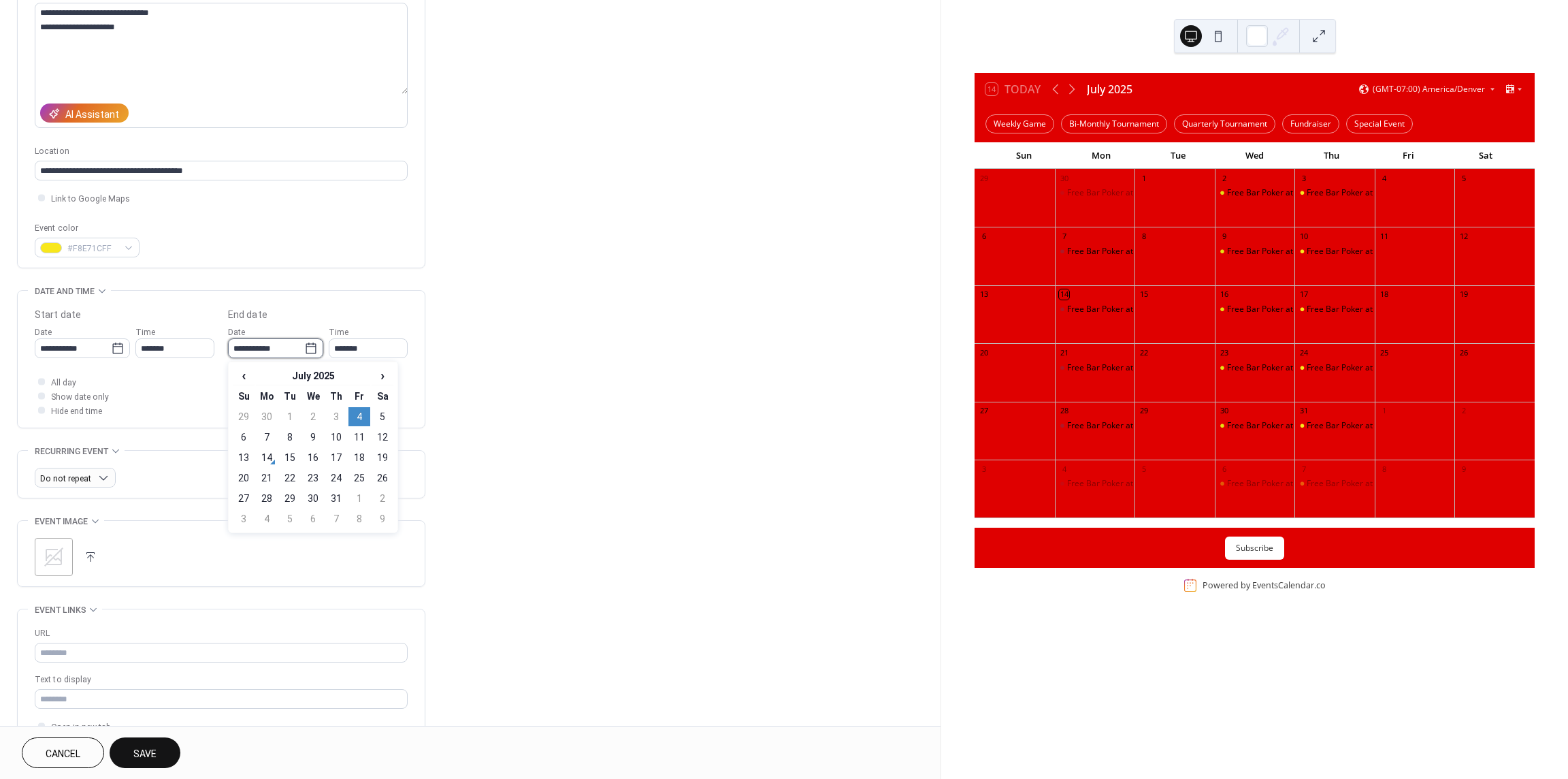 click on "**********" at bounding box center (266, 348) 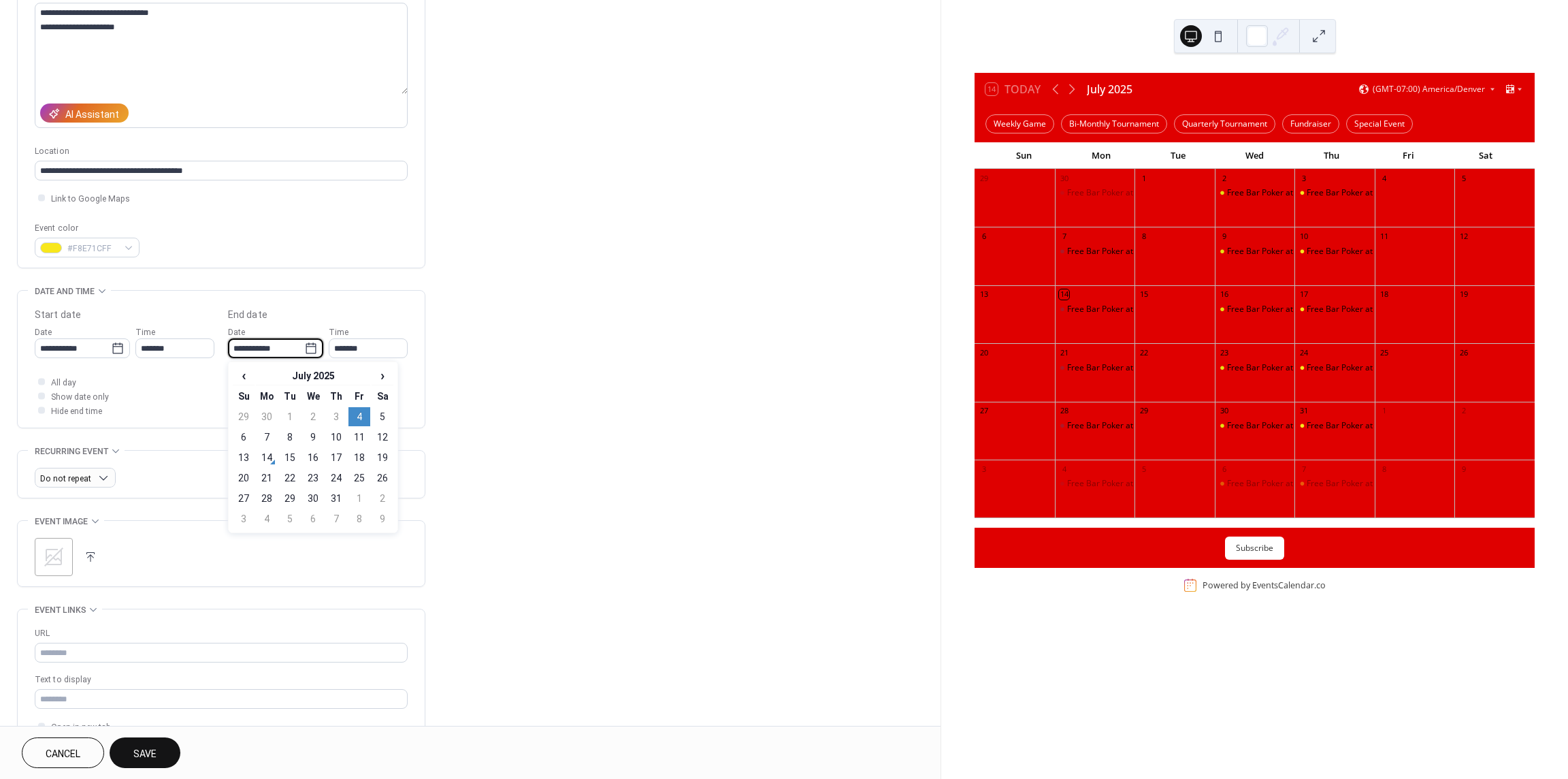 click 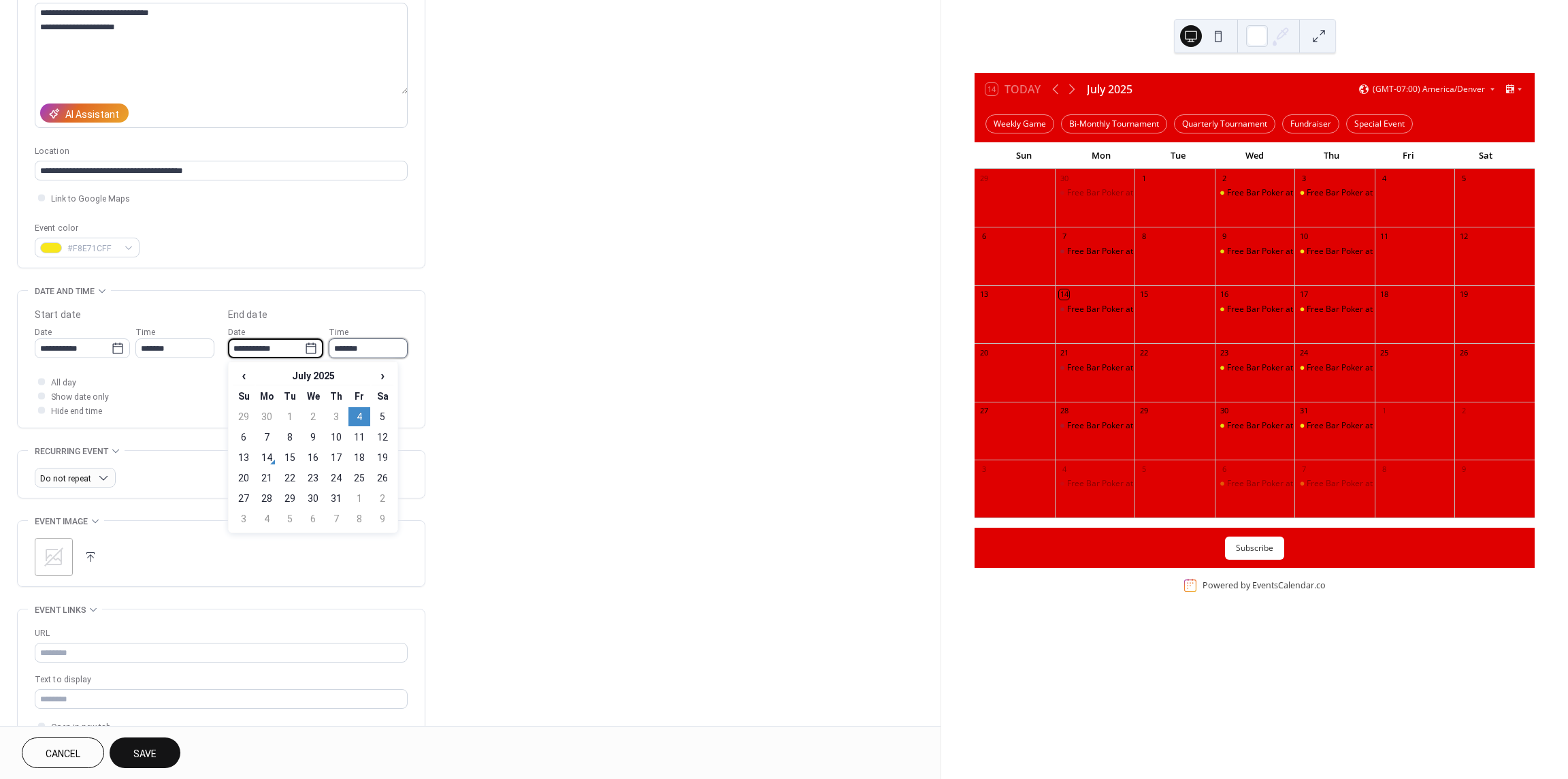 click on "*******" at bounding box center (368, 348) 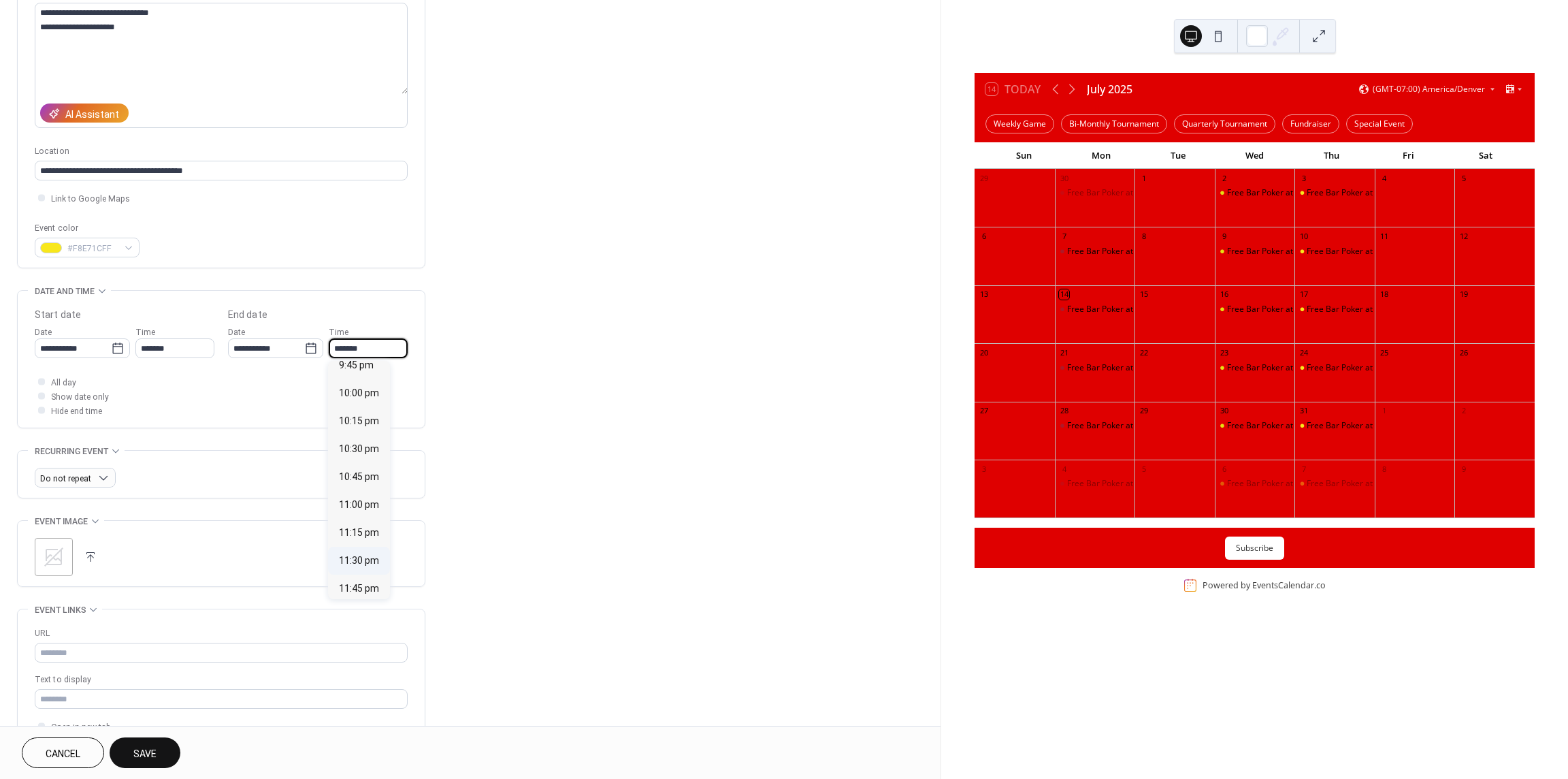 scroll, scrollTop: 236, scrollLeft: 0, axis: vertical 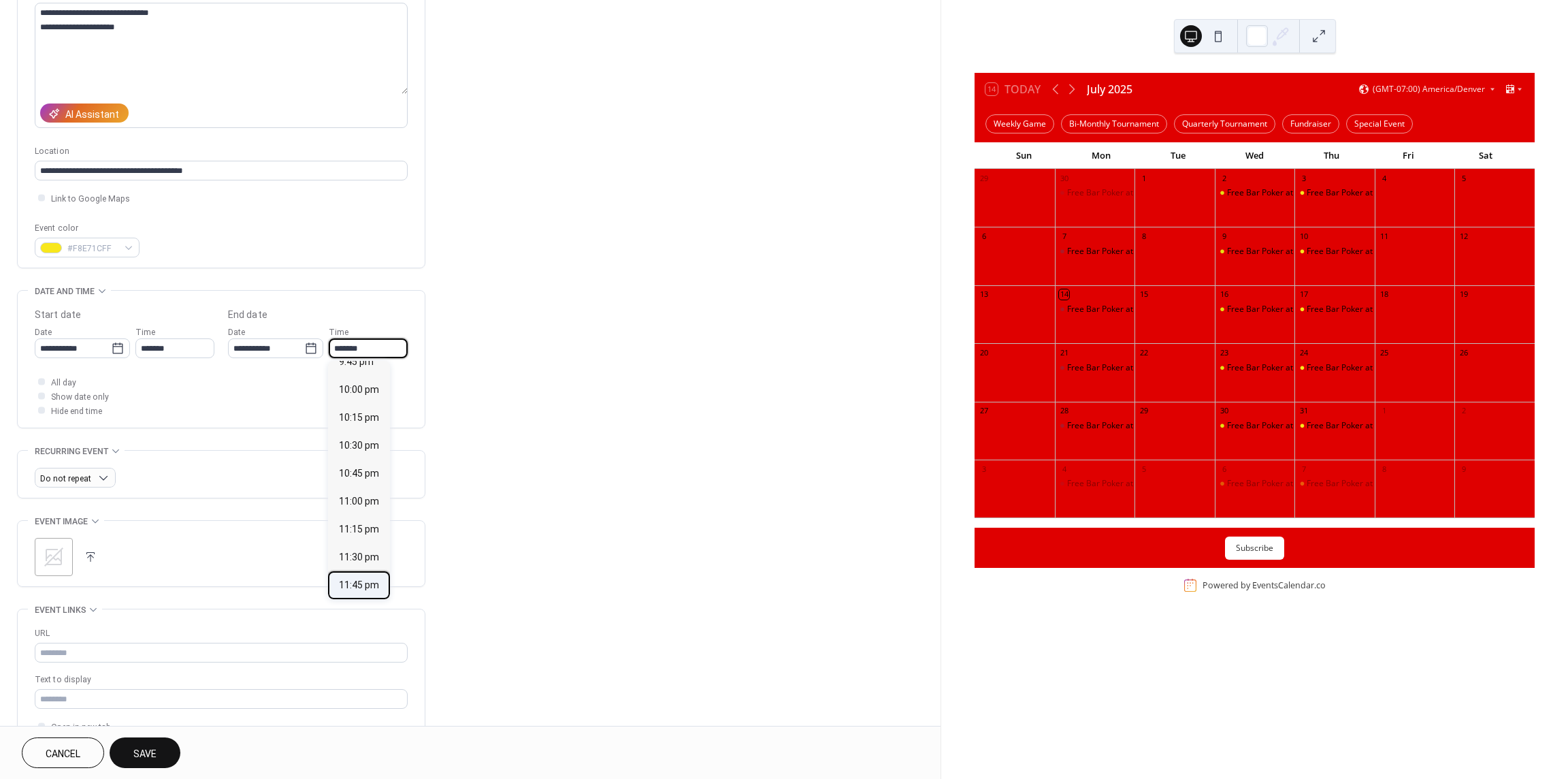 click on "11:45 pm" at bounding box center (359, 585) 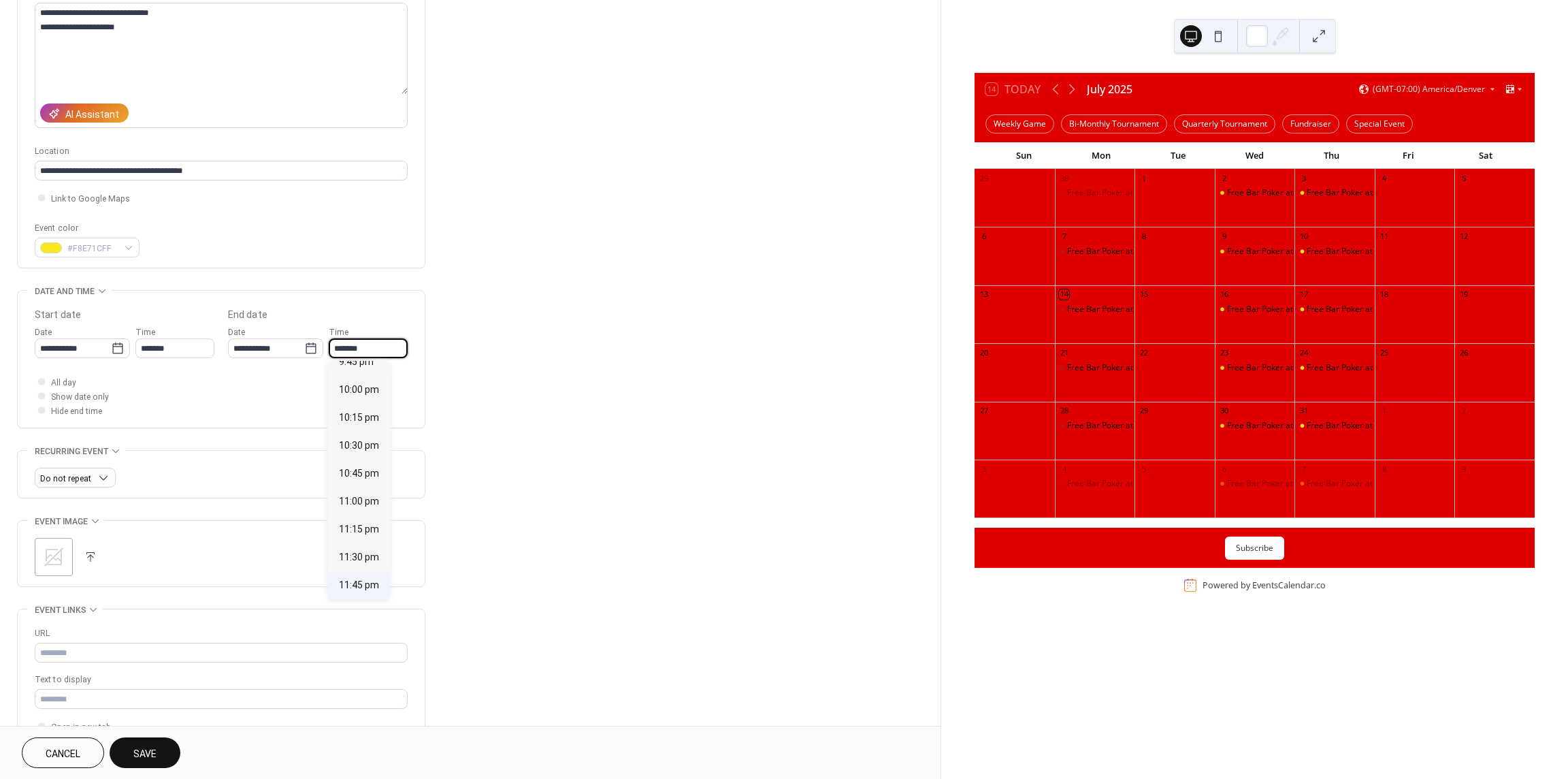 type on "********" 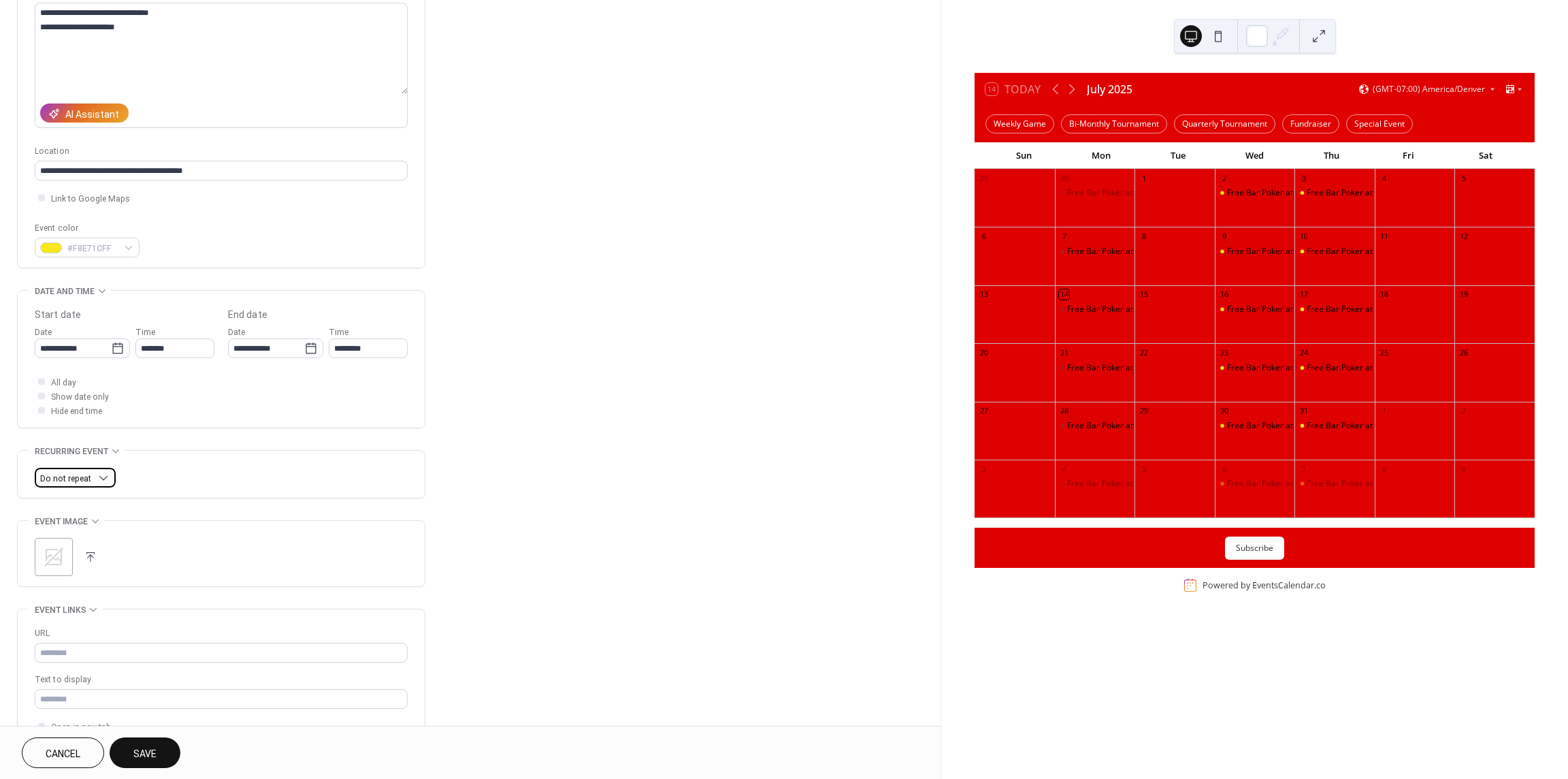 click on "Do not repeat" at bounding box center (65, 479) 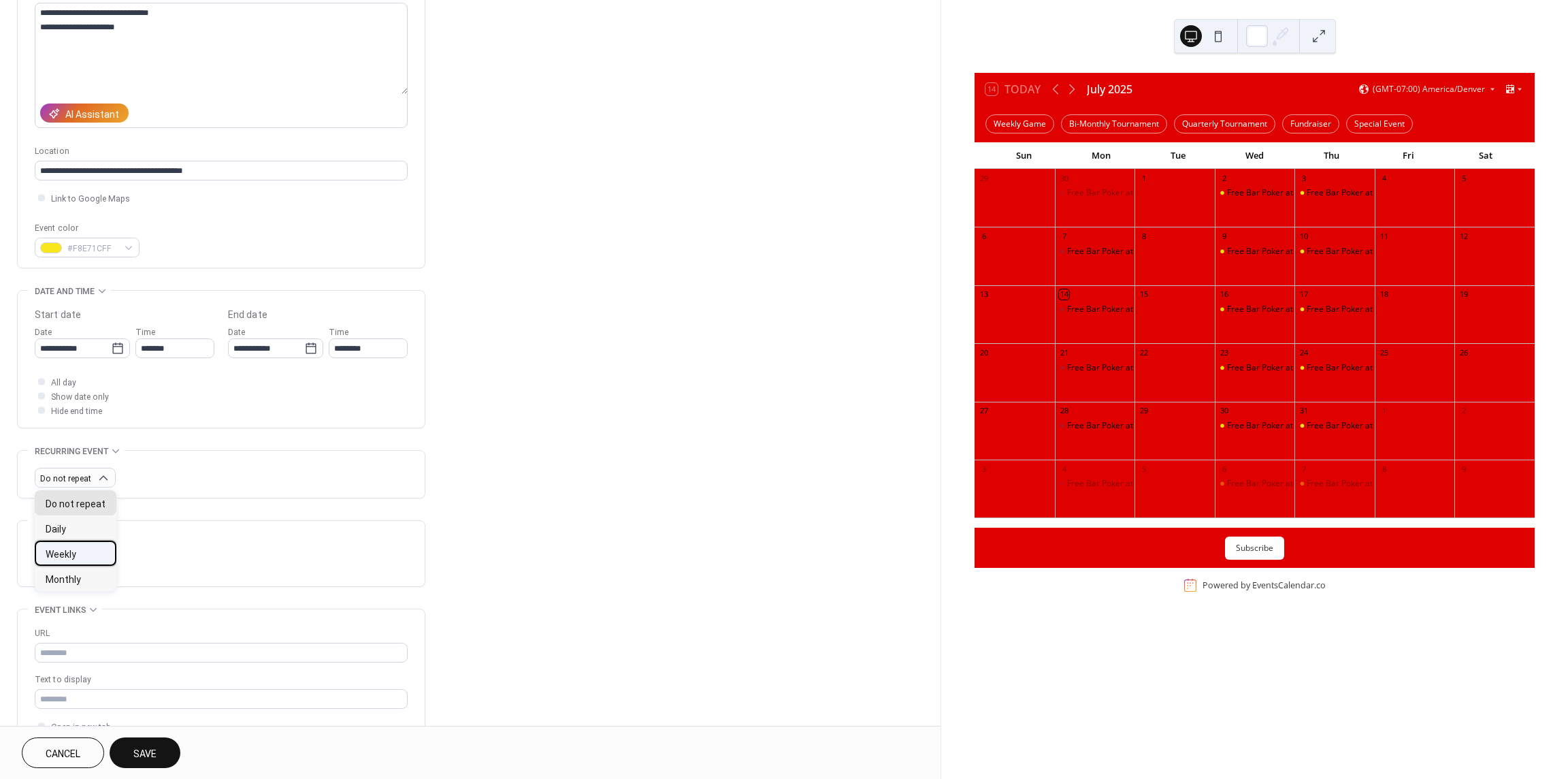 click on "Weekly" at bounding box center (61, 554) 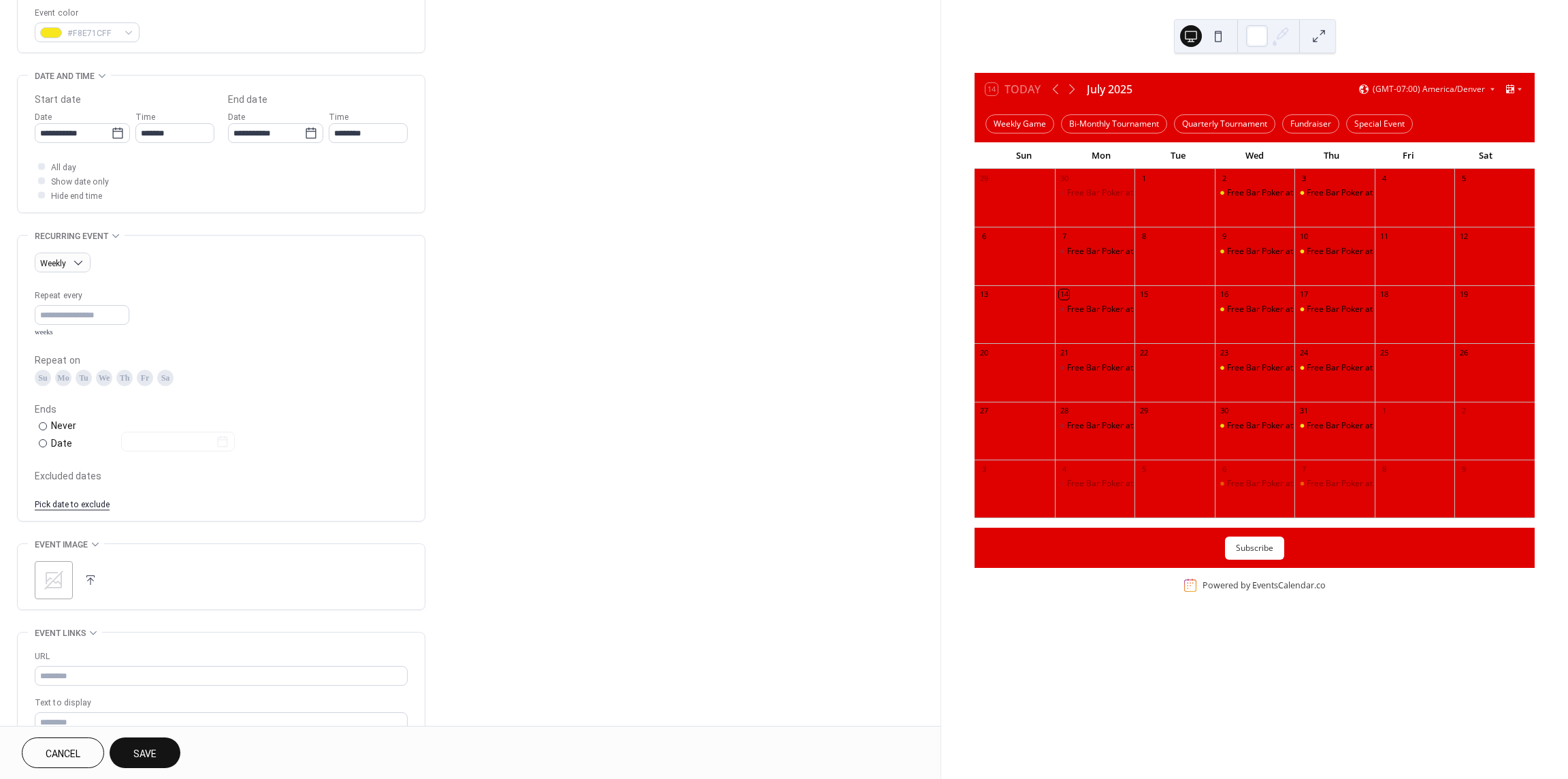 scroll, scrollTop: 409, scrollLeft: 0, axis: vertical 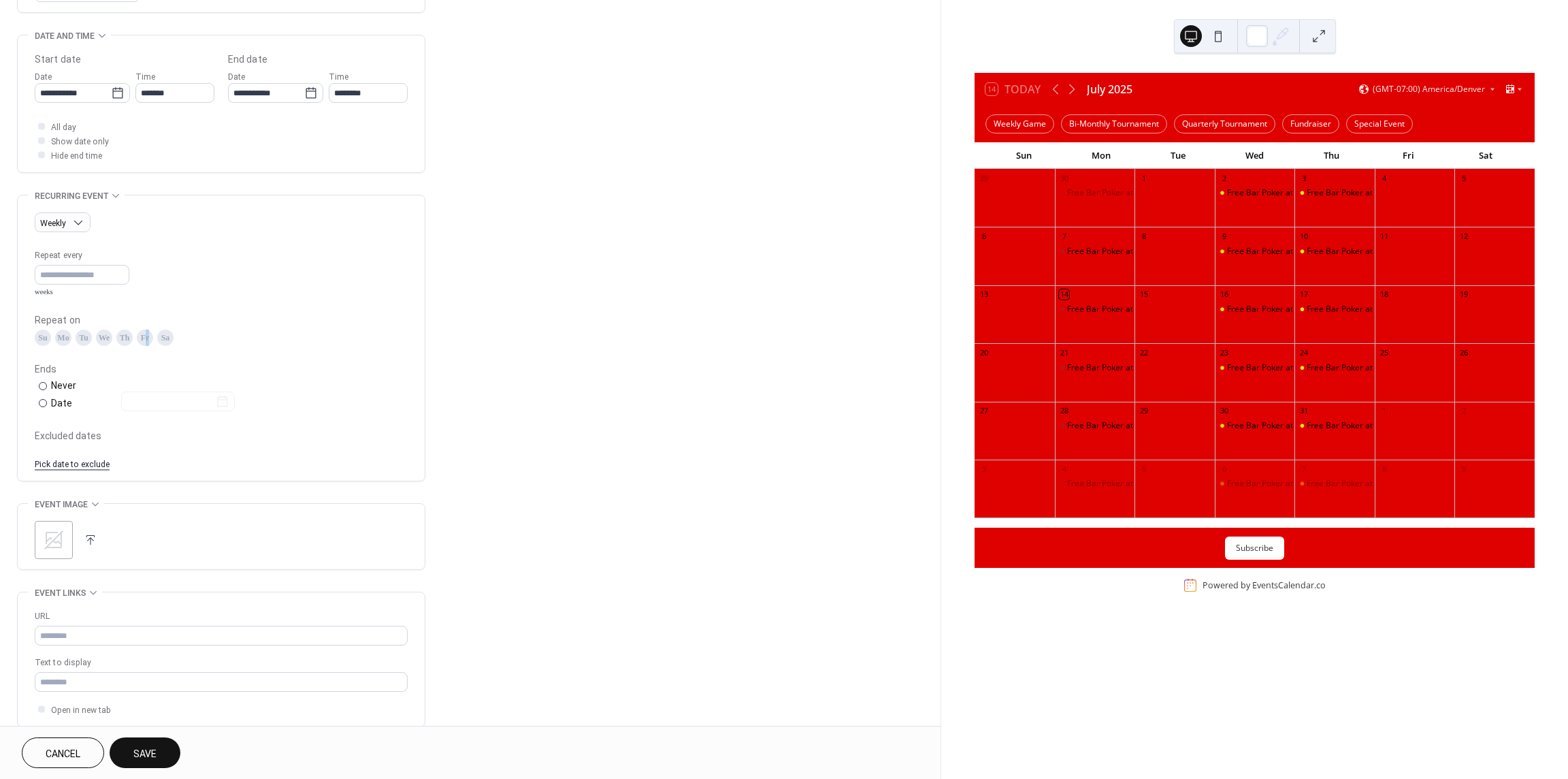 click on "Fr" at bounding box center [145, 338] 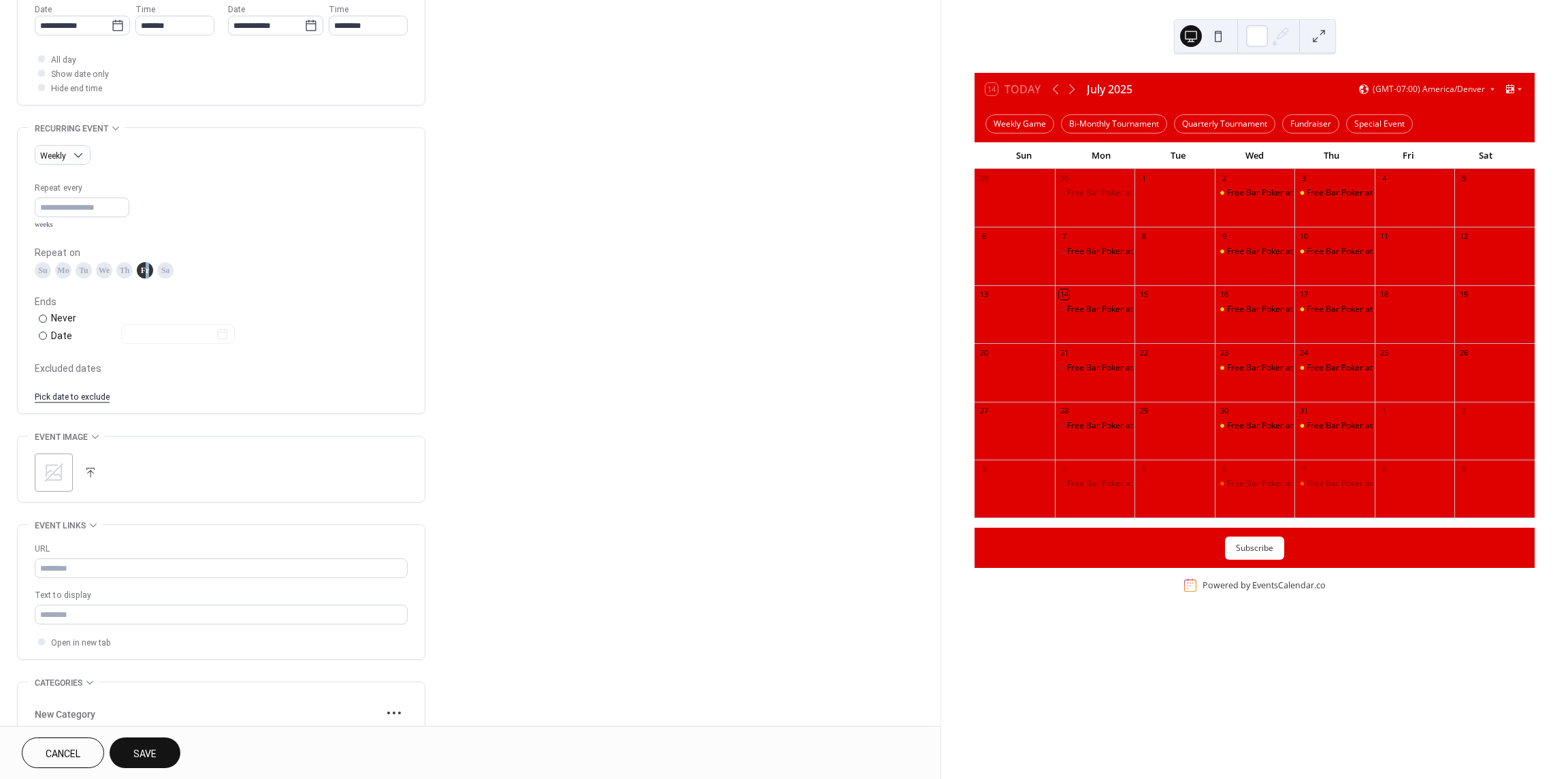 scroll, scrollTop: 477, scrollLeft: 0, axis: vertical 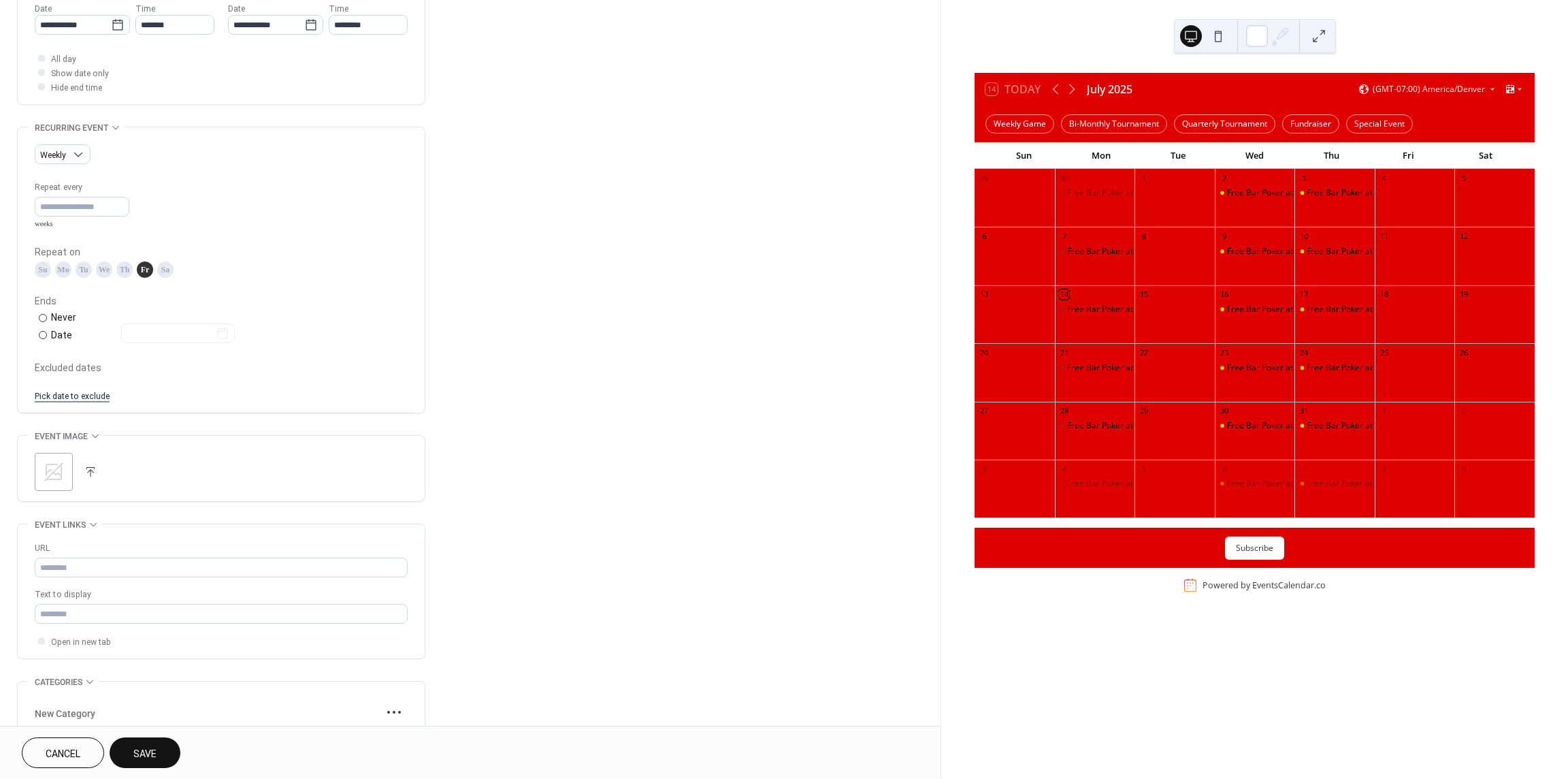 click 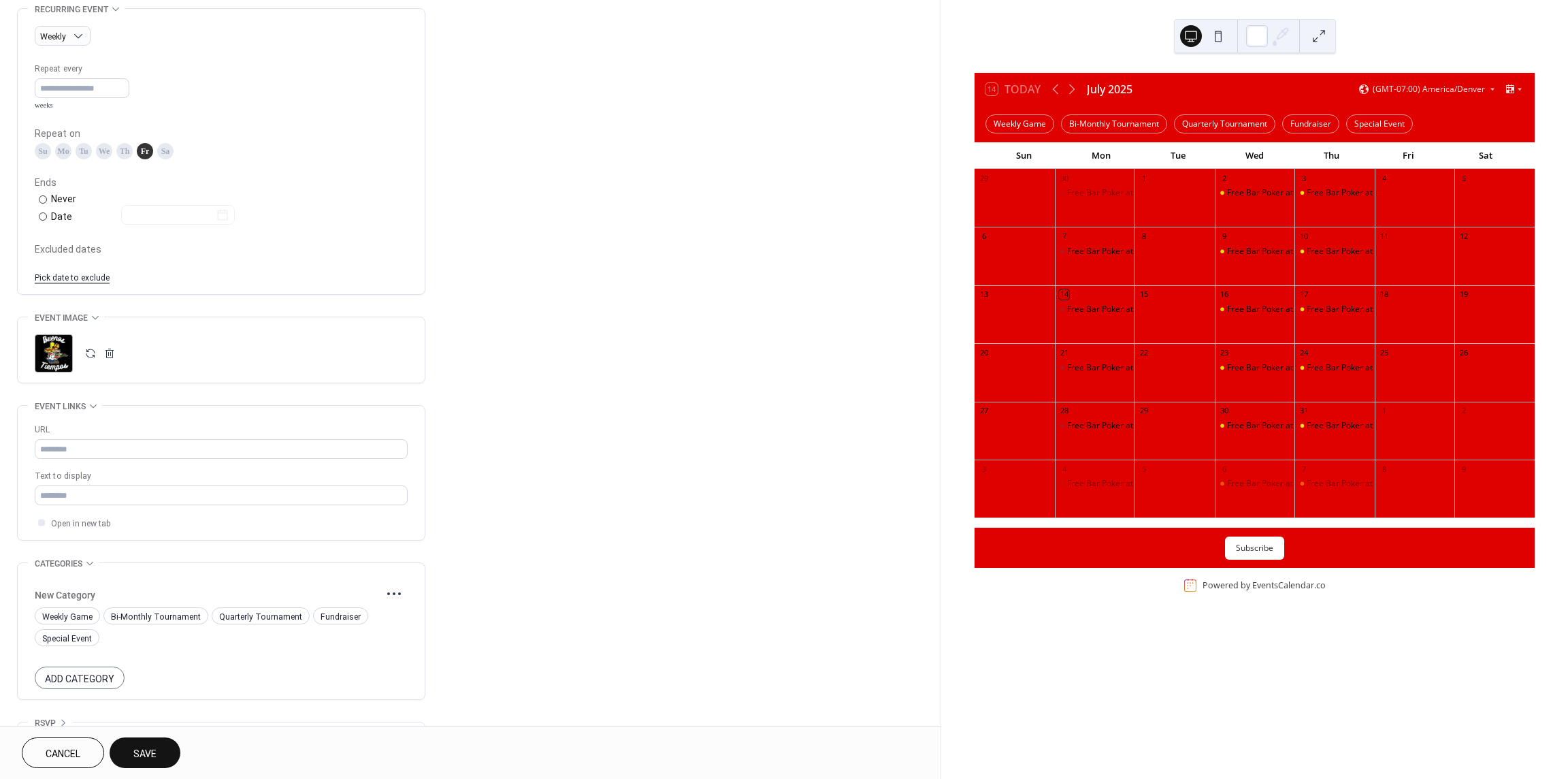scroll, scrollTop: 633, scrollLeft: 0, axis: vertical 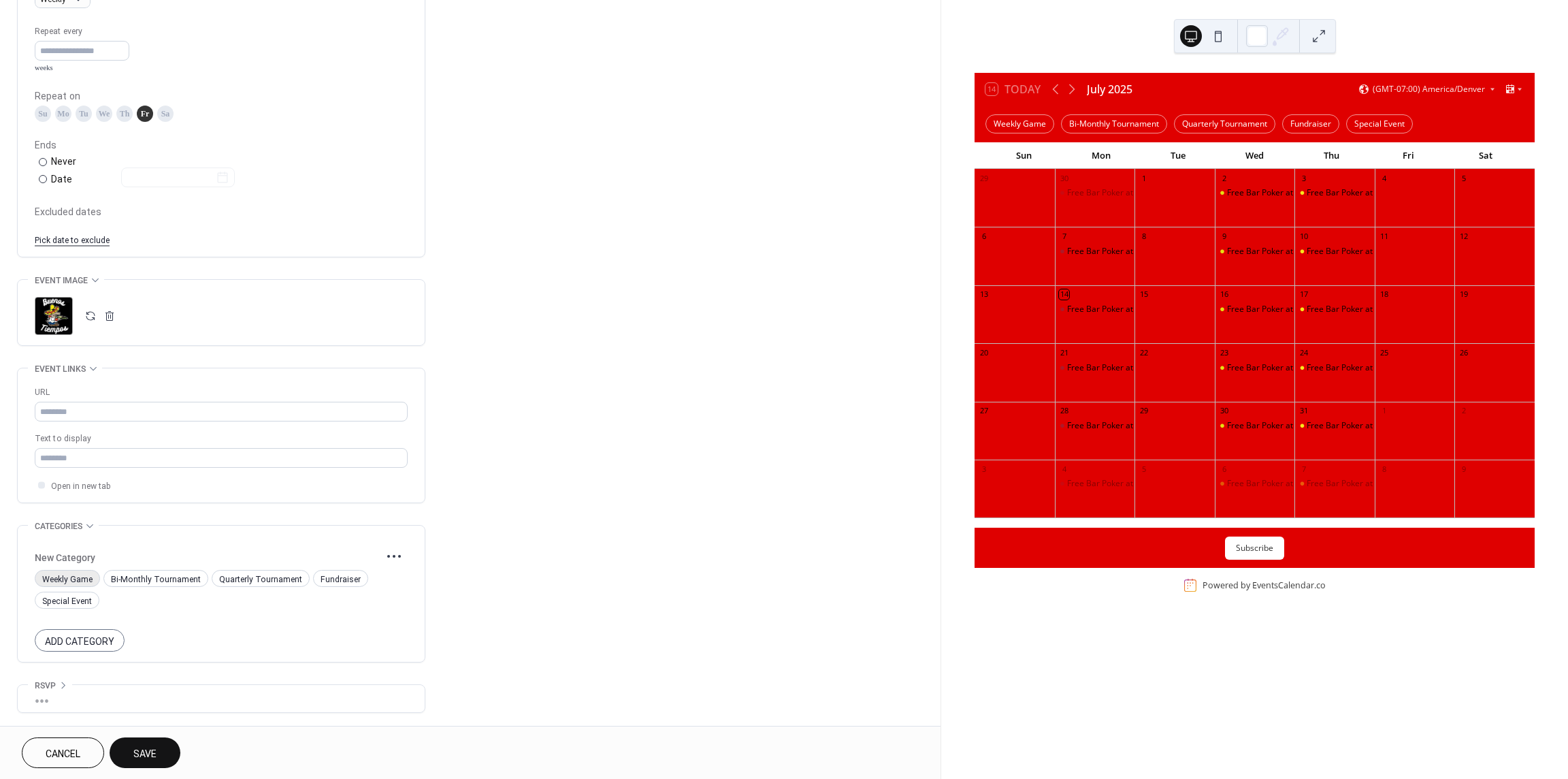 click on "Weekly Game" at bounding box center [67, 579] 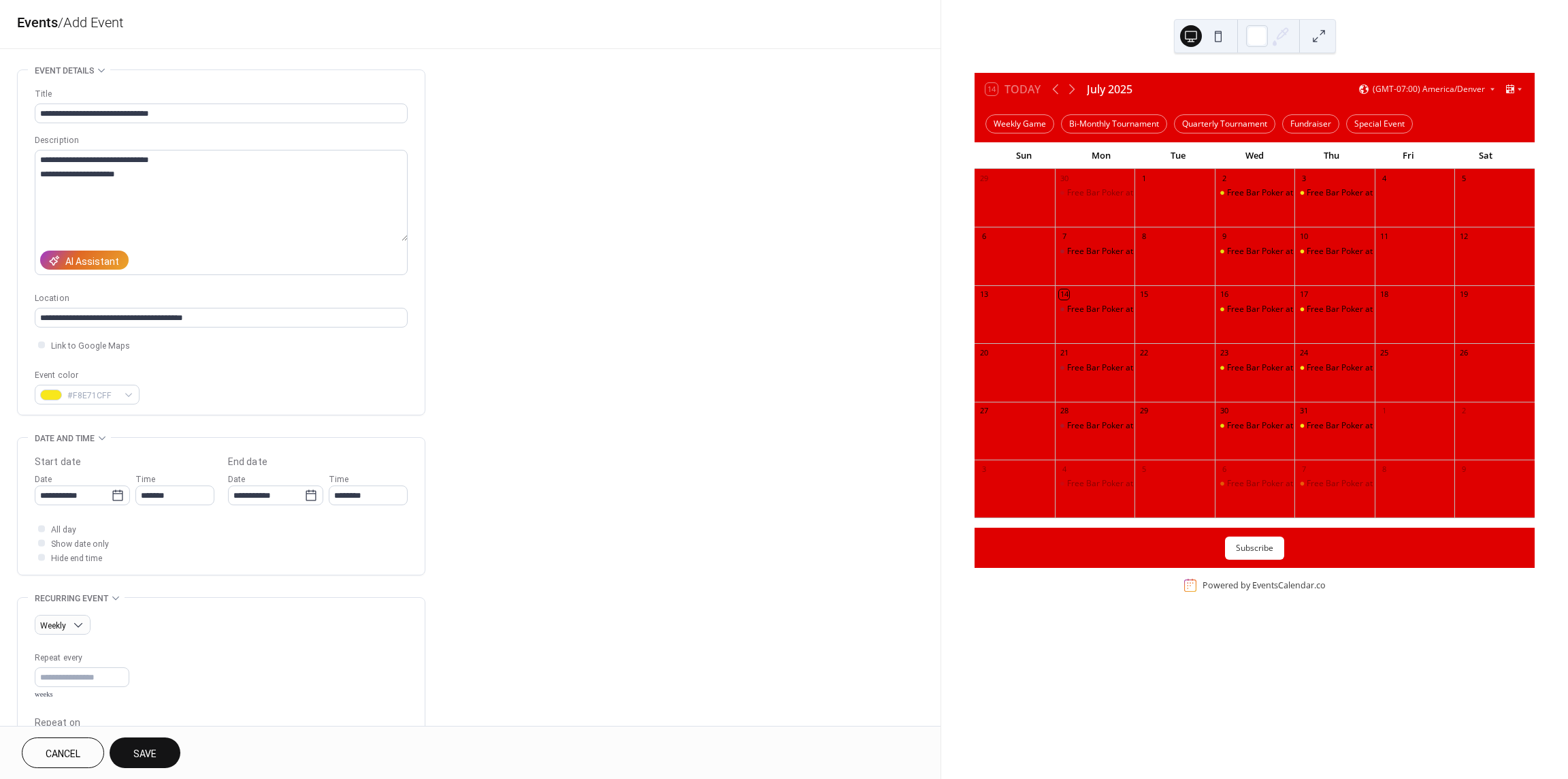 scroll, scrollTop: 0, scrollLeft: 0, axis: both 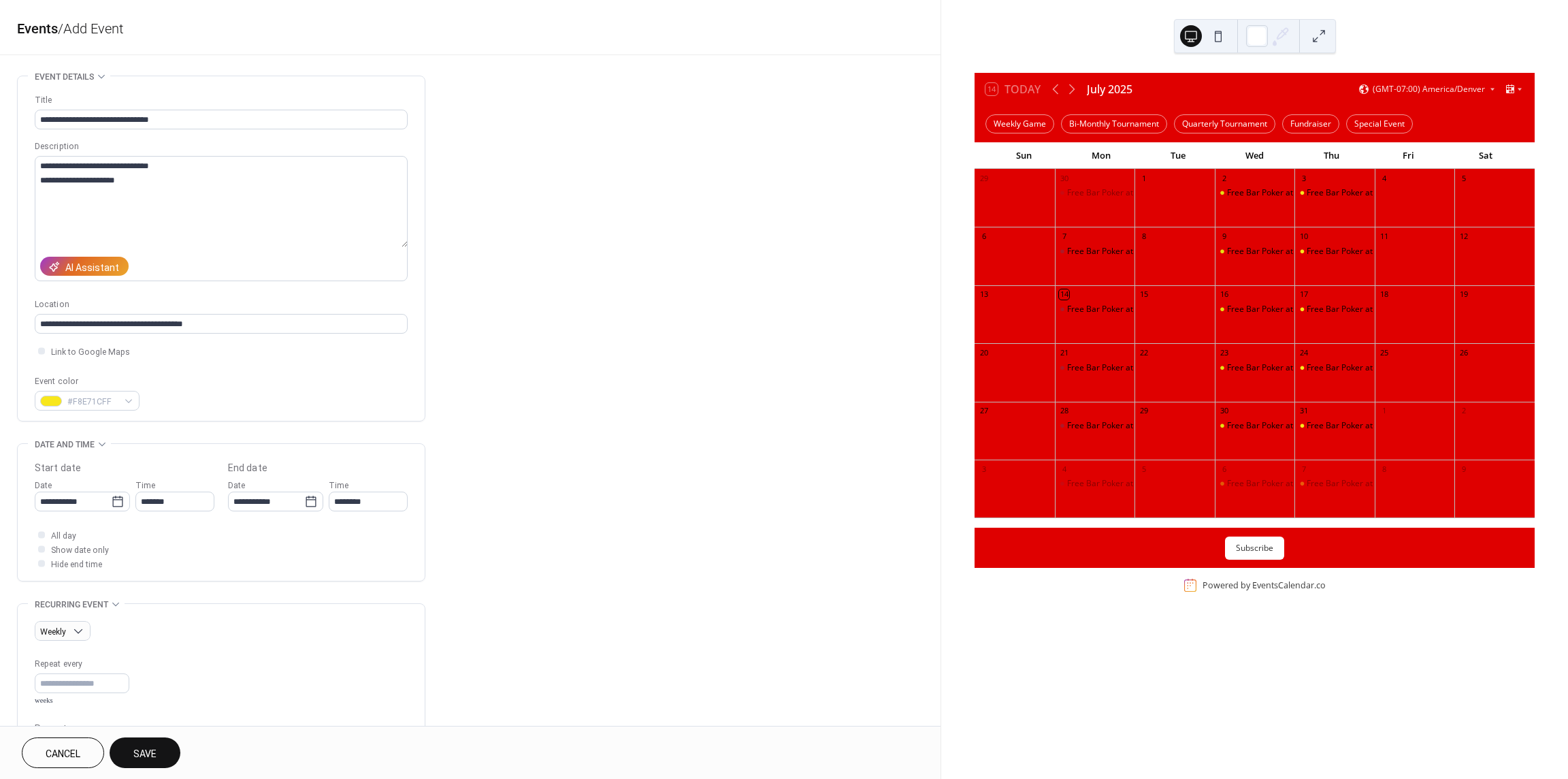 click on "Save" at bounding box center [145, 754] 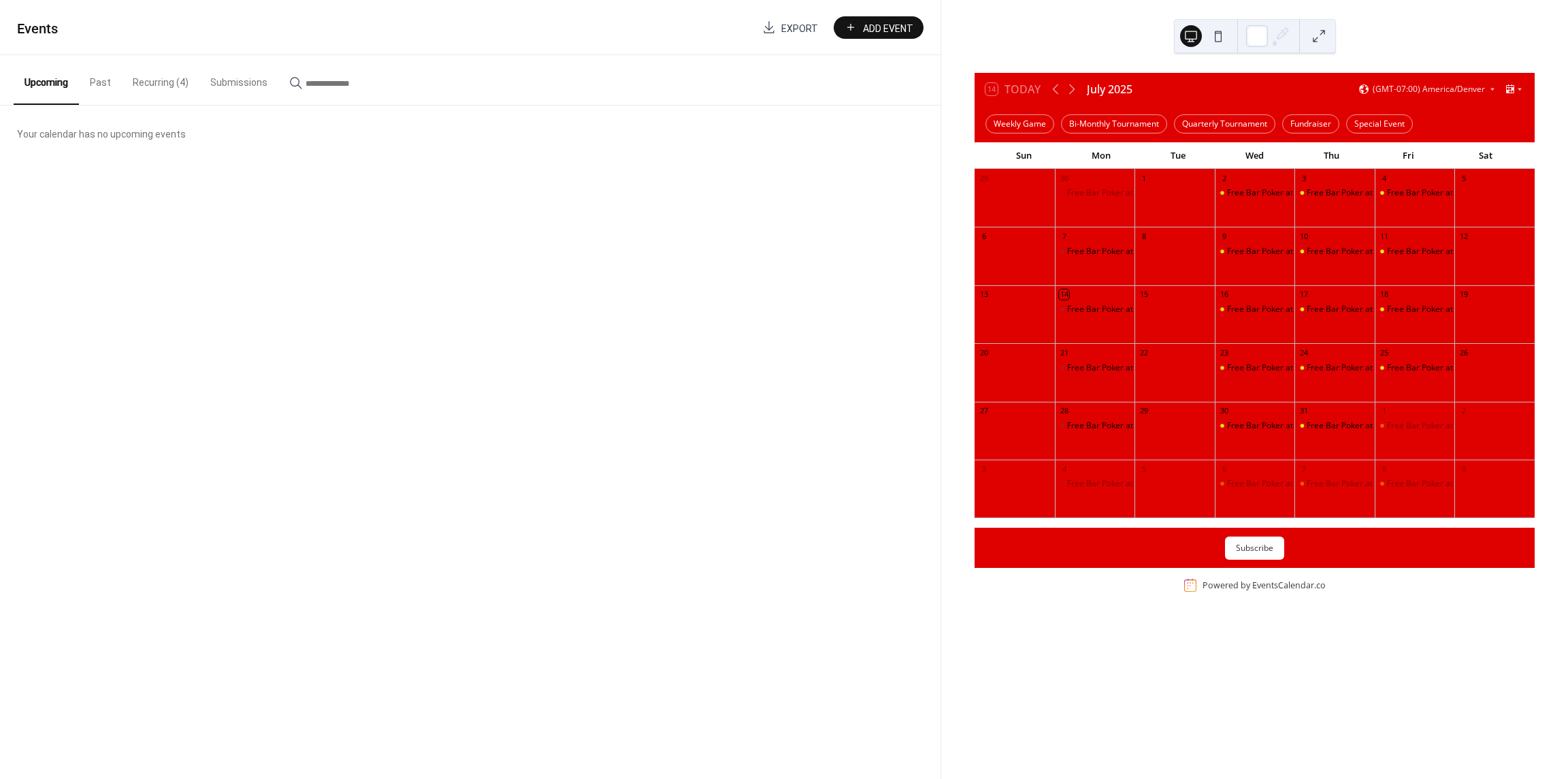 click on "Recurring (4)" at bounding box center [161, 79] 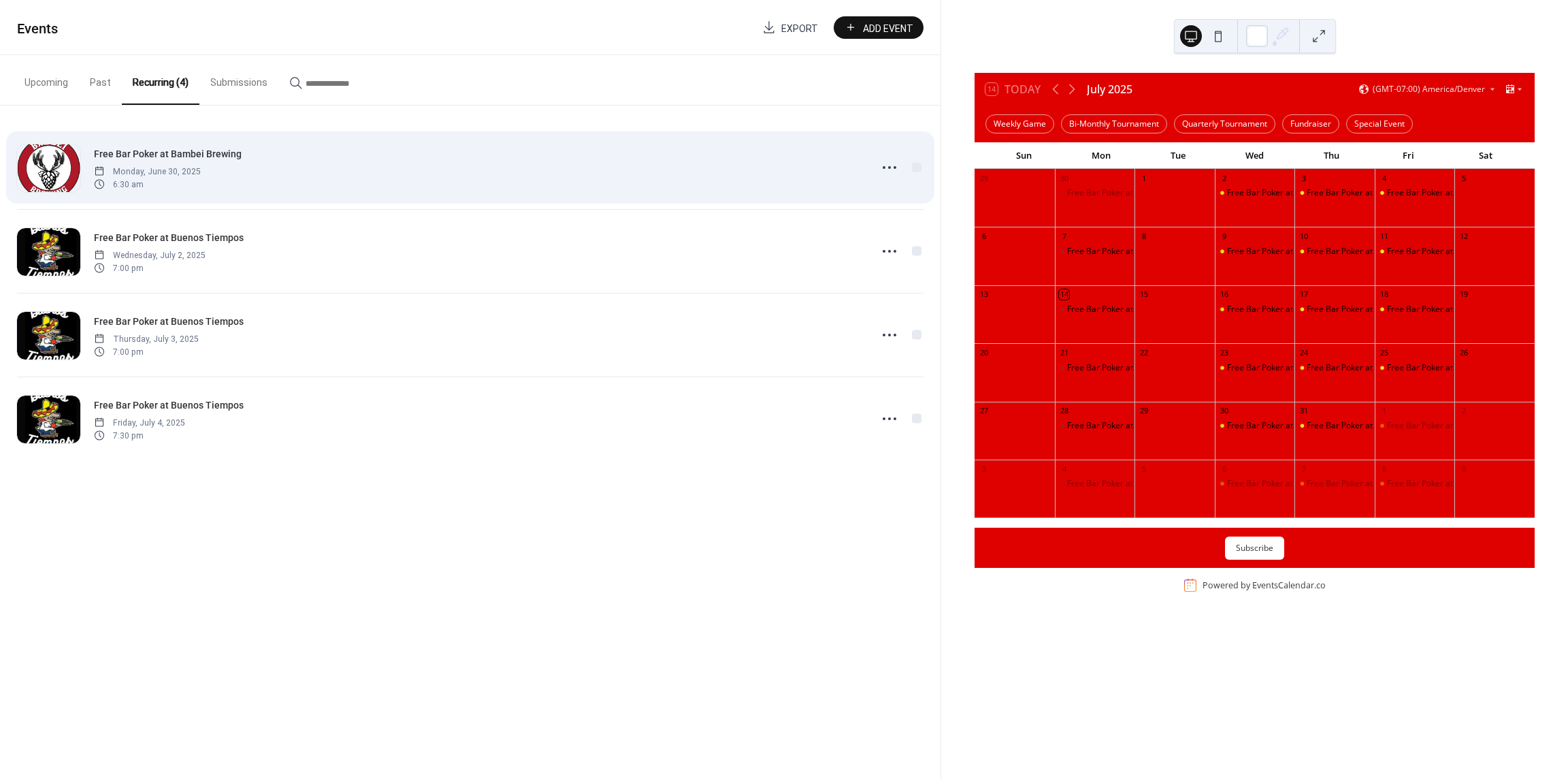 click on "Monday, June 30, 2025" at bounding box center (147, 172) 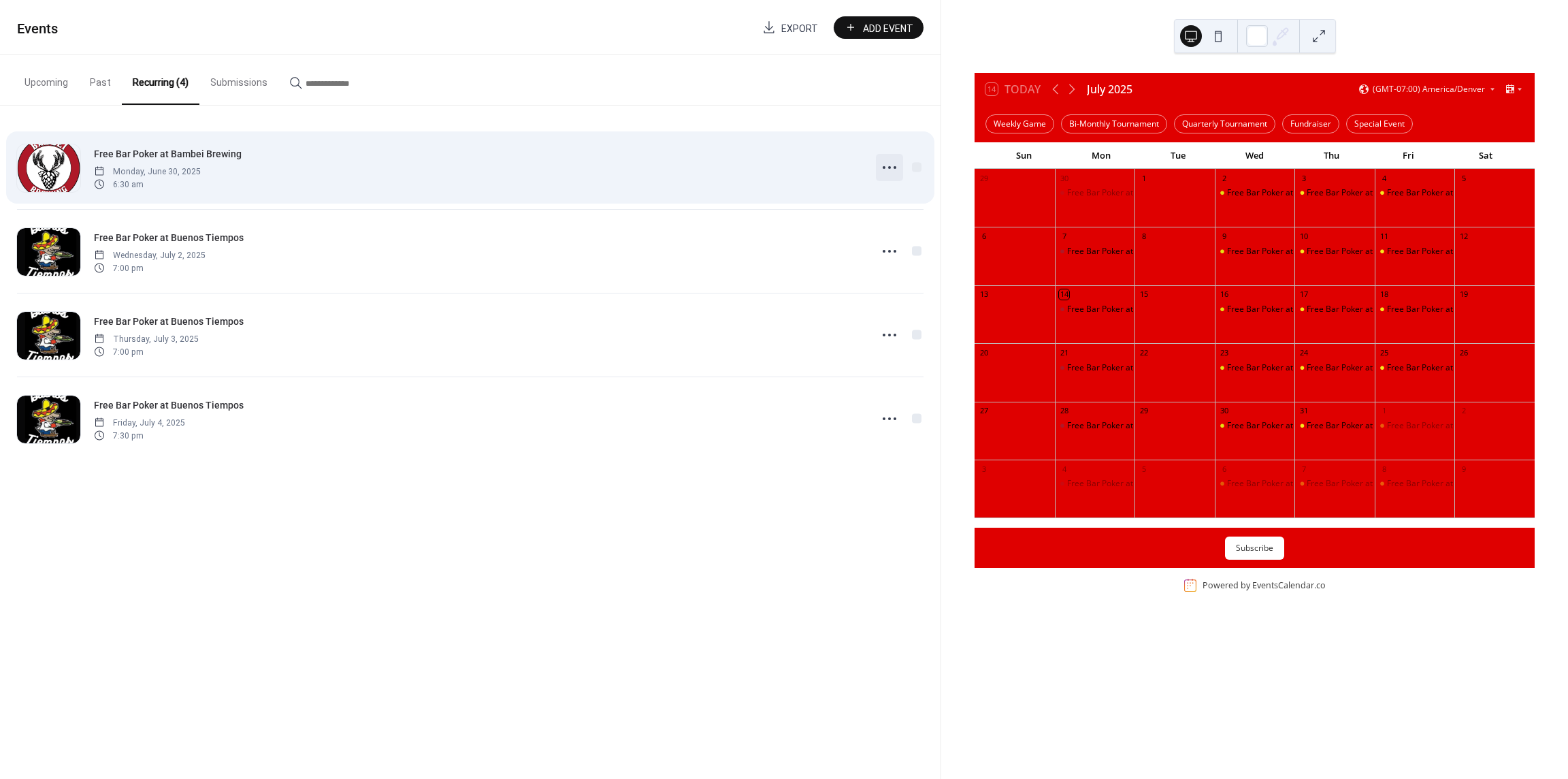 click 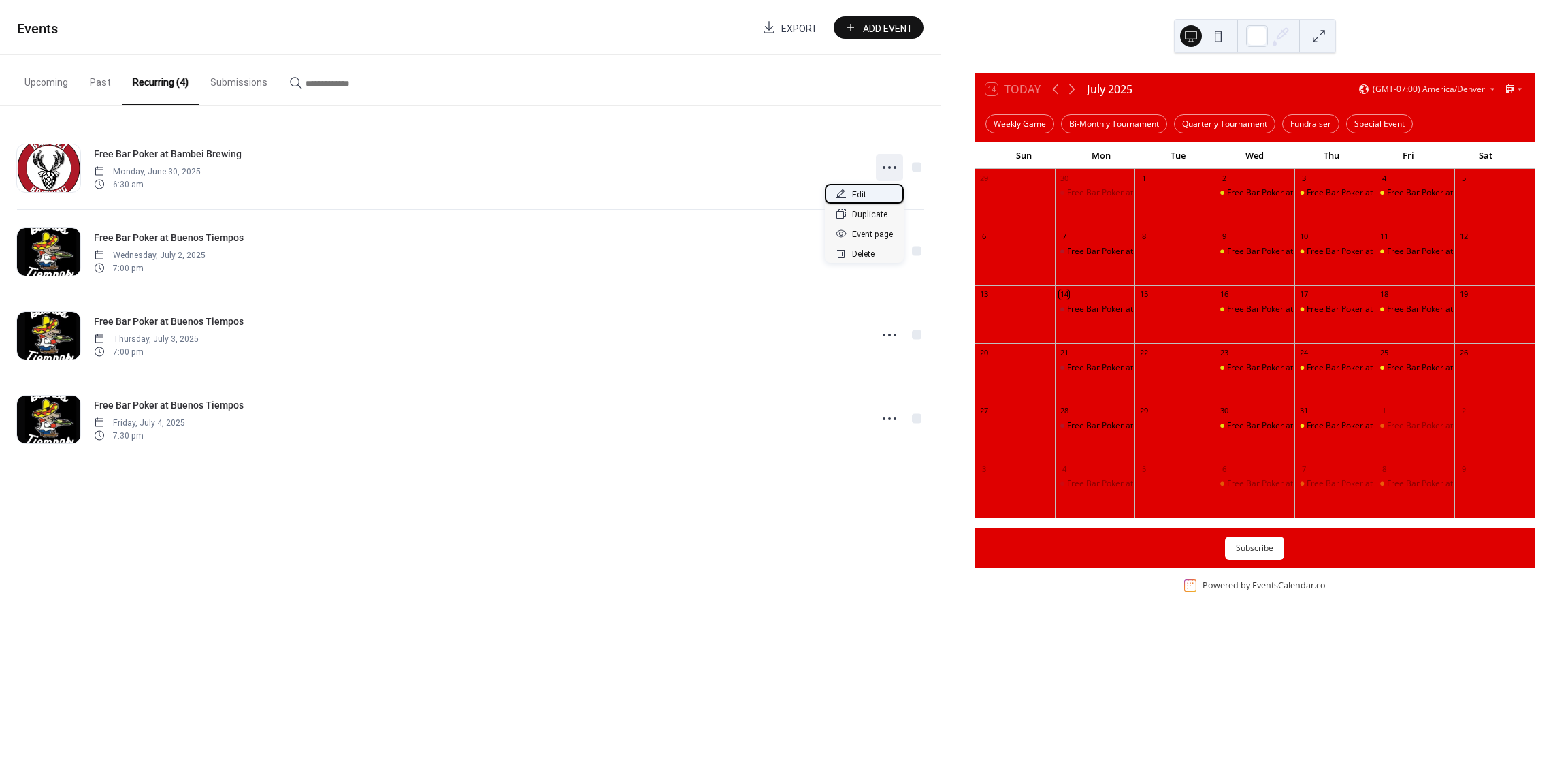 click on "Edit" at bounding box center (859, 195) 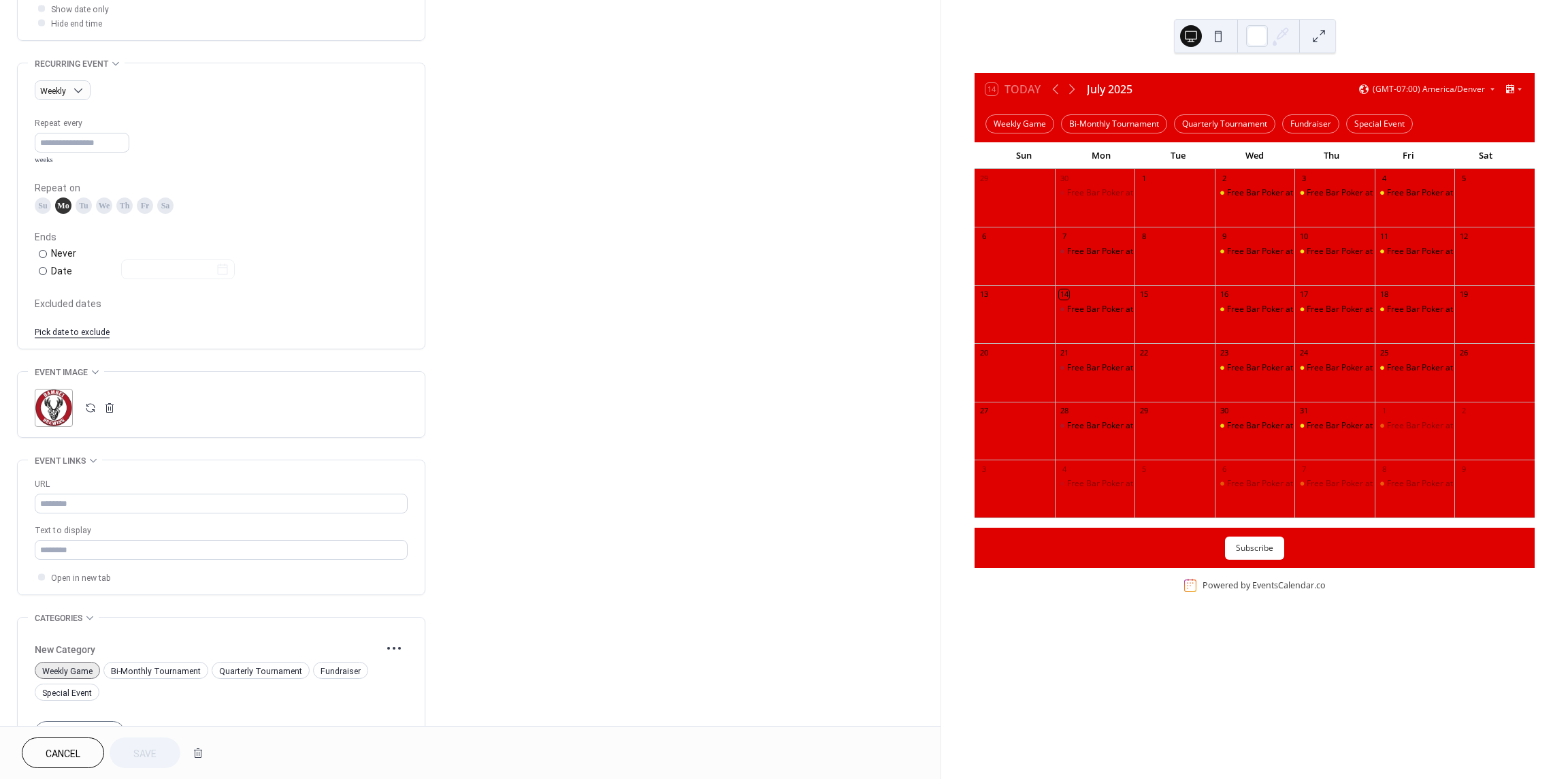 scroll, scrollTop: 596, scrollLeft: 0, axis: vertical 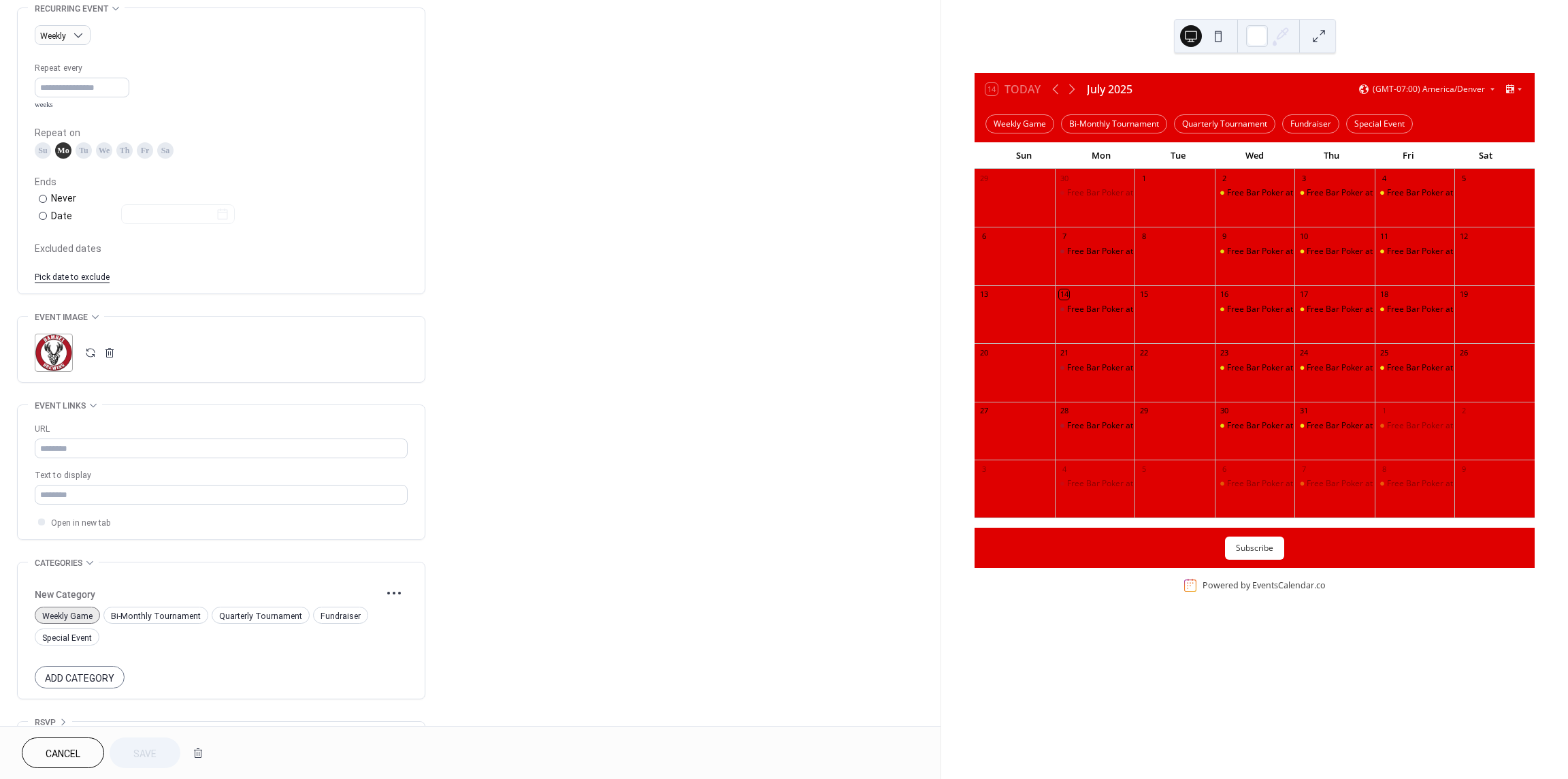 click on "Cancel" at bounding box center [63, 754] 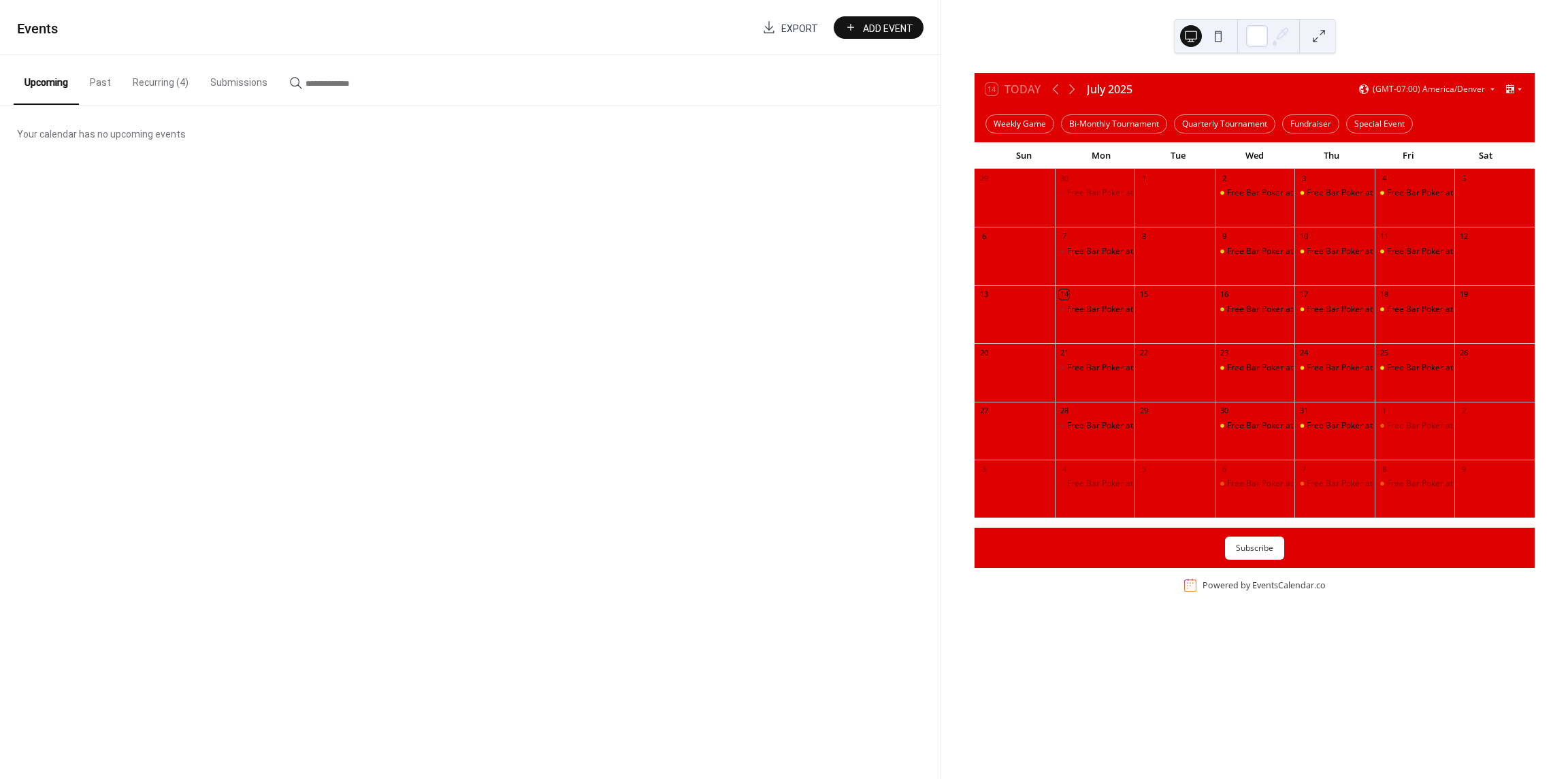 click on "Recurring (4)" at bounding box center (161, 79) 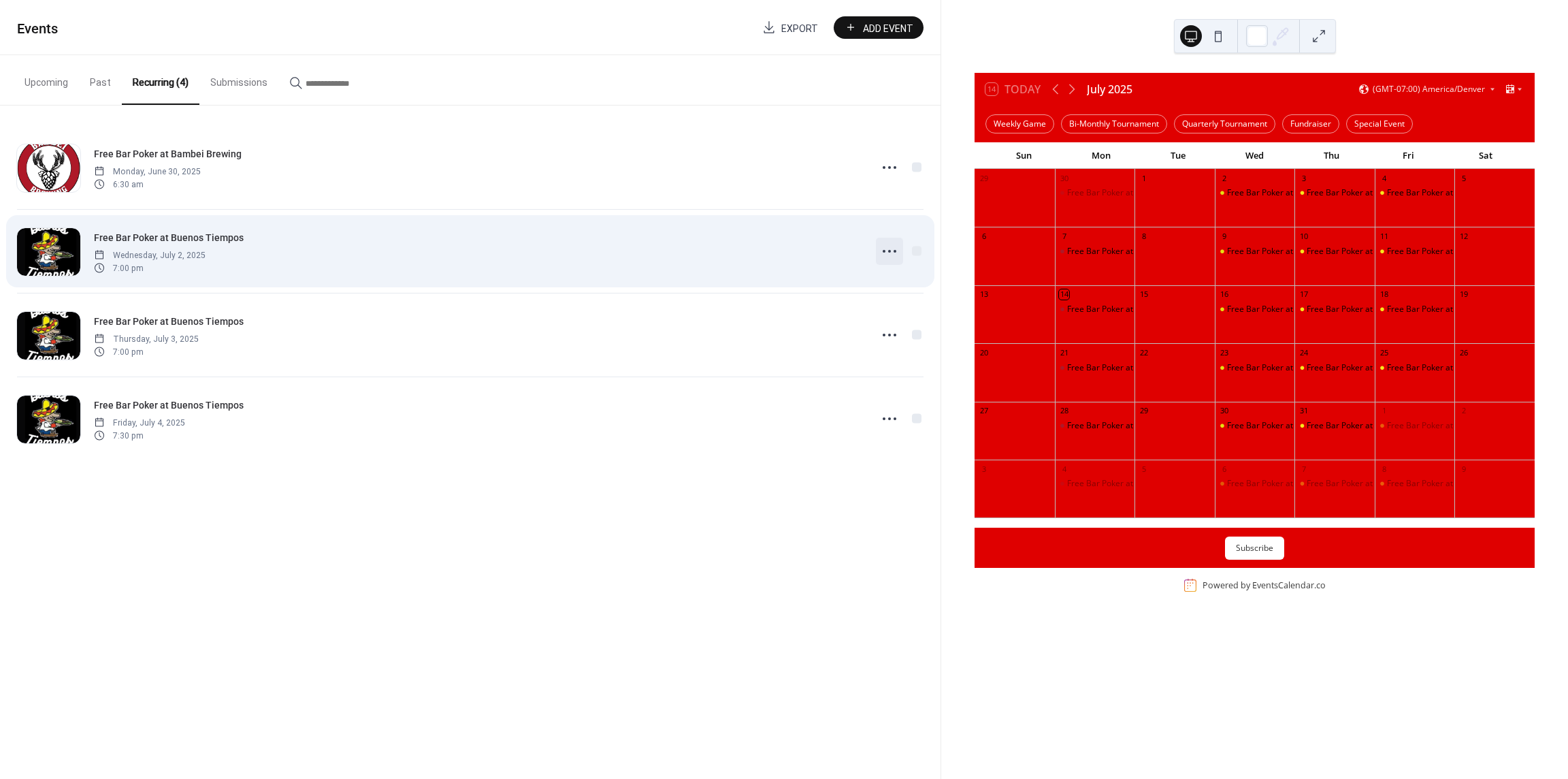 drag, startPoint x: 889, startPoint y: 239, endPoint x: 892, endPoint y: 250, distance: 11.40175 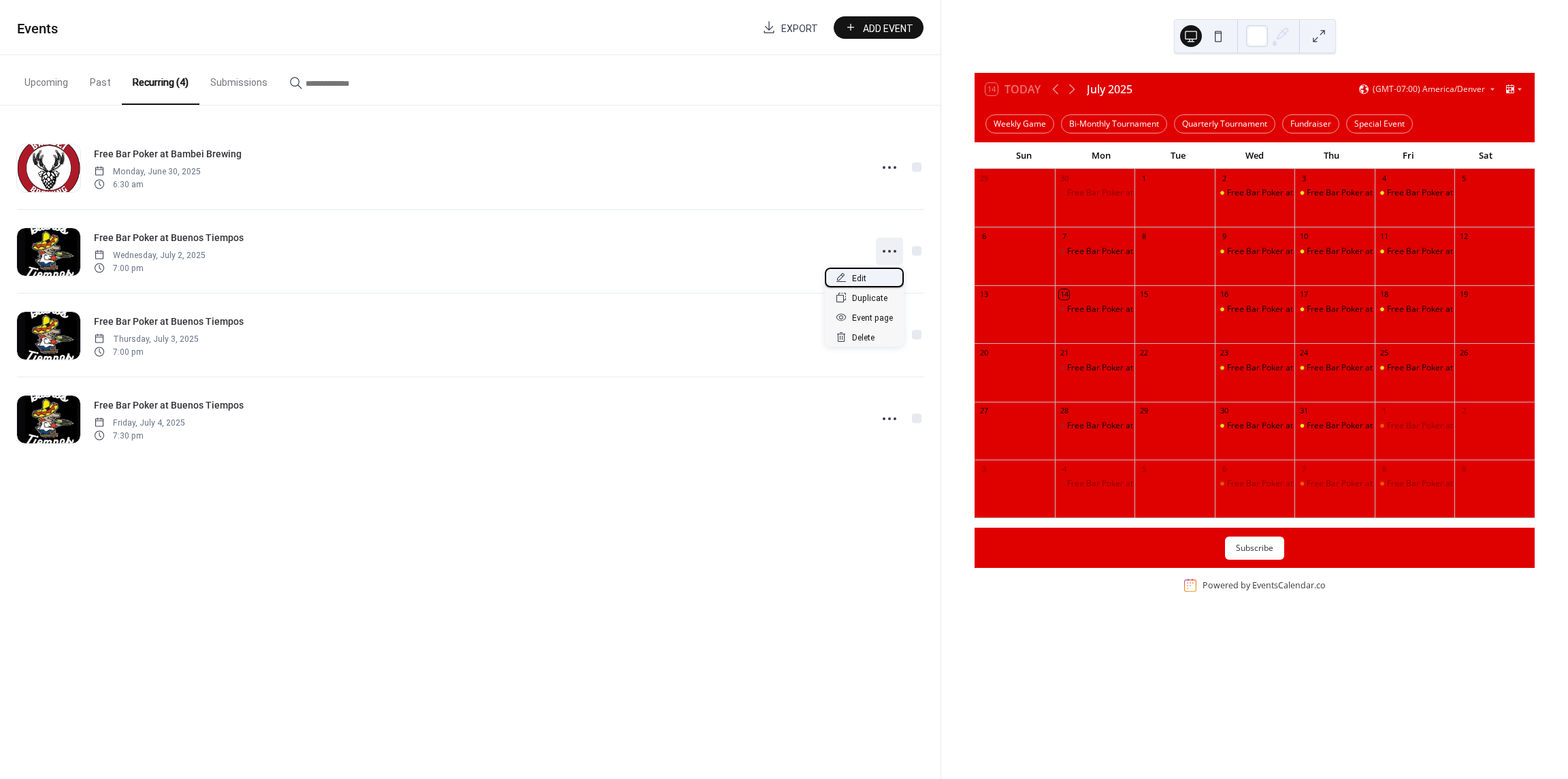 click on "Edit" at bounding box center [859, 279] 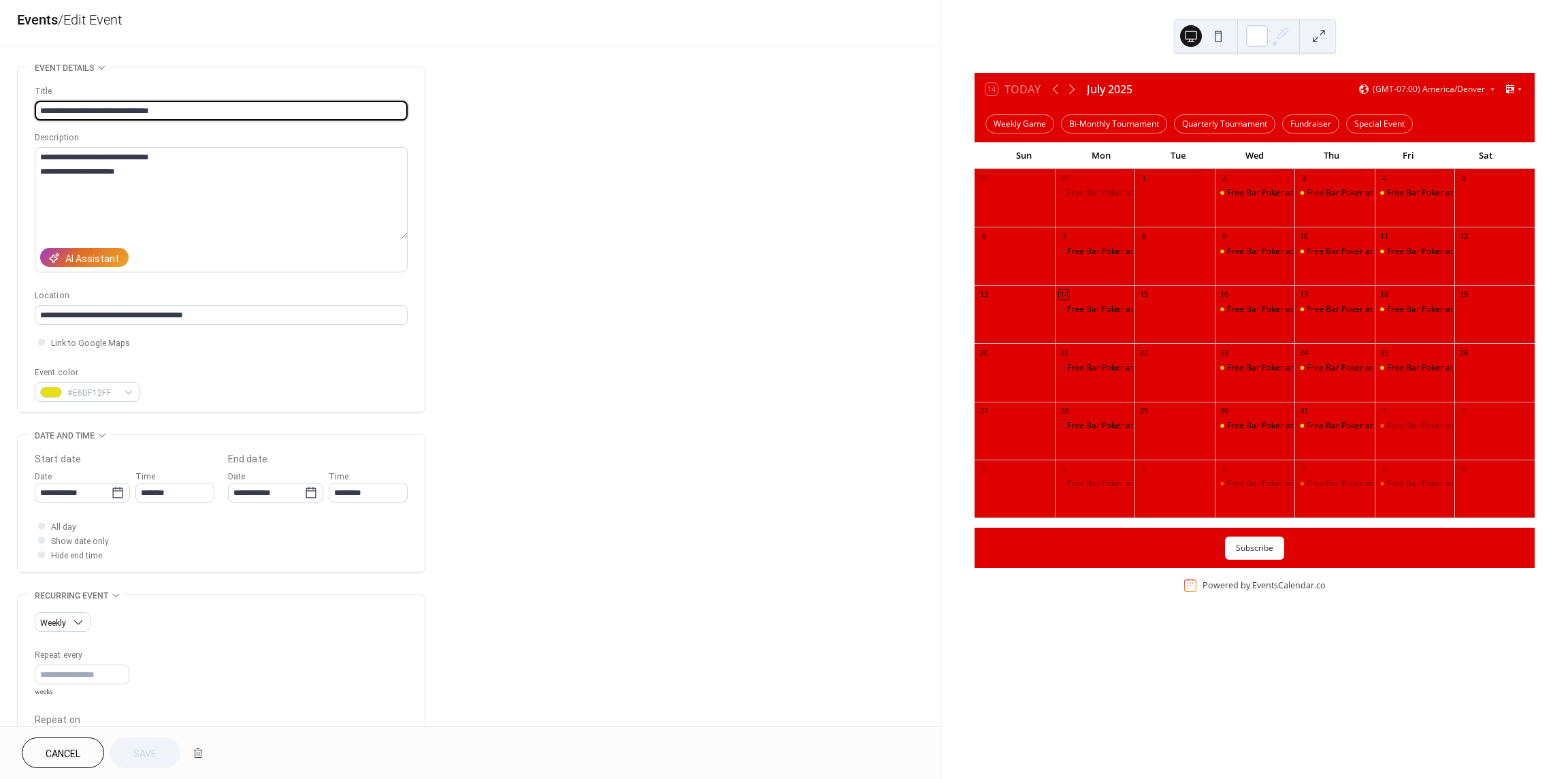 scroll, scrollTop: 17, scrollLeft: 0, axis: vertical 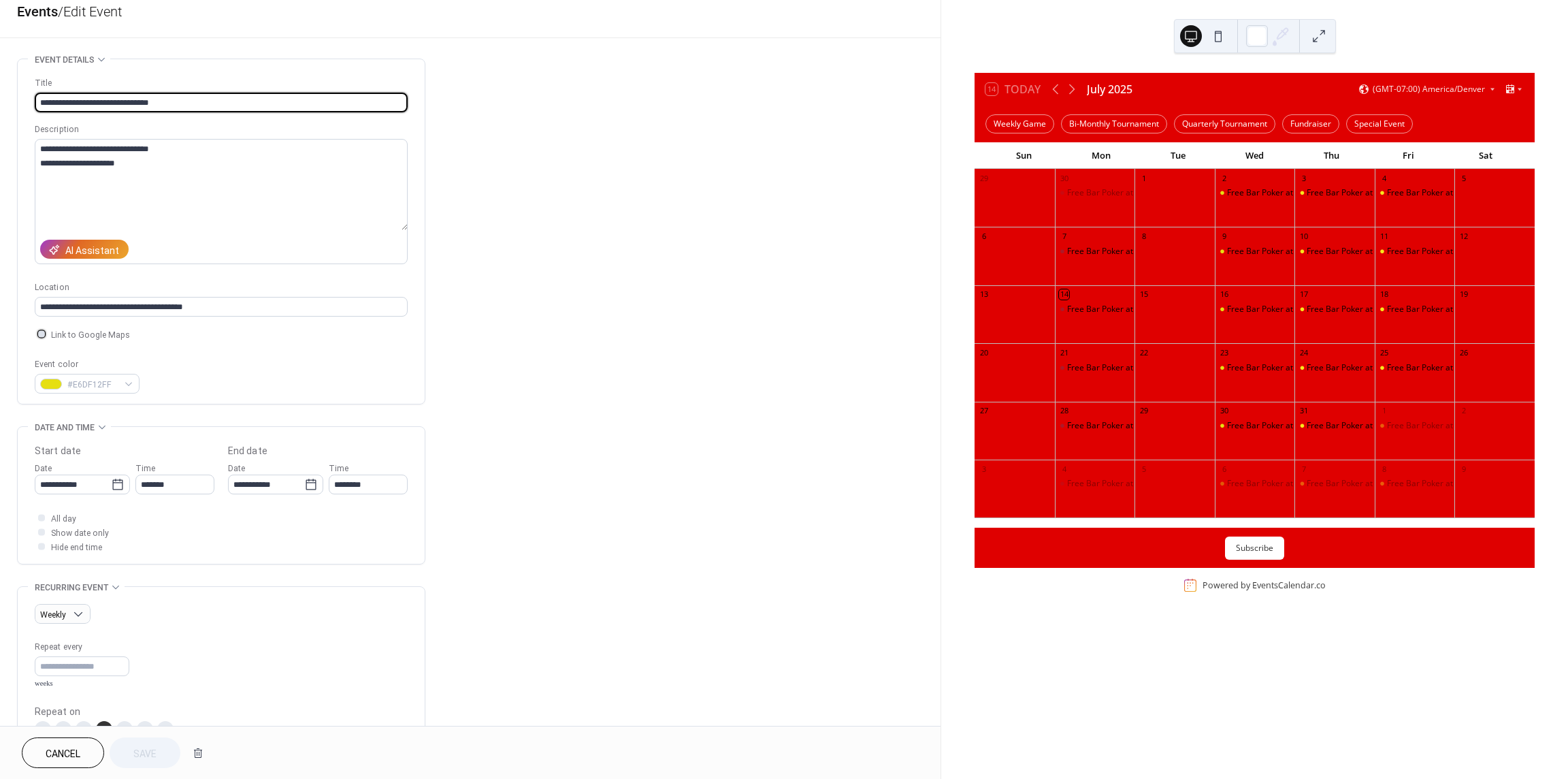 click at bounding box center (42, 334) 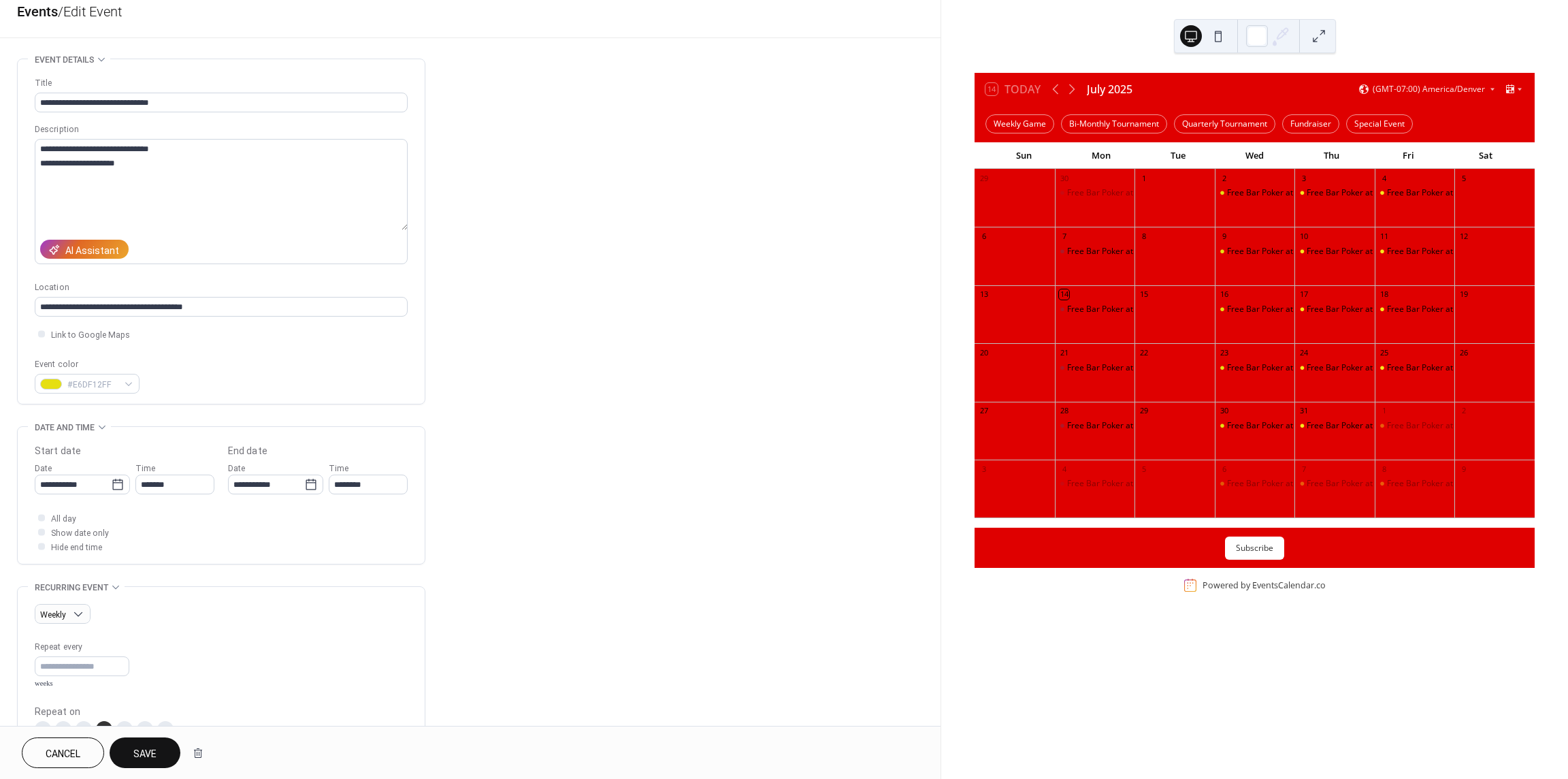 click on "Save" at bounding box center [145, 754] 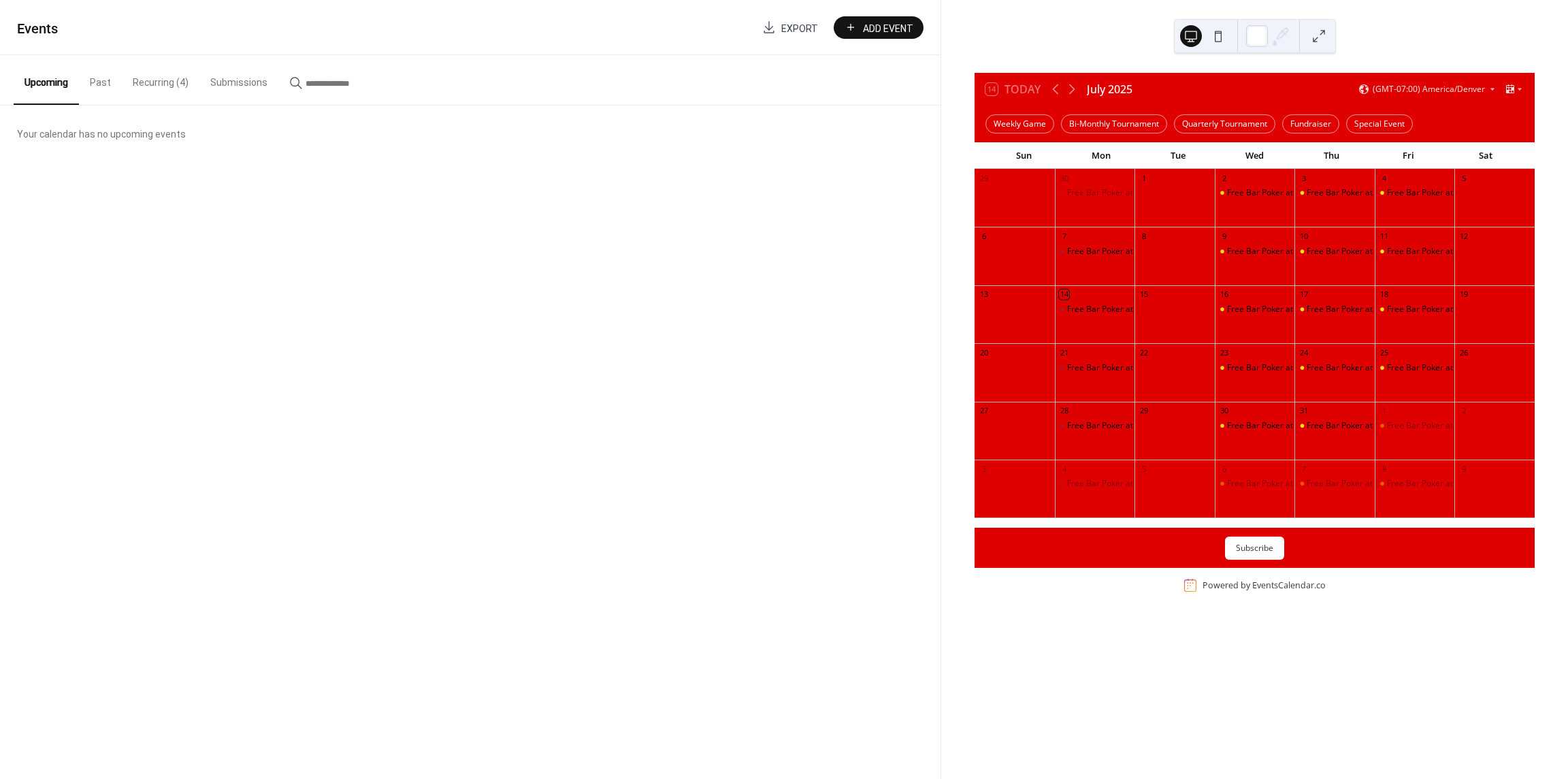drag, startPoint x: 168, startPoint y: 82, endPoint x: 178, endPoint y: 86, distance: 10.77033 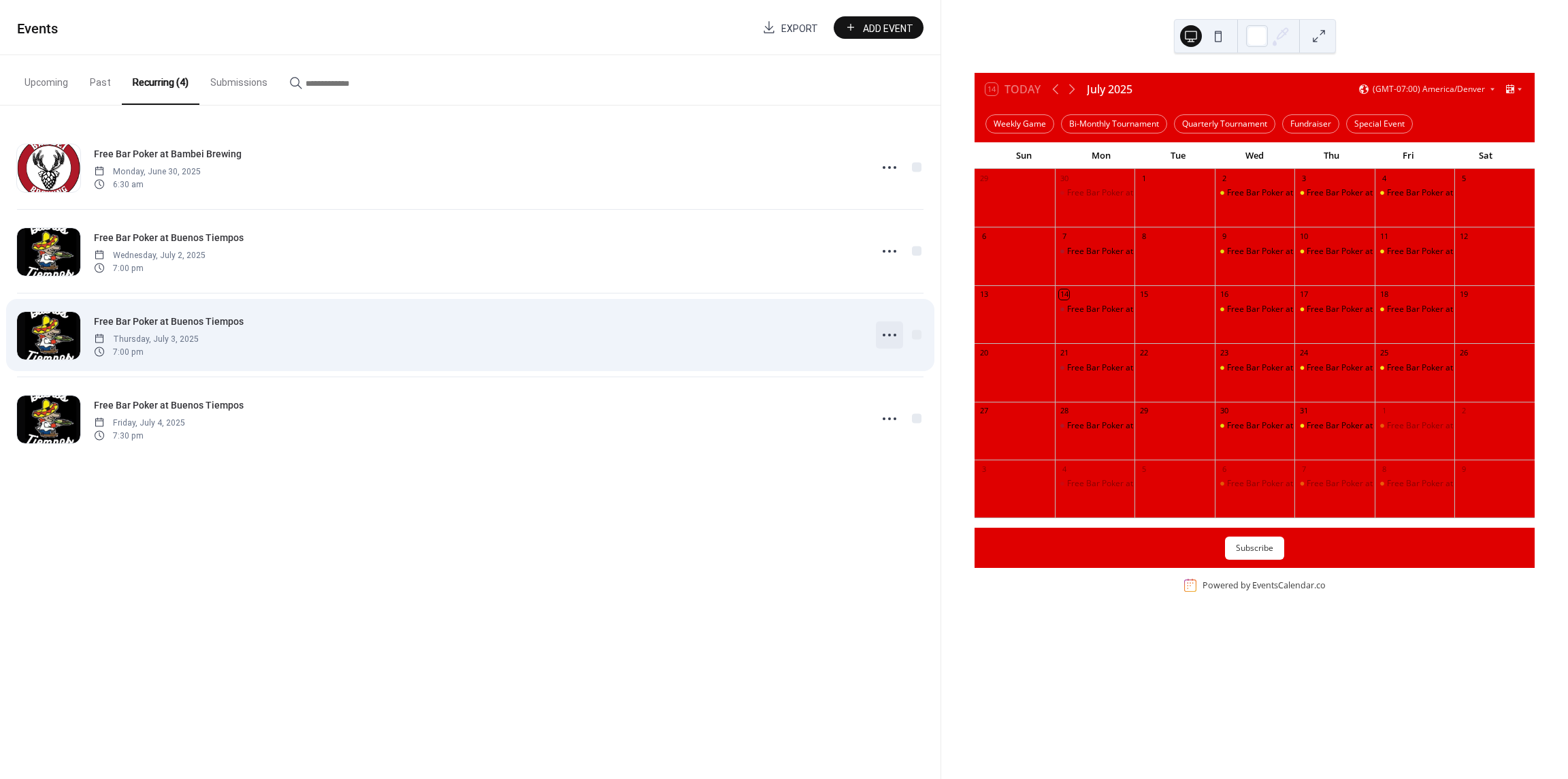 click 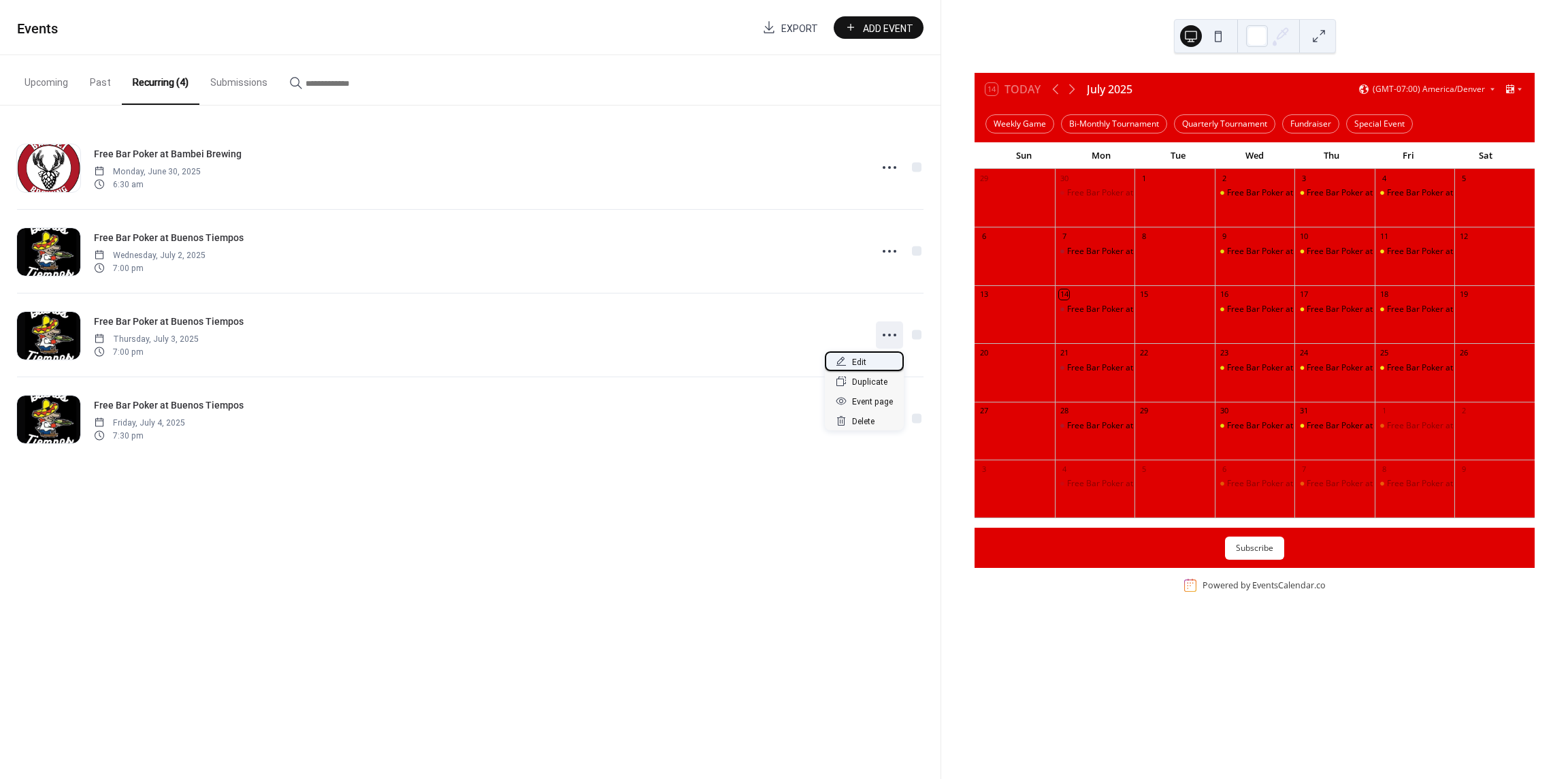 click on "Edit" at bounding box center (859, 362) 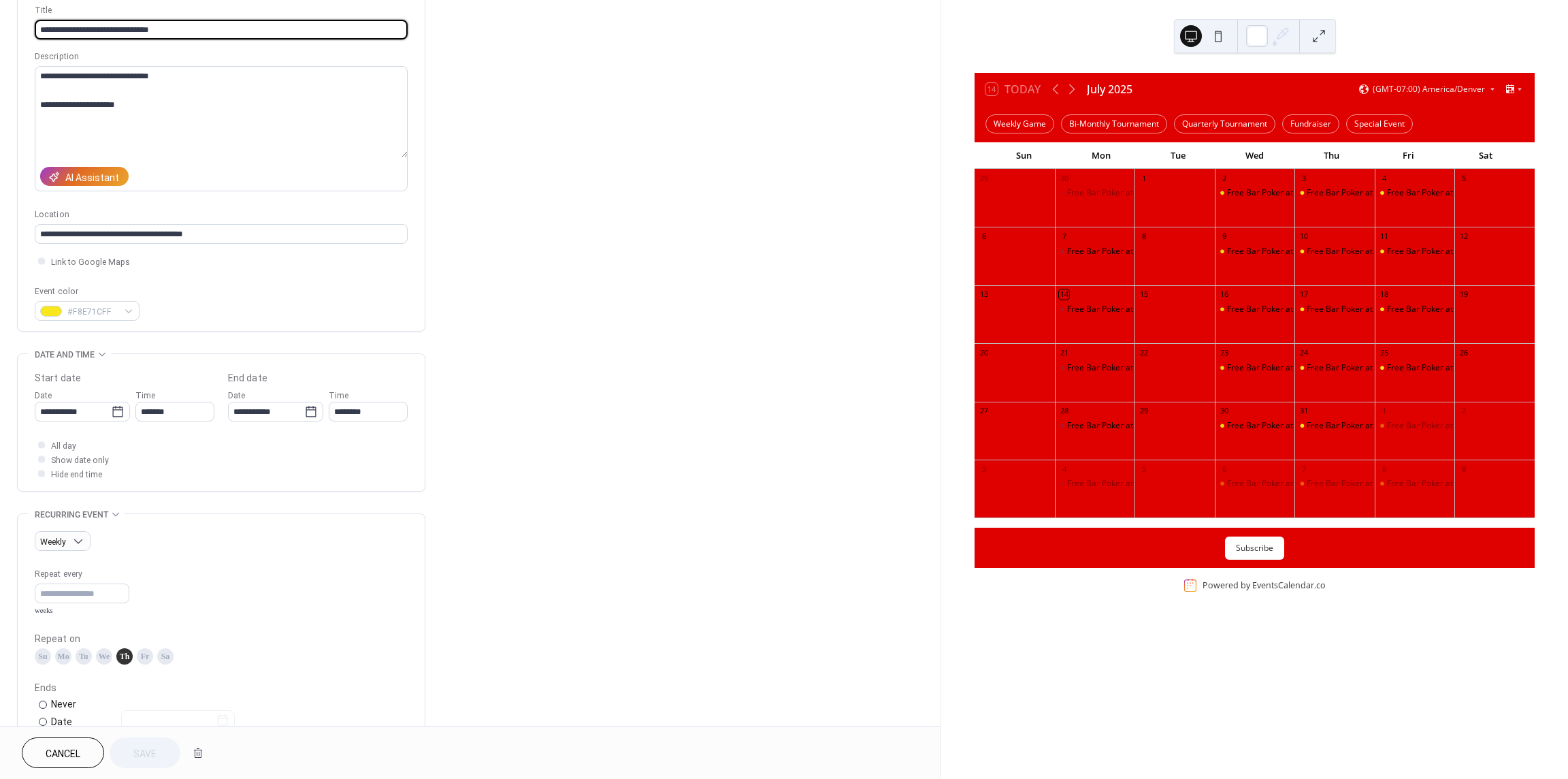 scroll, scrollTop: 85, scrollLeft: 0, axis: vertical 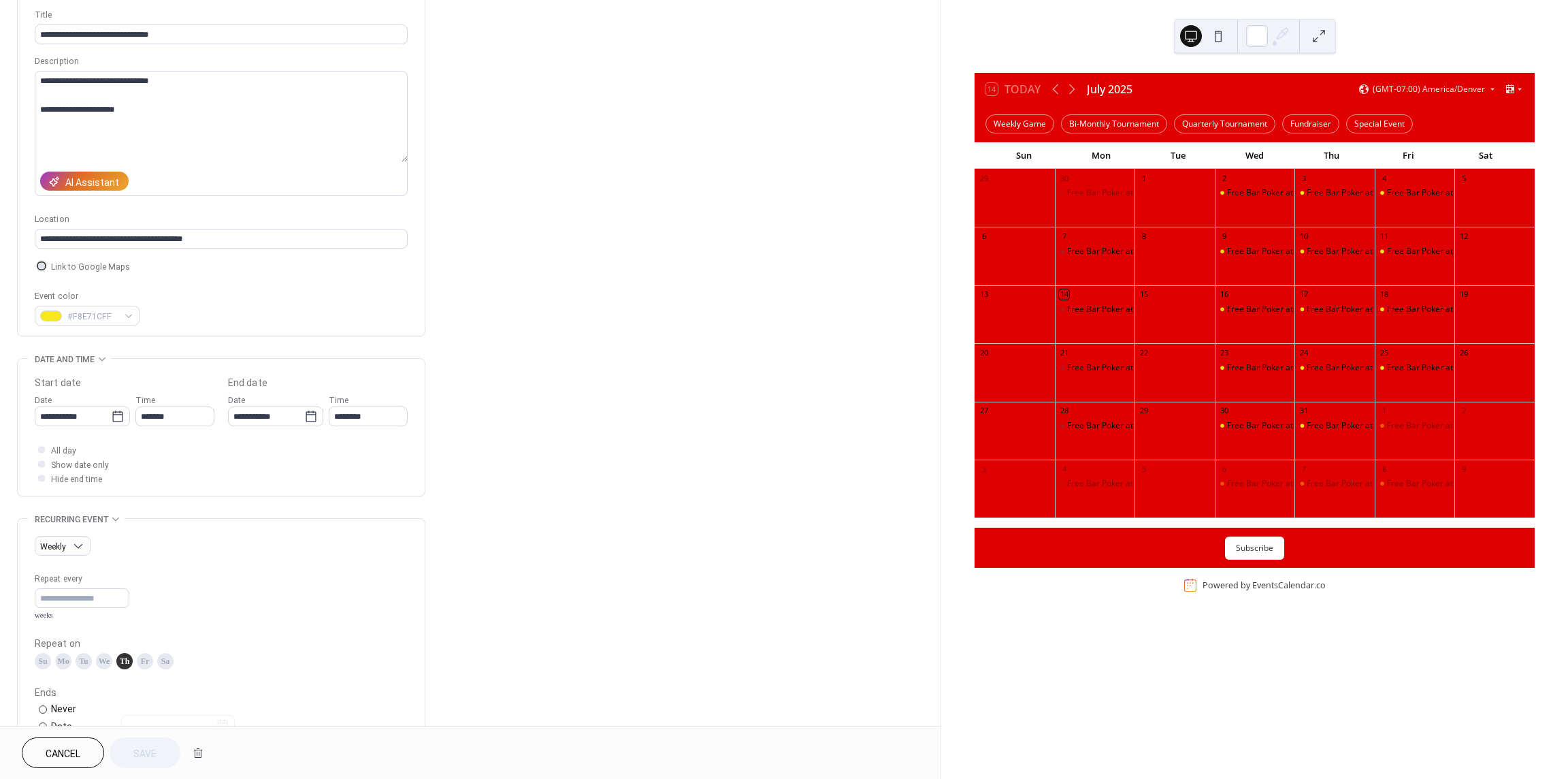 click at bounding box center (42, 266) 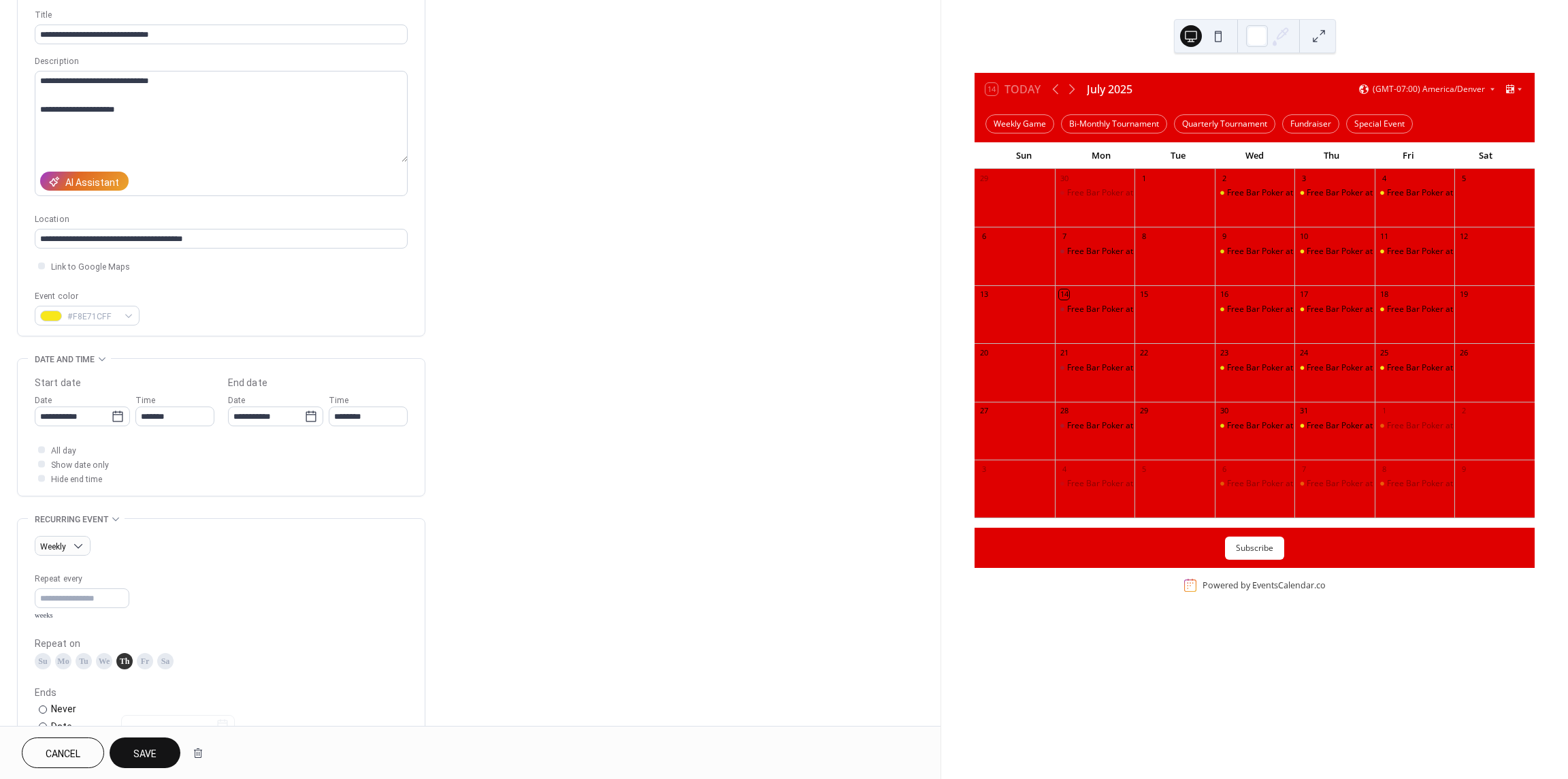click on "Save" at bounding box center [145, 754] 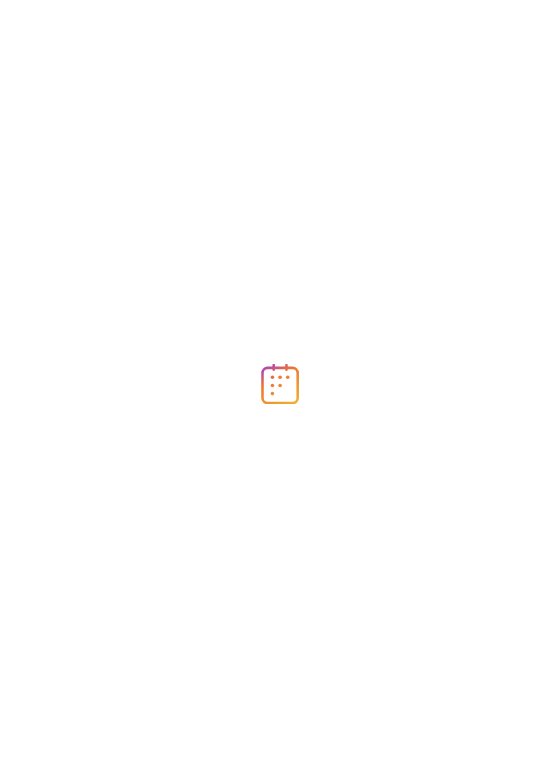 scroll, scrollTop: 0, scrollLeft: 0, axis: both 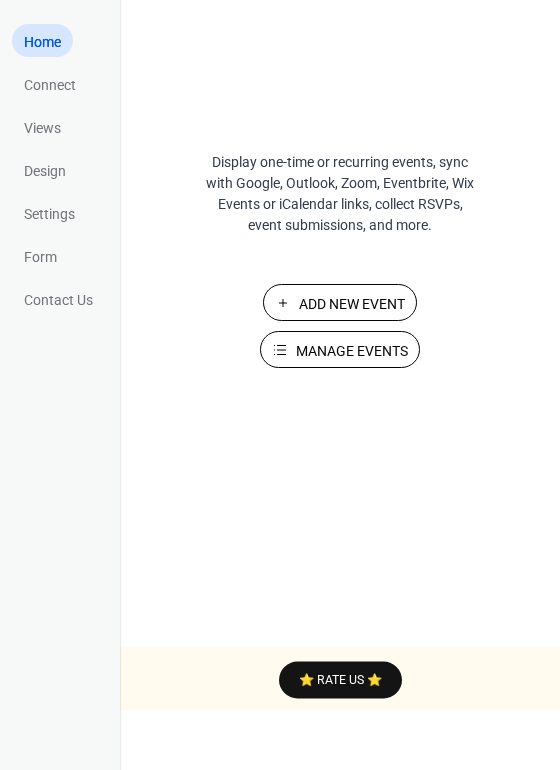 click on "Manage Events" at bounding box center [352, 351] 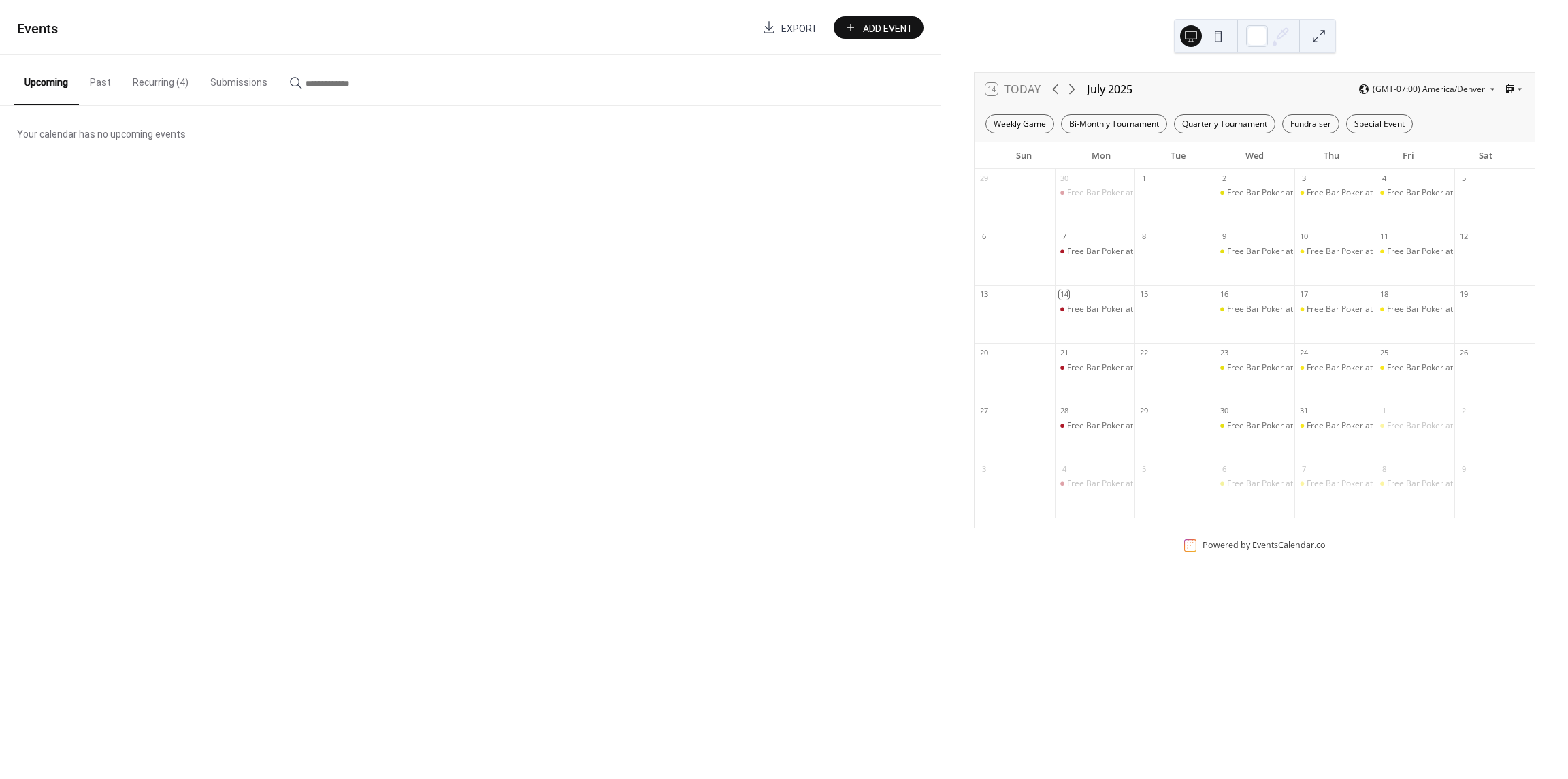scroll, scrollTop: 0, scrollLeft: 0, axis: both 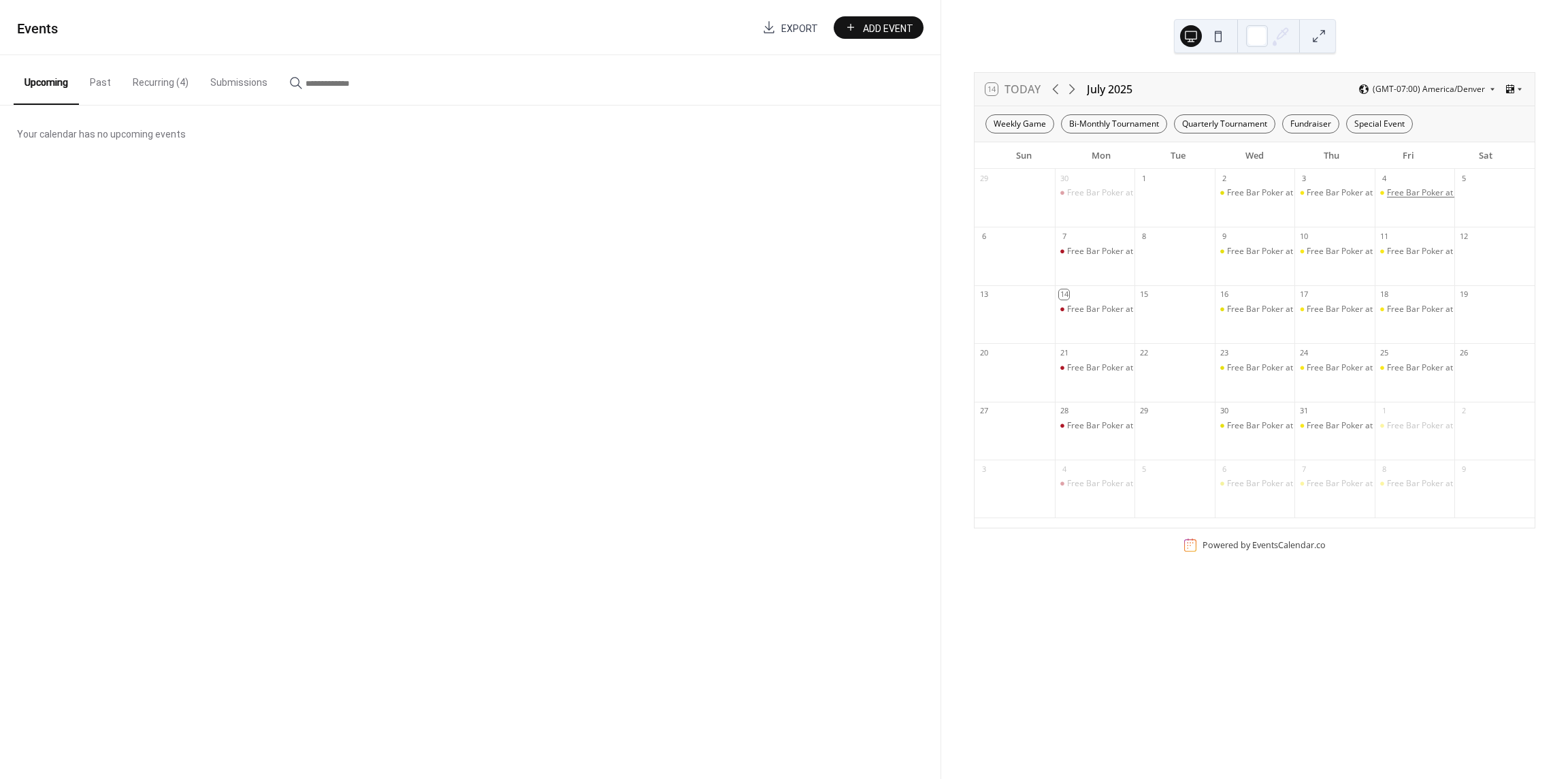 click on "Free Bar Poker at Buenos Tiempos" at bounding box center [1452, 193] 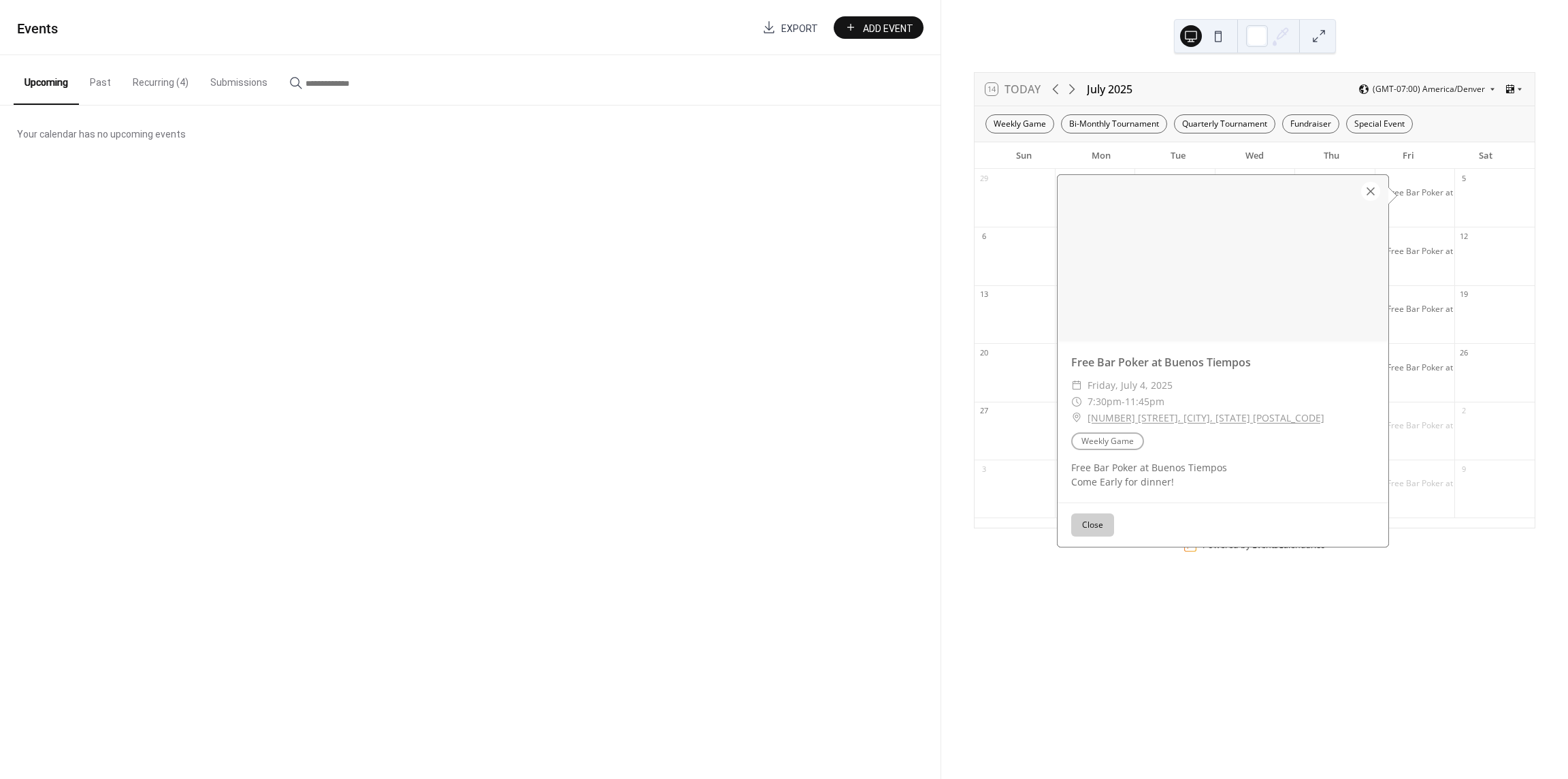 click at bounding box center [1371, 191] 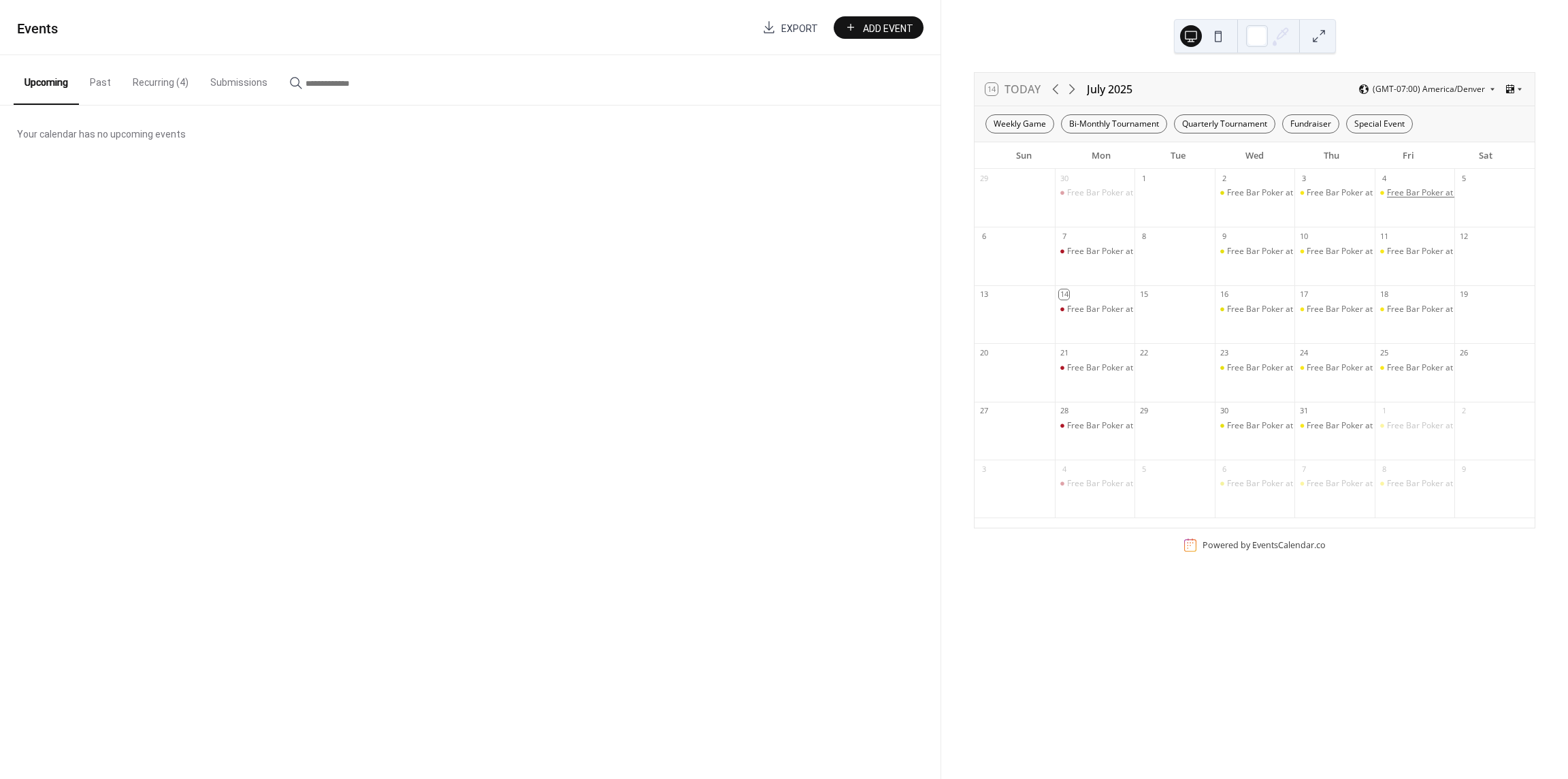 click on "Free Bar Poker at Buenos Tiempos" at bounding box center [1452, 193] 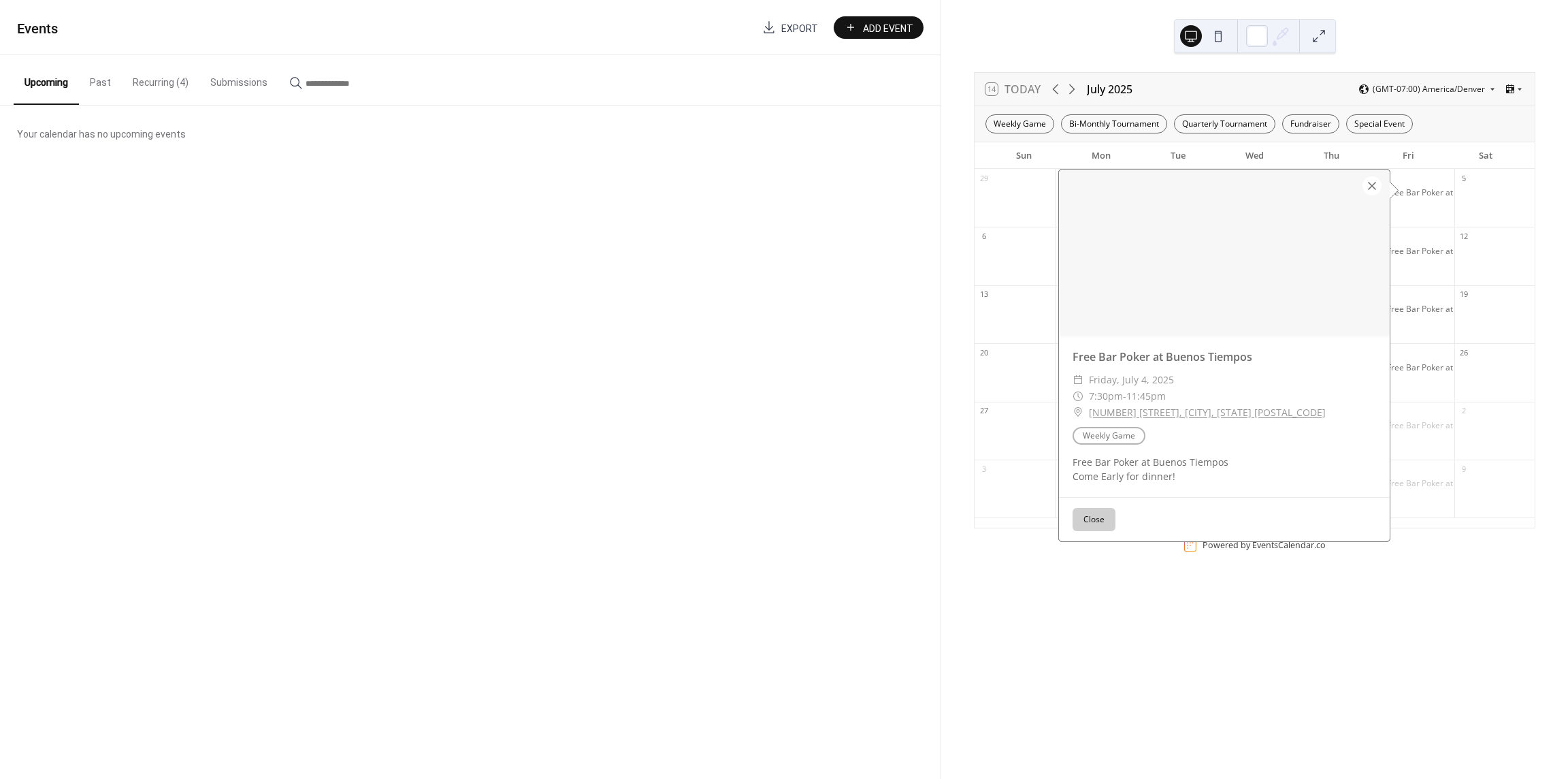 click at bounding box center [1372, 186] 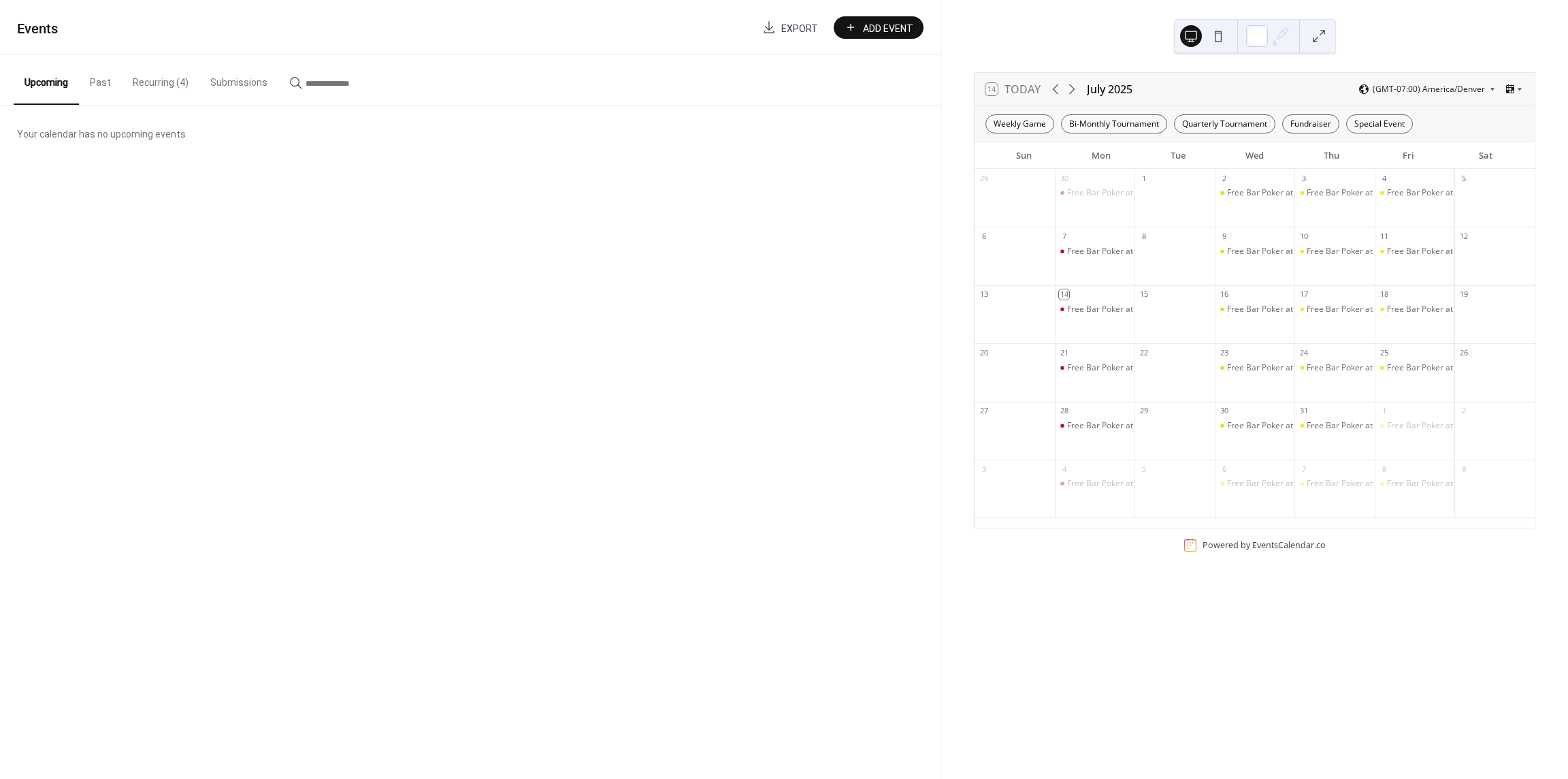 click on "Recurring (4)" at bounding box center (161, 79) 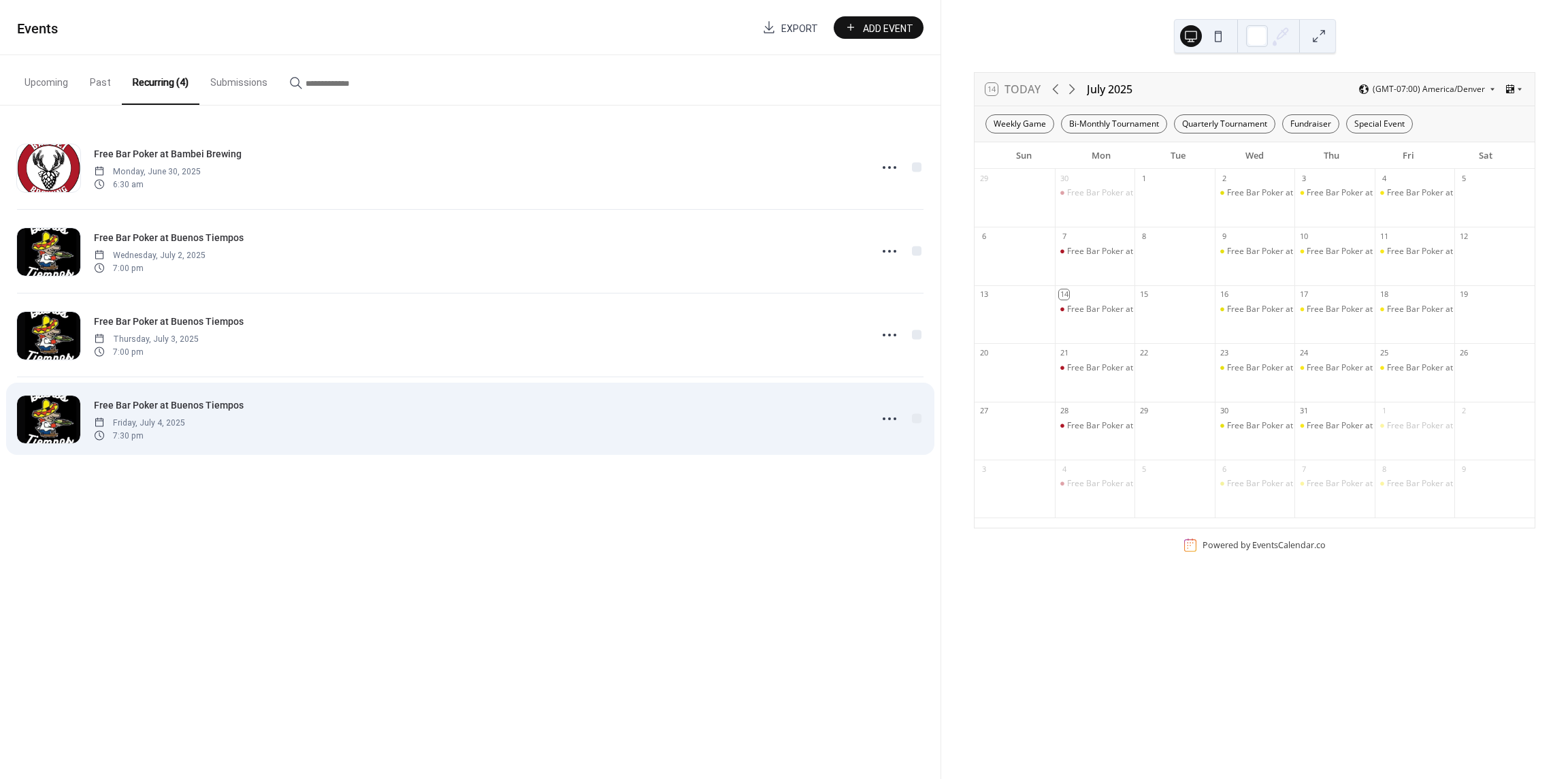 click on "Free Bar Poker at Buenos Tiempos" at bounding box center (169, 405) 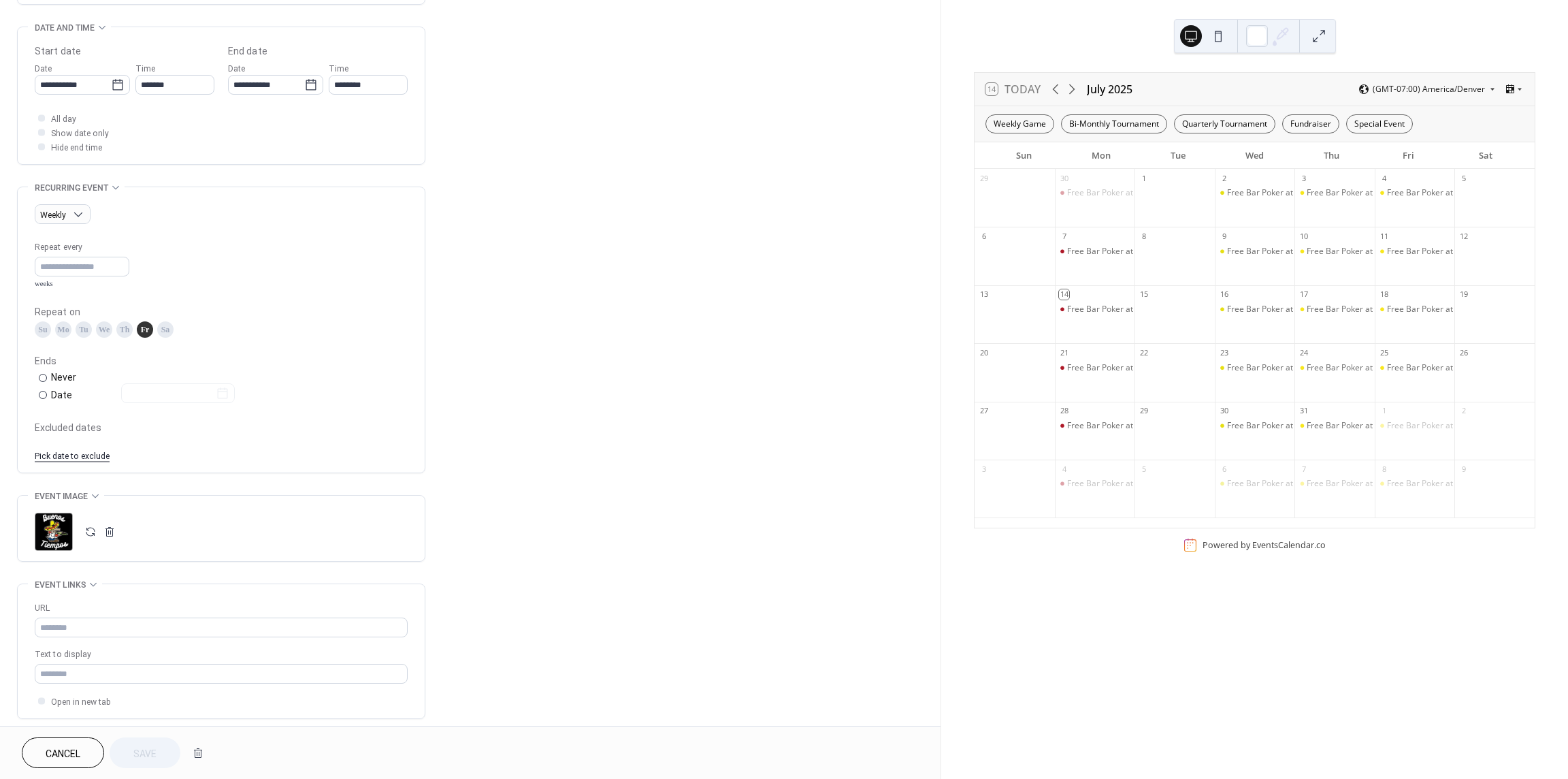 scroll, scrollTop: 460, scrollLeft: 0, axis: vertical 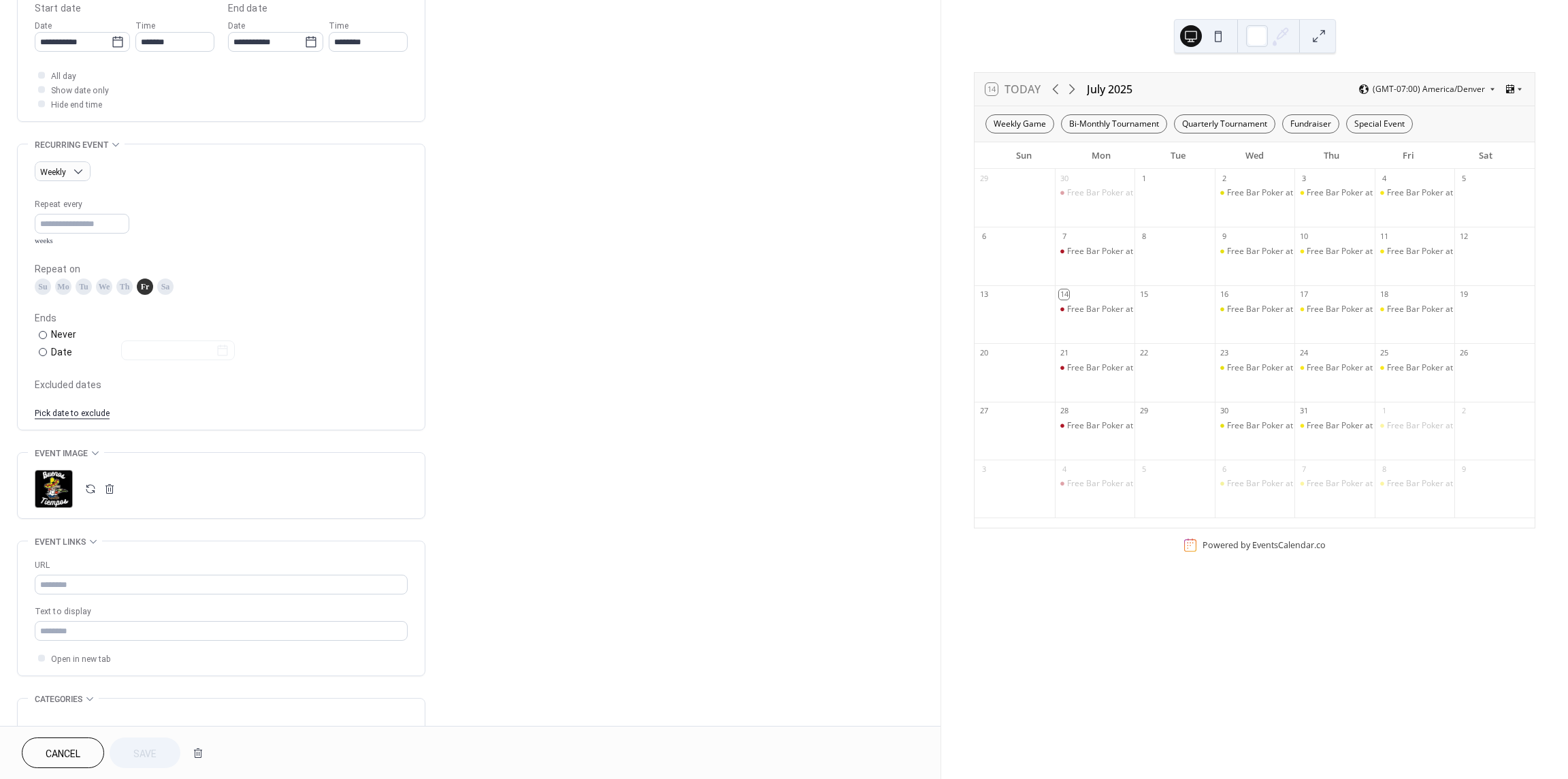 click on "Pick date to exclude" at bounding box center [72, 412] 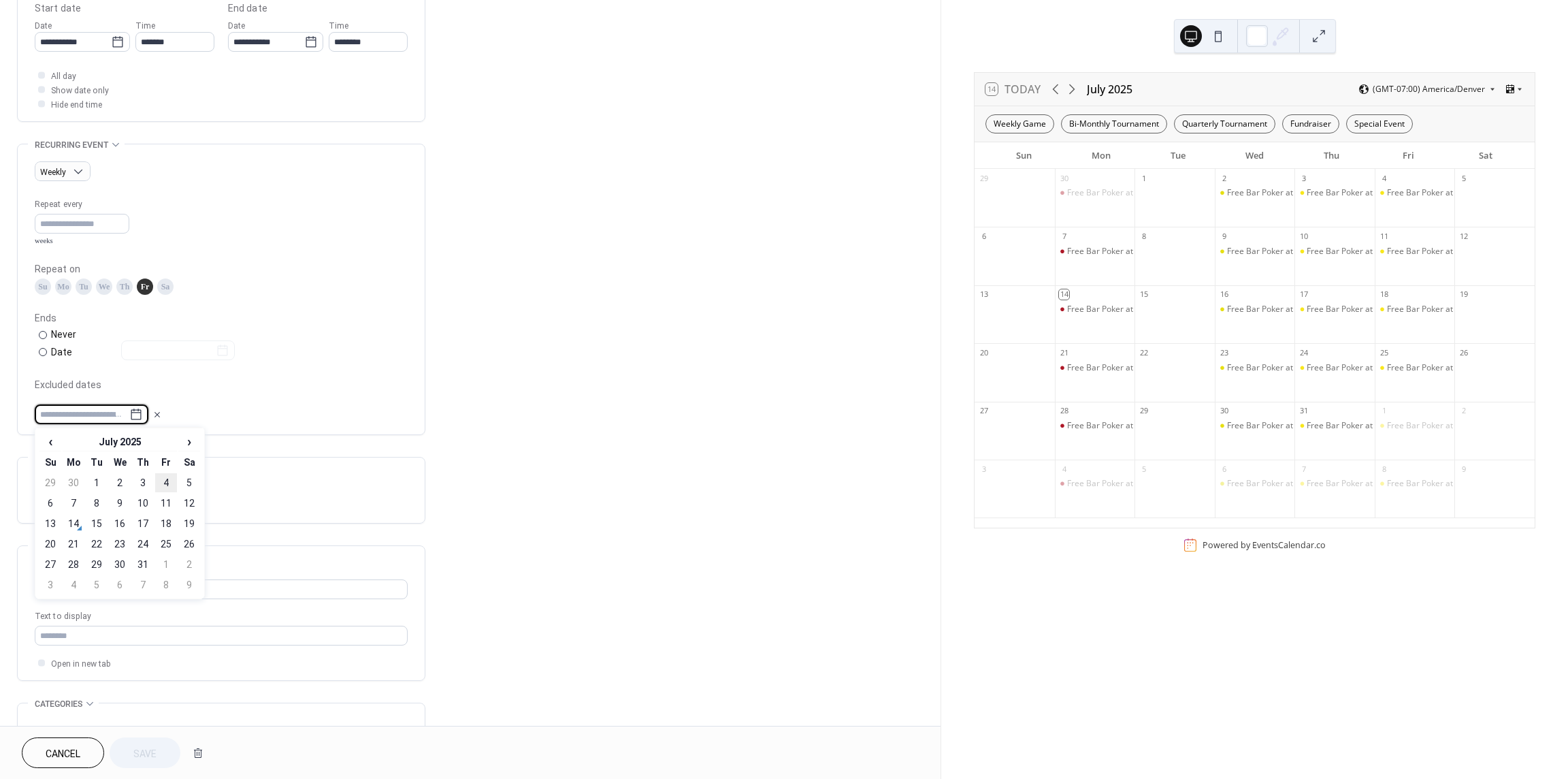 click on "4" at bounding box center (166, 483) 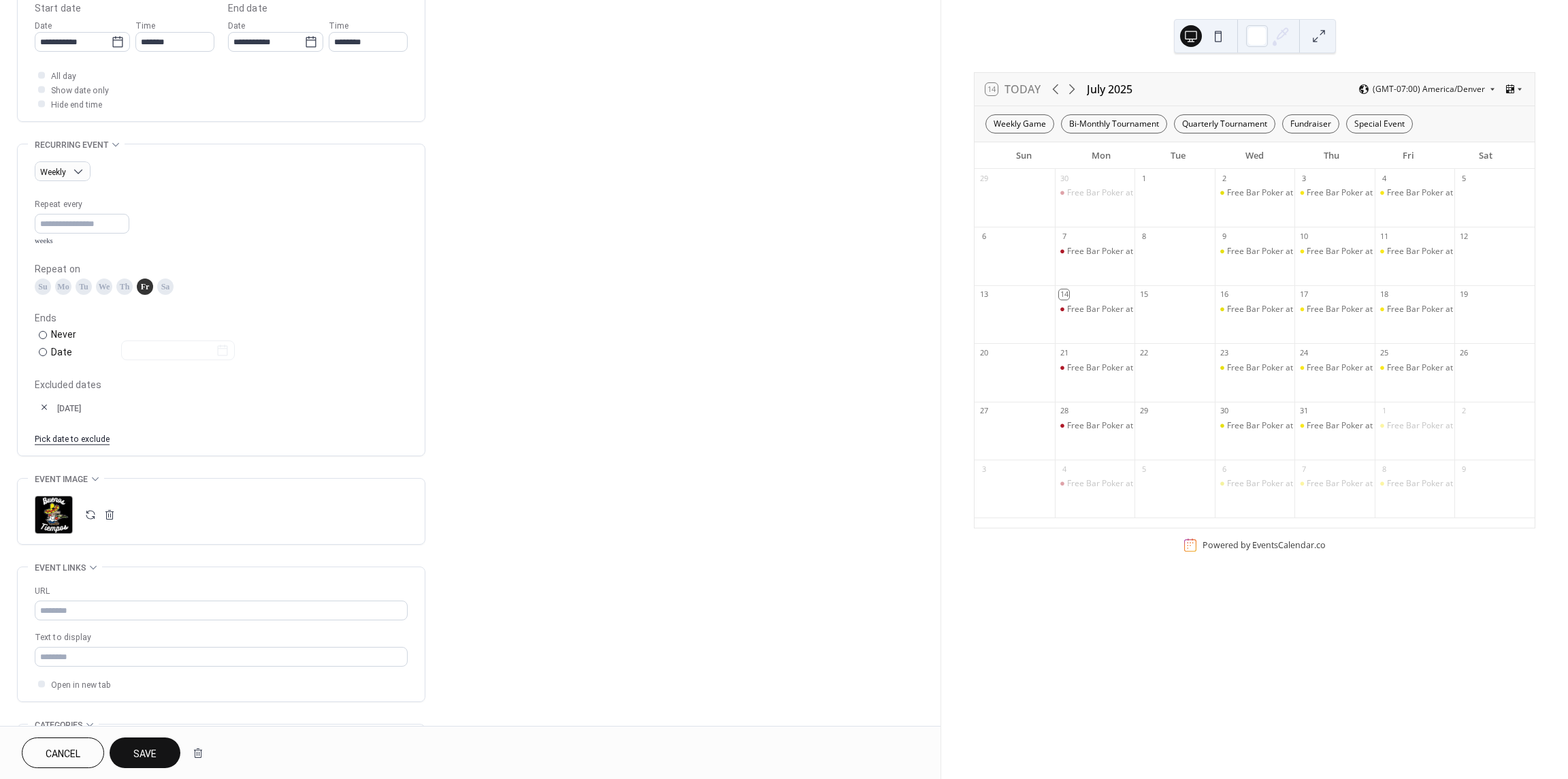 click on "Save" at bounding box center (145, 752) 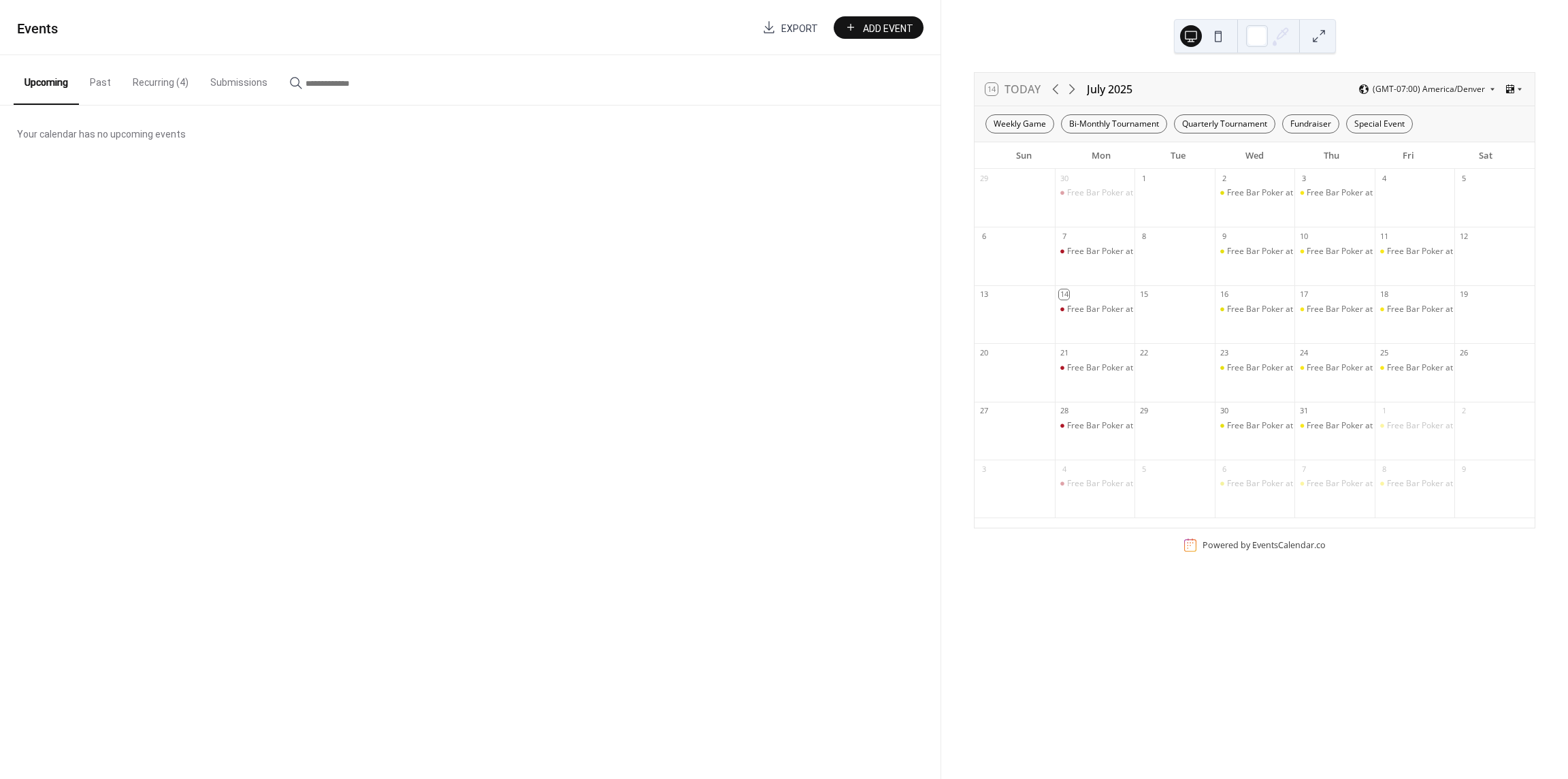 click on "Add Event" at bounding box center (888, 28) 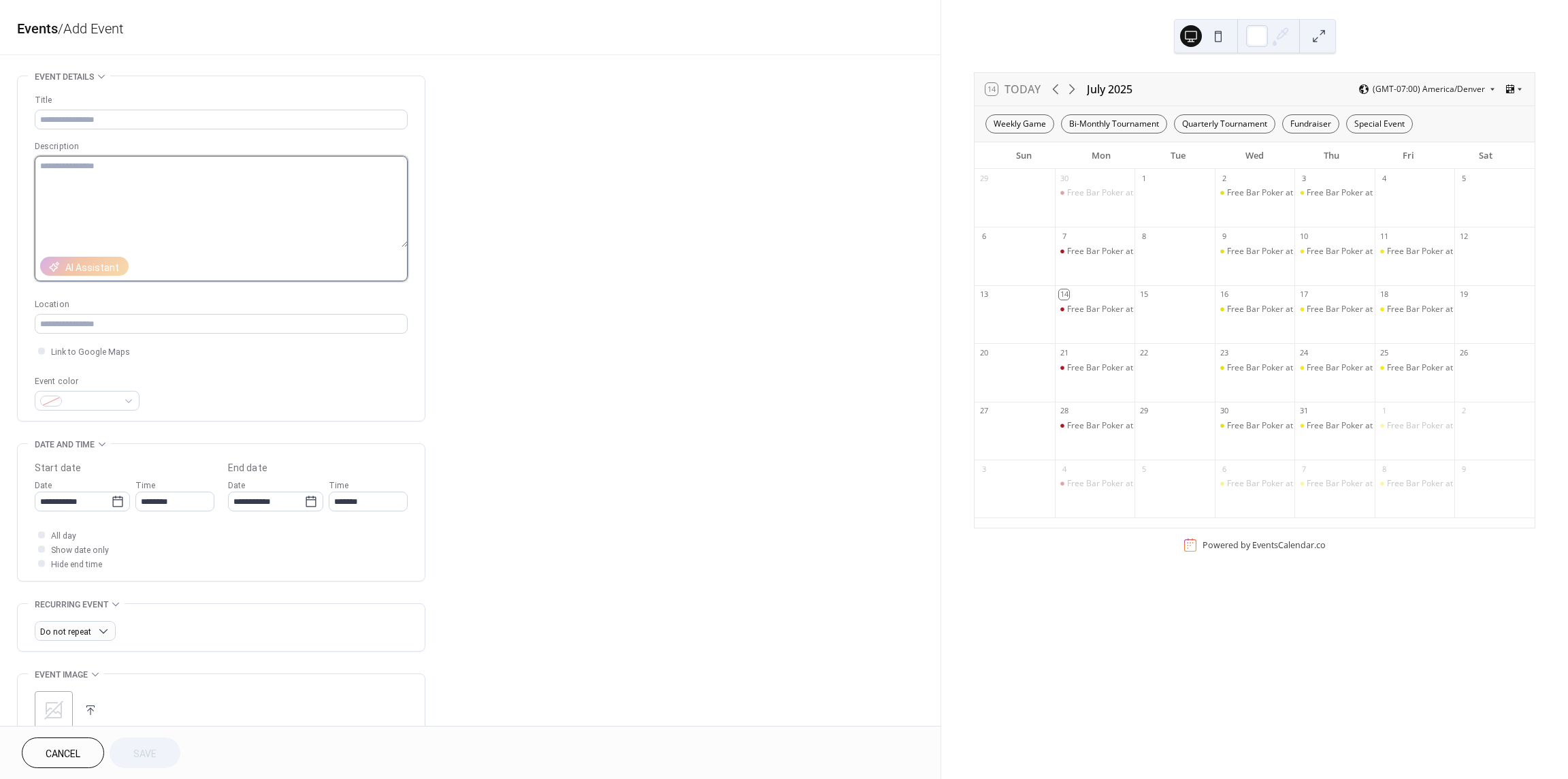 click at bounding box center [221, 202] 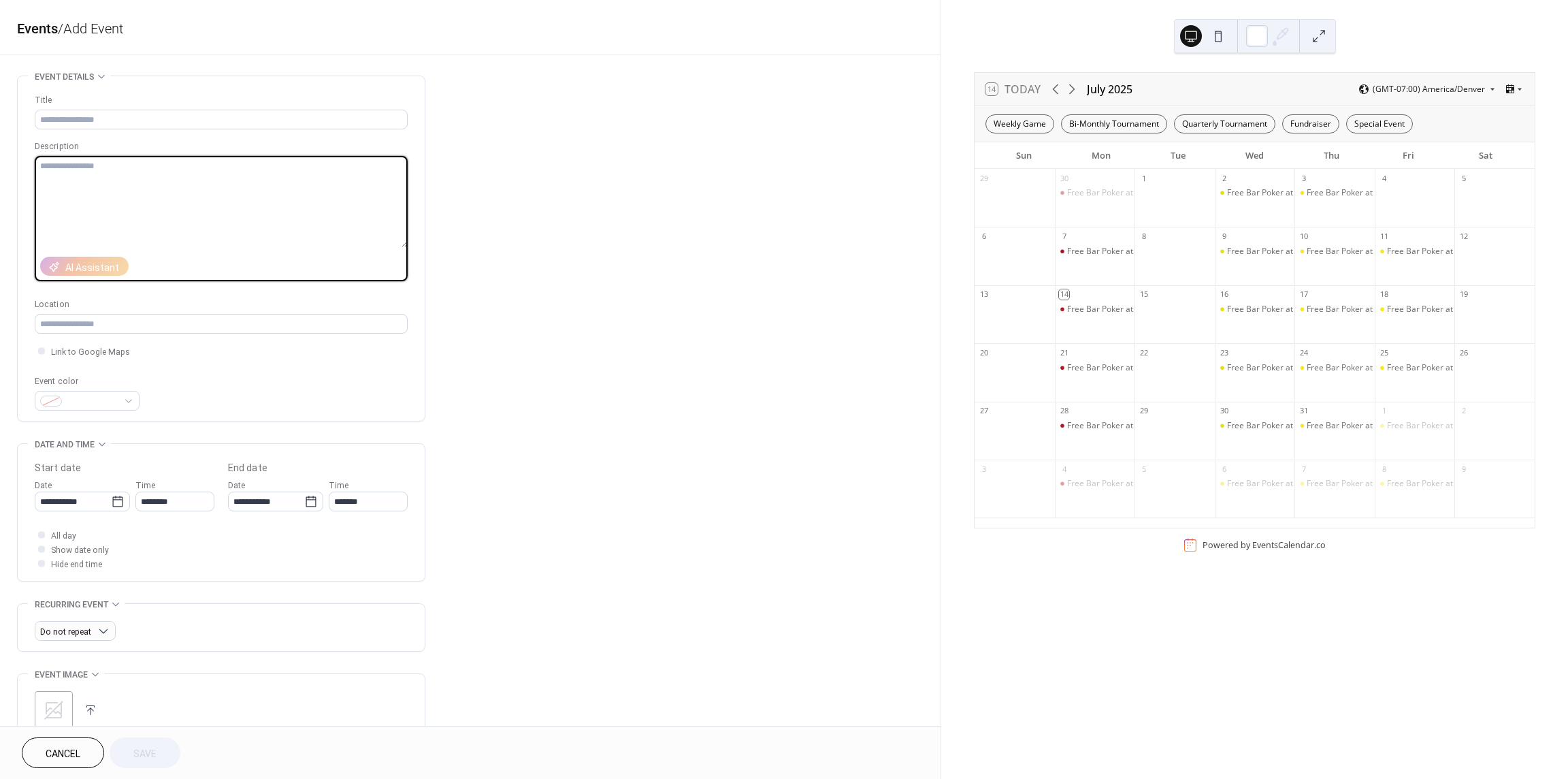 paste on "**********" 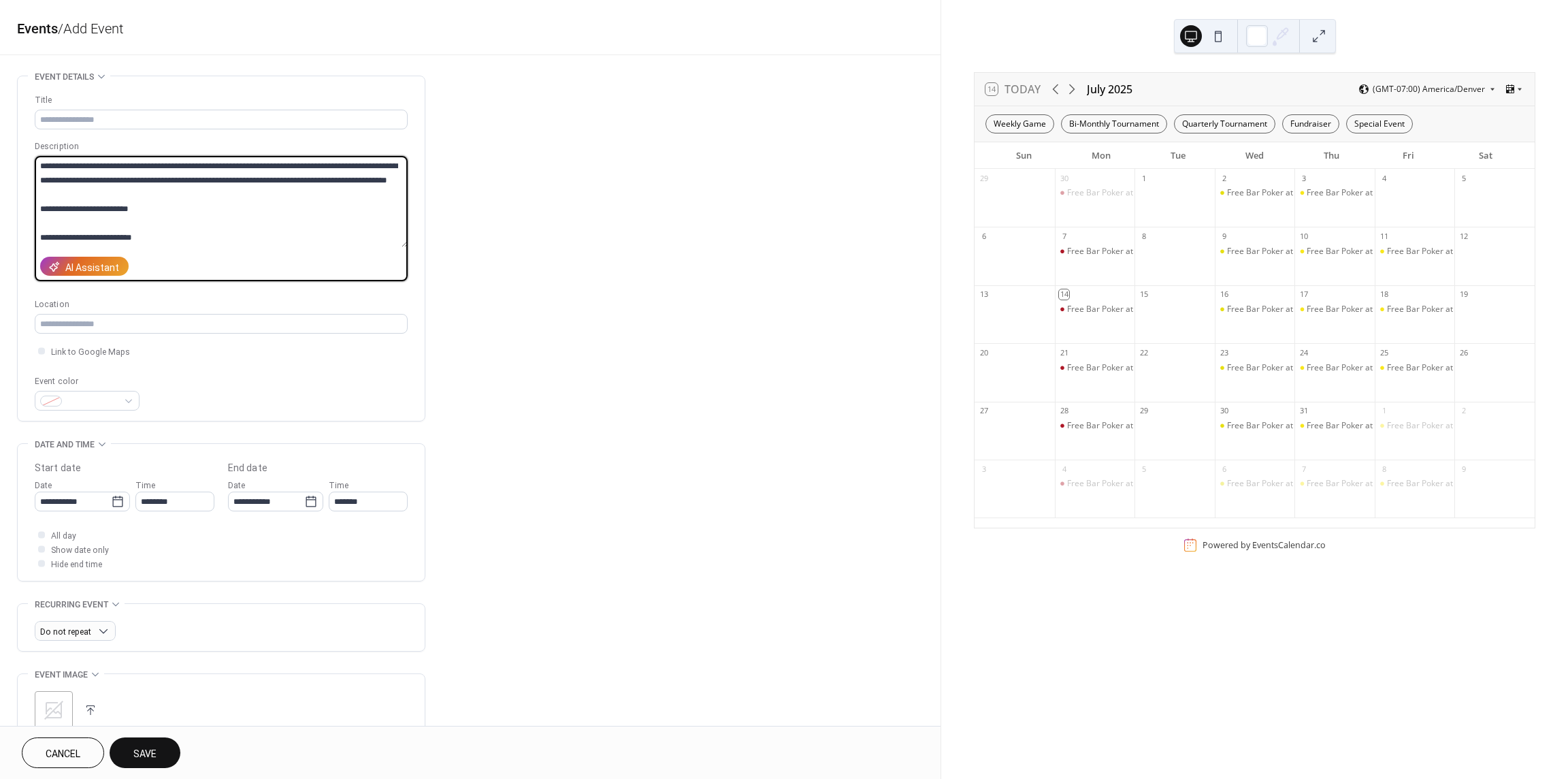 scroll, scrollTop: 0, scrollLeft: 0, axis: both 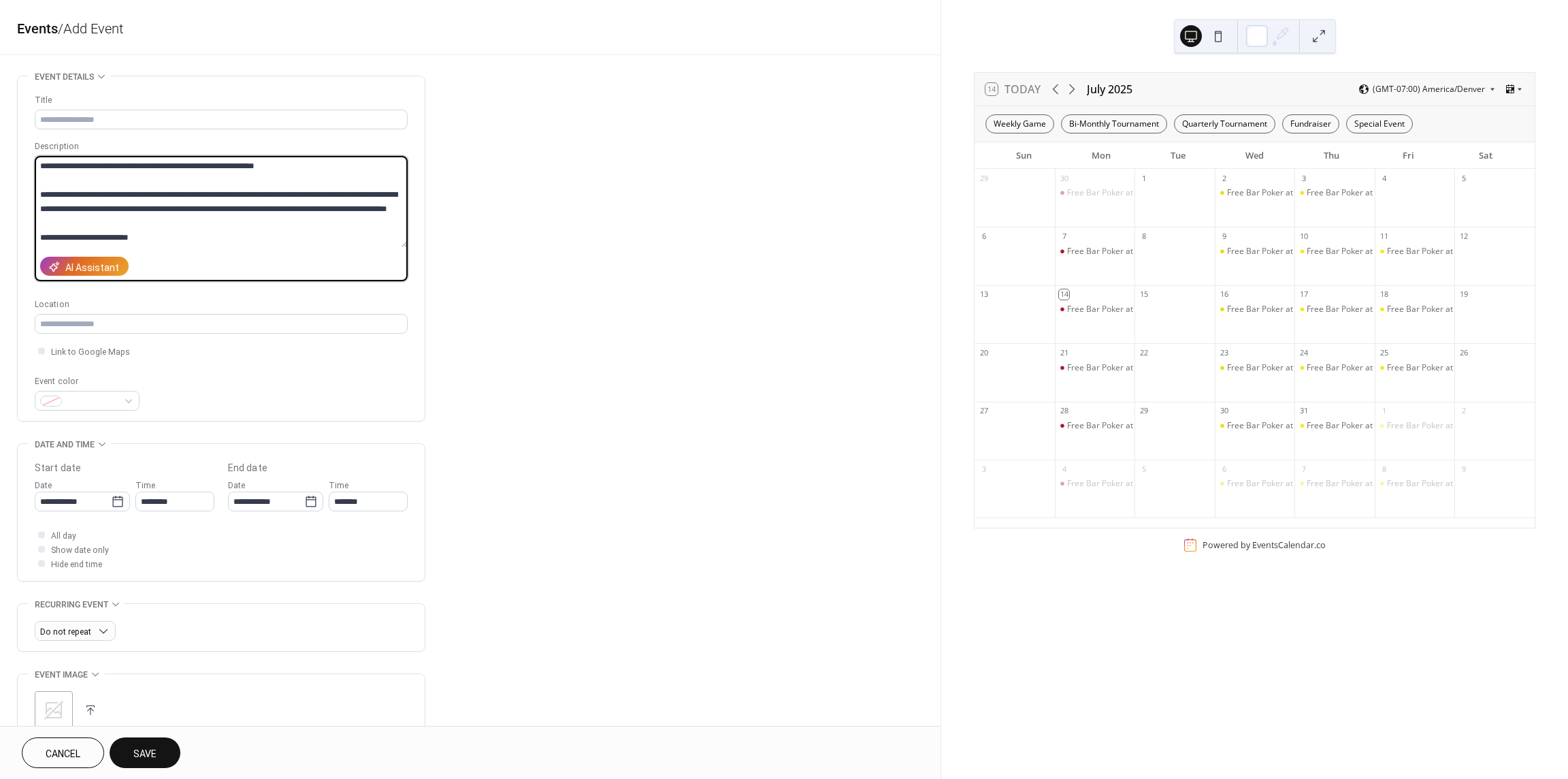 drag, startPoint x: 289, startPoint y: 164, endPoint x: 22, endPoint y: 168, distance: 267.03 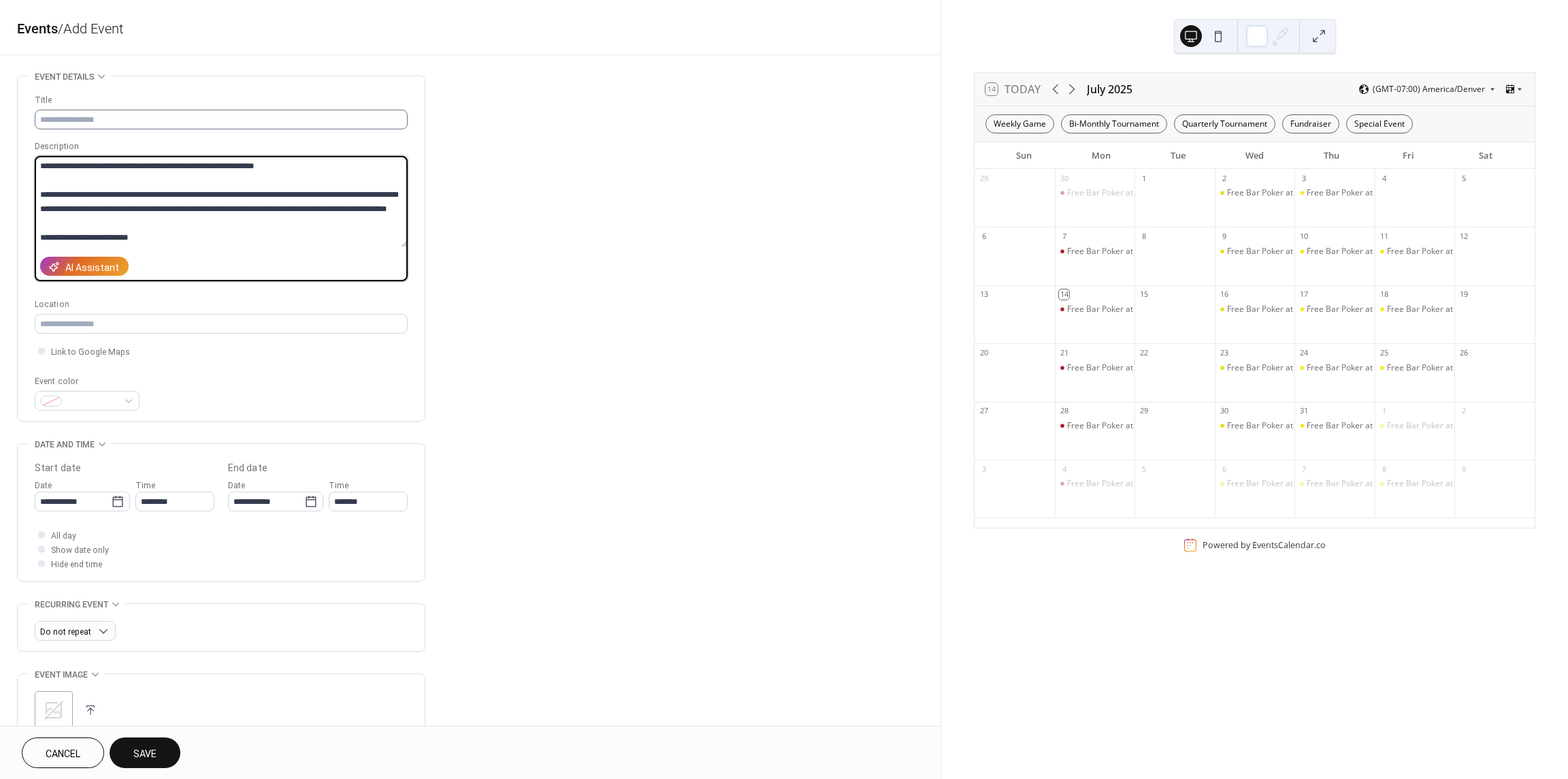 type on "**********" 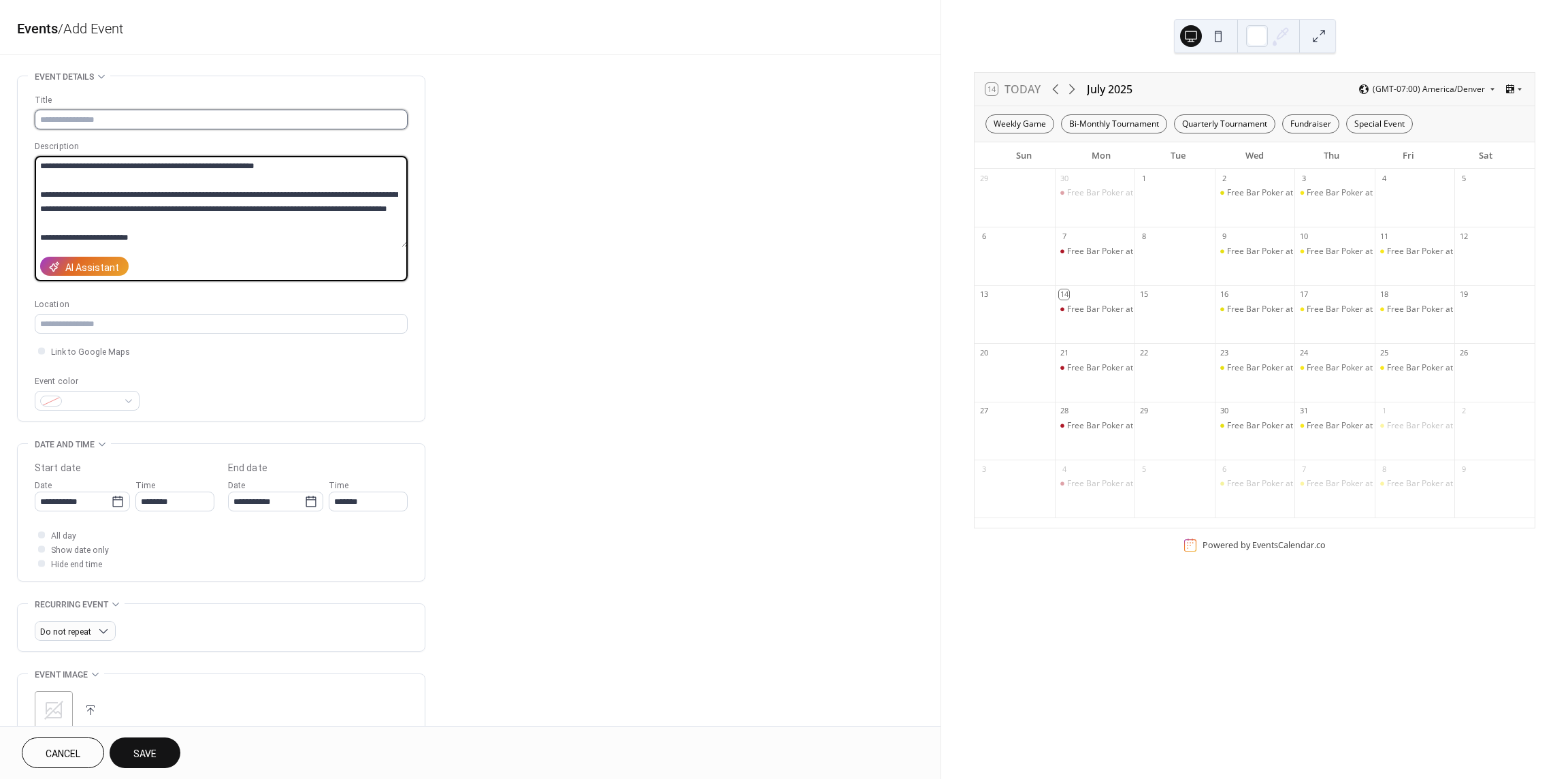 click at bounding box center [221, 119] 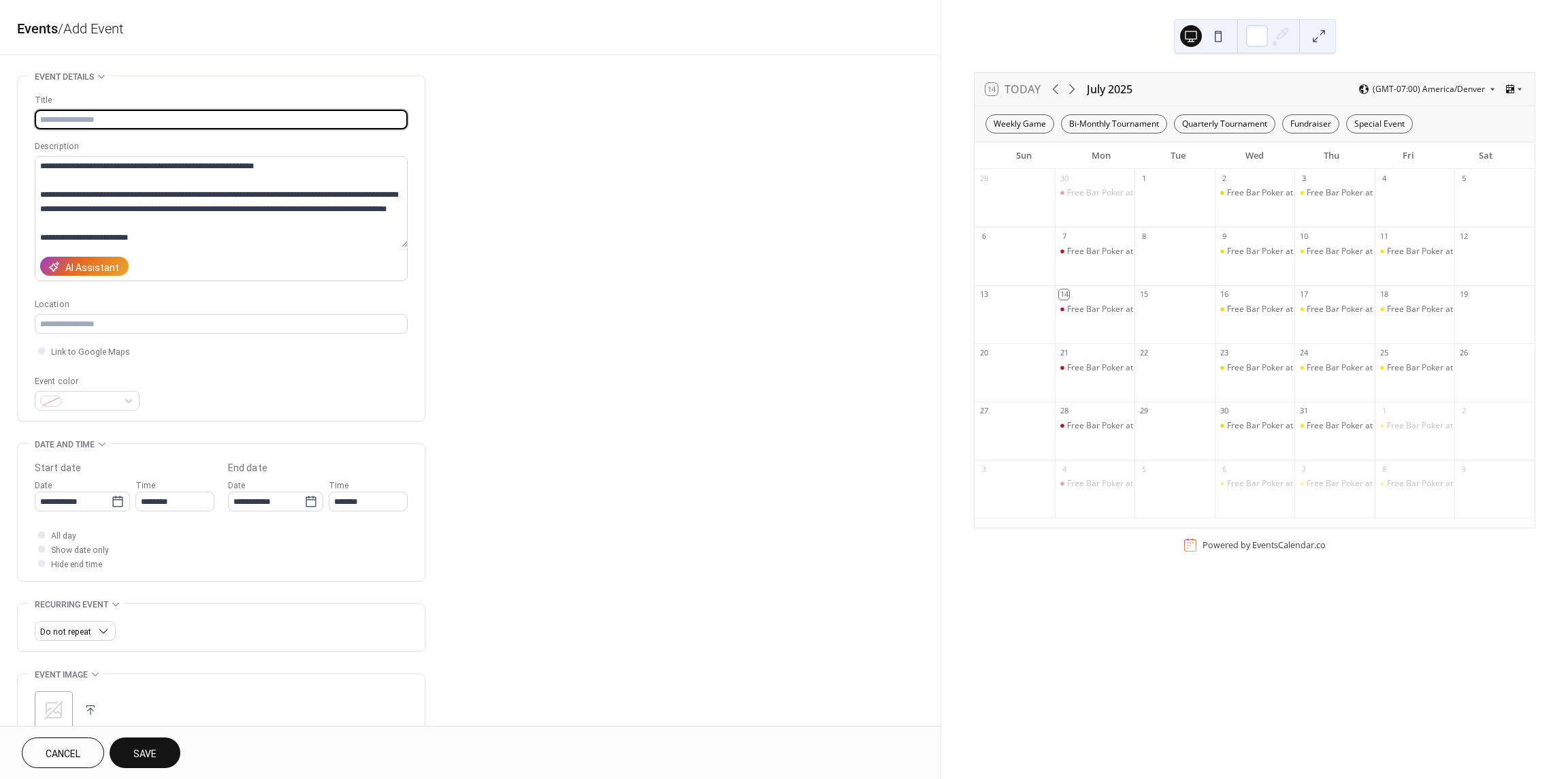 paste on "**********" 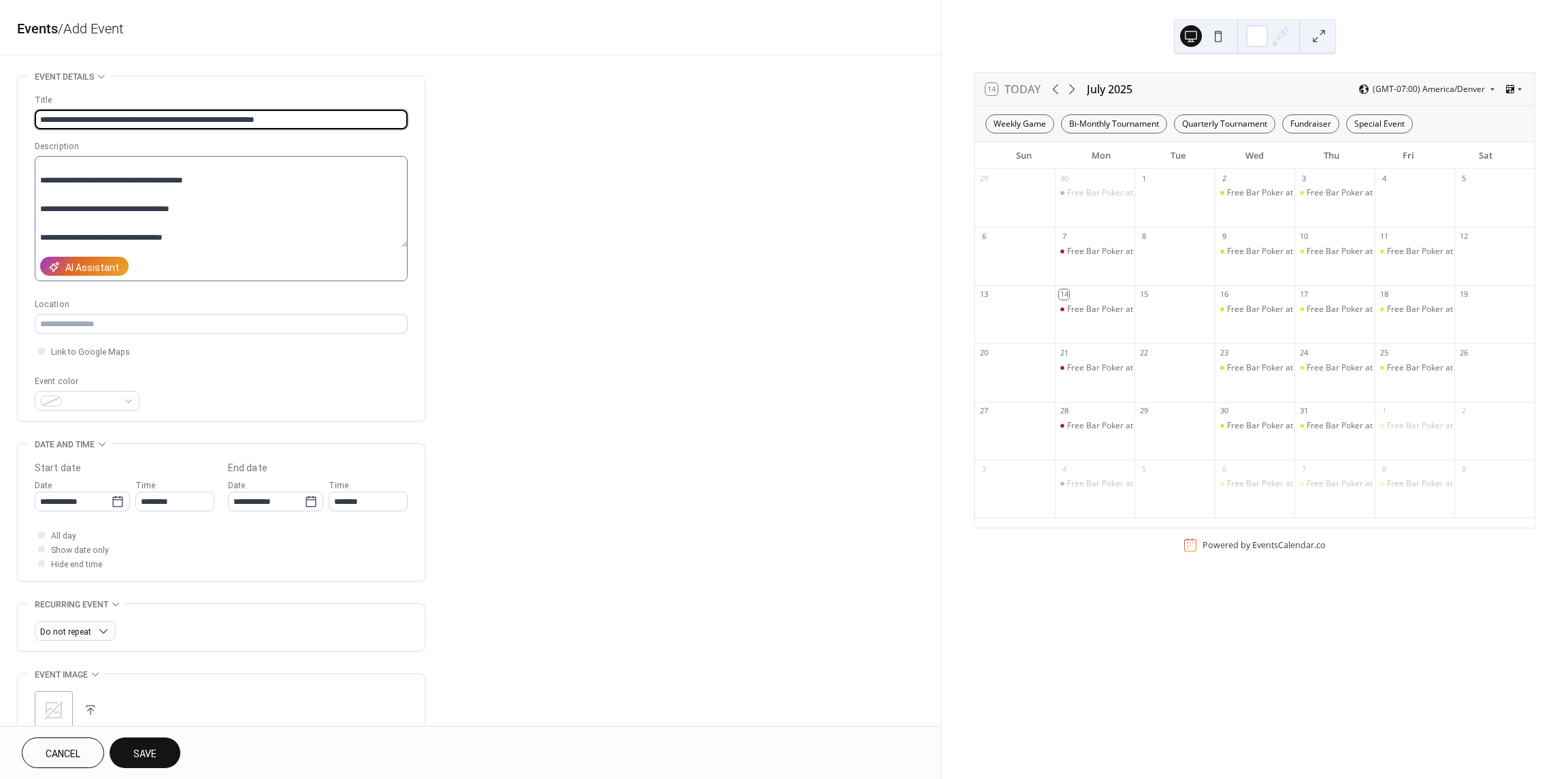 scroll, scrollTop: 272, scrollLeft: 0, axis: vertical 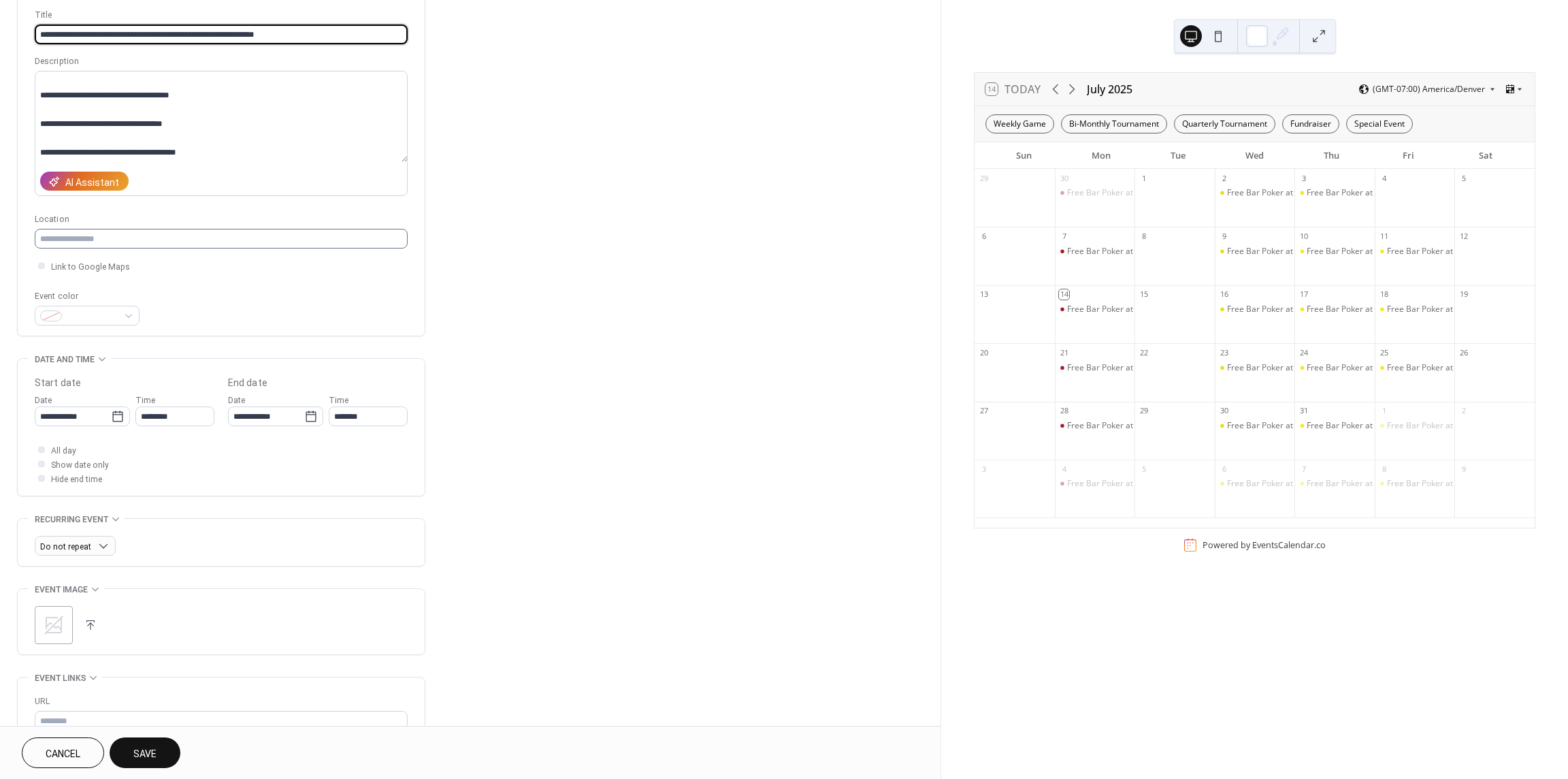 type on "**********" 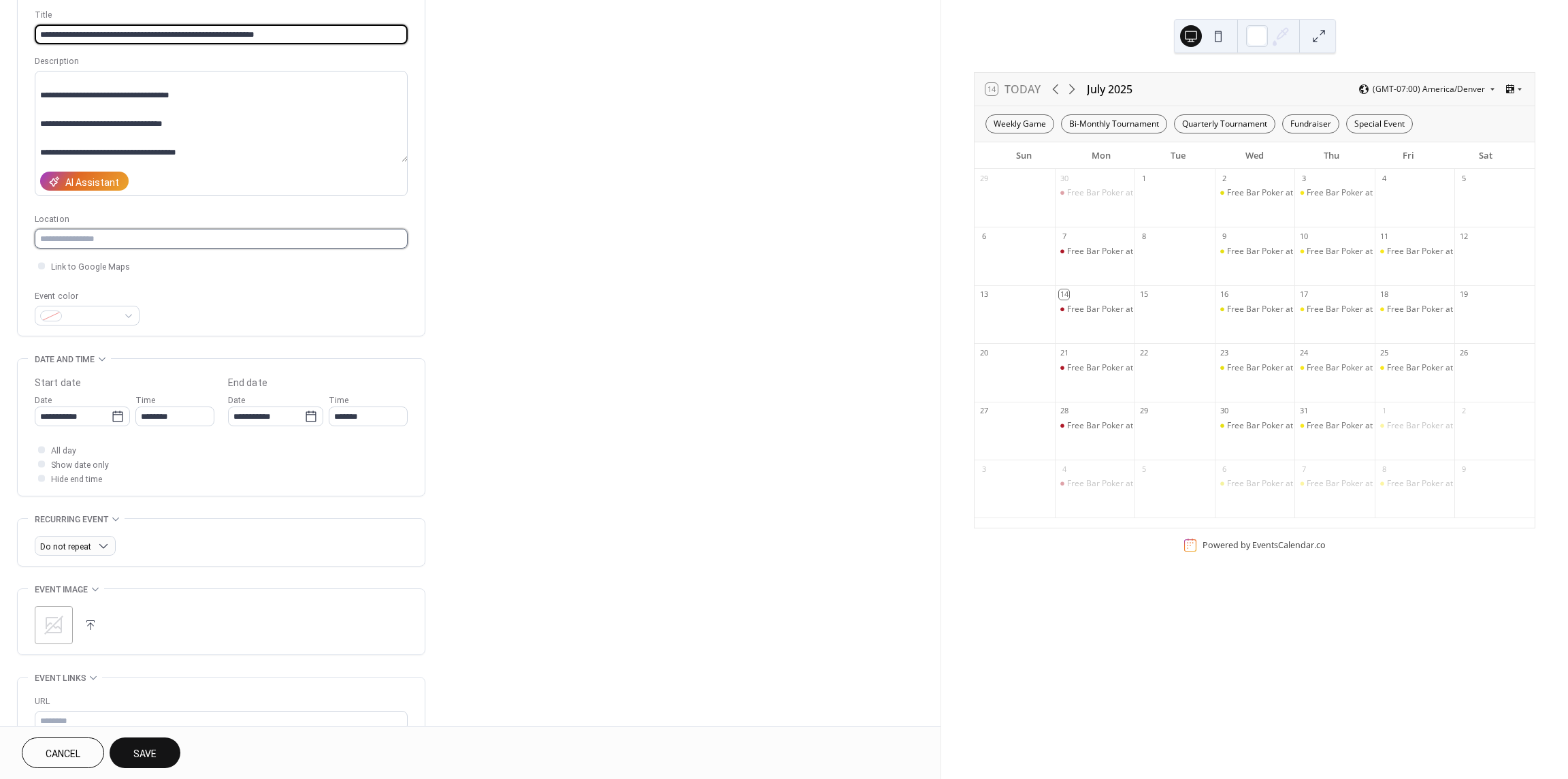 click at bounding box center [221, 238] 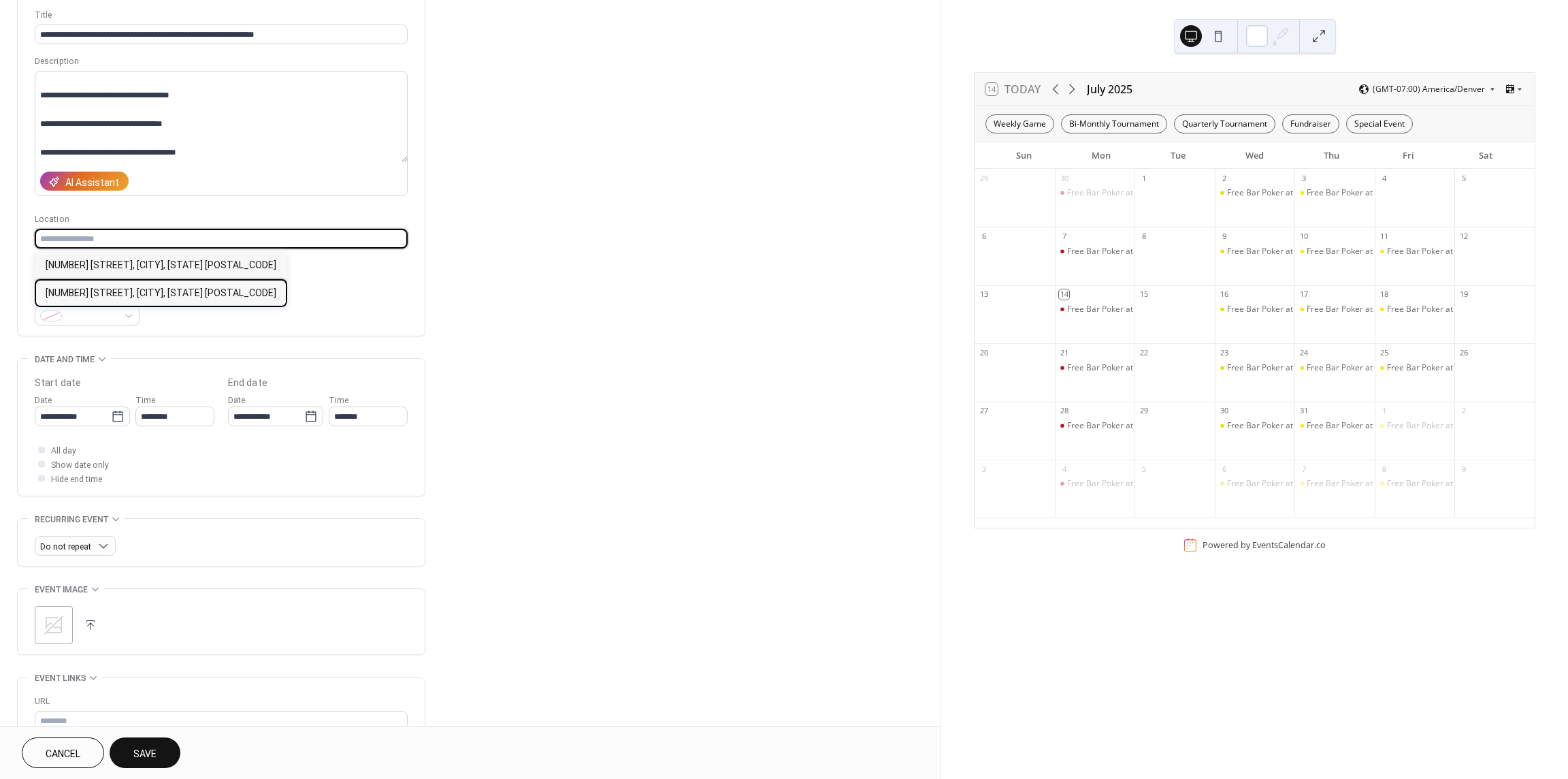 click on "[NUMBER] [STREET], [CITY], [STATE] [POSTAL_CODE]" at bounding box center (161, 293) 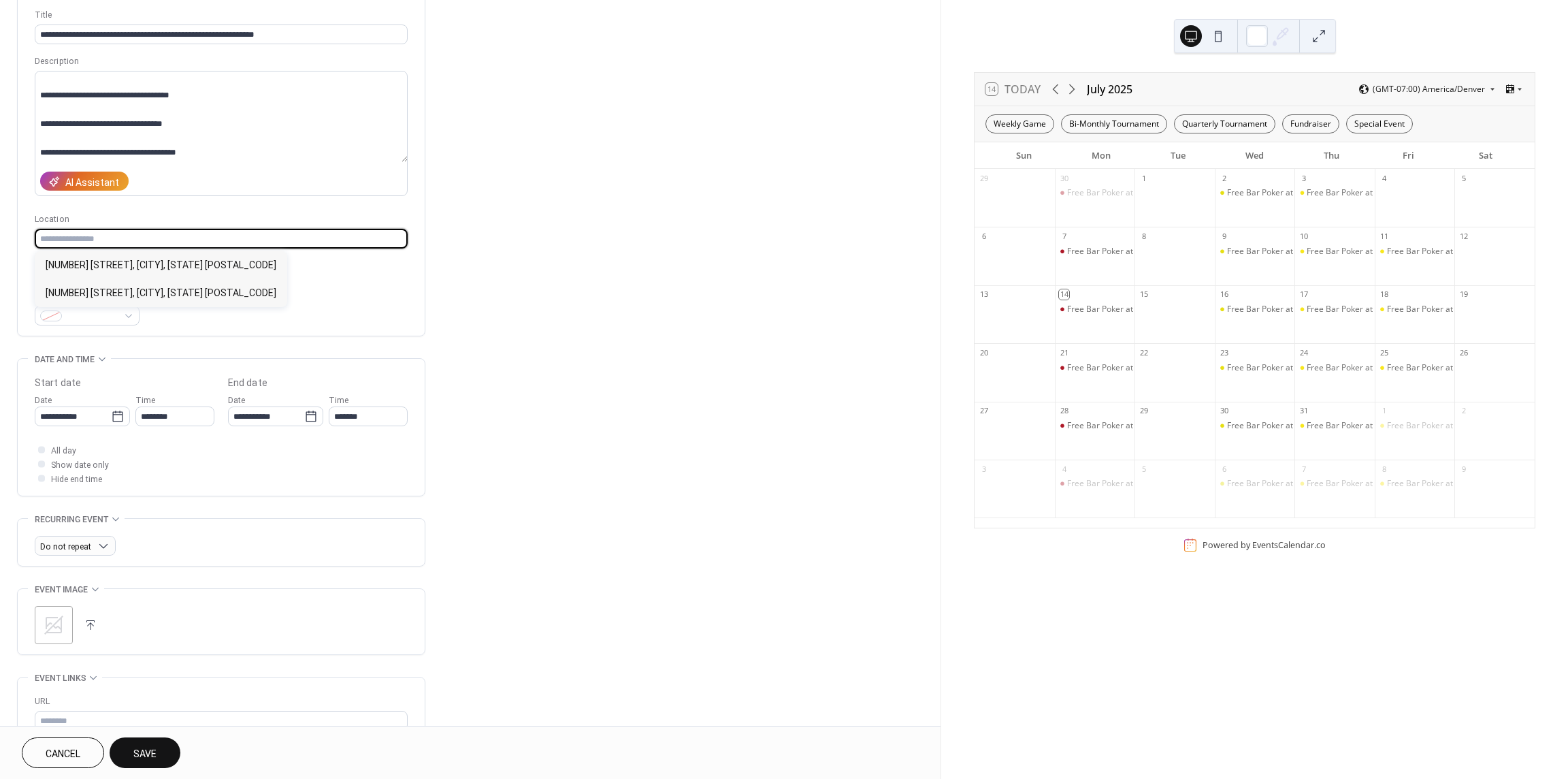 type on "**********" 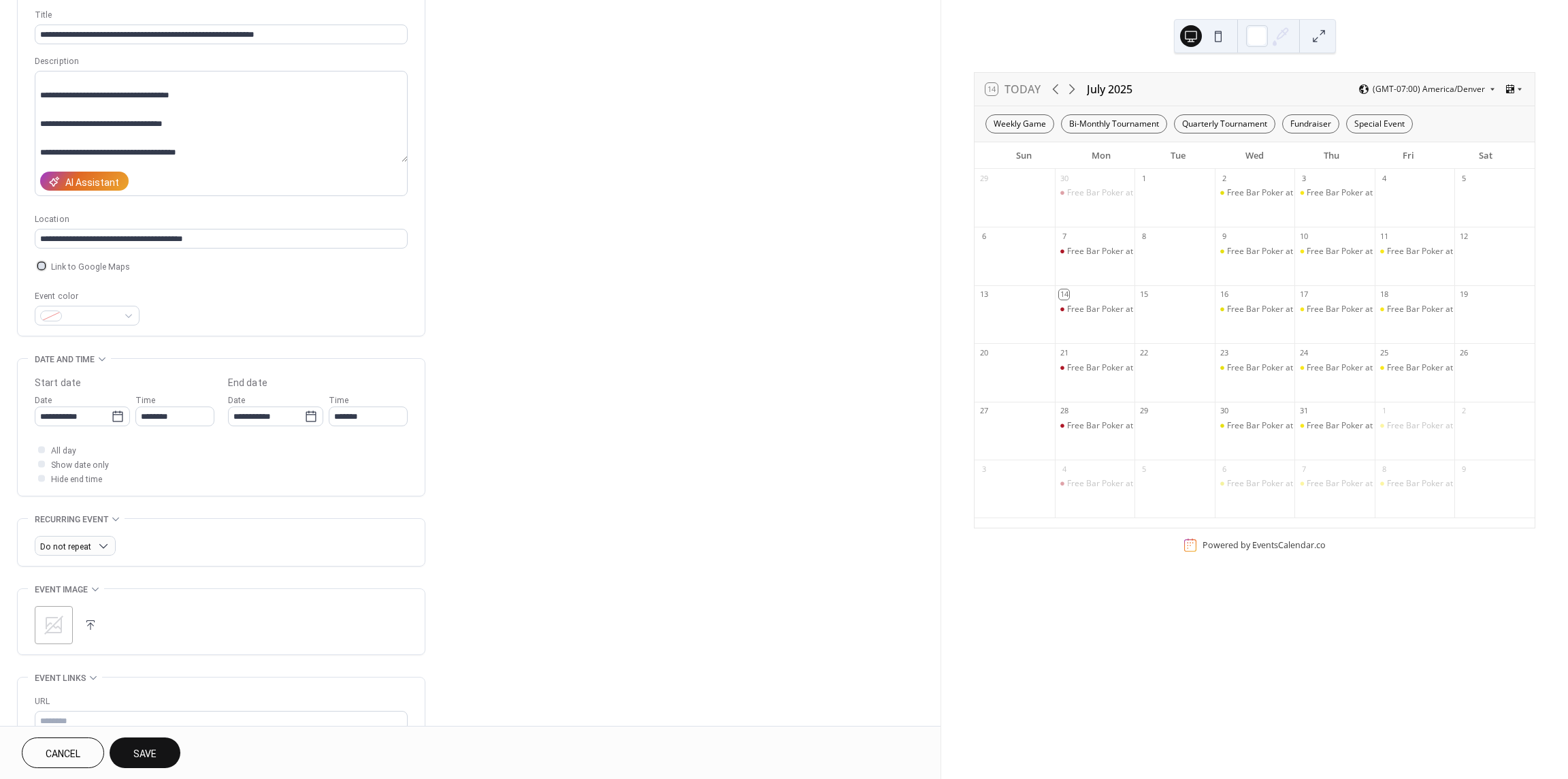 click at bounding box center [42, 266] 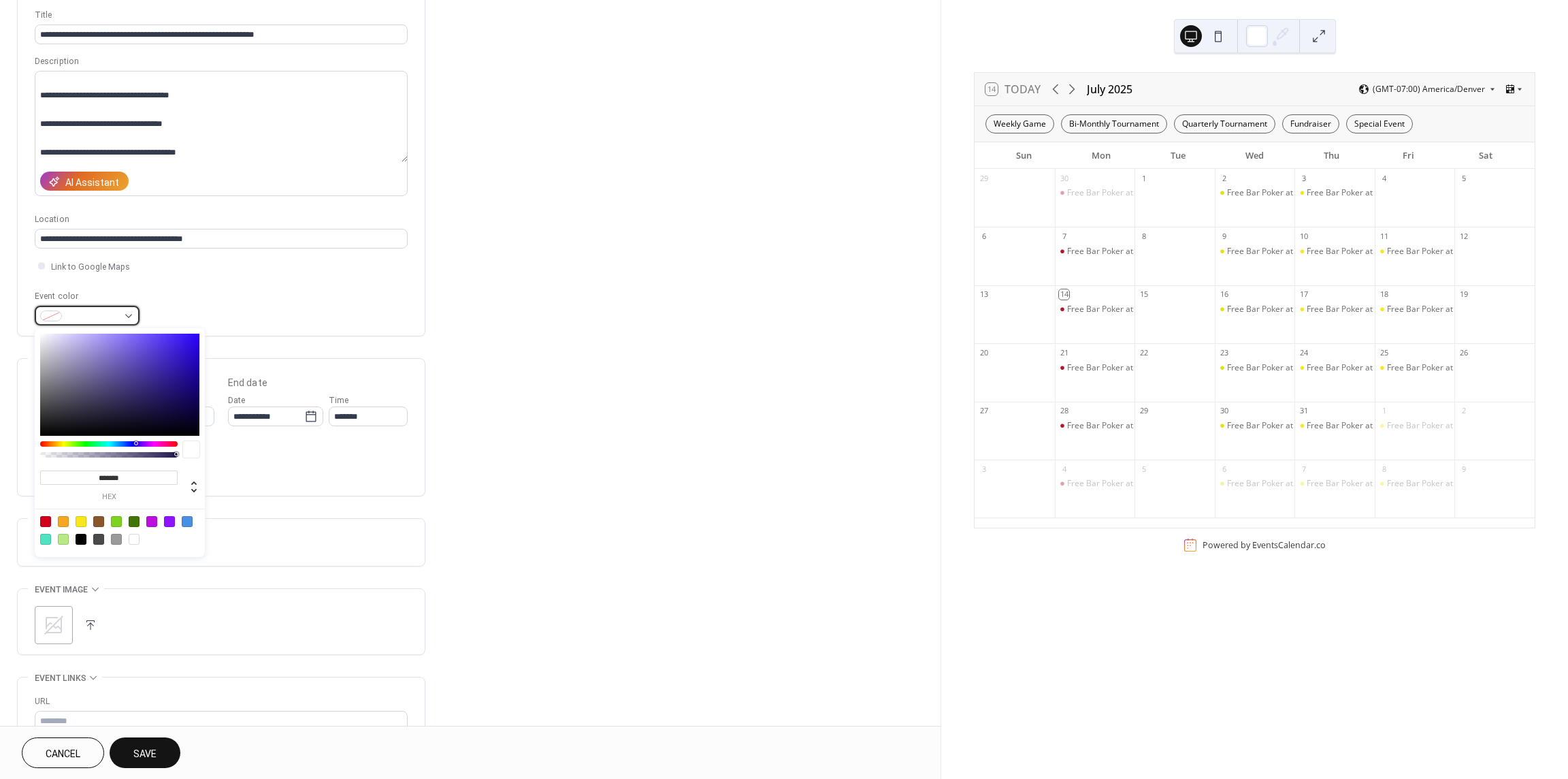 click at bounding box center (93, 317) 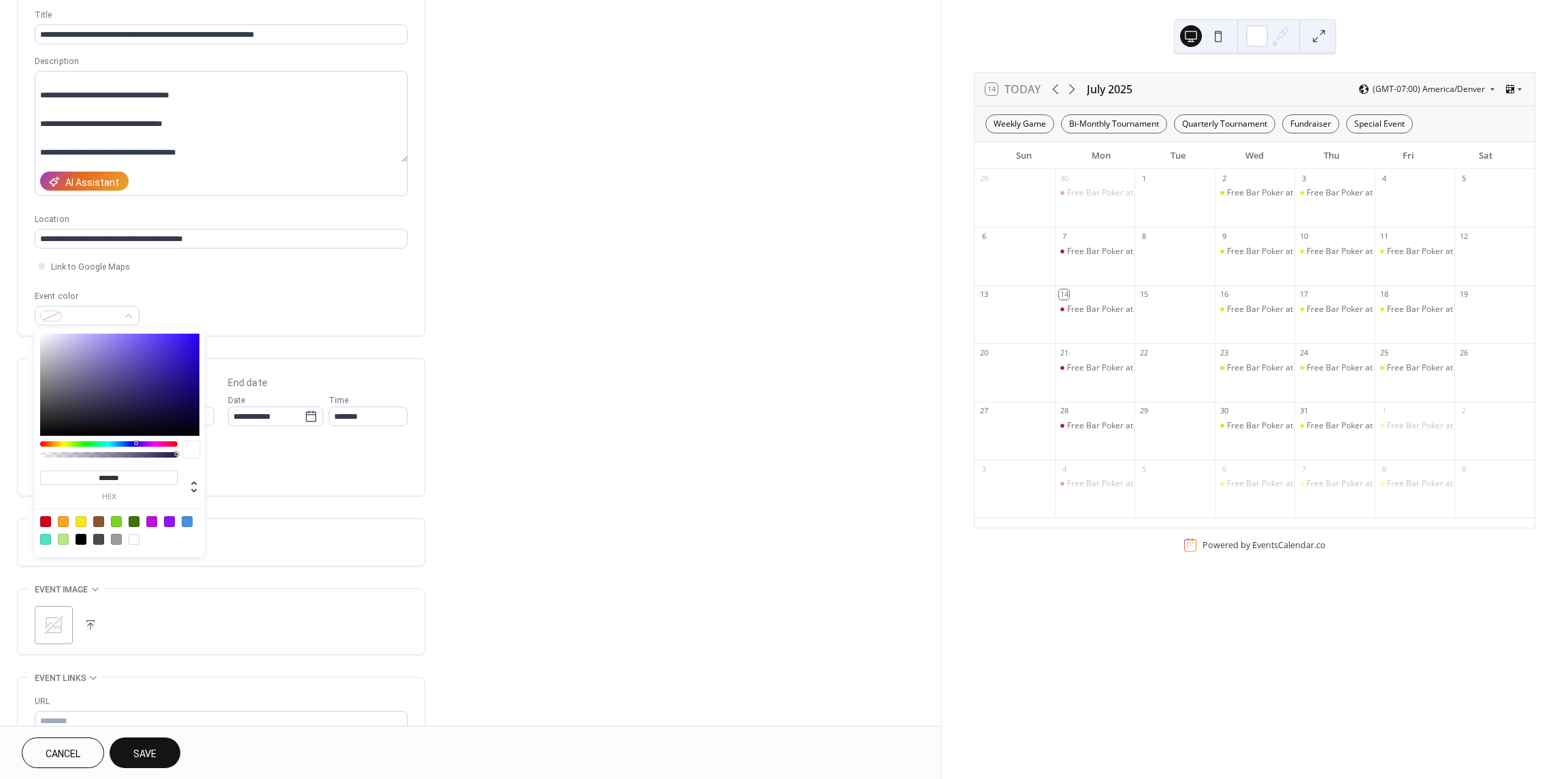 click on "Event color" at bounding box center [221, 307] 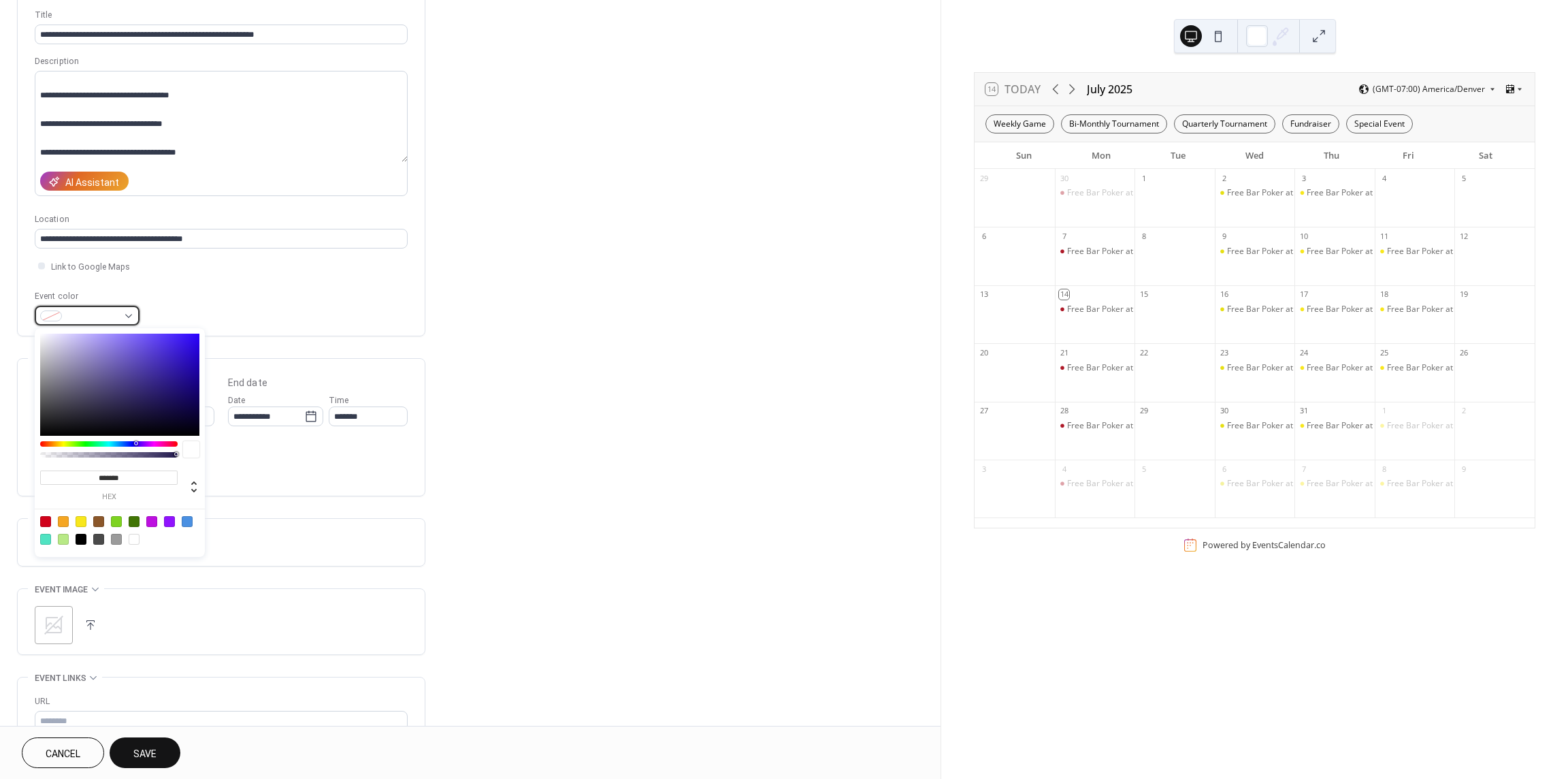 click at bounding box center (93, 317) 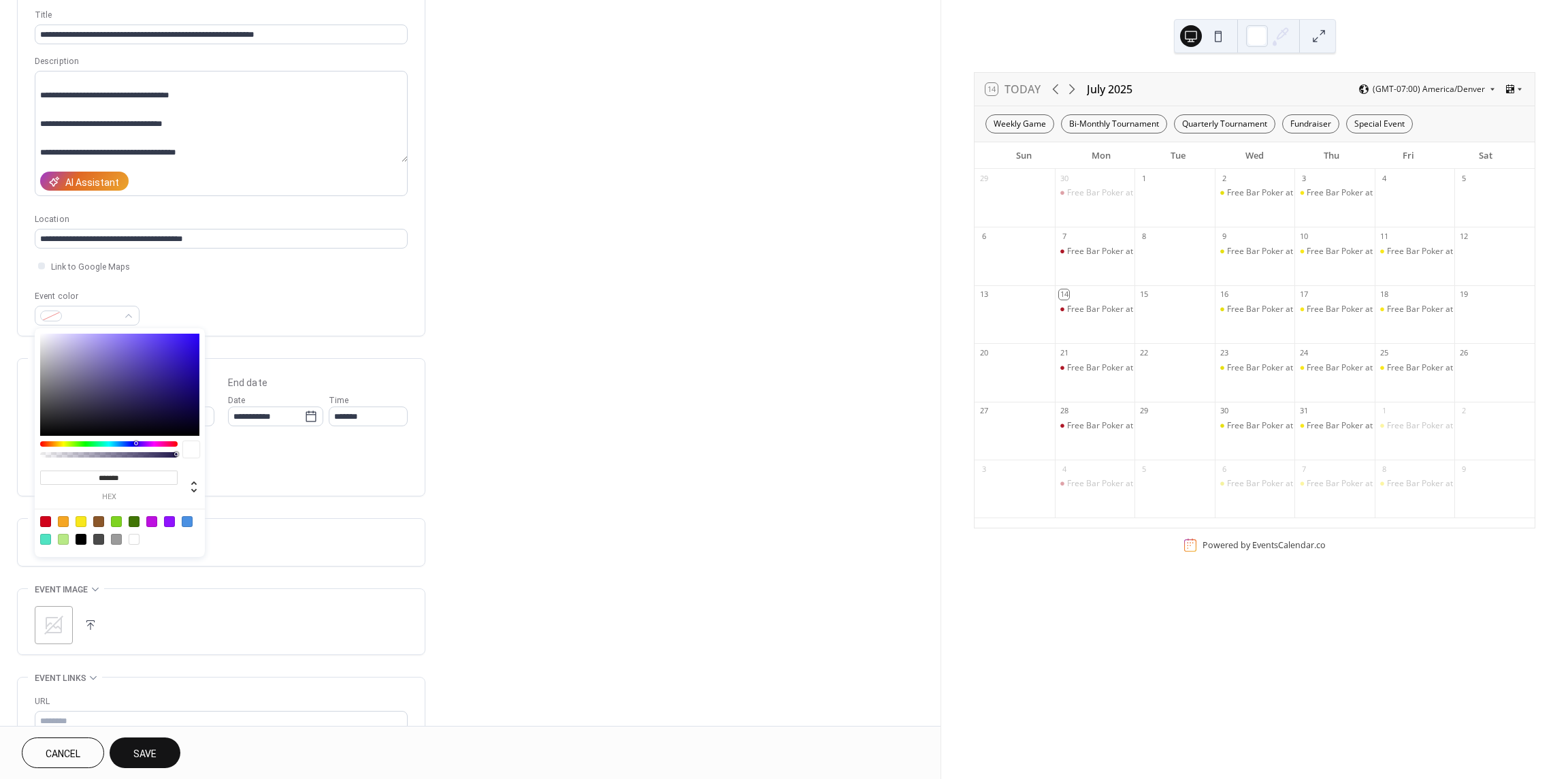 click on "*******" at bounding box center (109, 477) 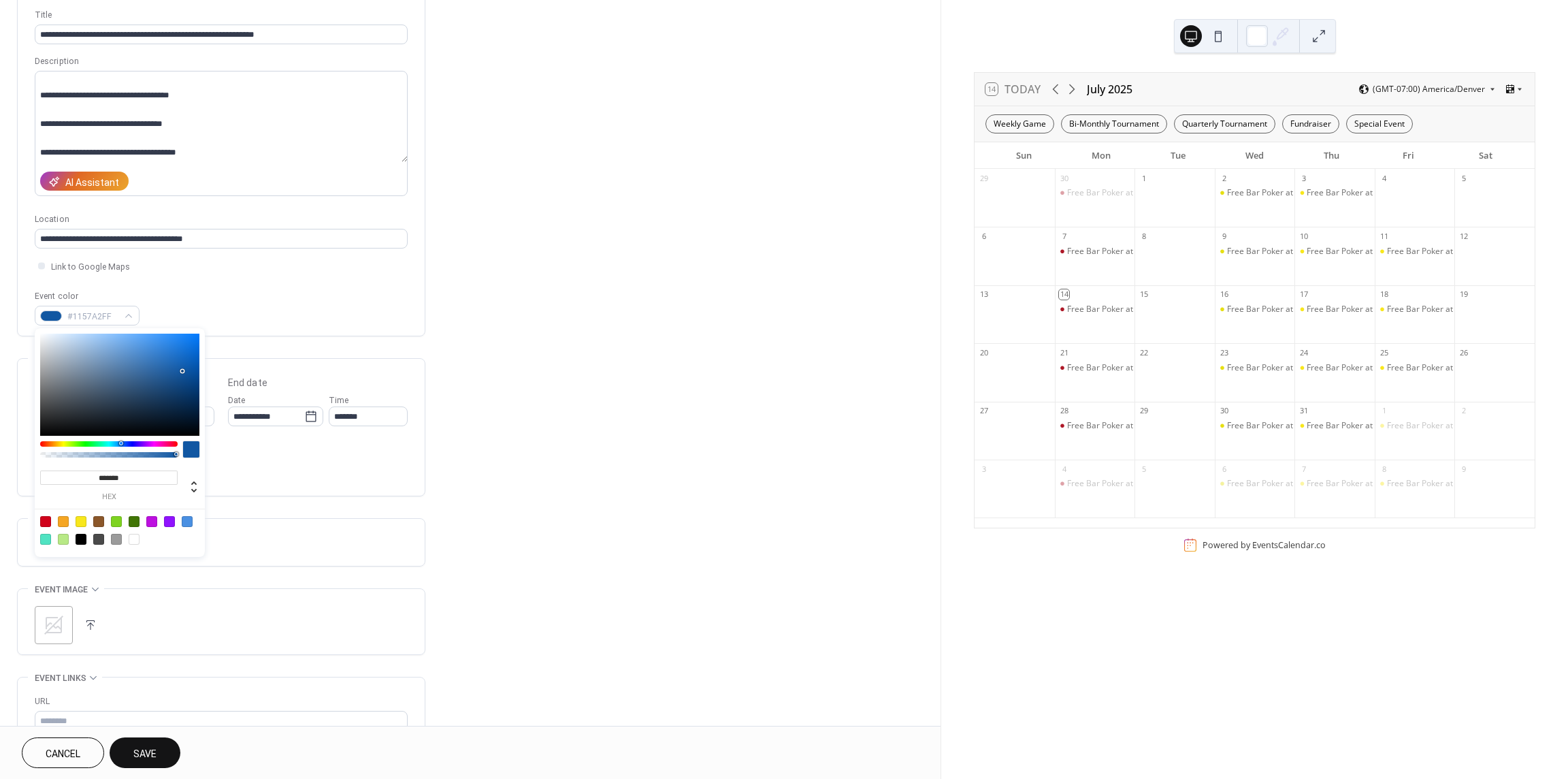 click on "Event color #1157A2FF" at bounding box center [221, 307] 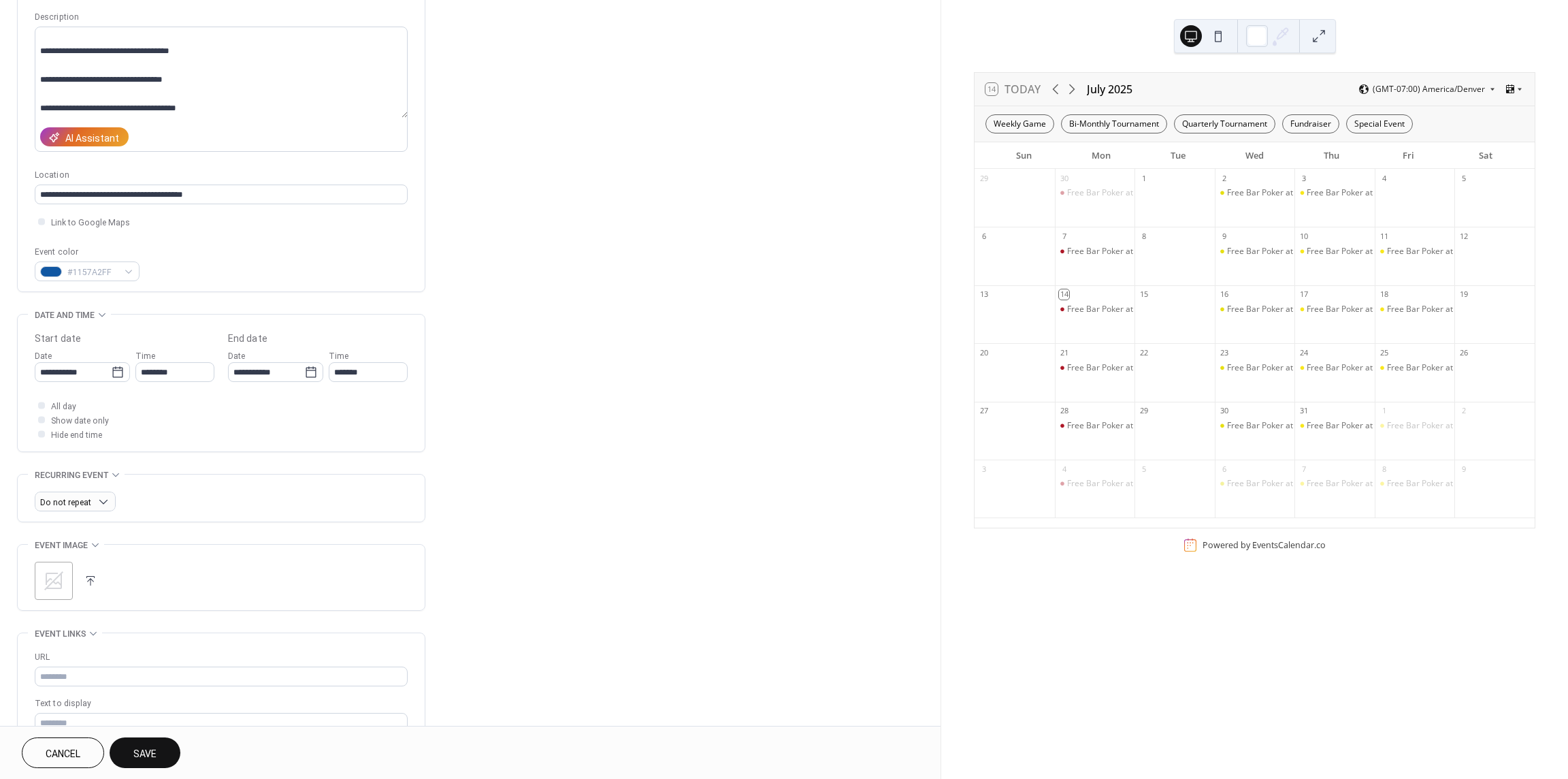 scroll, scrollTop: 136, scrollLeft: 0, axis: vertical 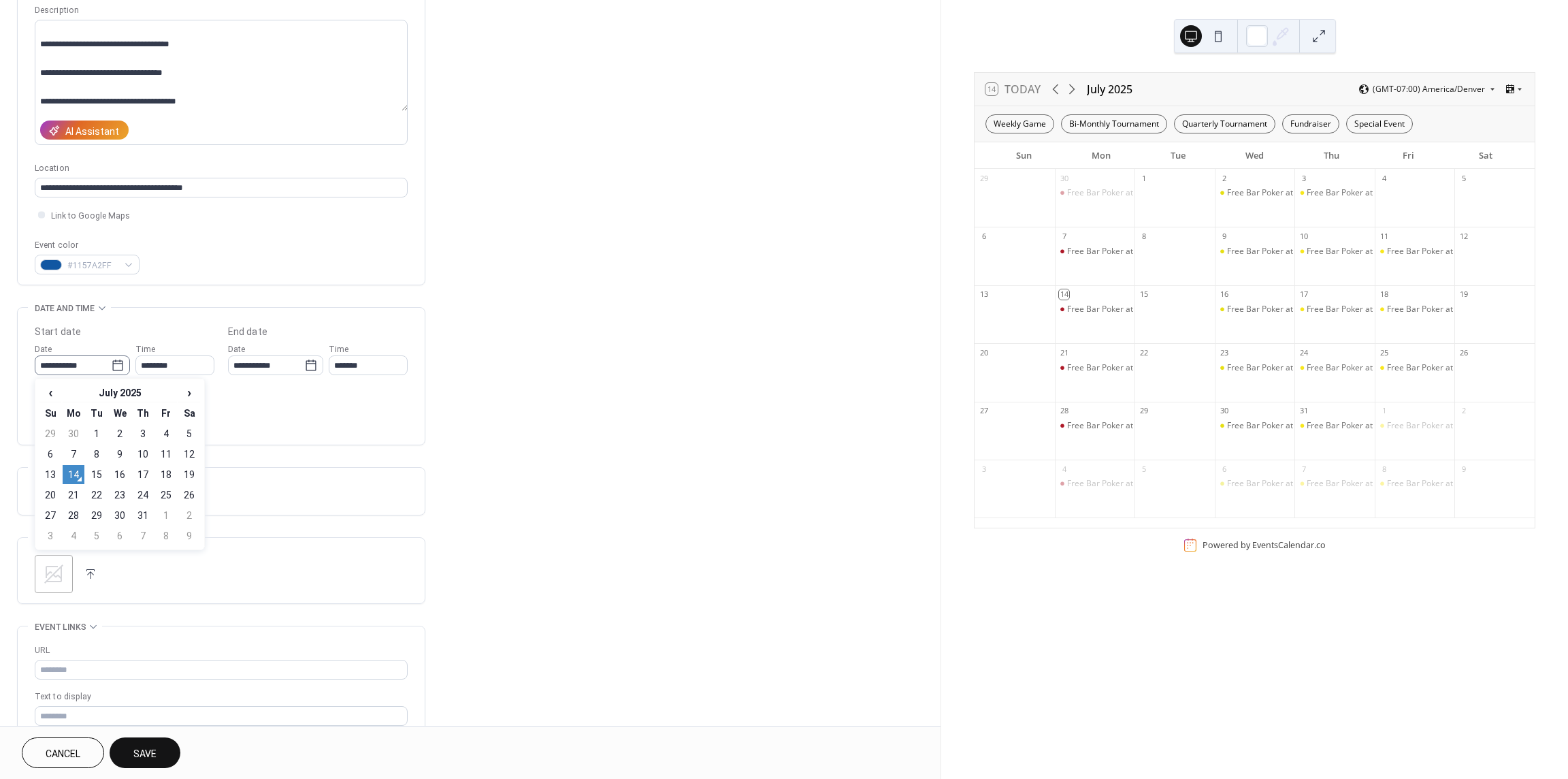 click 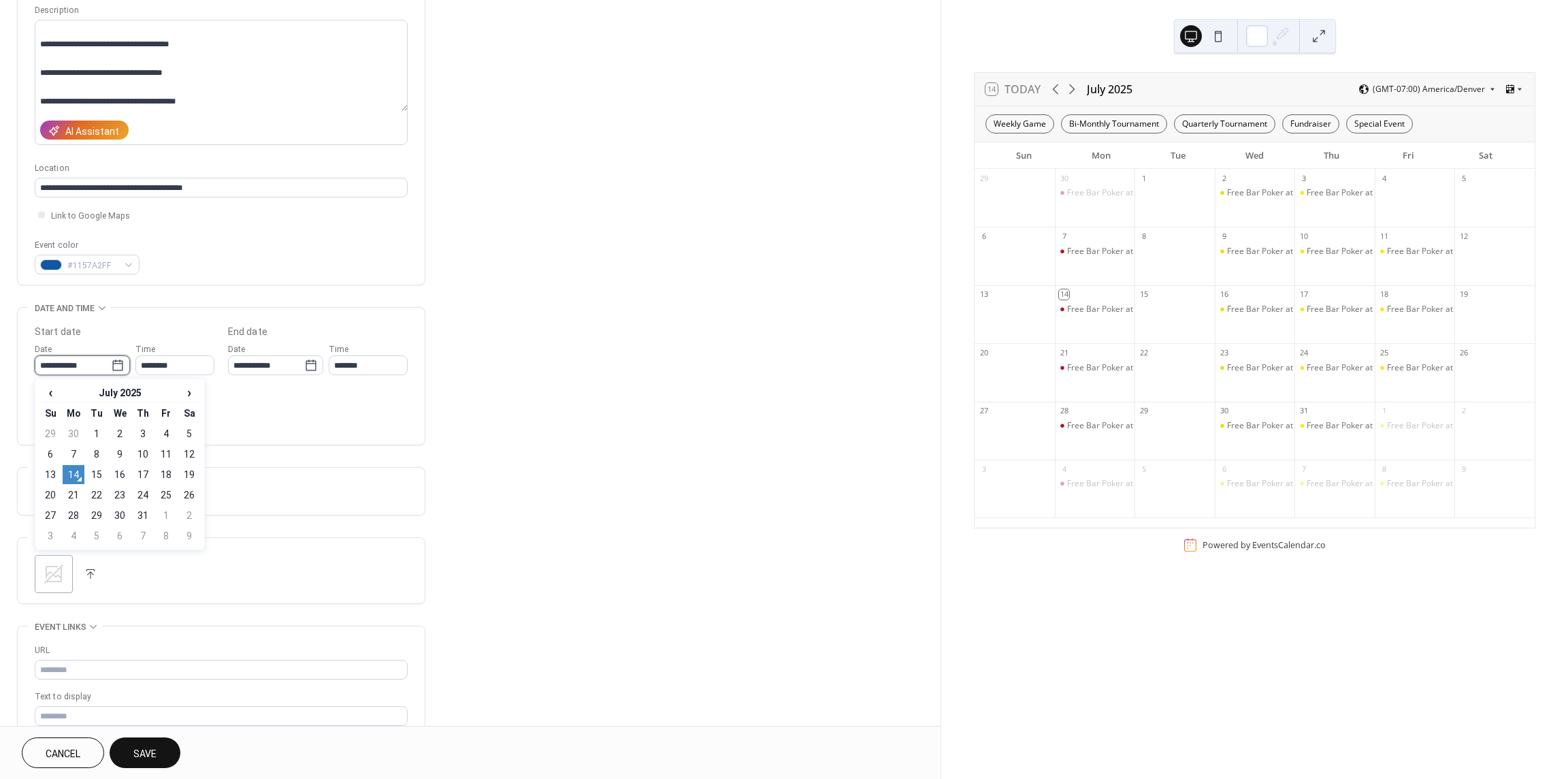 click on "**********" at bounding box center [73, 365] 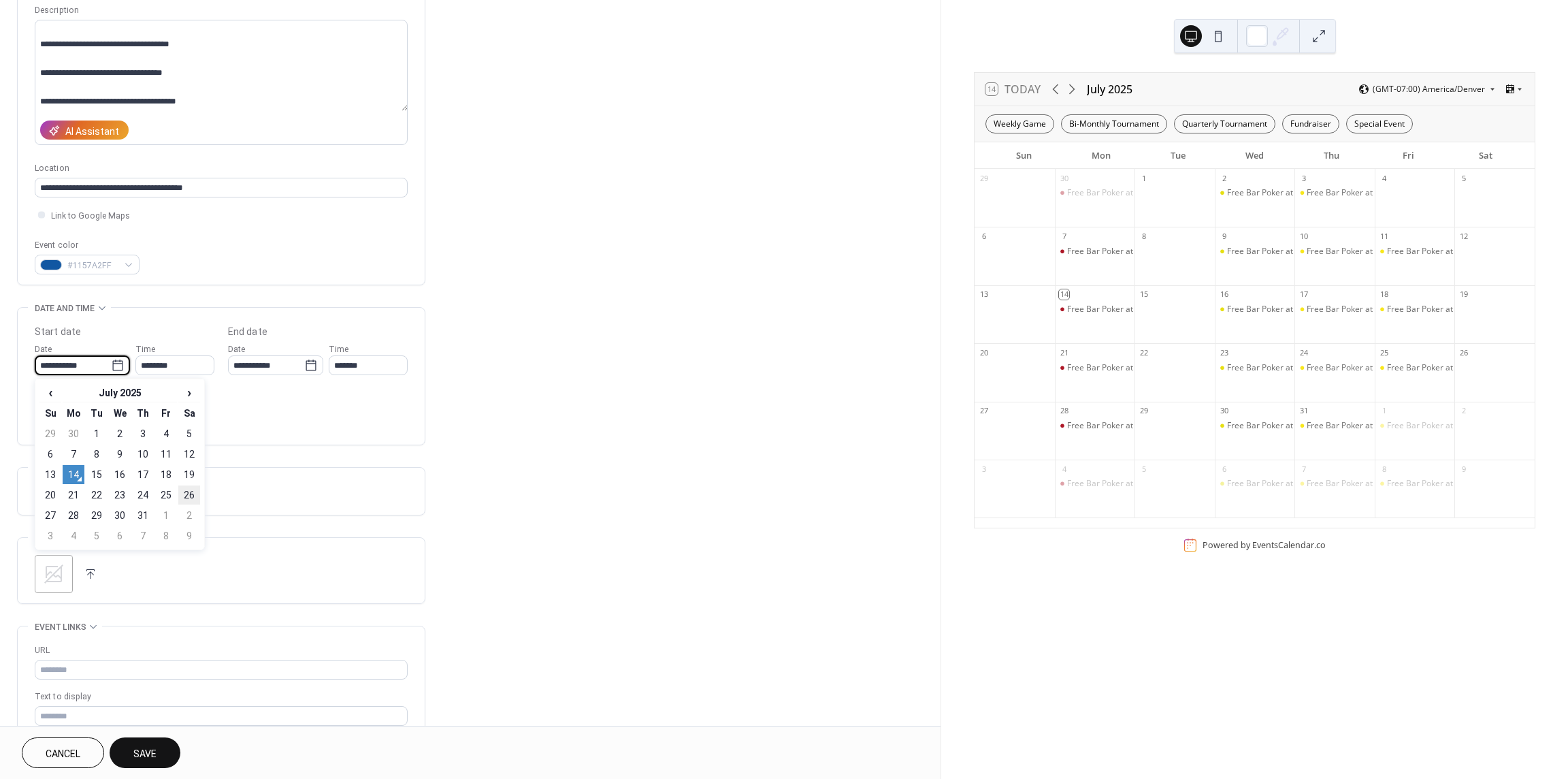 click on "26" at bounding box center (189, 495) 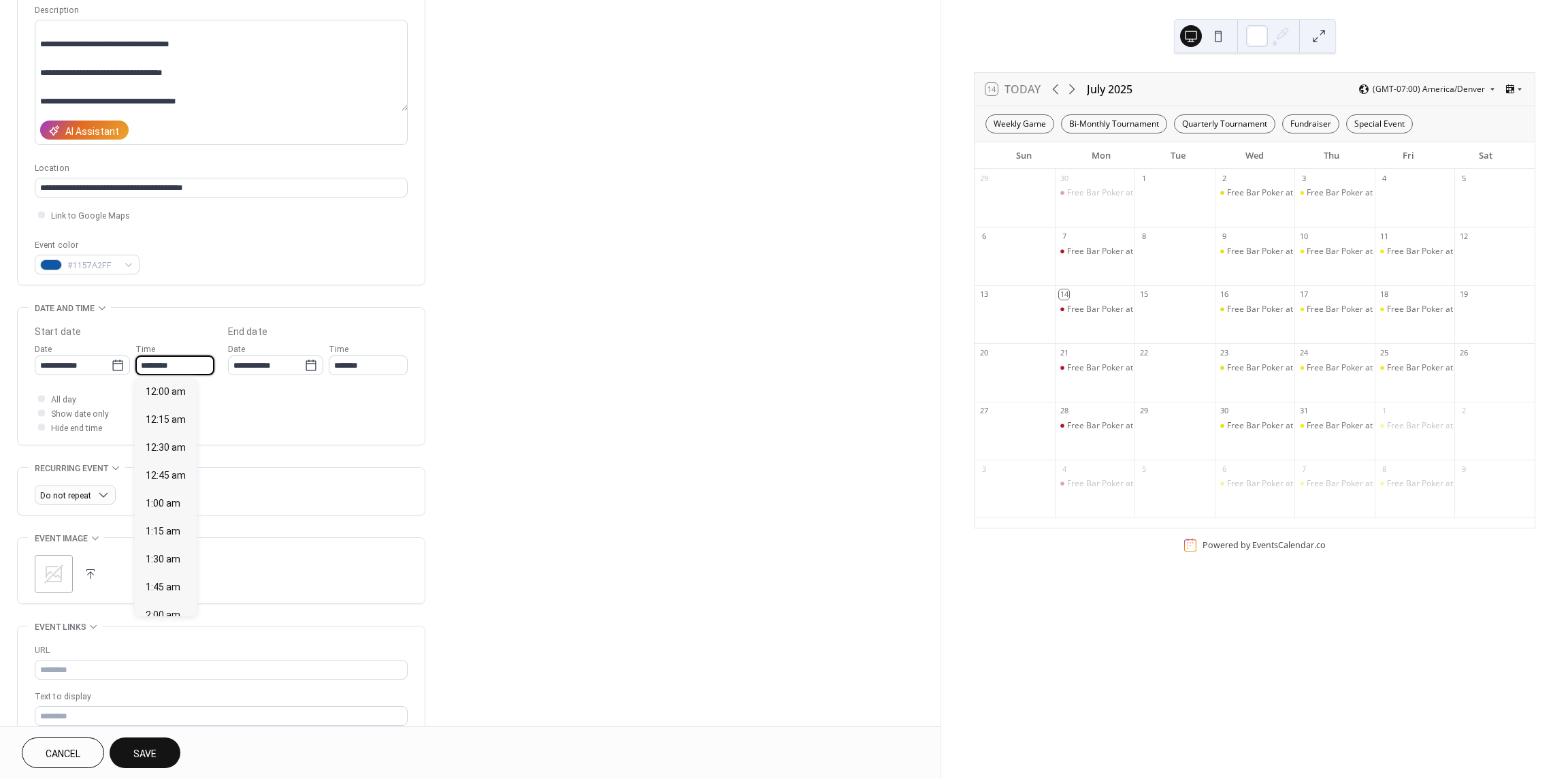 click on "********" at bounding box center [175, 365] 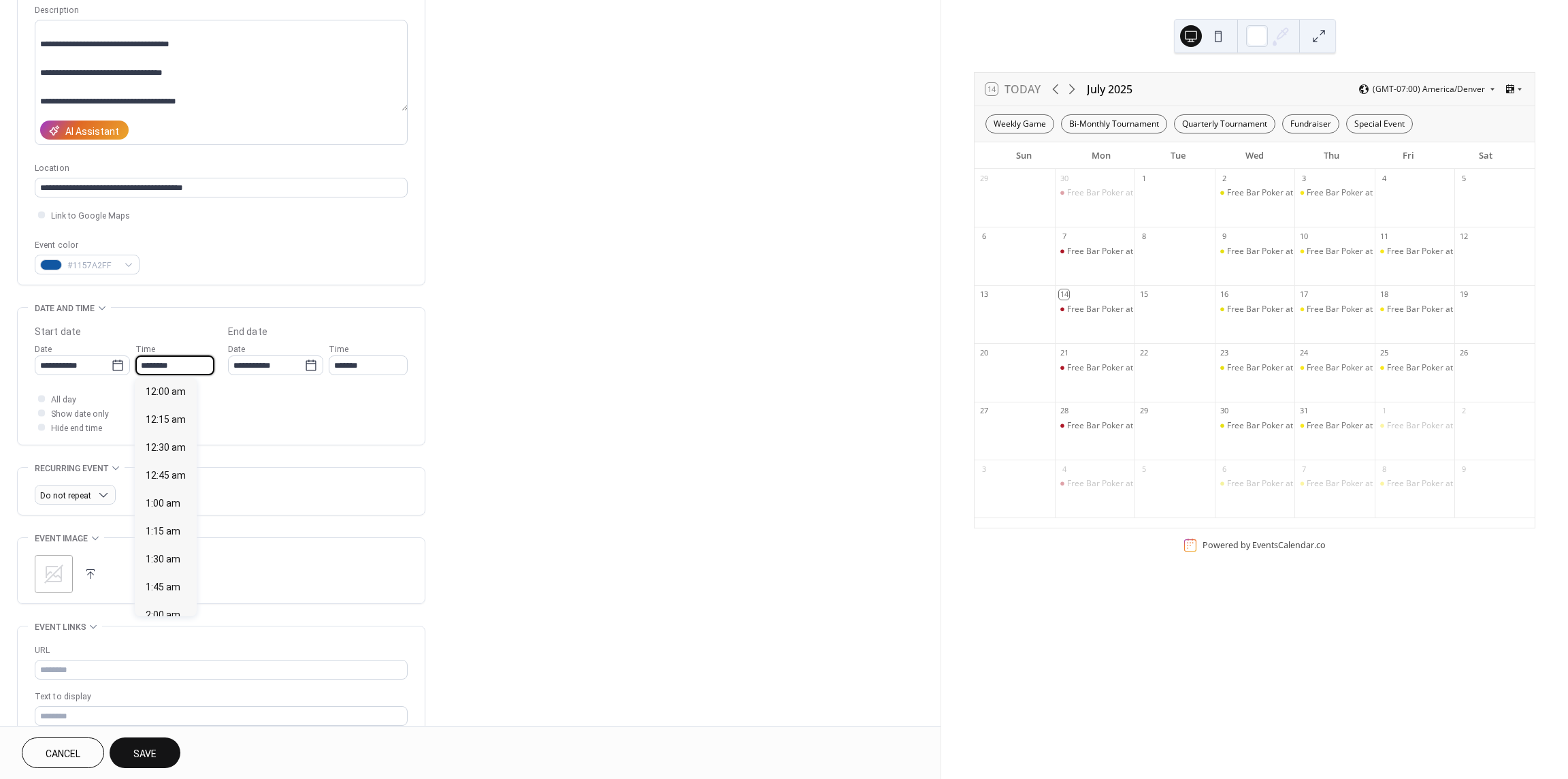 scroll, scrollTop: 1340, scrollLeft: 0, axis: vertical 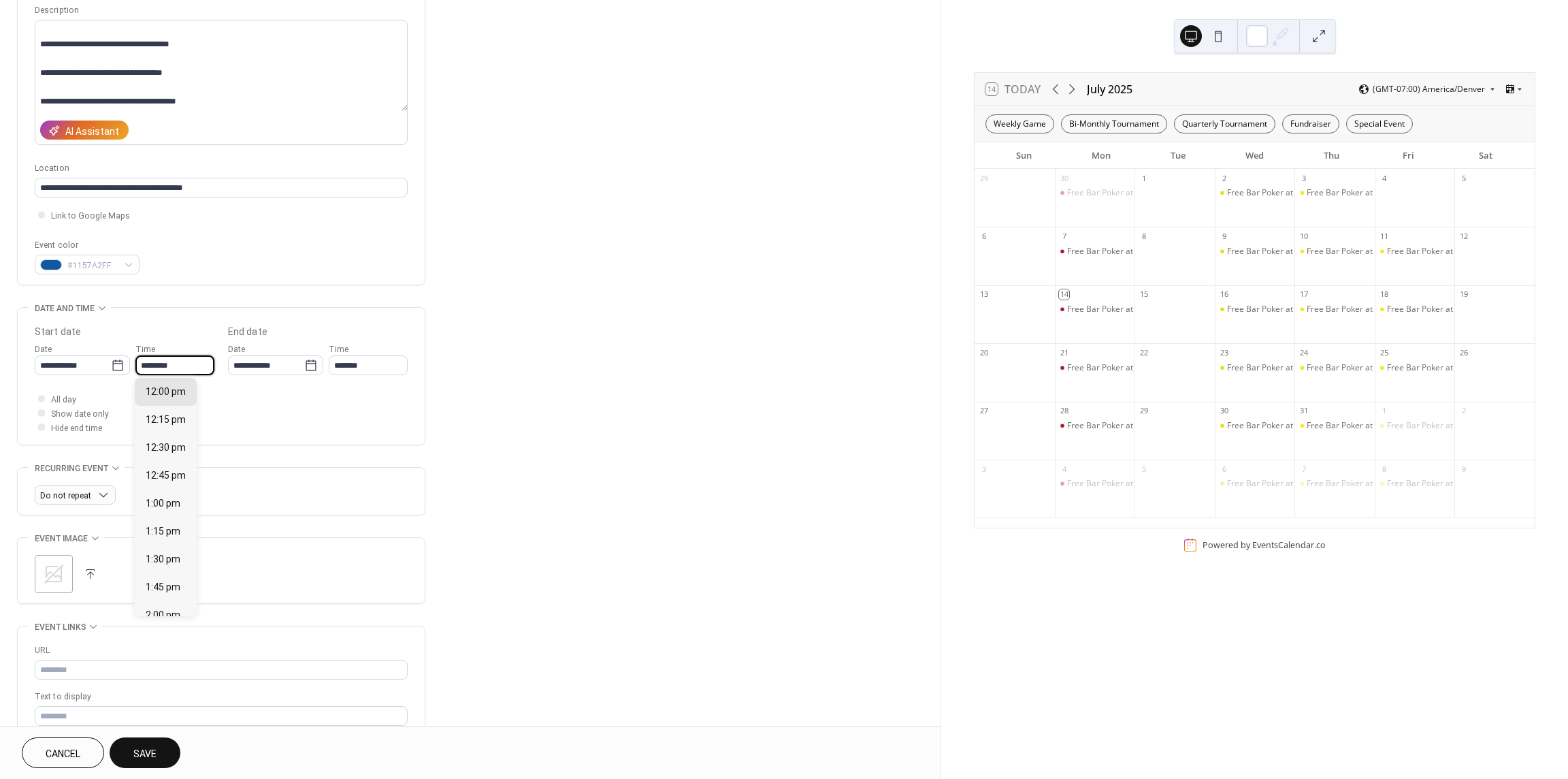 click on "********" at bounding box center [175, 365] 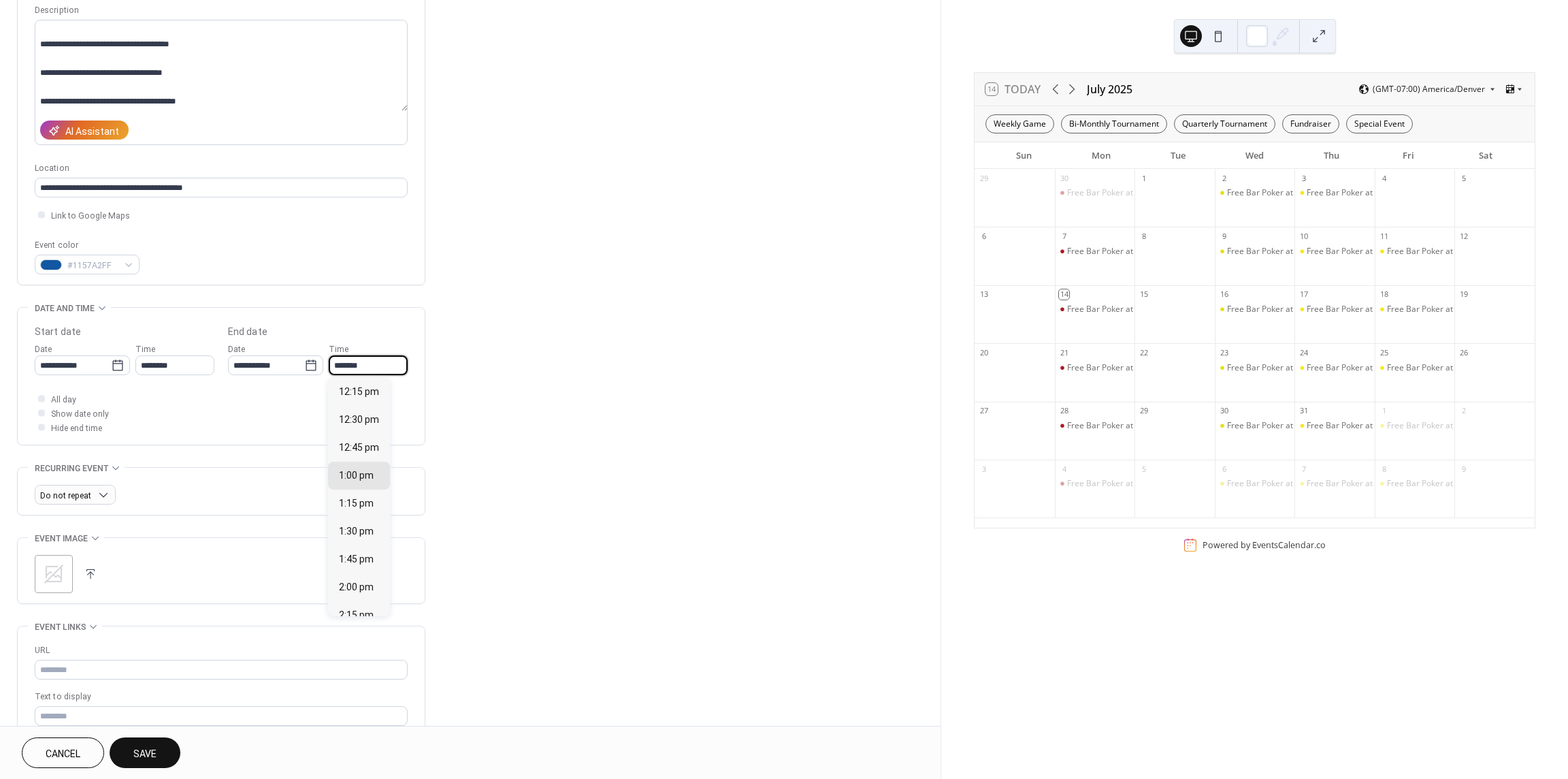 click on "*******" at bounding box center [368, 365] 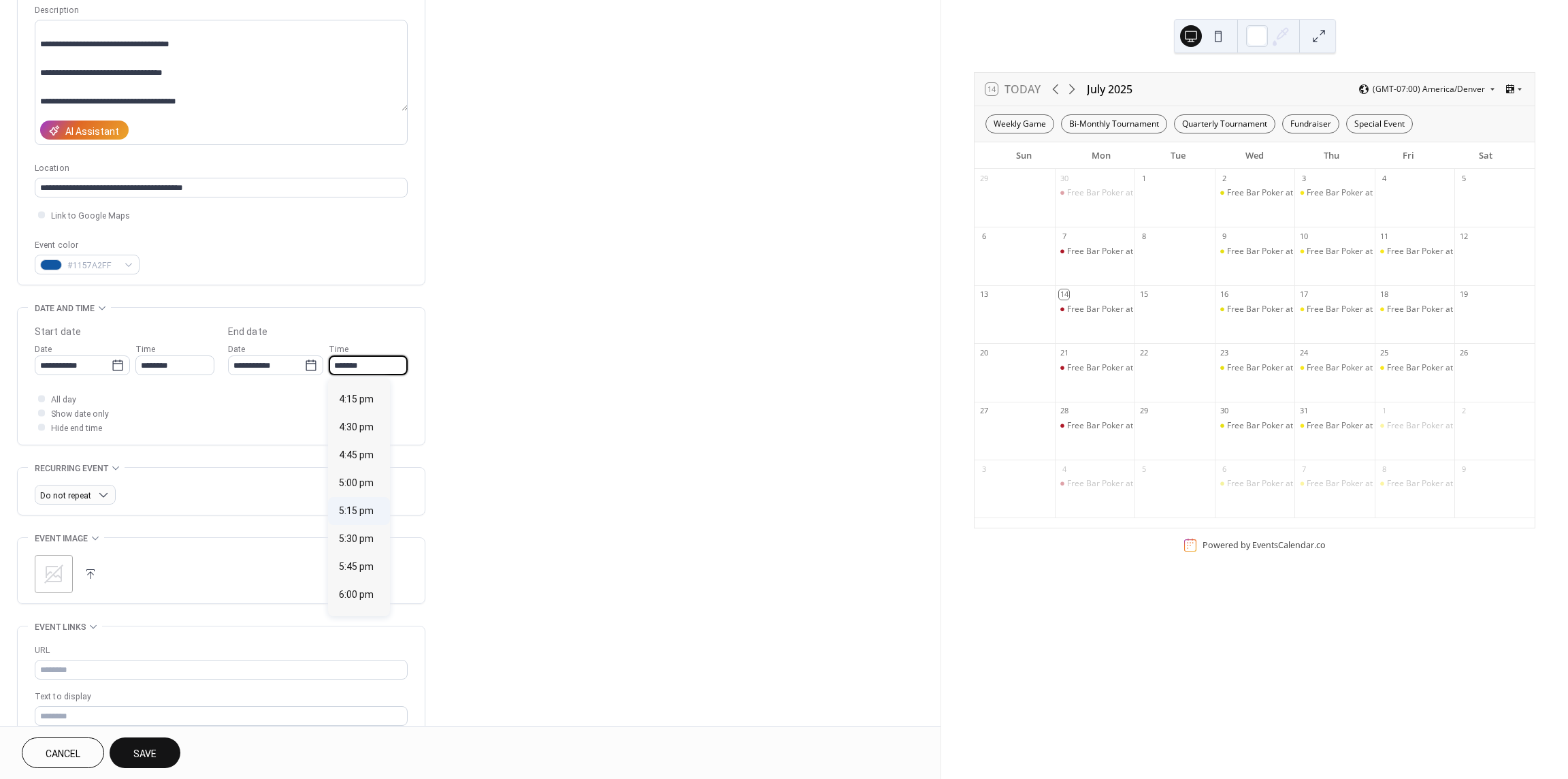 scroll, scrollTop: 443, scrollLeft: 0, axis: vertical 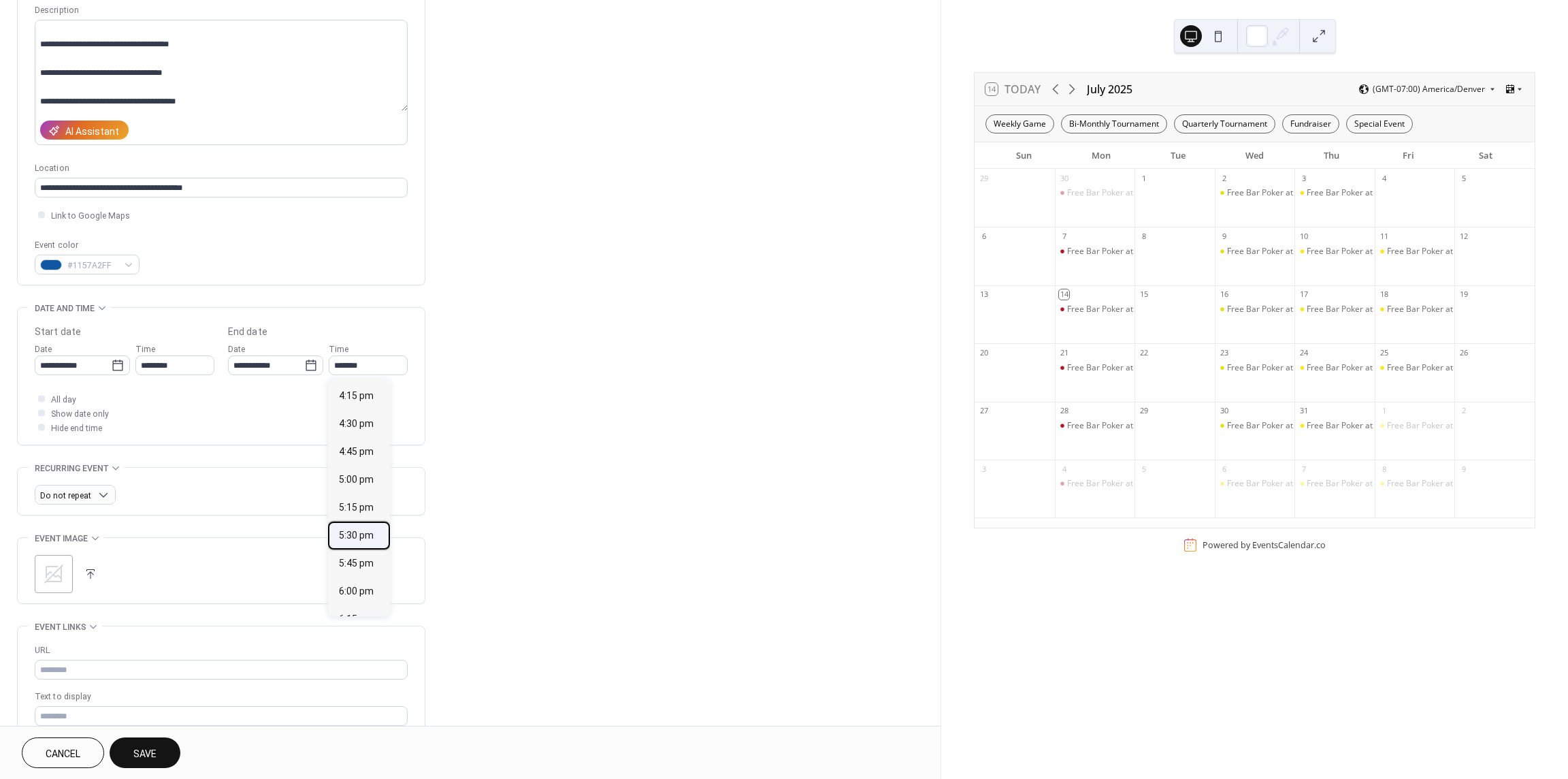 click on "5:30 pm" at bounding box center [356, 535] 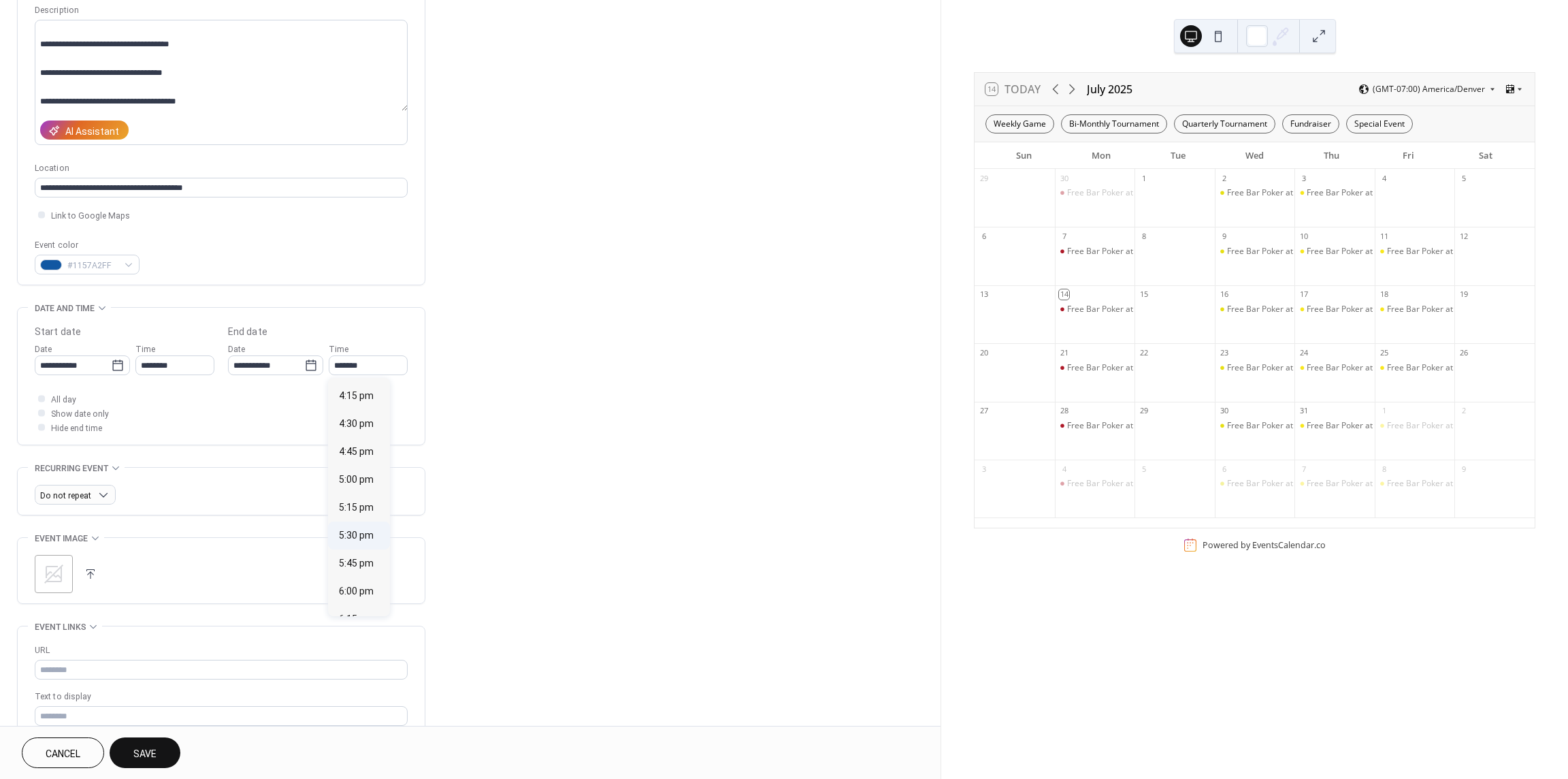 type on "*******" 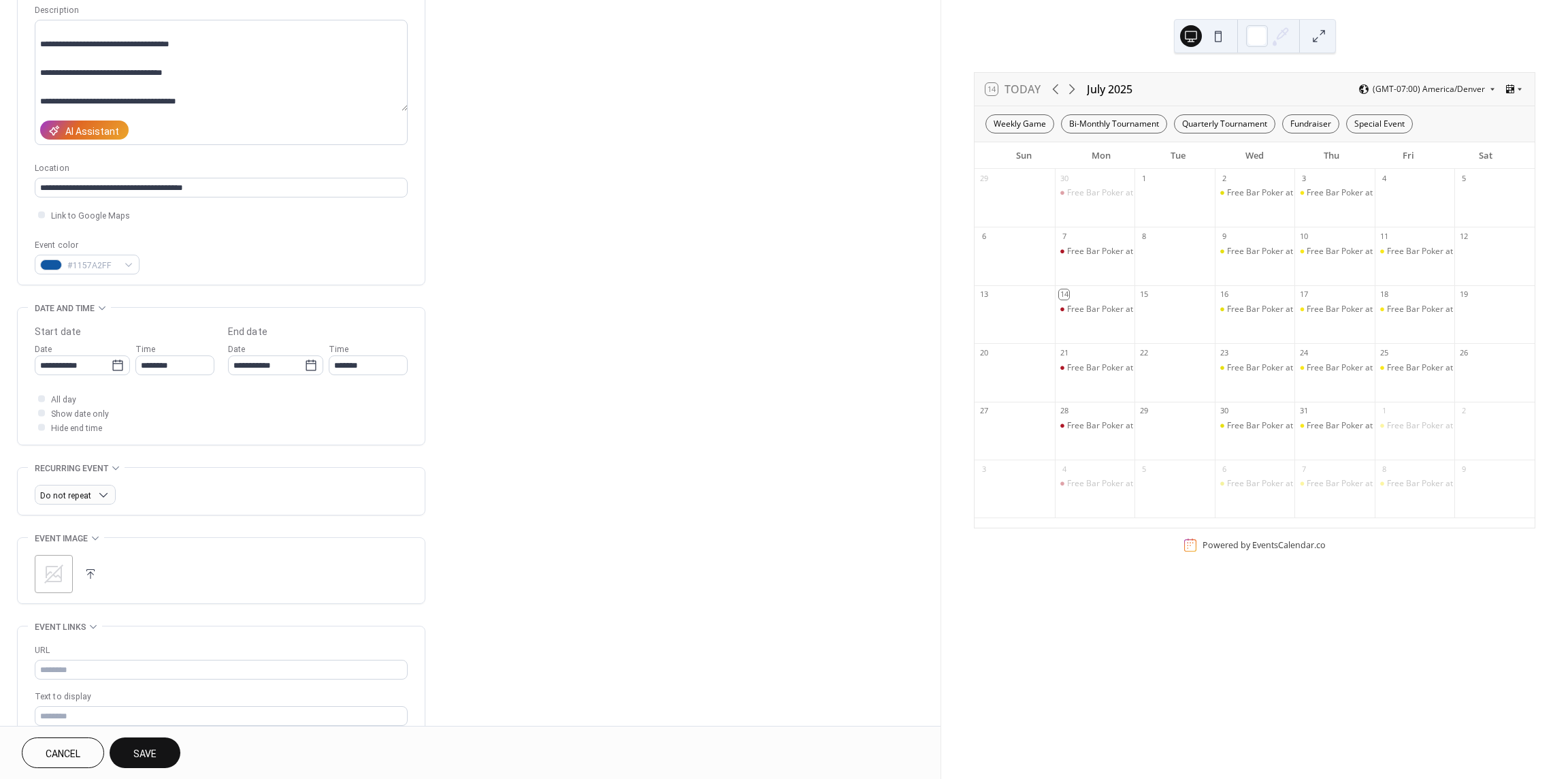 click on "**********" at bounding box center (470, 462) 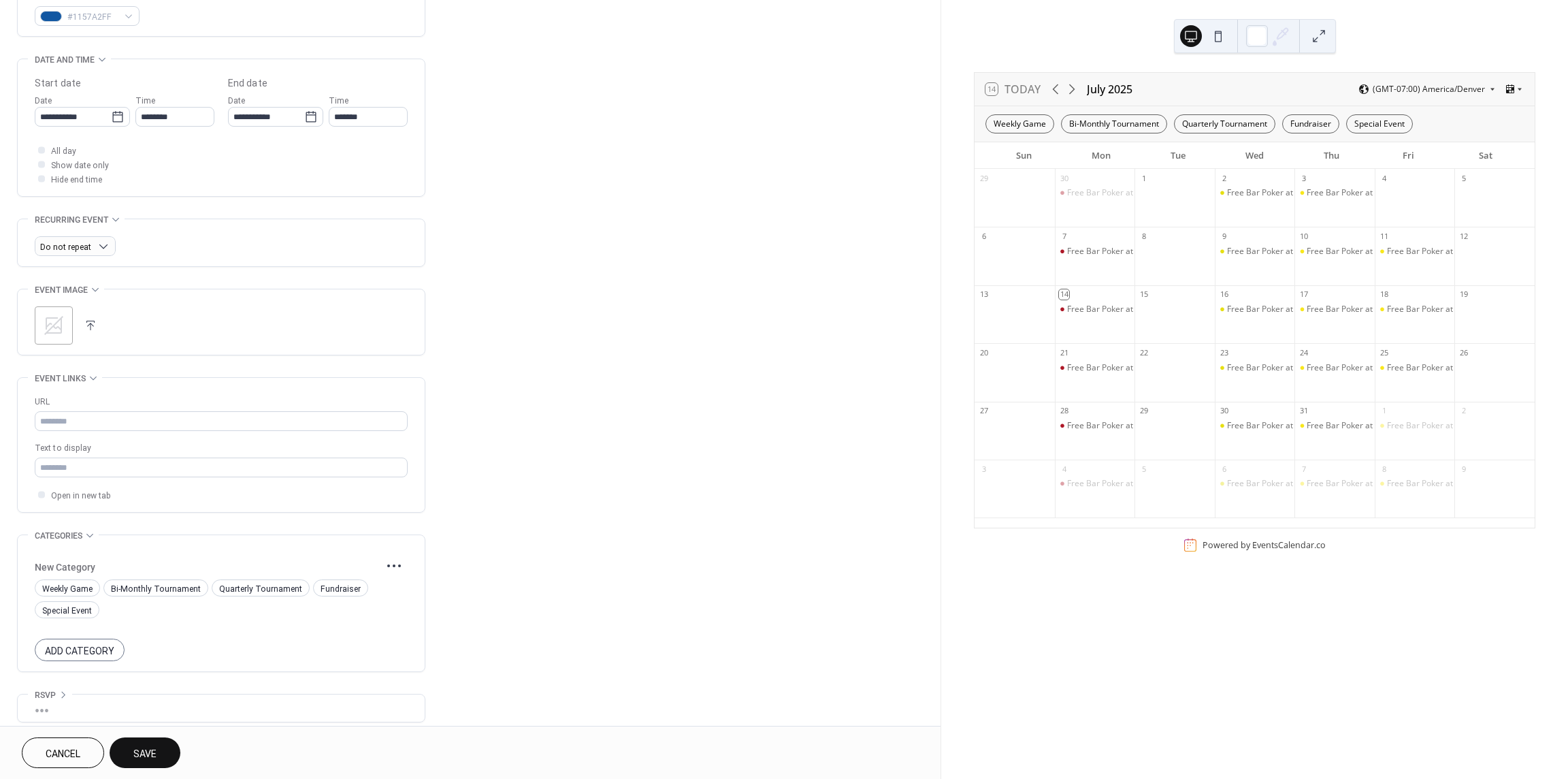 scroll, scrollTop: 395, scrollLeft: 0, axis: vertical 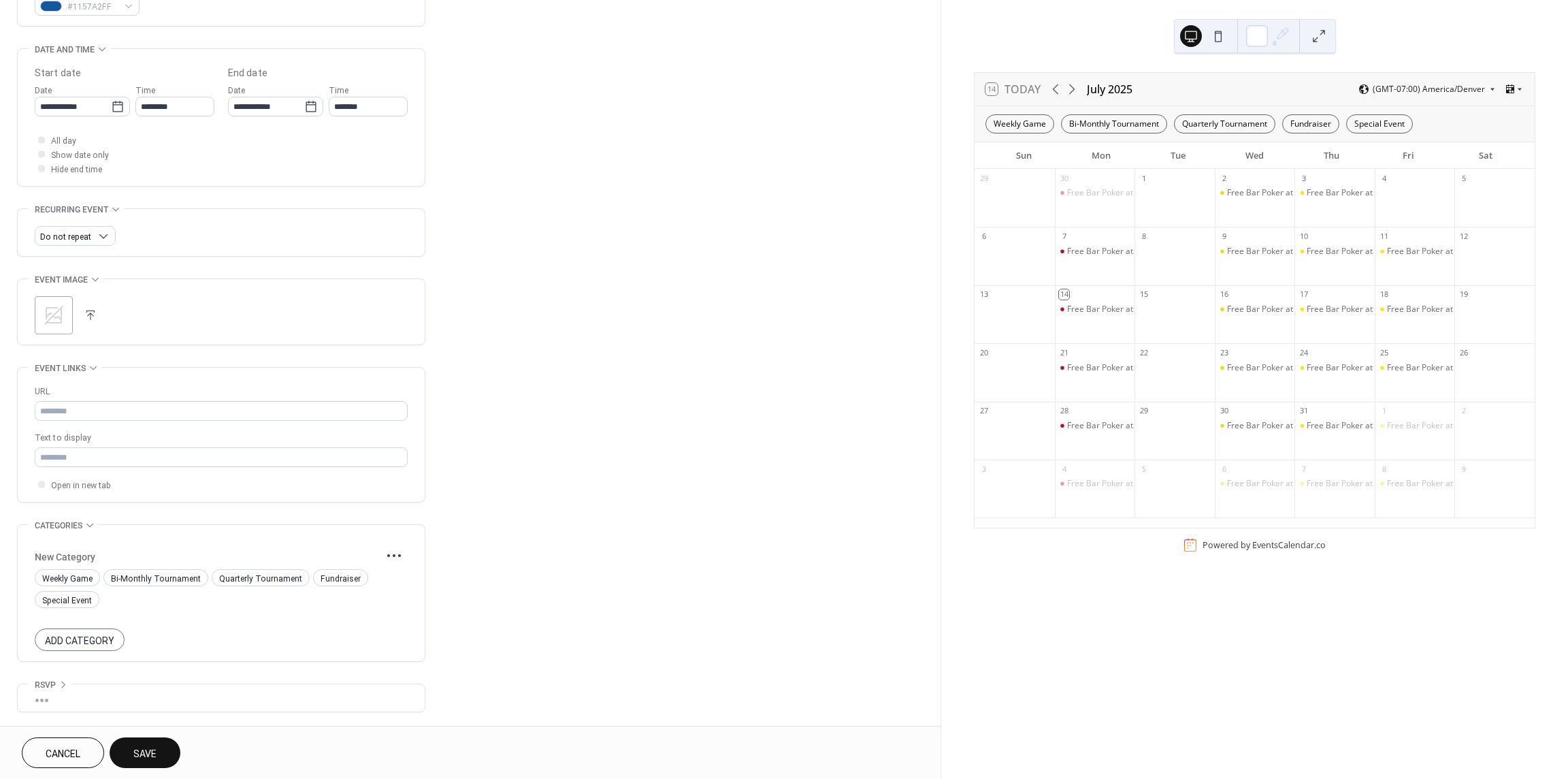 click 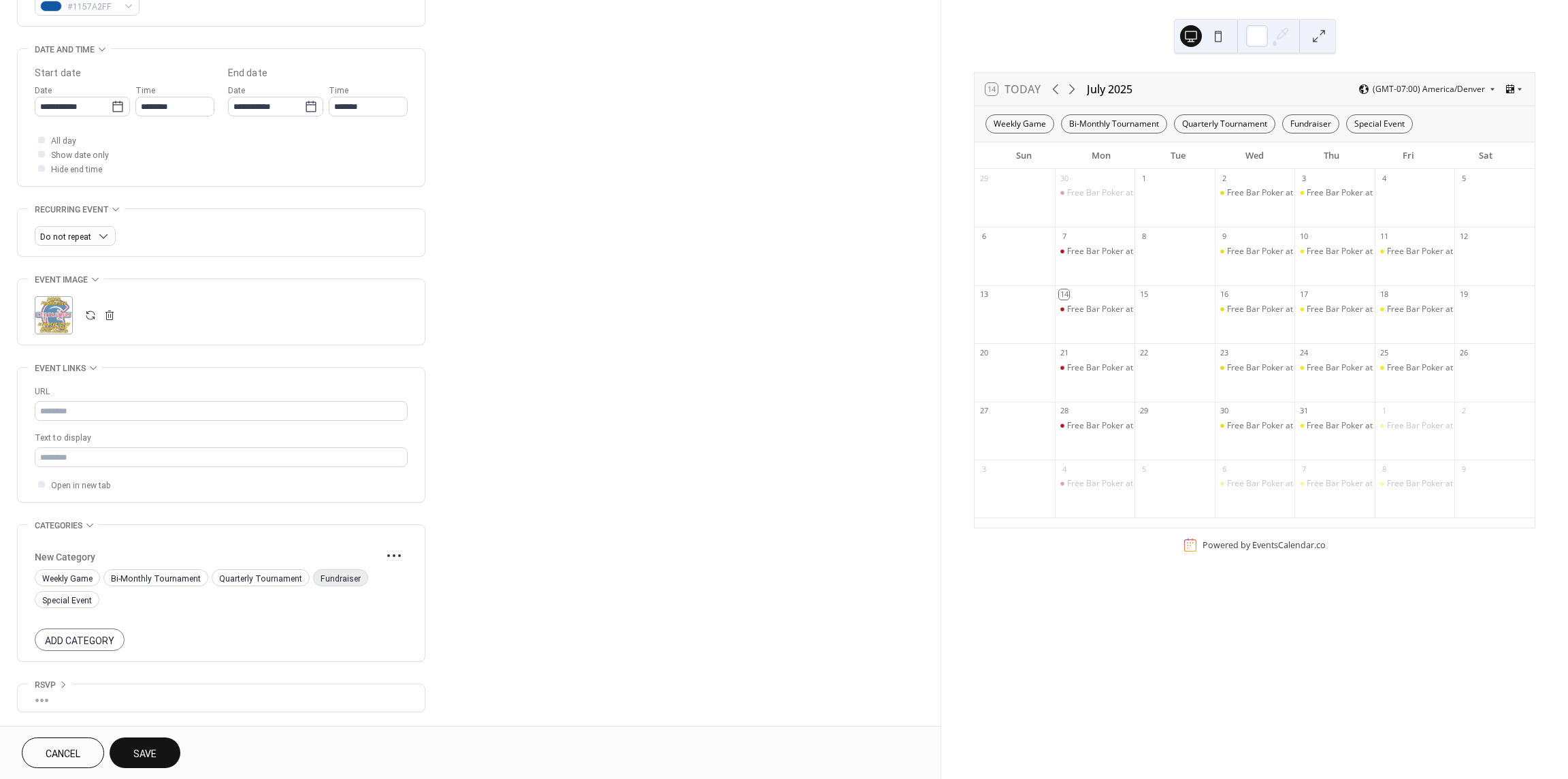 click on "Fundraiser" at bounding box center (340, 579) 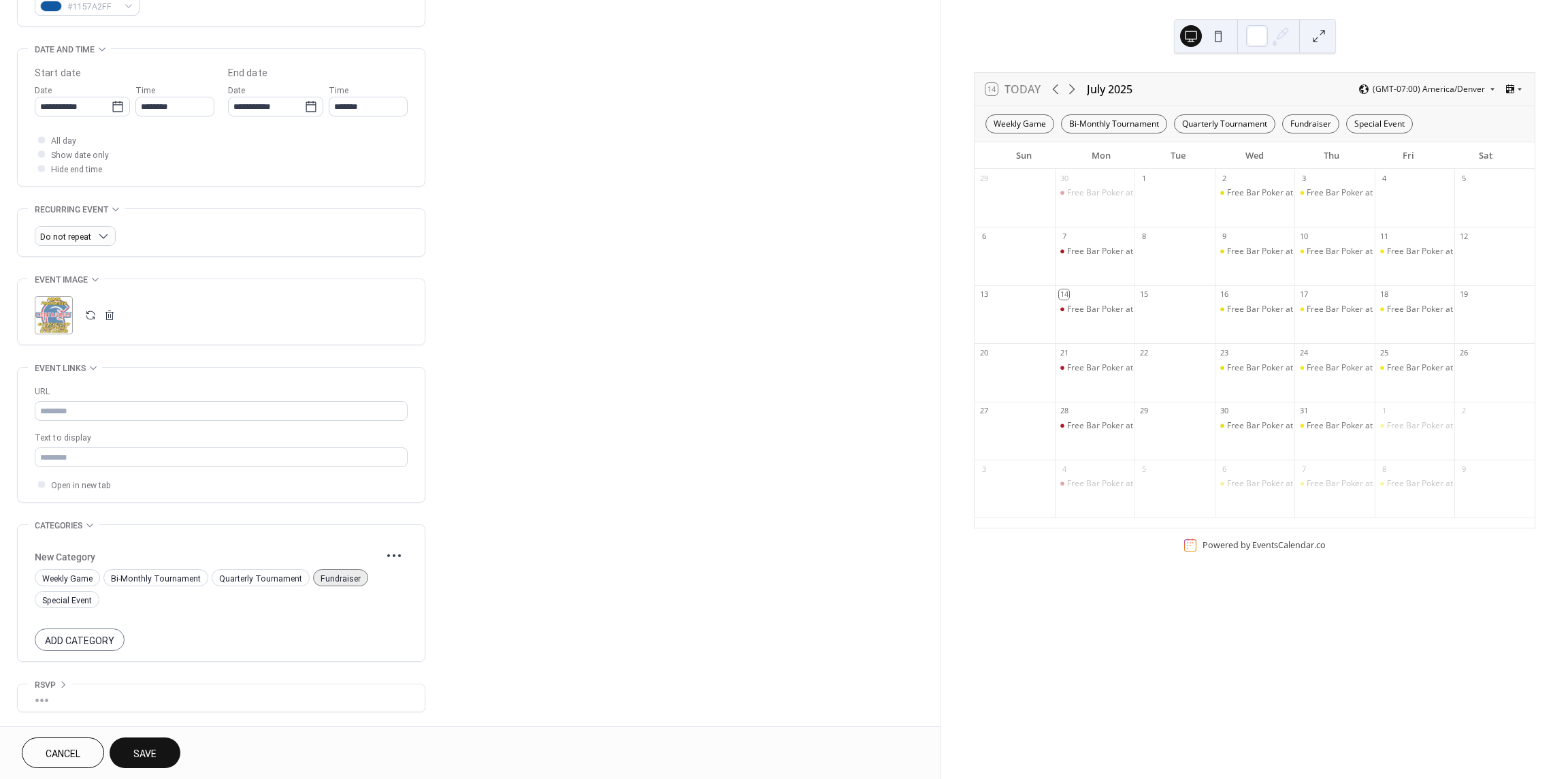 click on "Save" at bounding box center [145, 752] 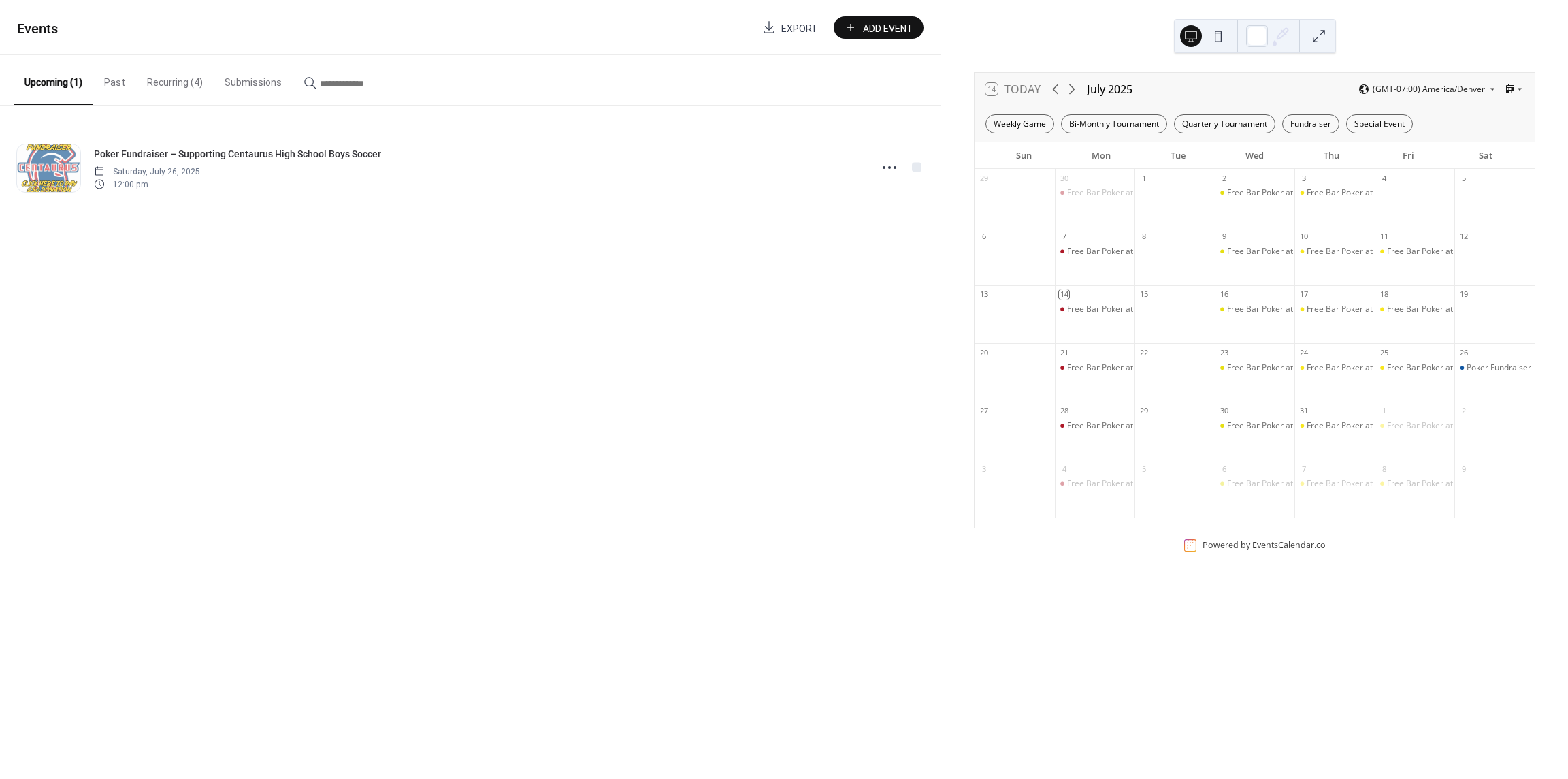 click on "Recurring (4)" at bounding box center [175, 79] 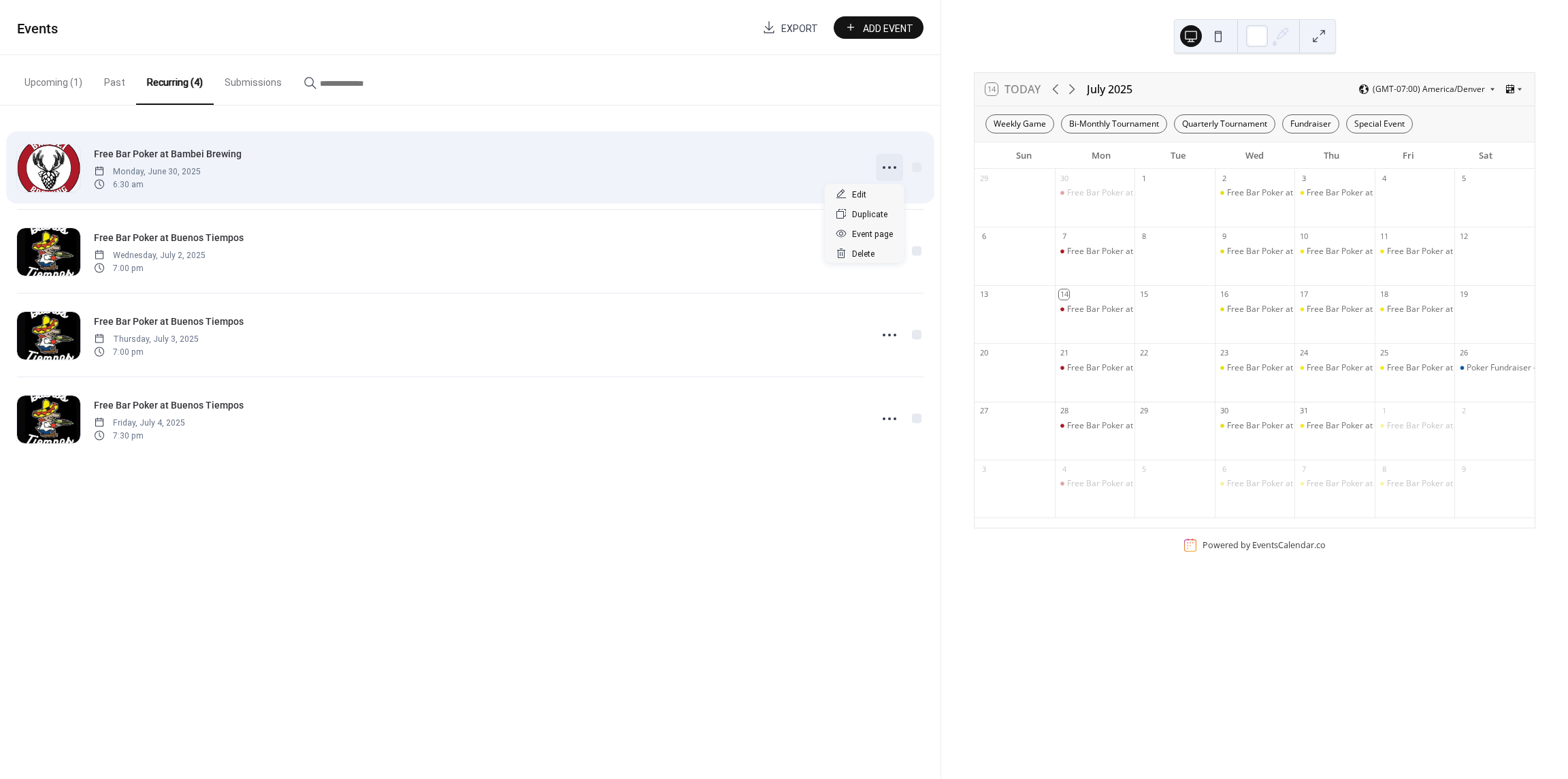 click 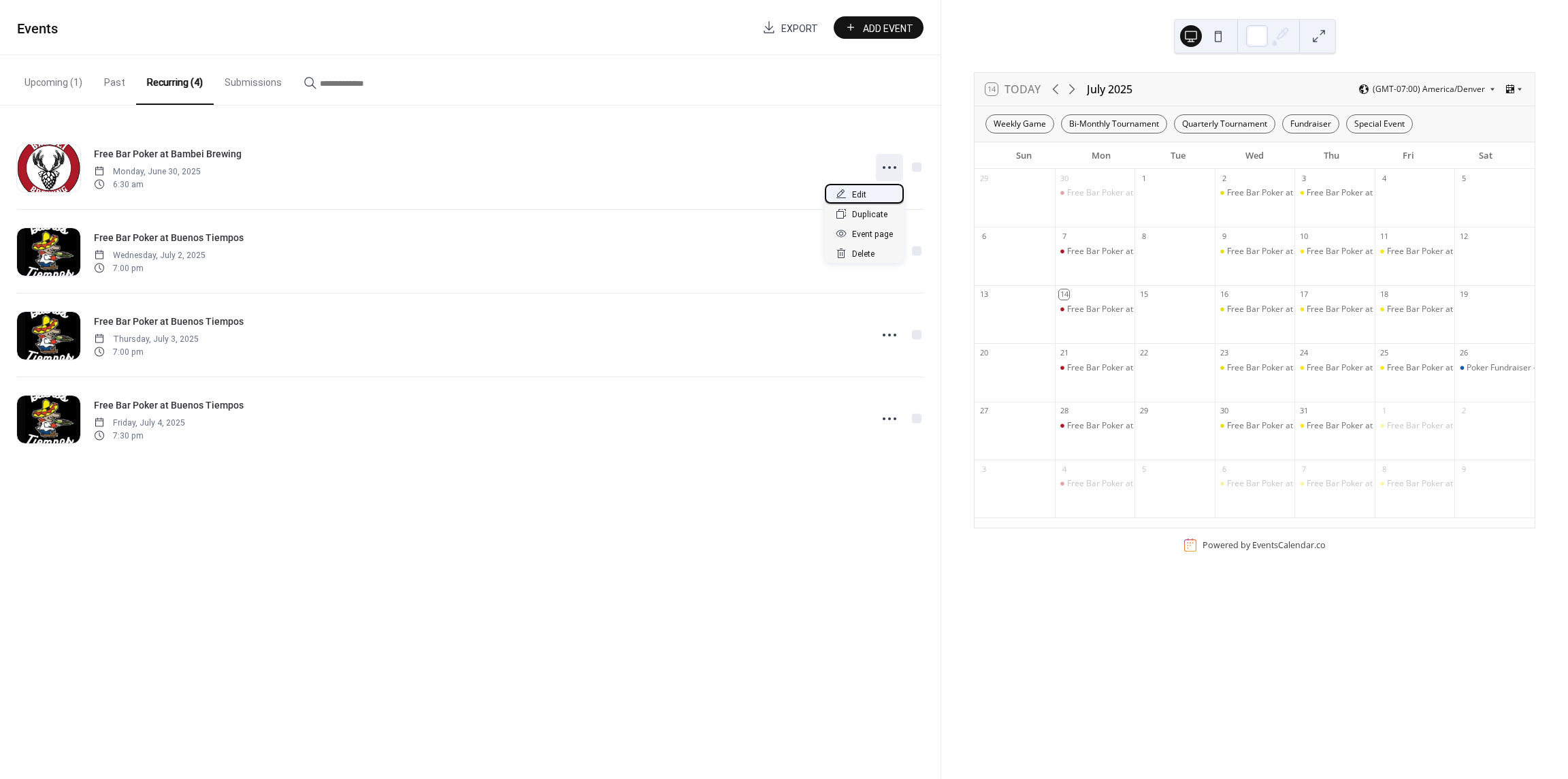 click on "Edit" at bounding box center (859, 195) 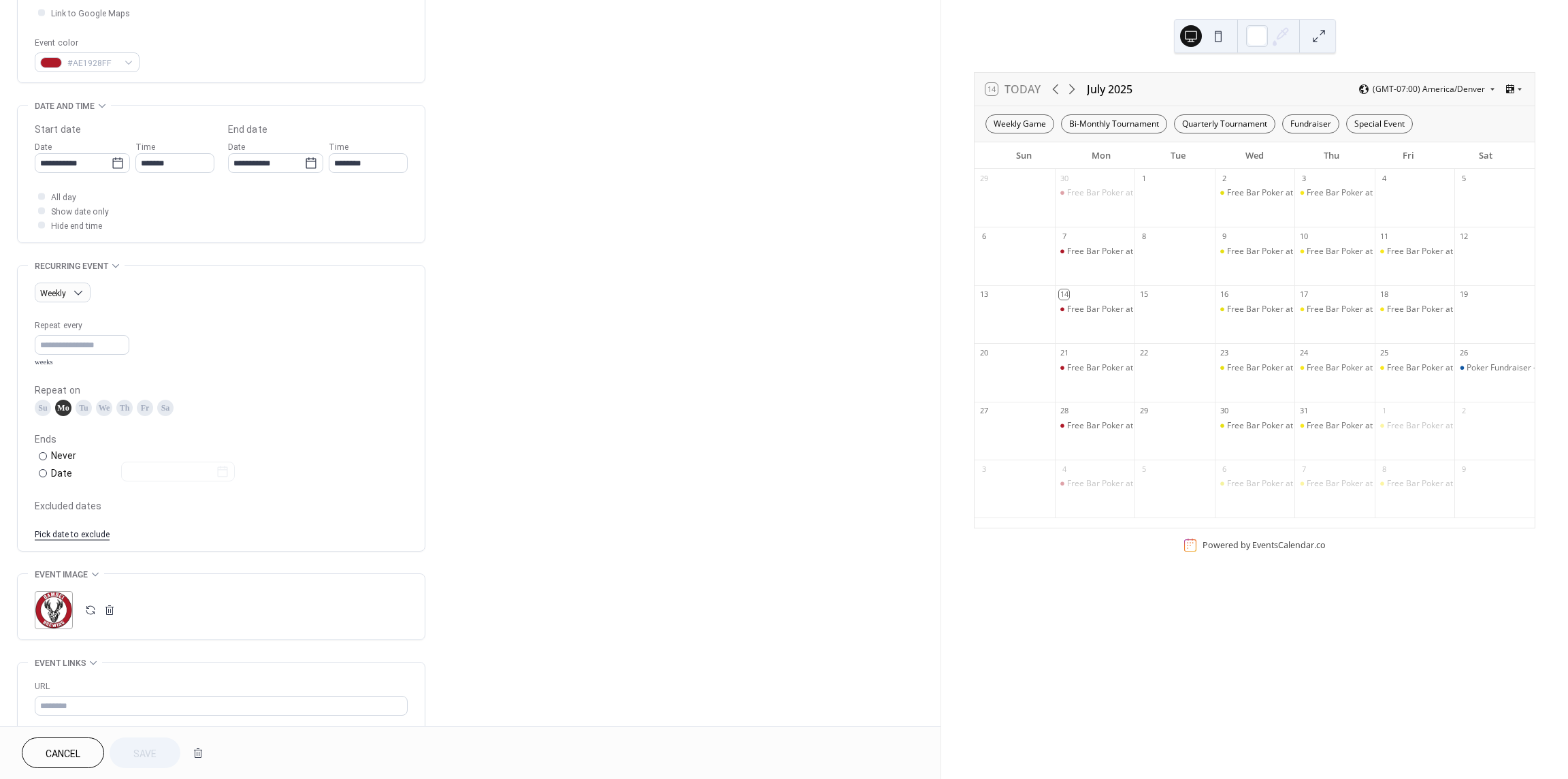 scroll, scrollTop: 357, scrollLeft: 0, axis: vertical 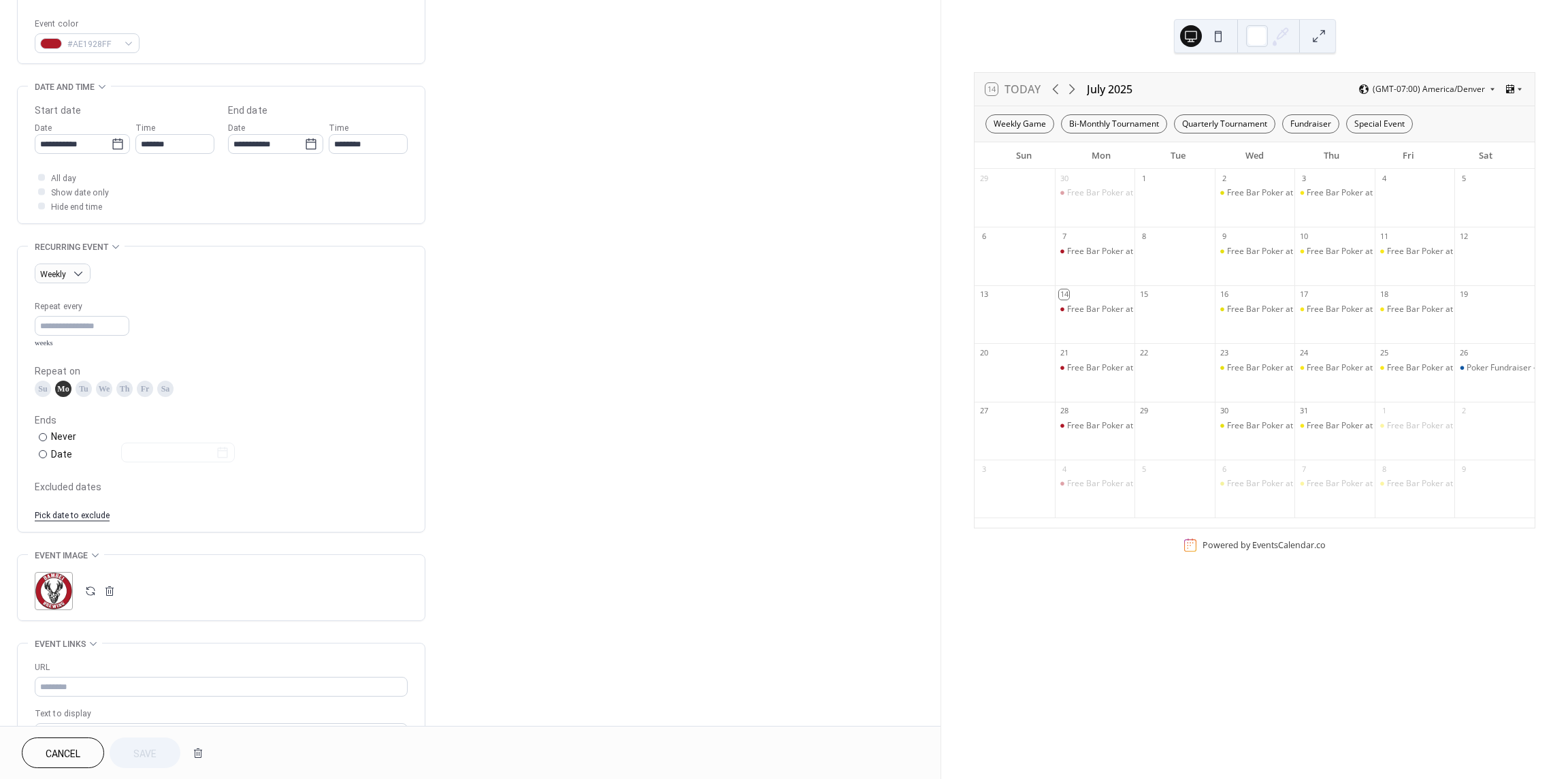 click on "Pick date to exclude" at bounding box center [72, 514] 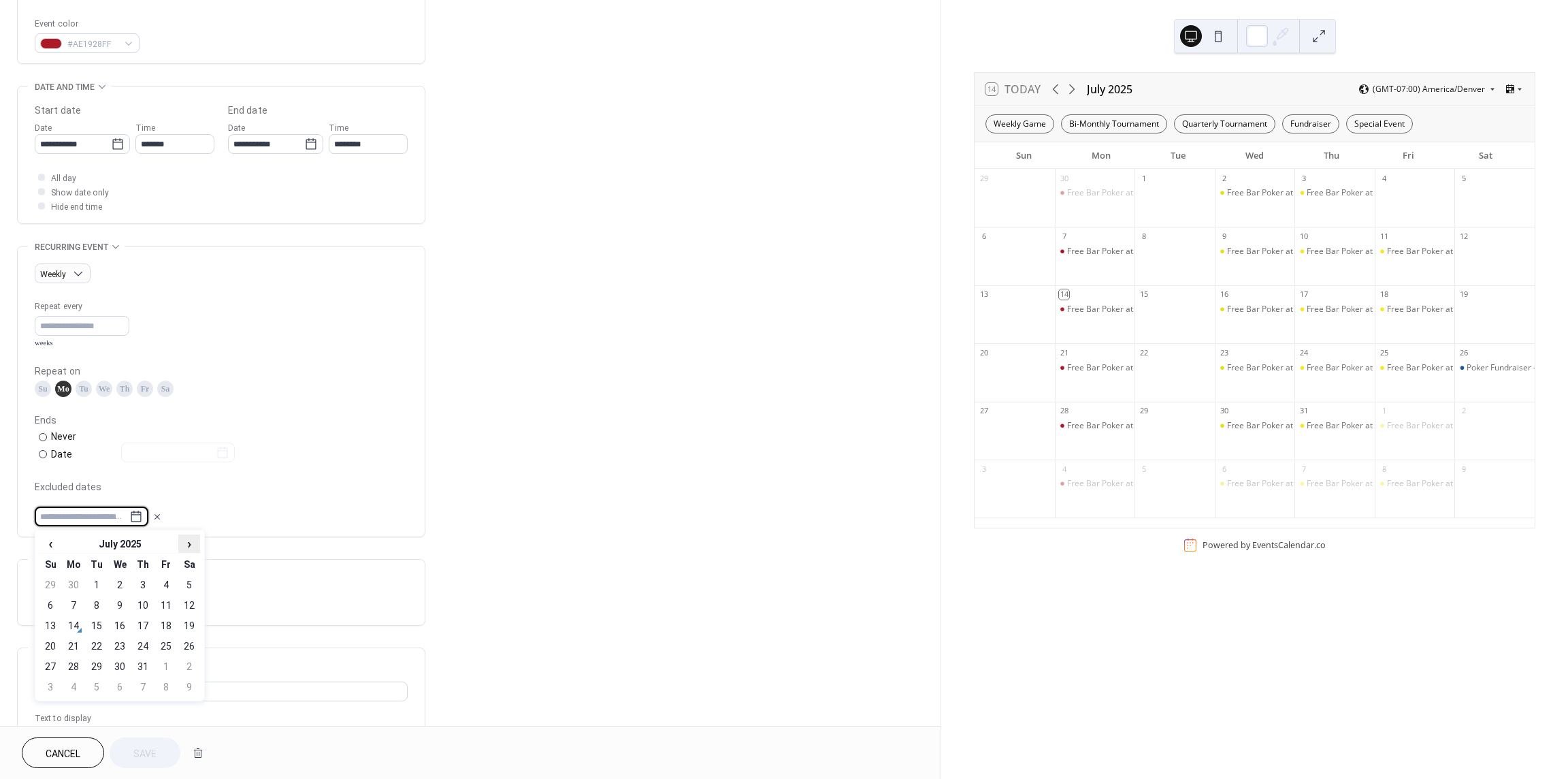 click on "›" at bounding box center (189, 543) 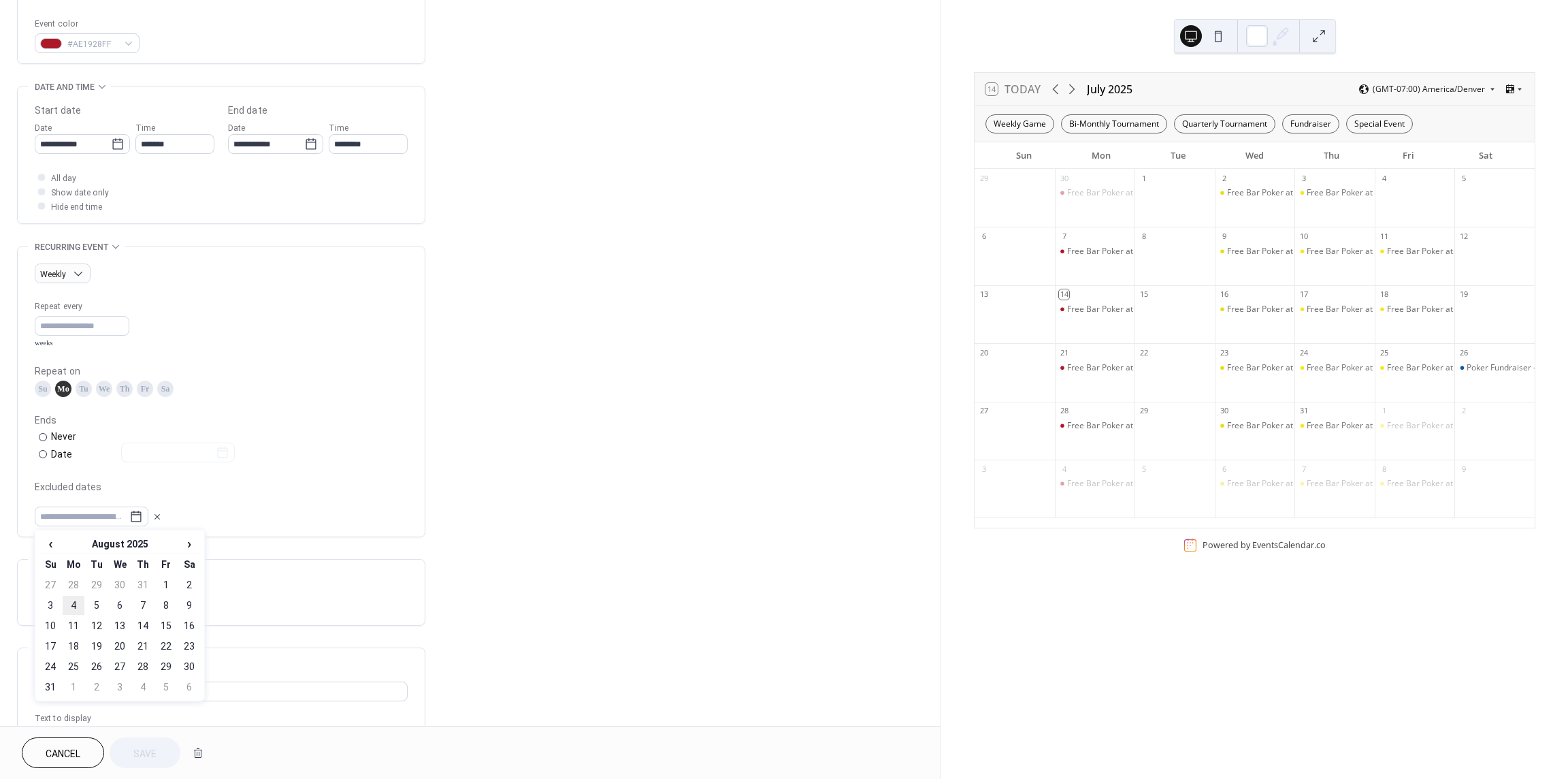 click on "4" at bounding box center (74, 605) 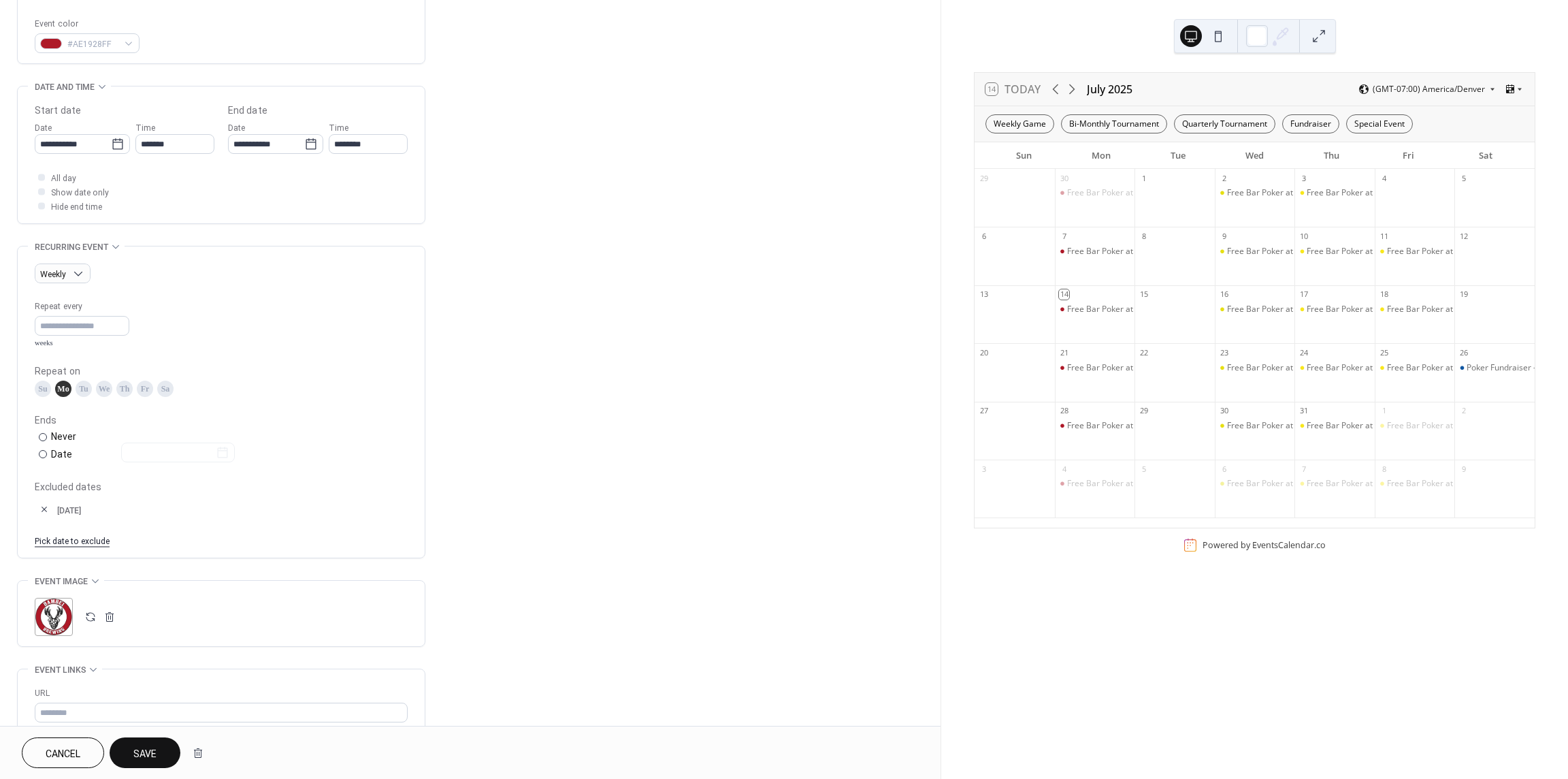 click on "Pick date to exclude" at bounding box center (72, 540) 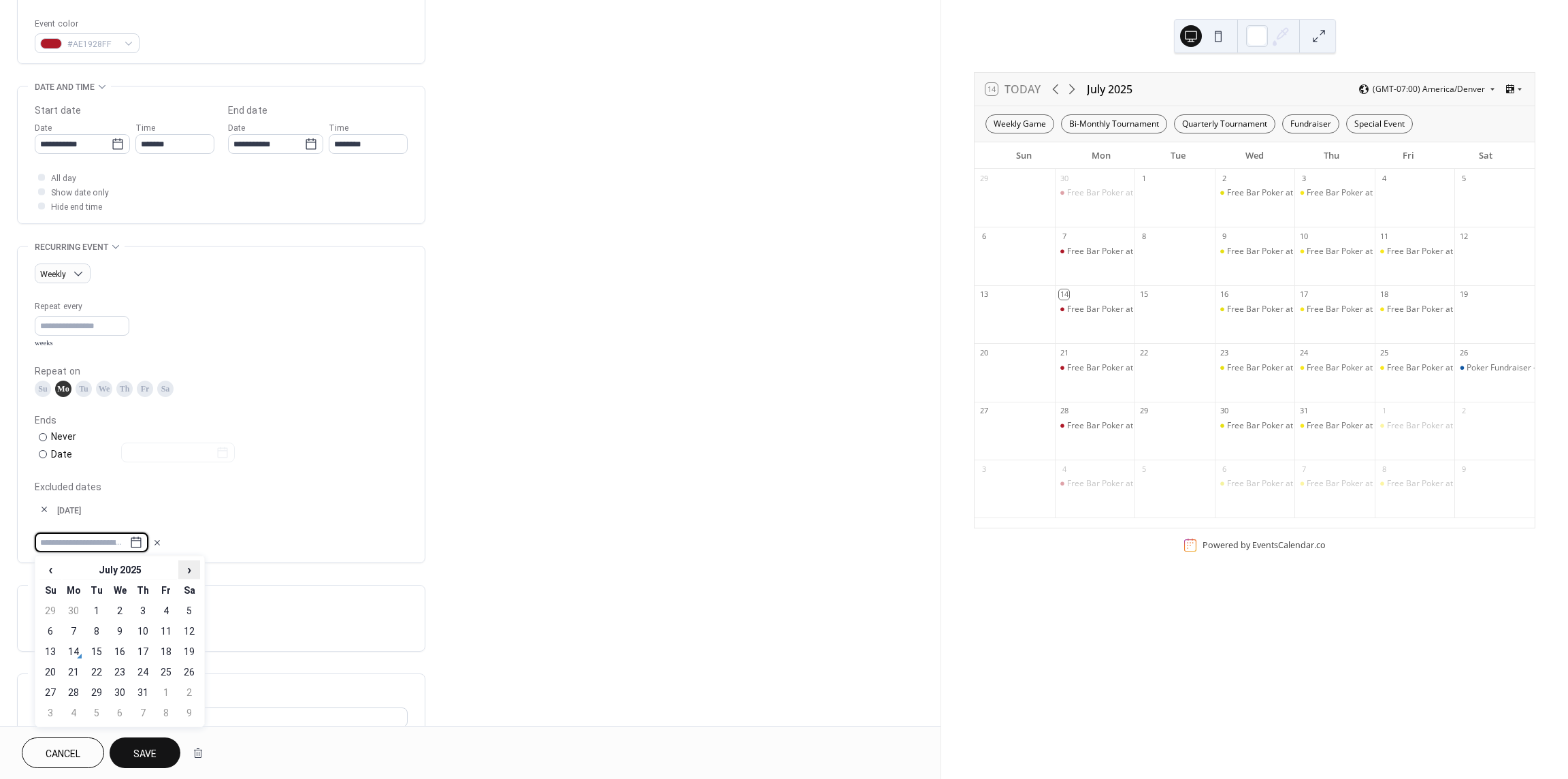 click on "›" at bounding box center (189, 569) 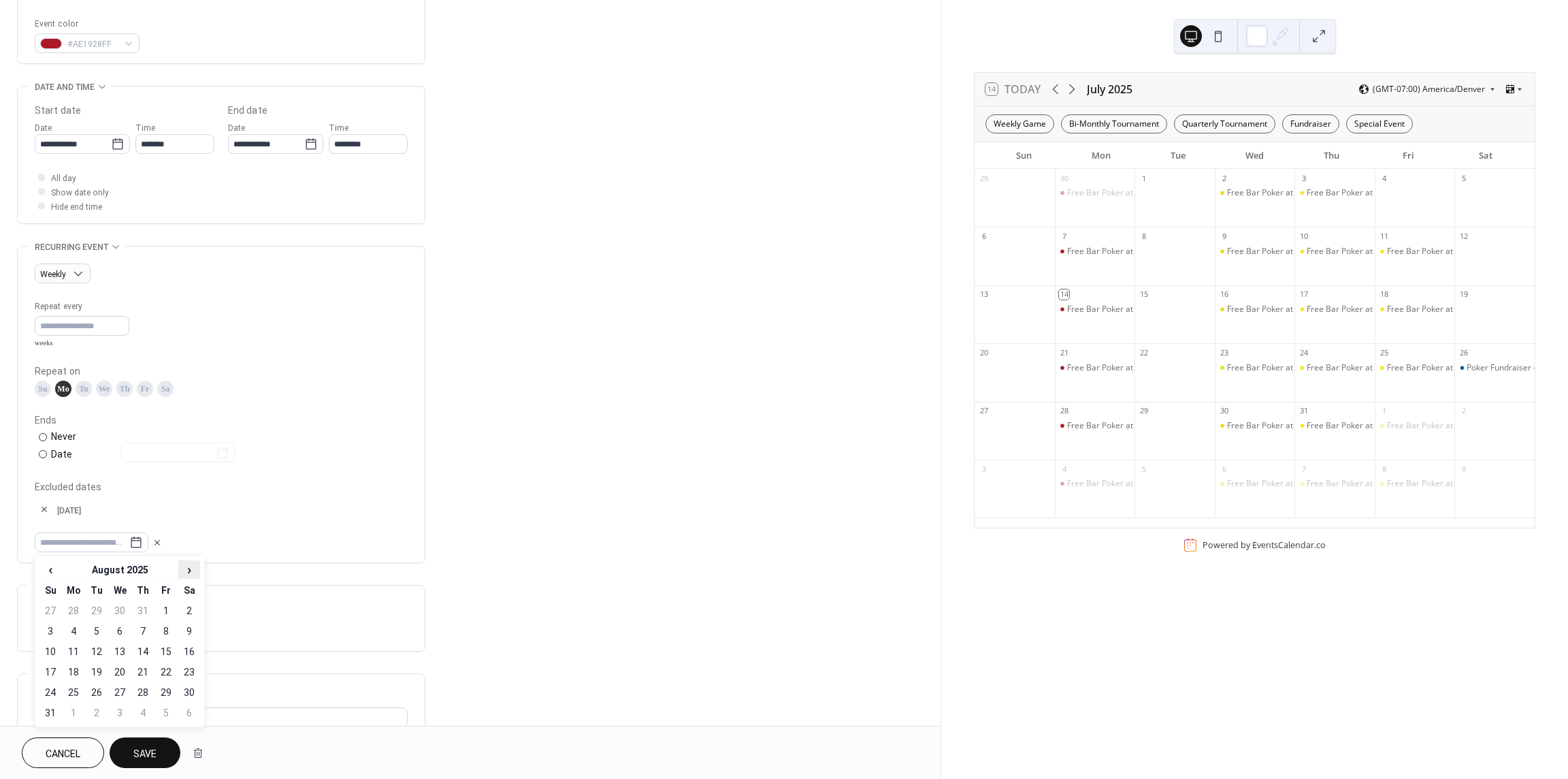 click on "›" at bounding box center [189, 569] 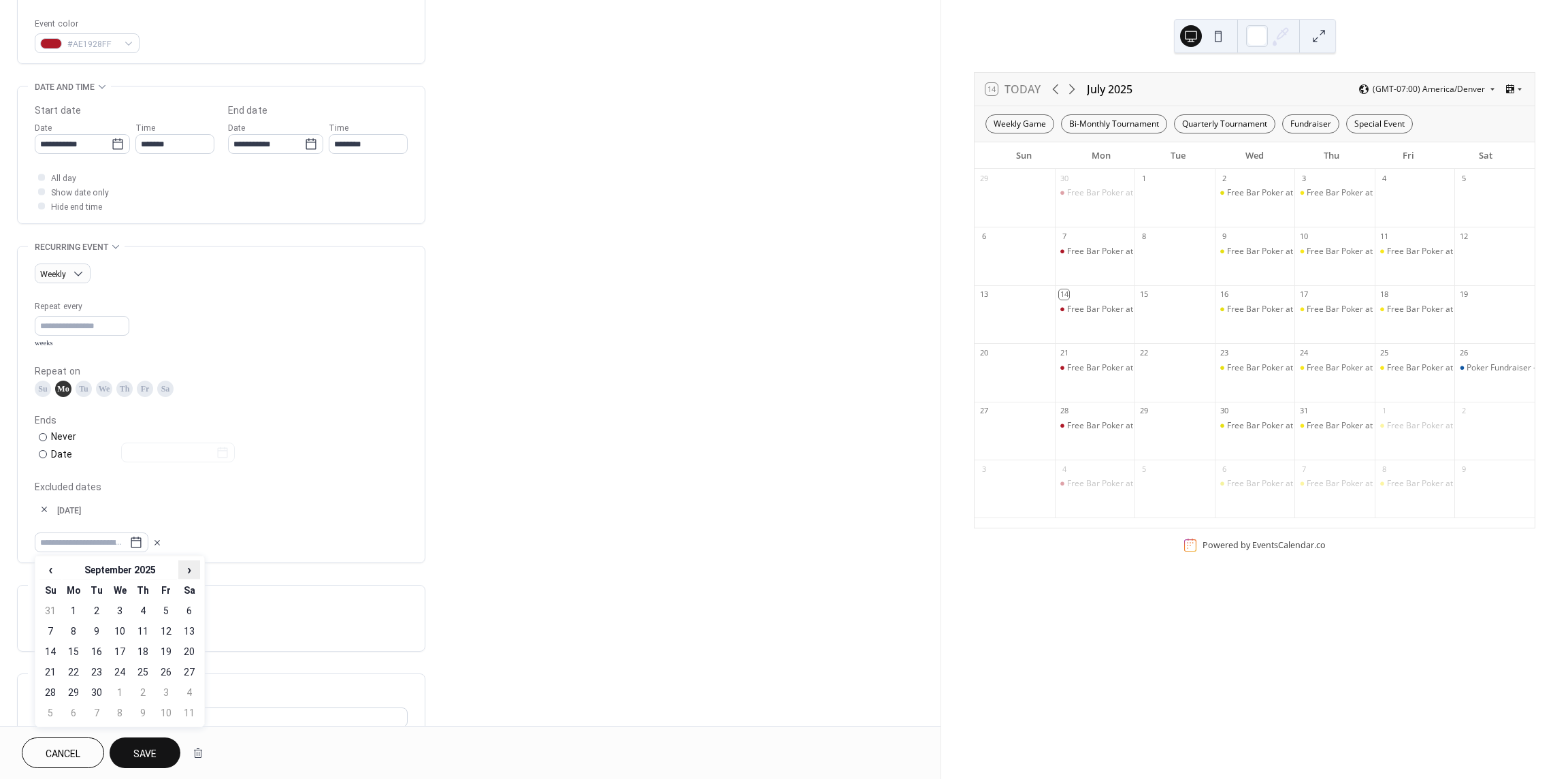 click on "›" at bounding box center [189, 569] 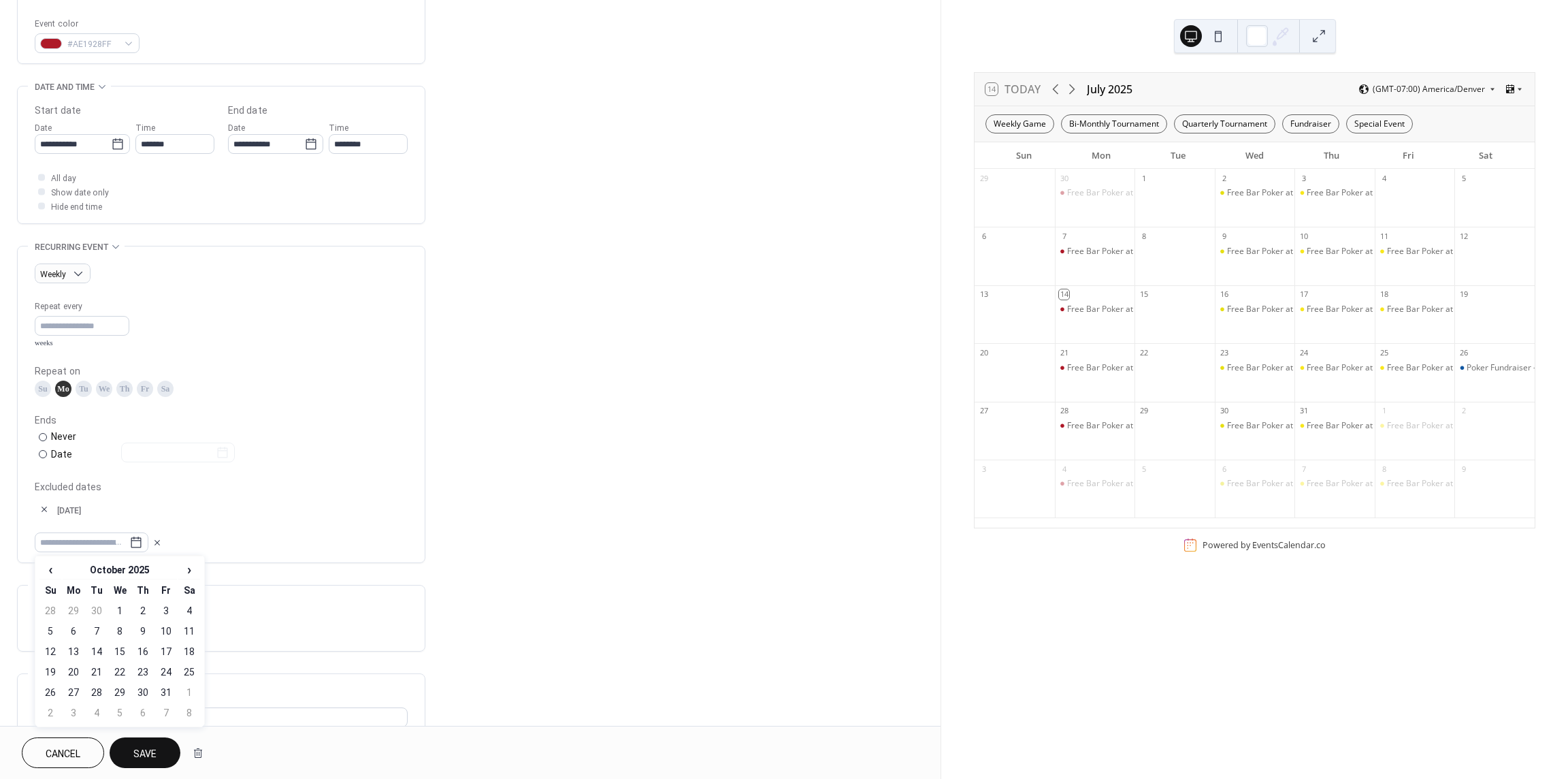click on "6" at bounding box center [74, 631] 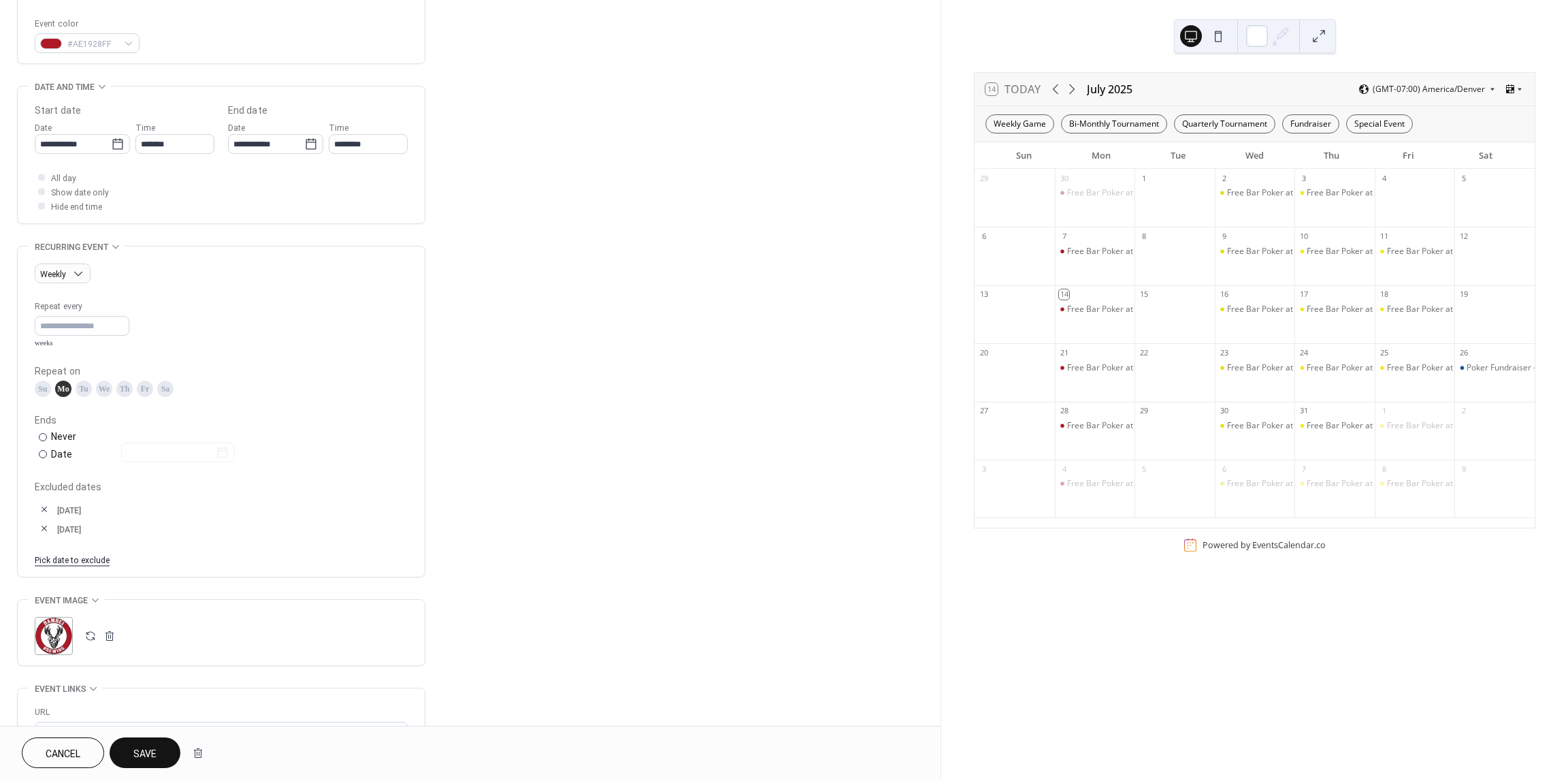 click on "Pick date to exclude" at bounding box center [72, 559] 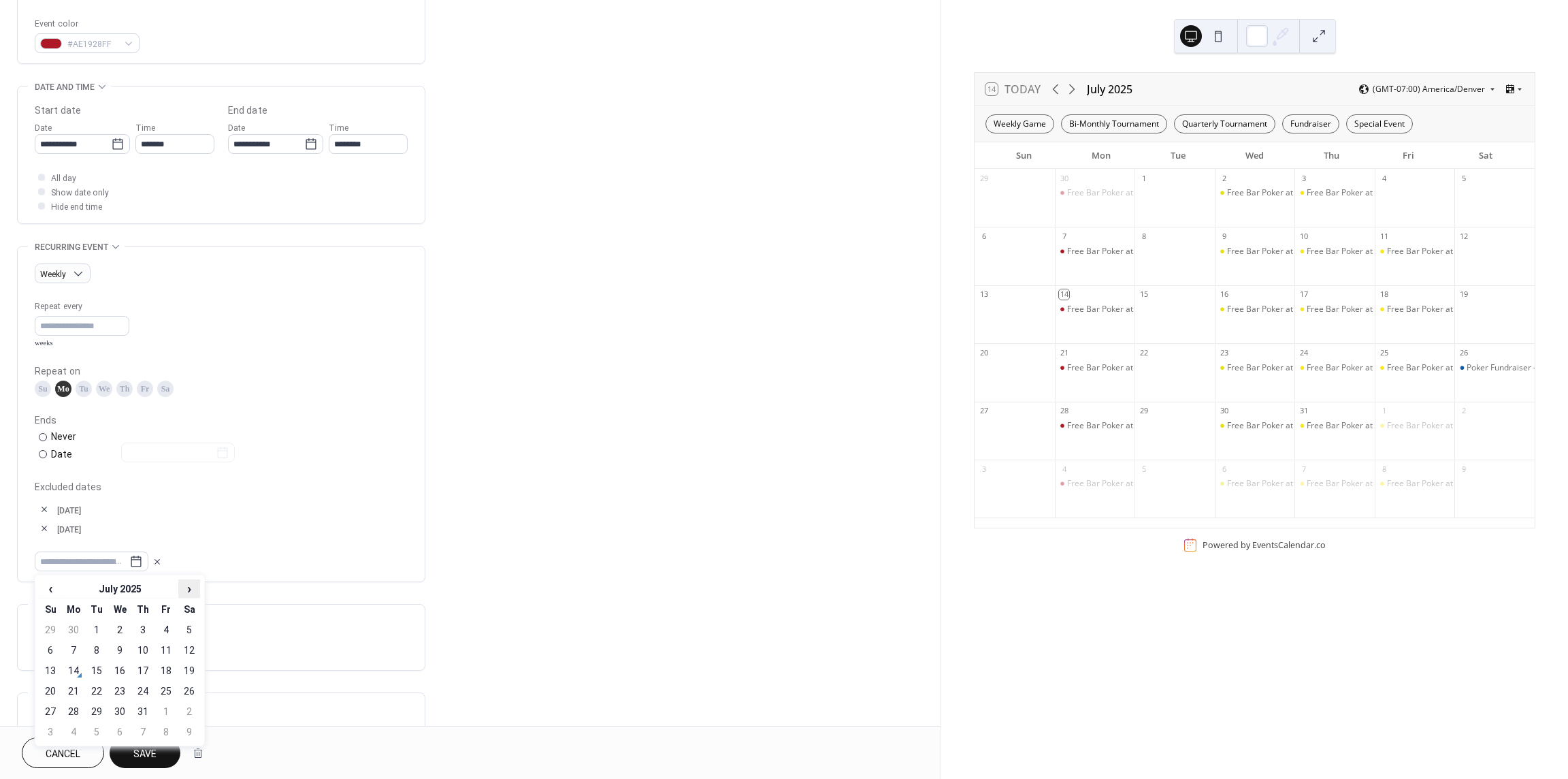 click on "›" at bounding box center [189, 588] 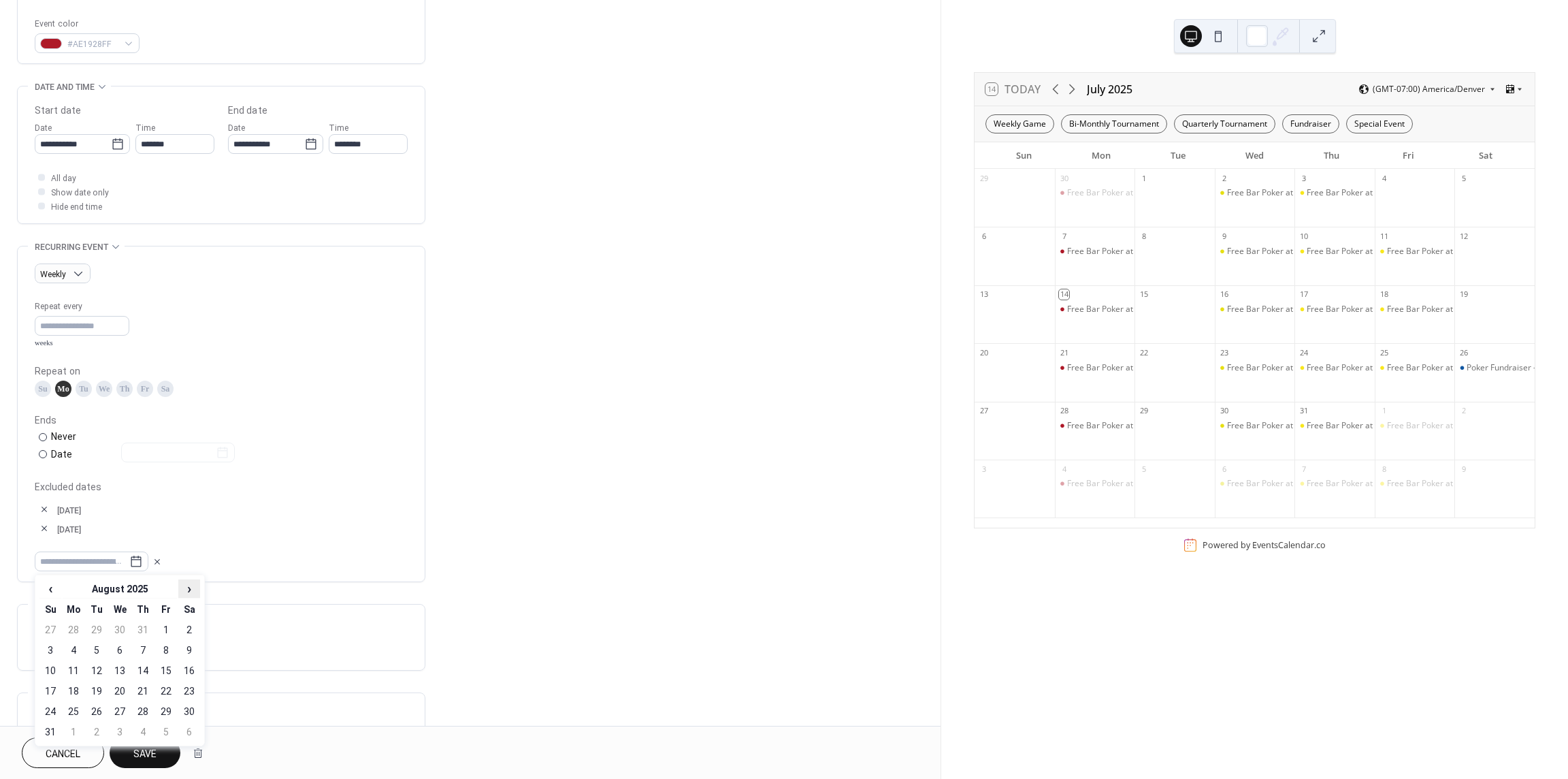 click on "›" at bounding box center [189, 588] 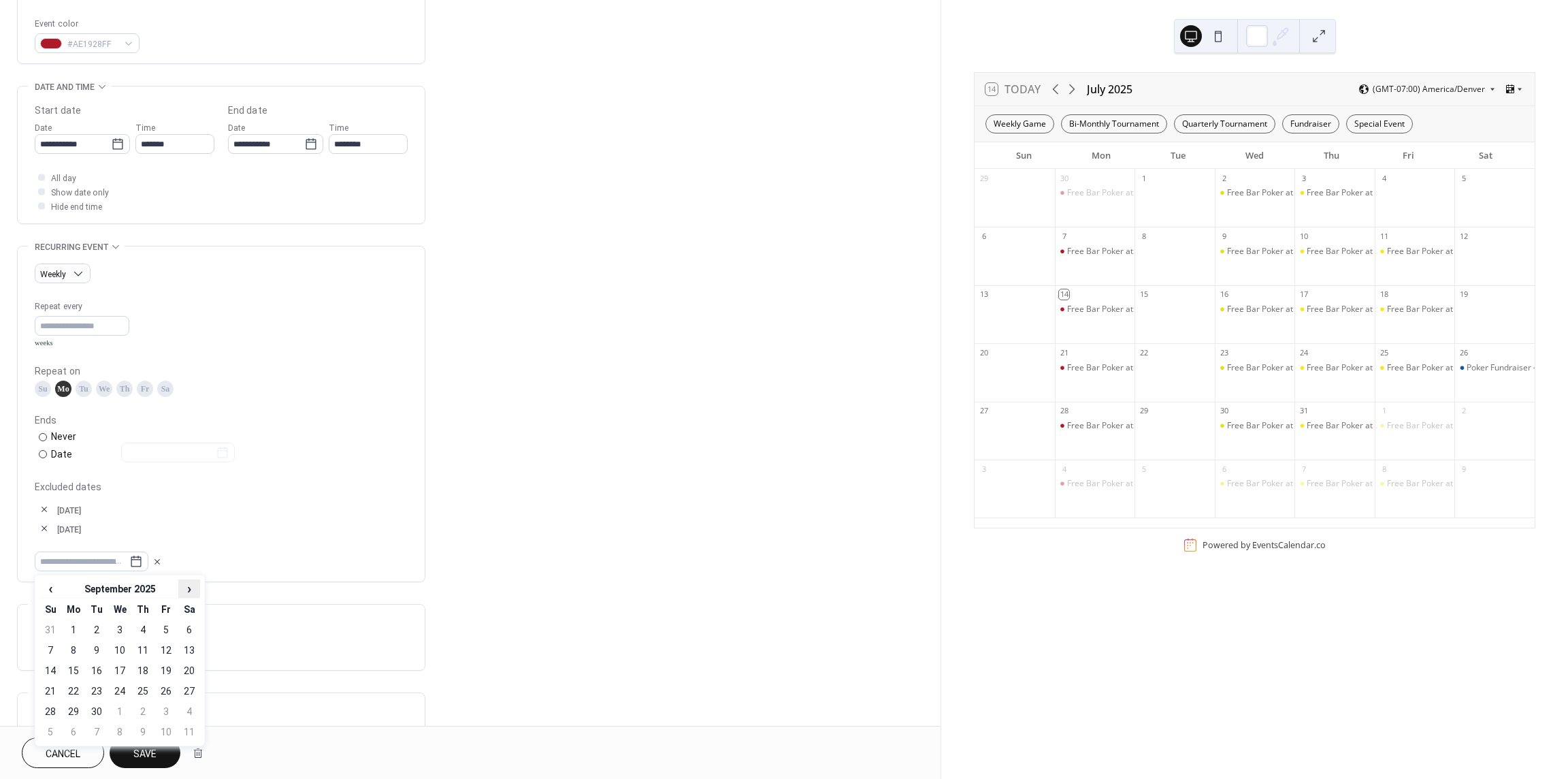 click on "›" at bounding box center [189, 588] 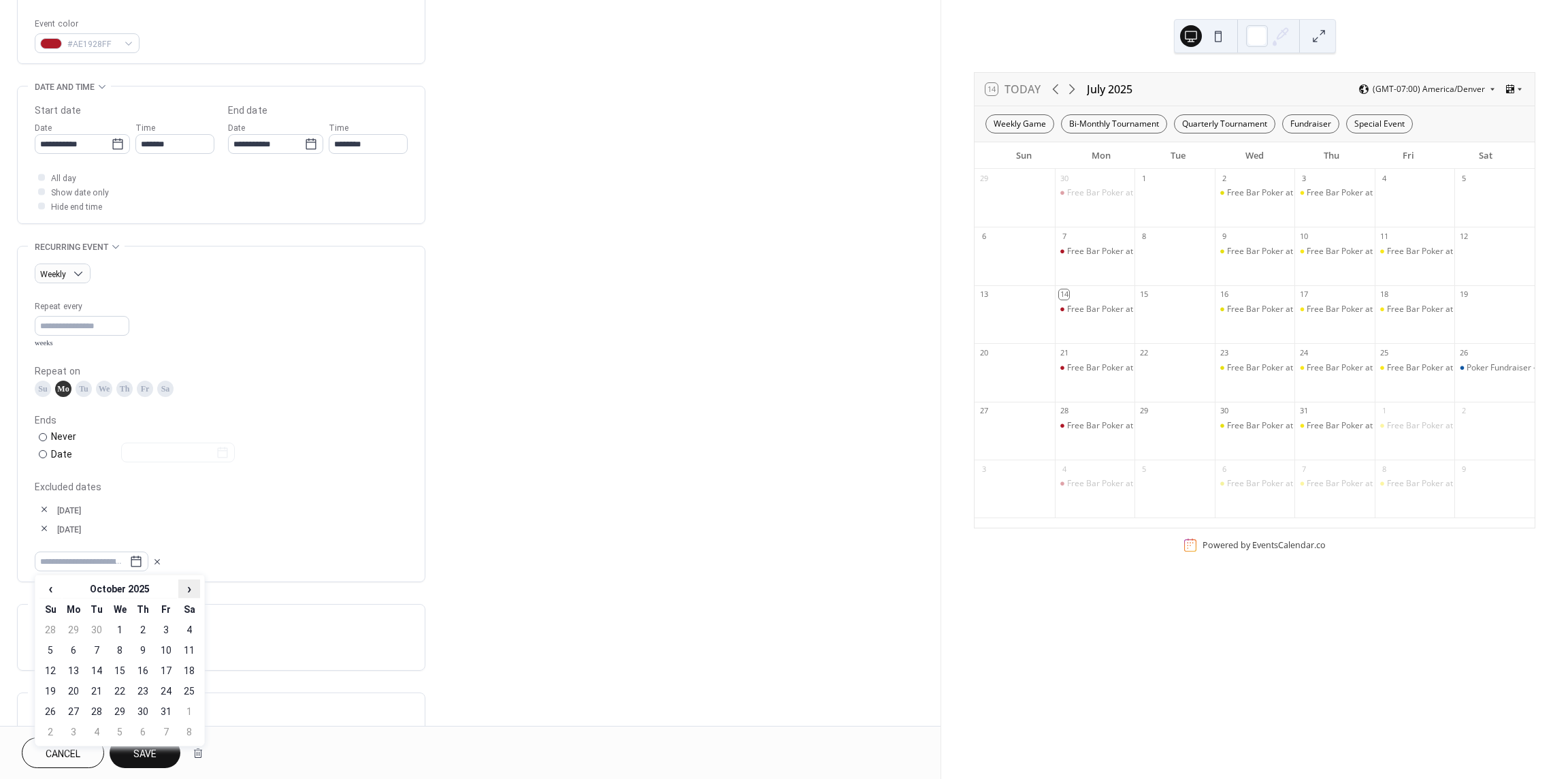 click on "›" at bounding box center [189, 588] 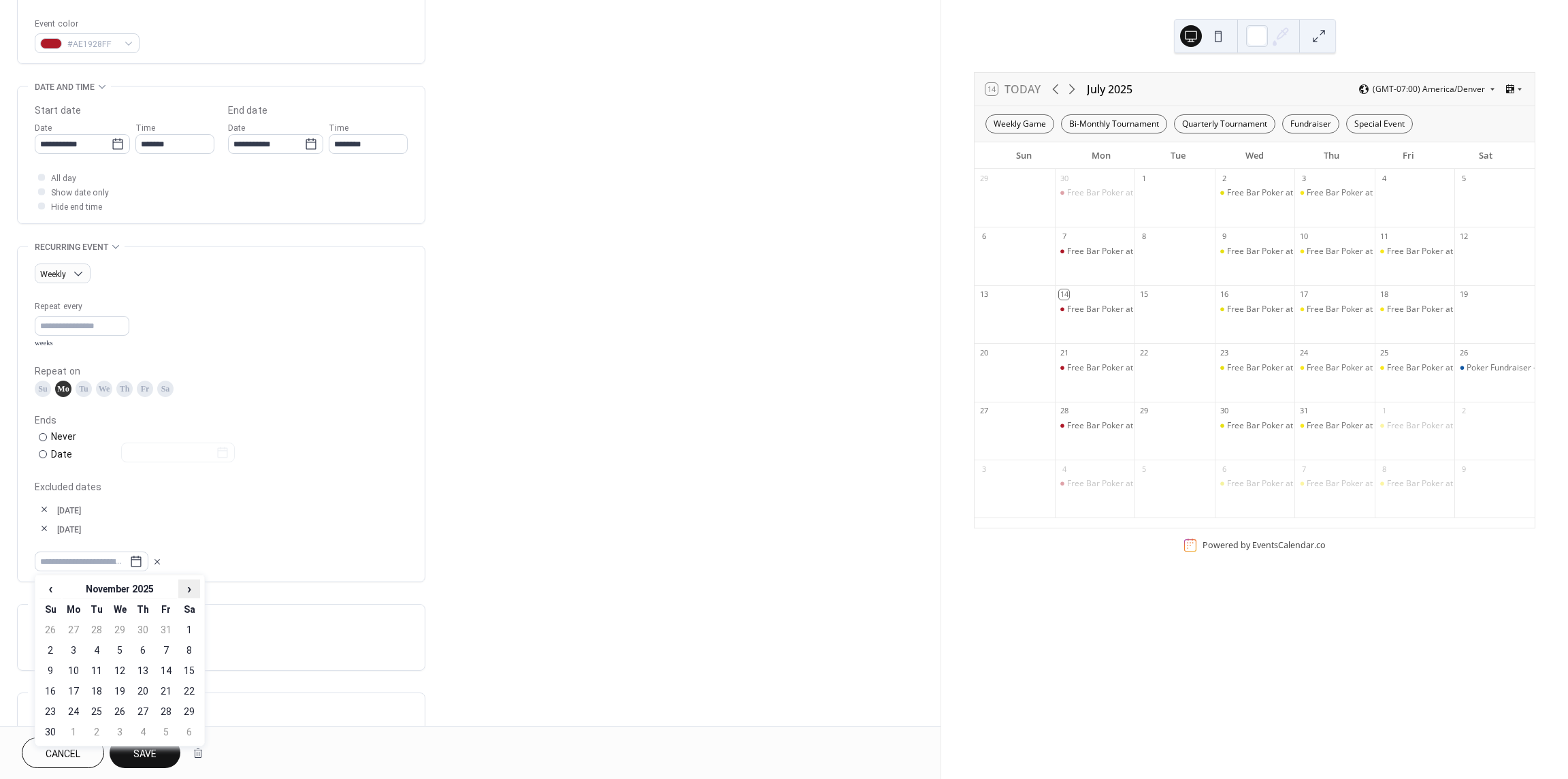 click on "›" at bounding box center [189, 588] 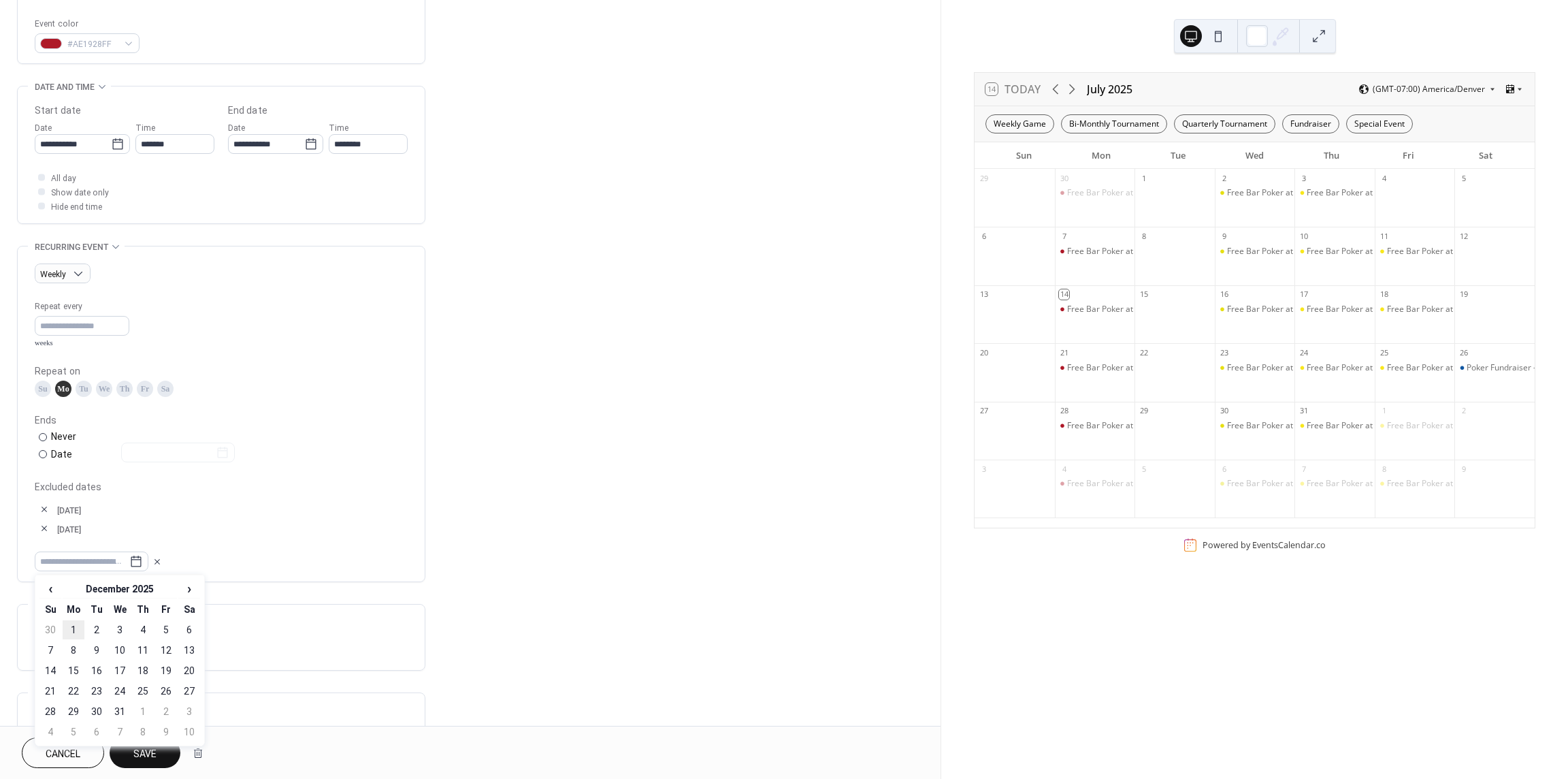 click on "1" at bounding box center [74, 630] 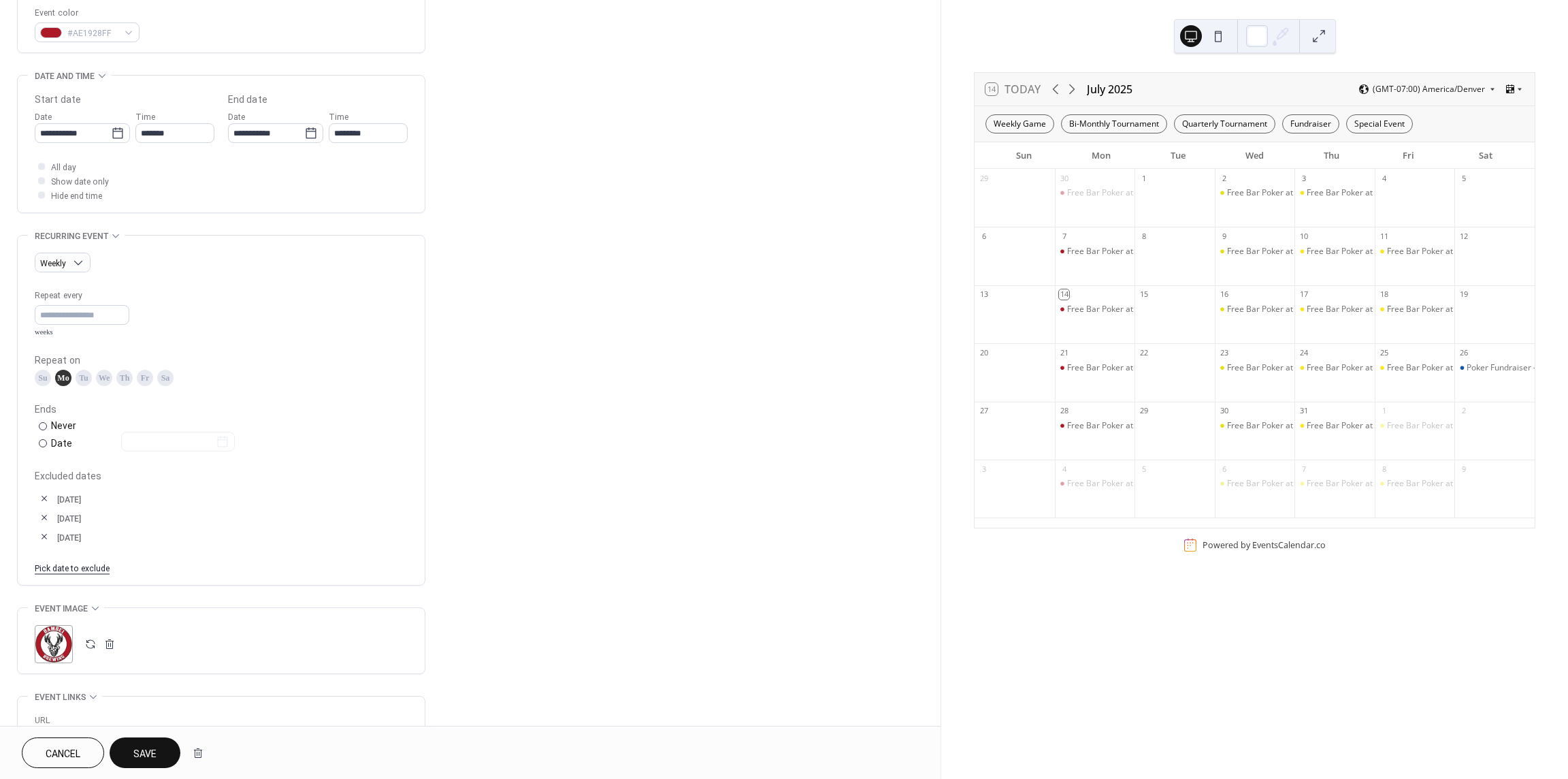 scroll, scrollTop: 392, scrollLeft: 0, axis: vertical 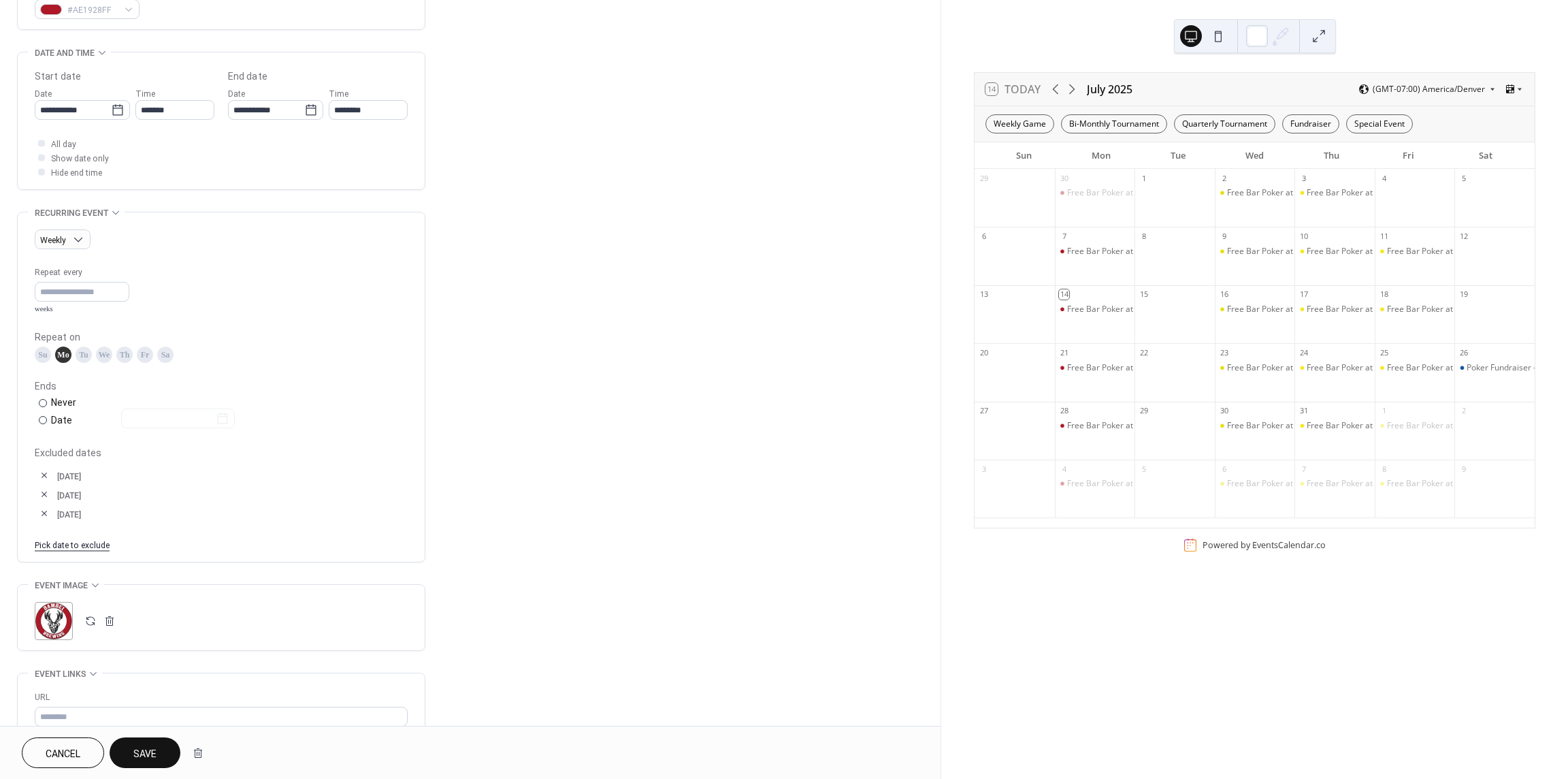 click on "Save" at bounding box center [145, 754] 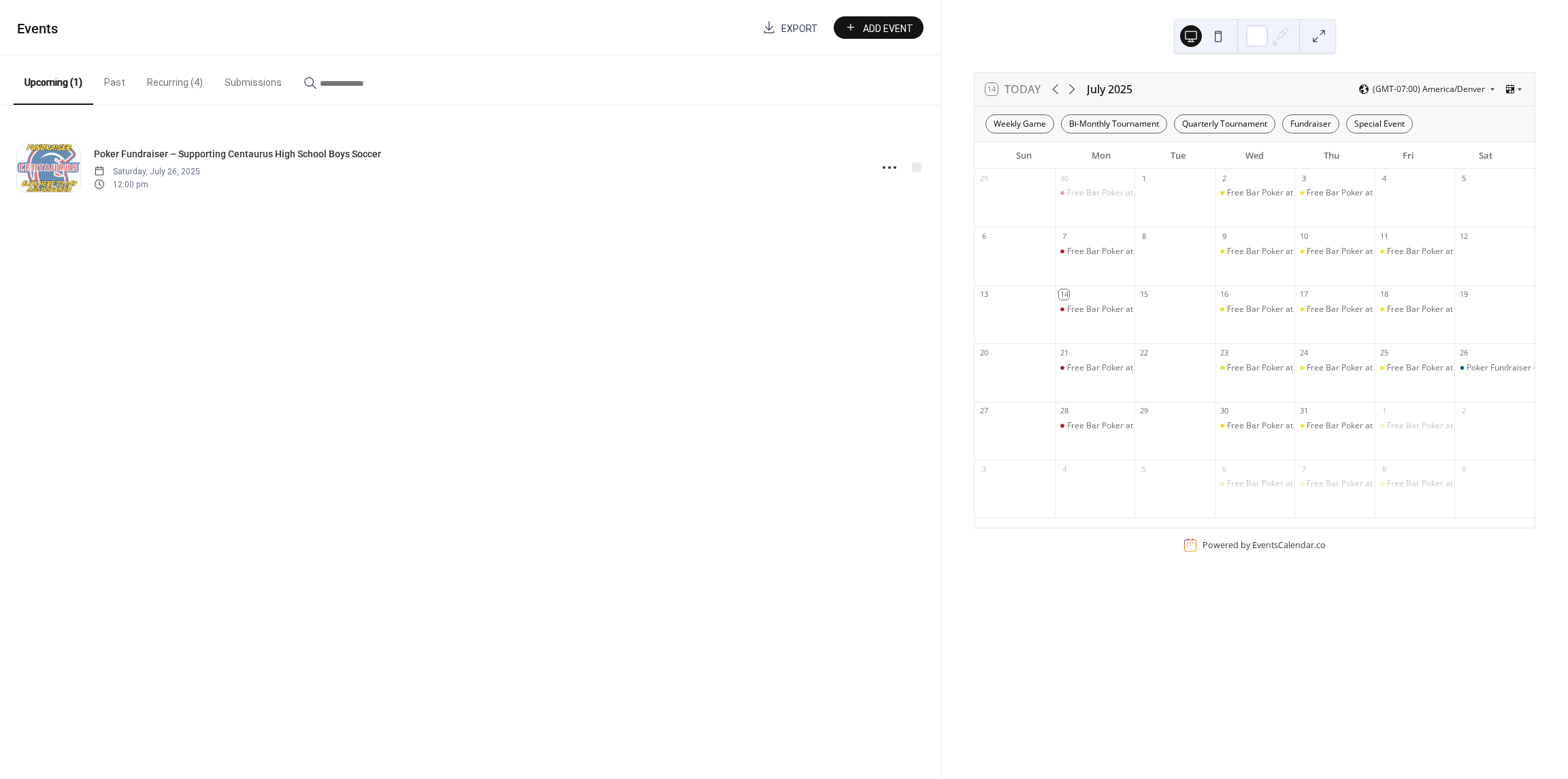 click on "Recurring (4)" at bounding box center [175, 79] 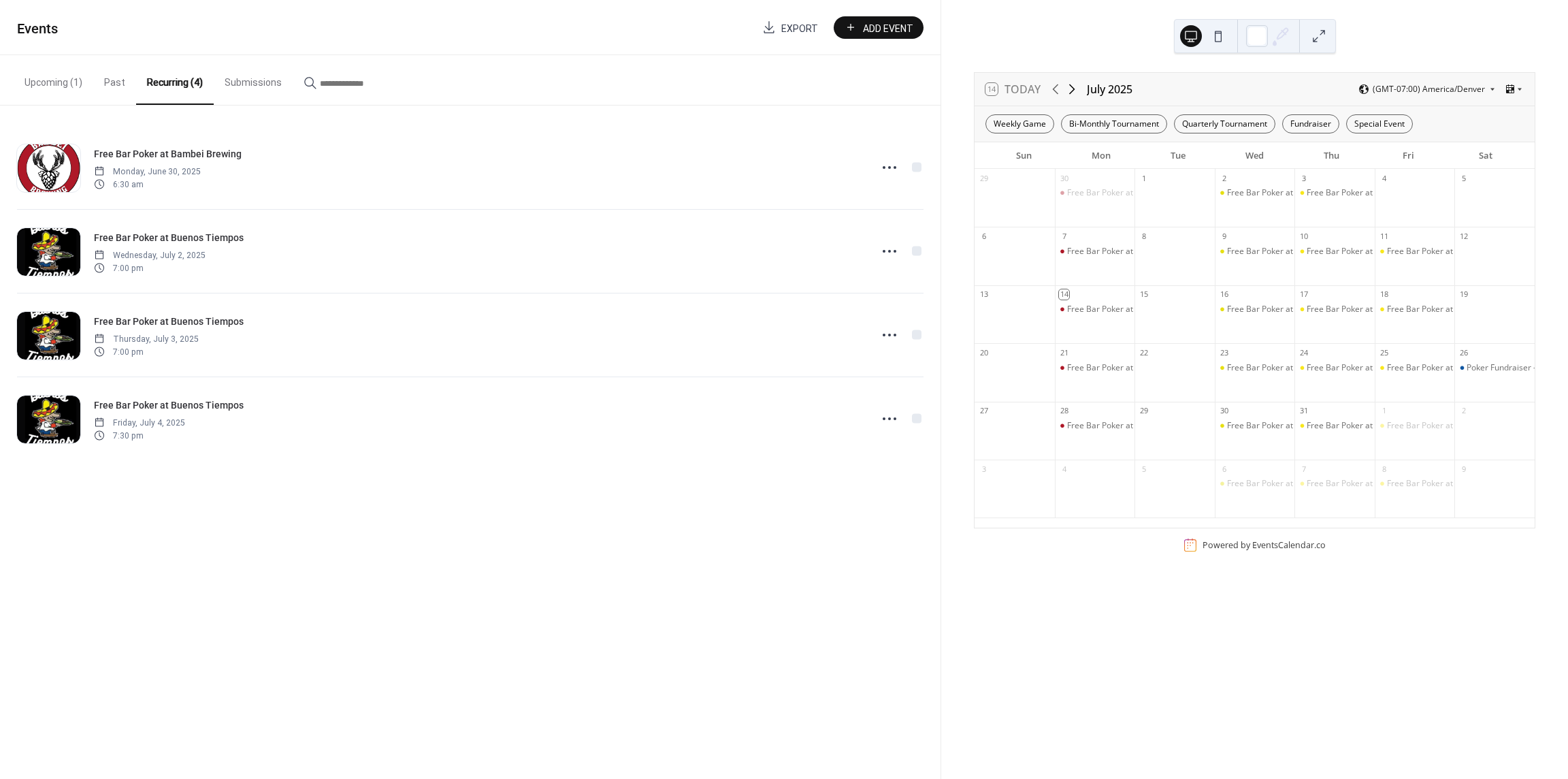 click 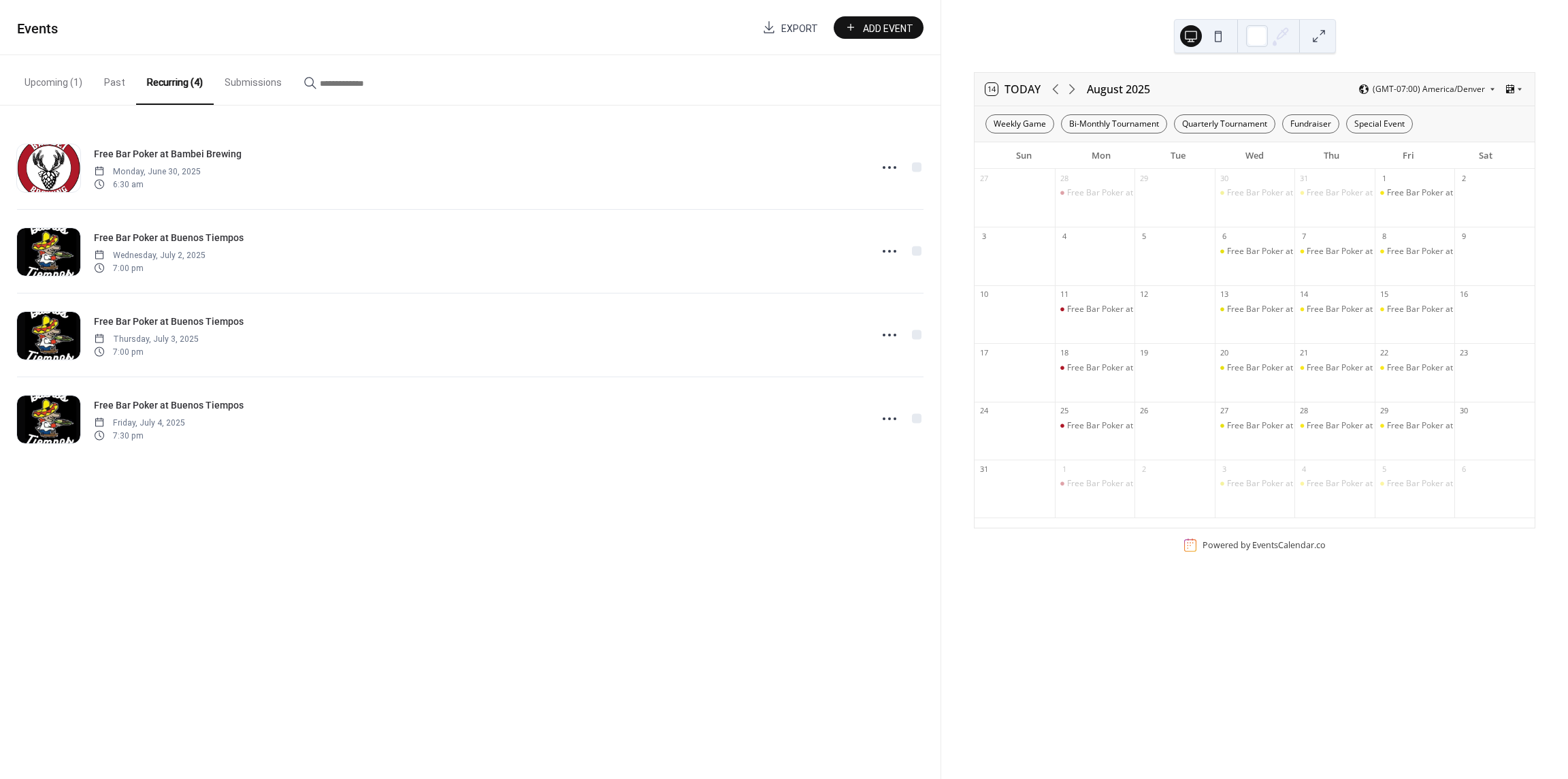 click on "Upcoming (1)" at bounding box center (53, 79) 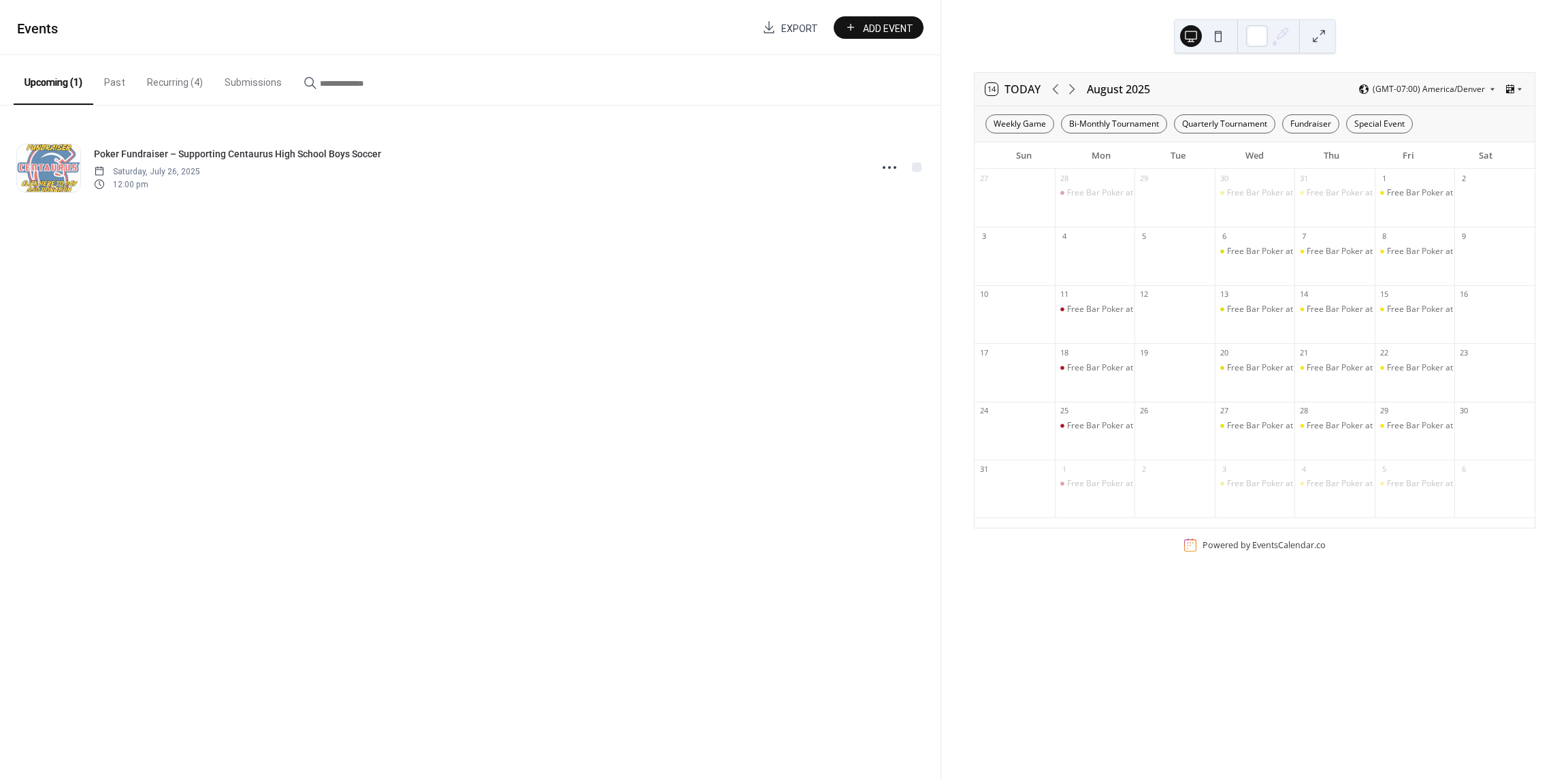 click on "Add Event" at bounding box center [879, 27] 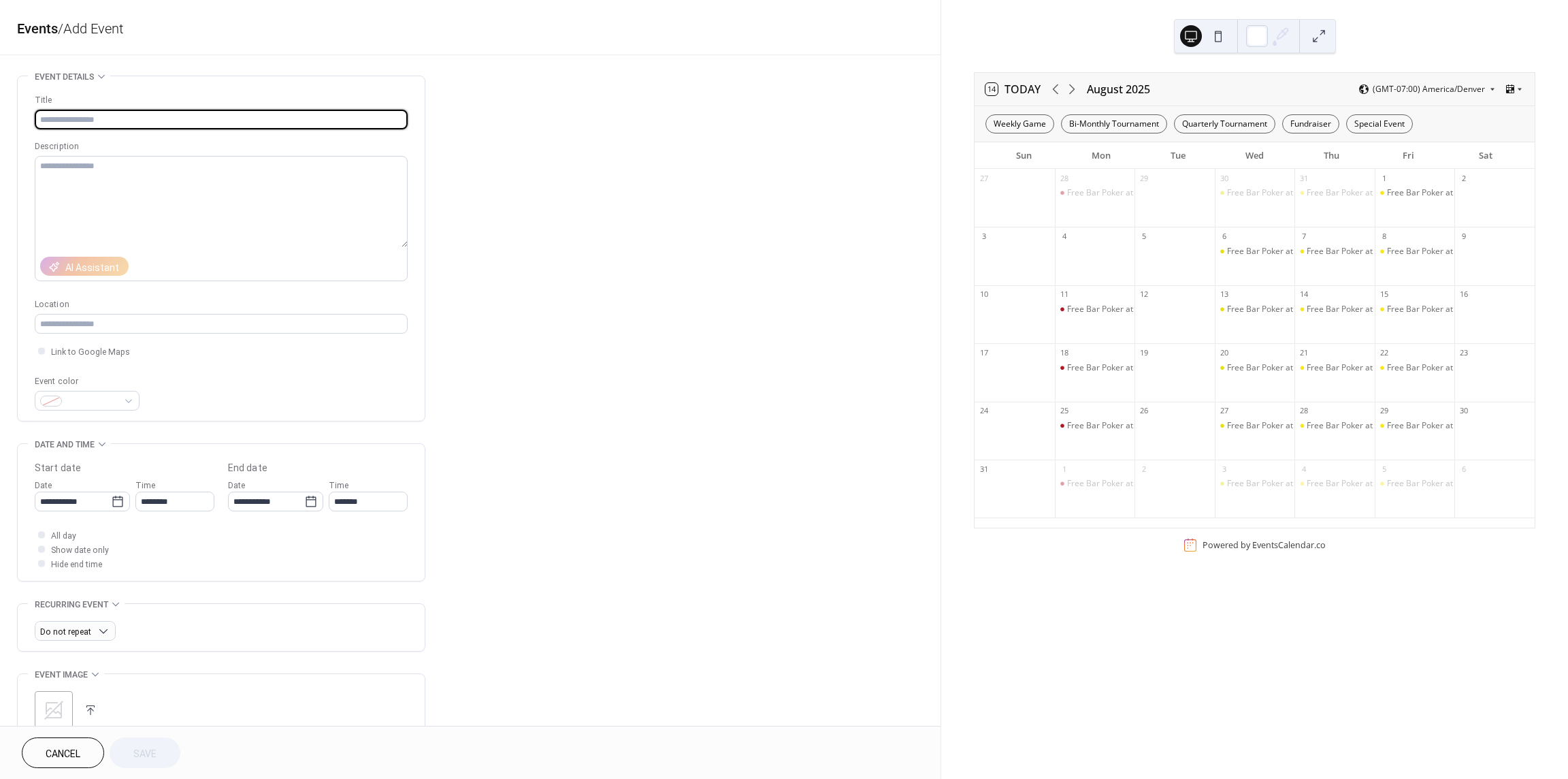 click at bounding box center (221, 119) 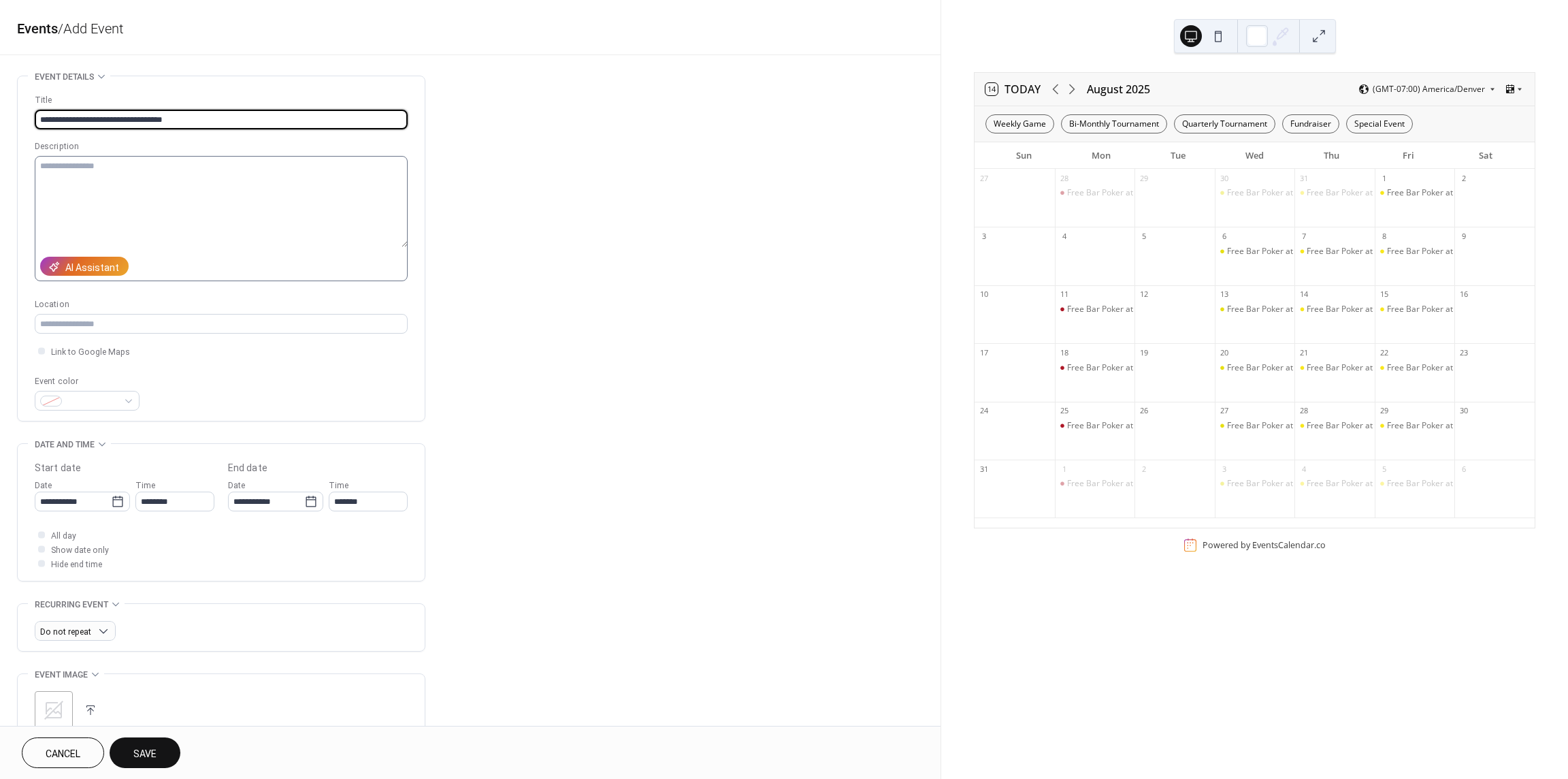 type on "**********" 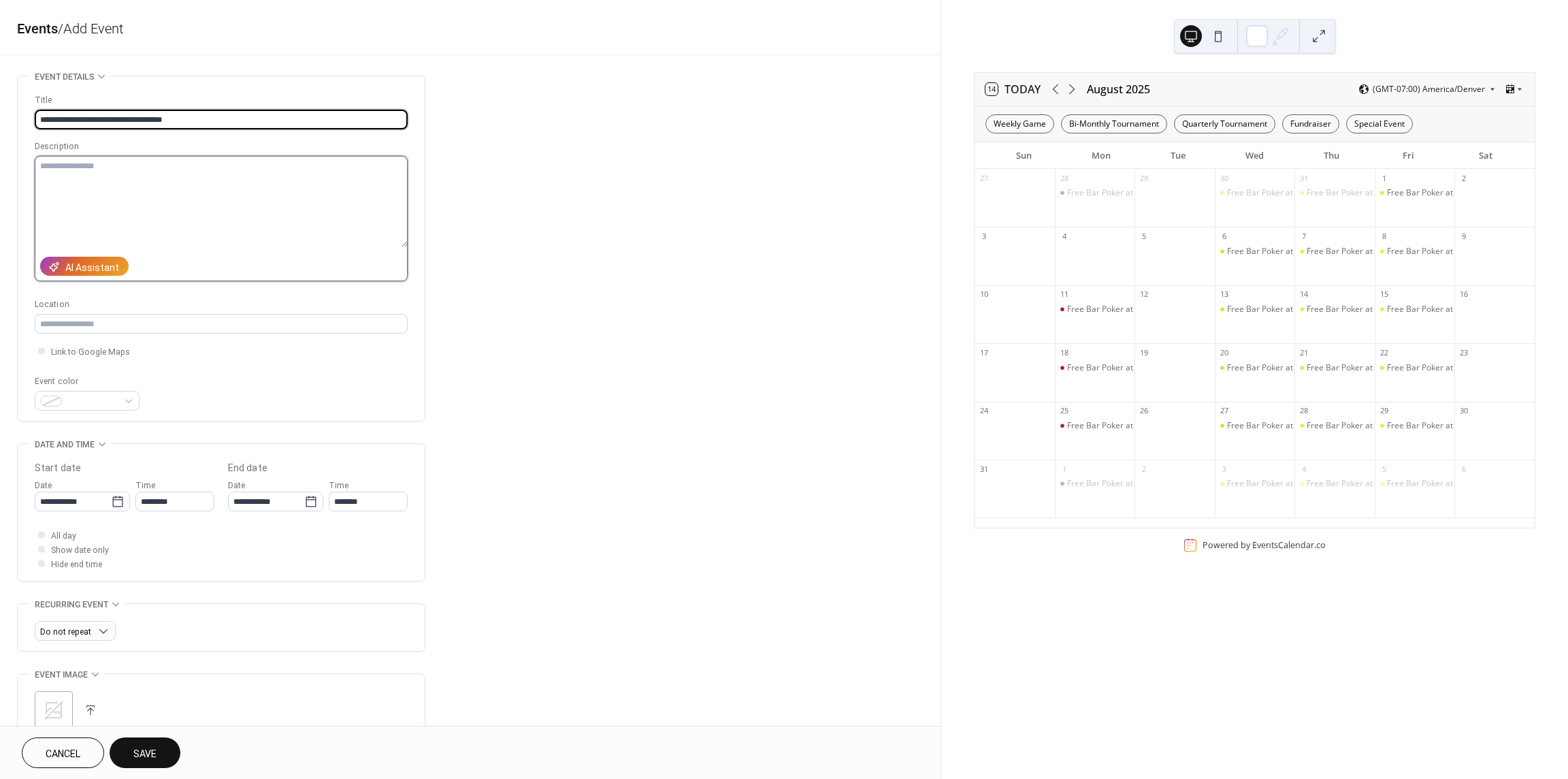 click at bounding box center (221, 202) 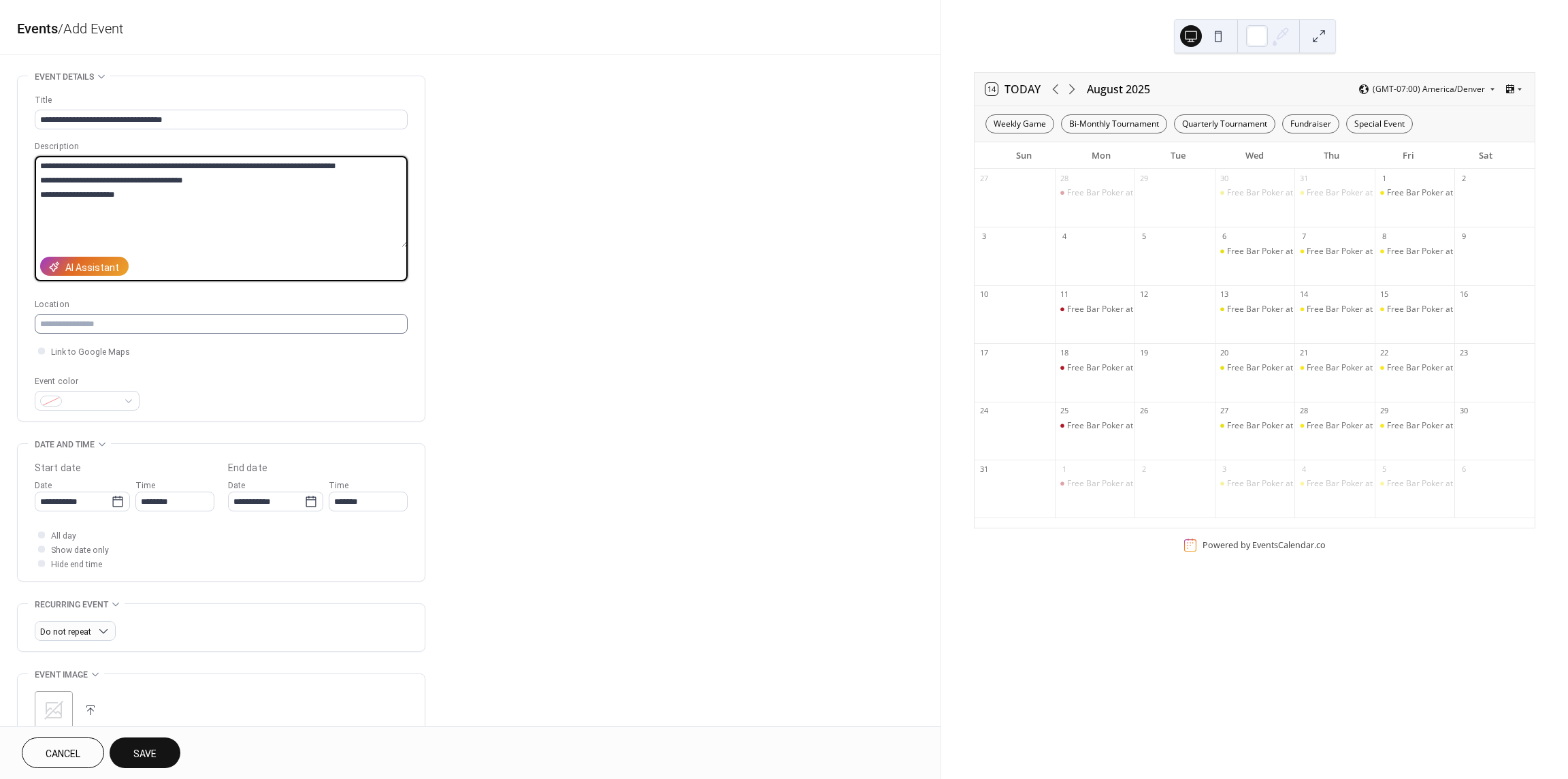 type on "**********" 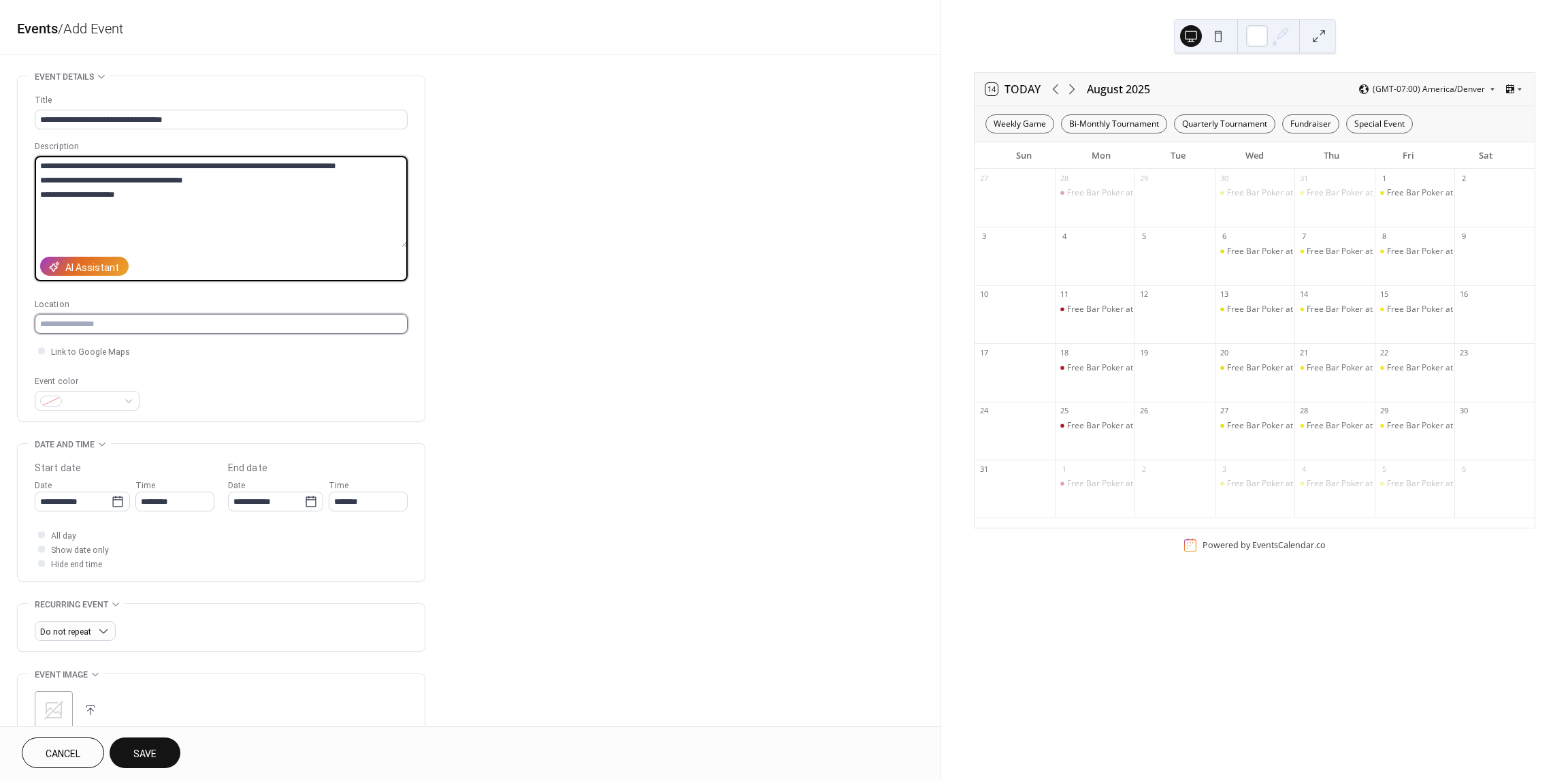 click at bounding box center [221, 323] 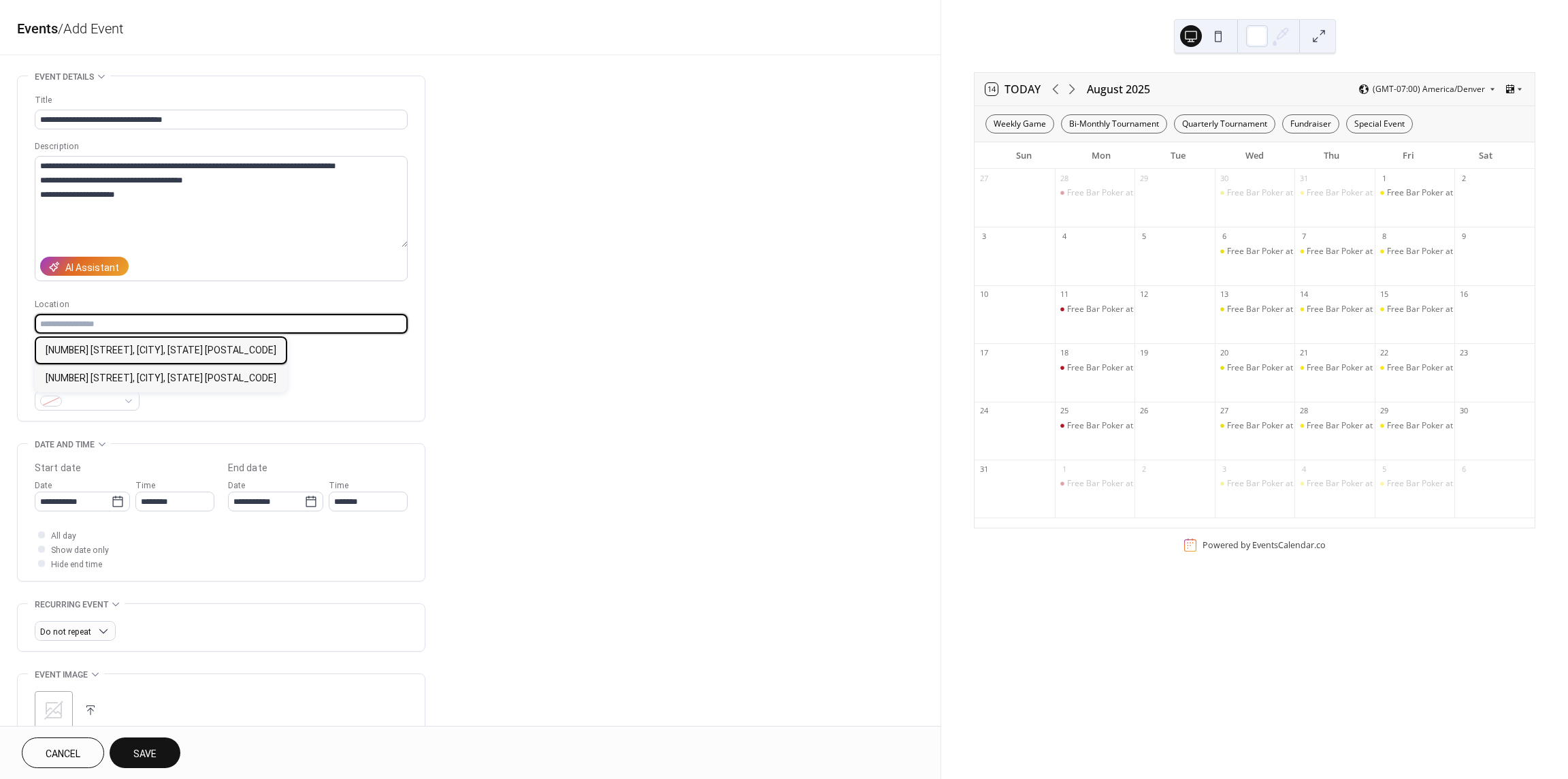 click on "100 Superior Plaza Way, Superior, CO 80027" at bounding box center [161, 350] 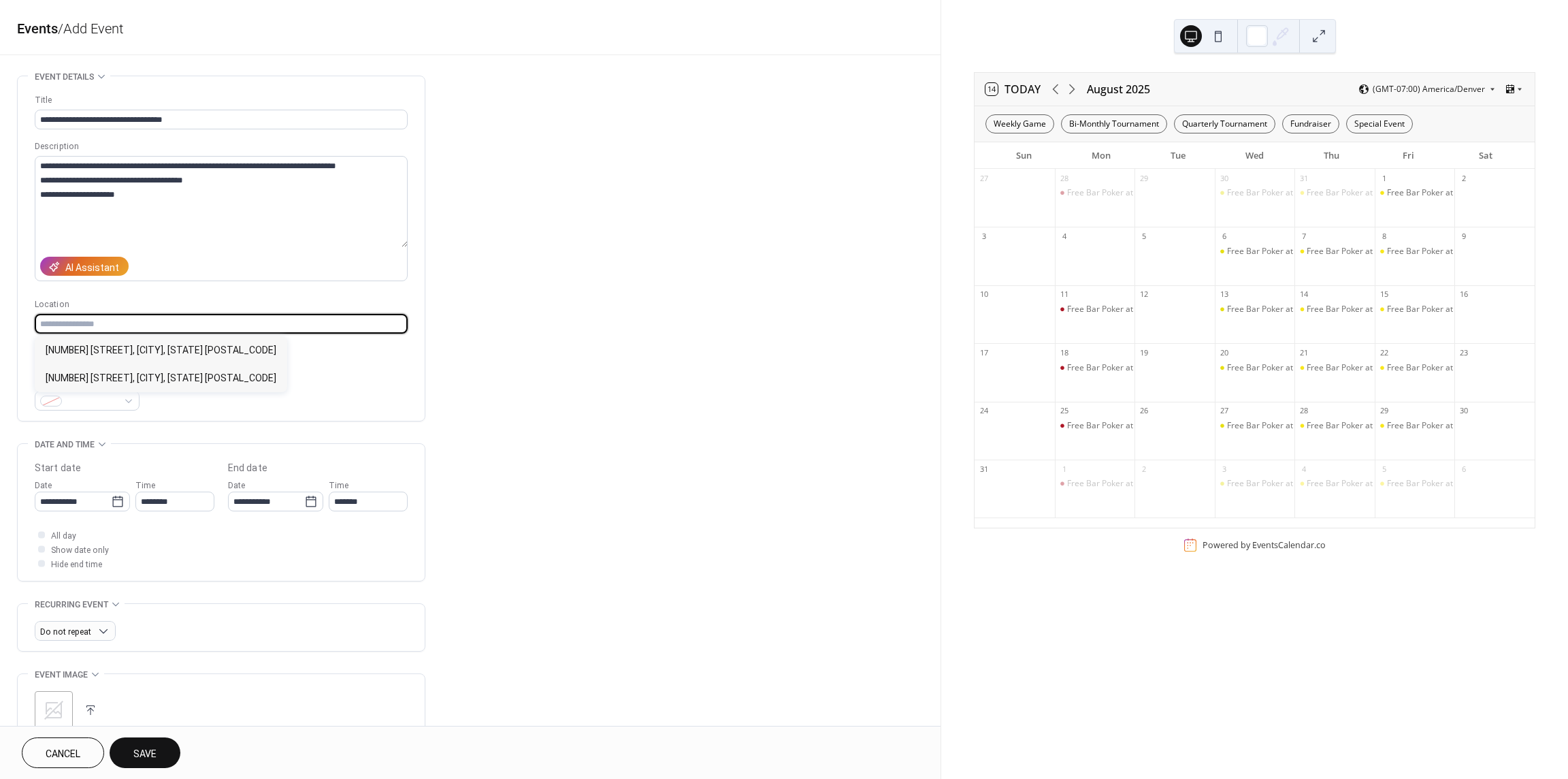 type on "**********" 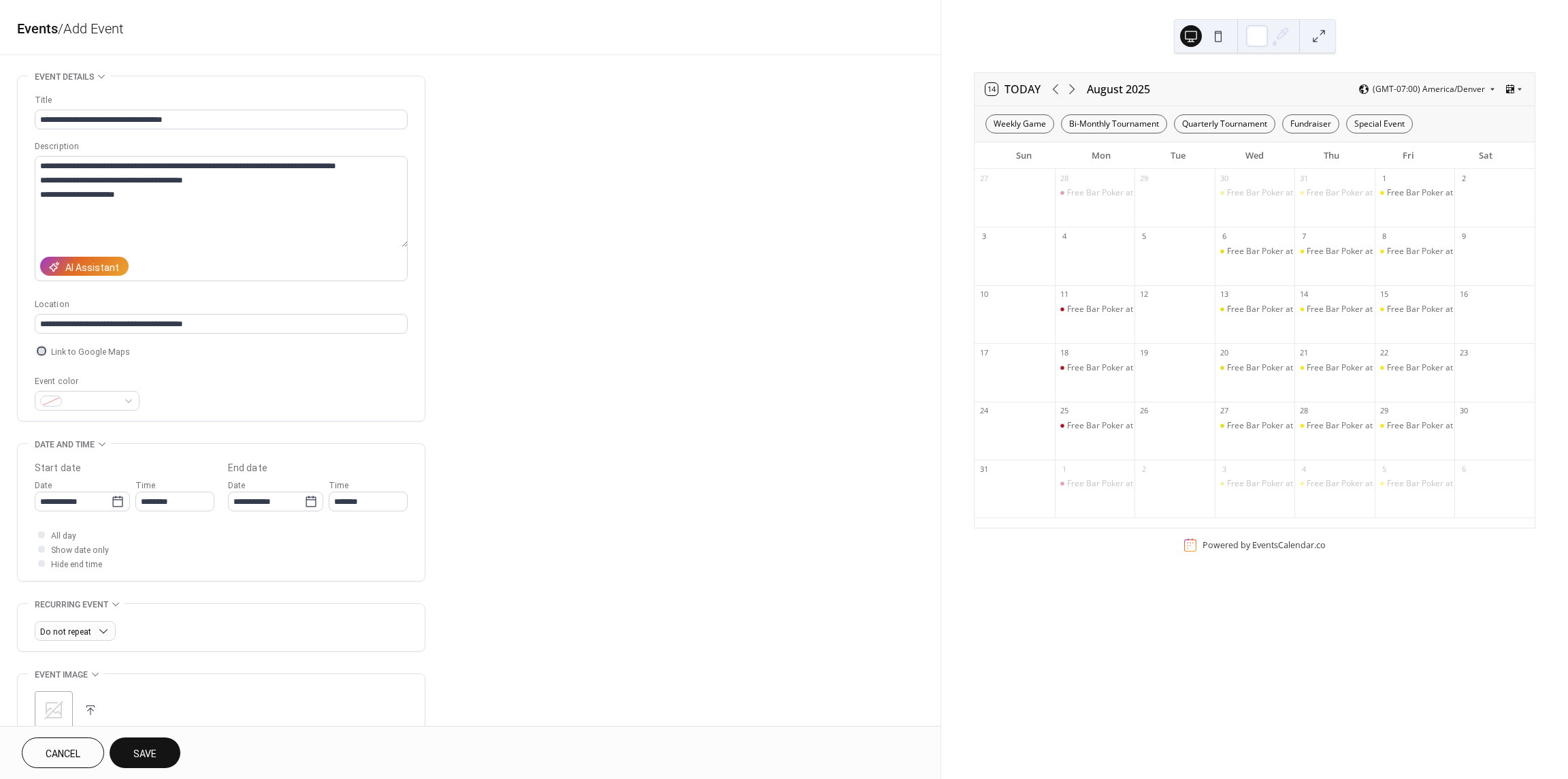 click at bounding box center [42, 351] 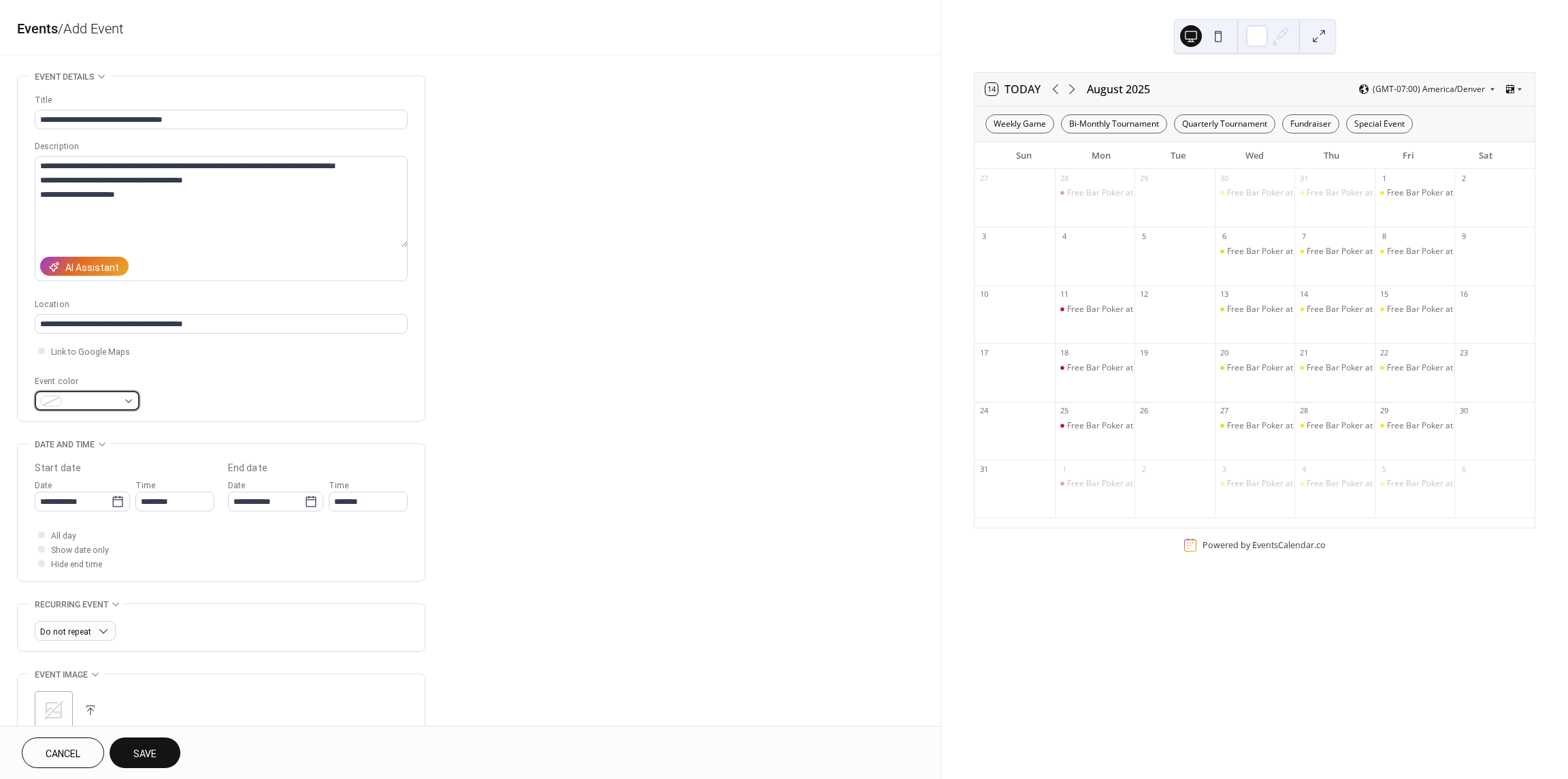 click at bounding box center (93, 402) 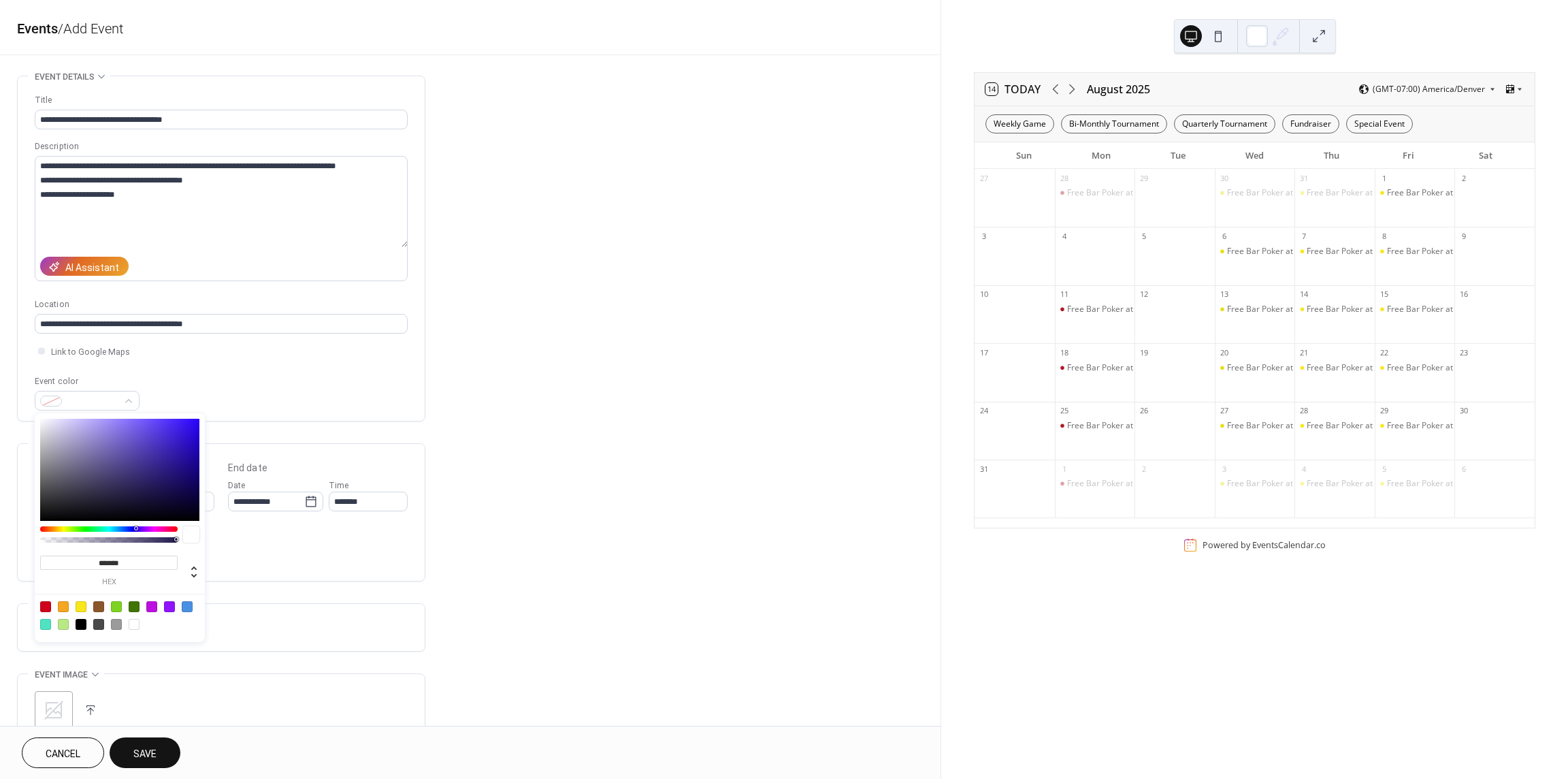 click at bounding box center [46, 607] 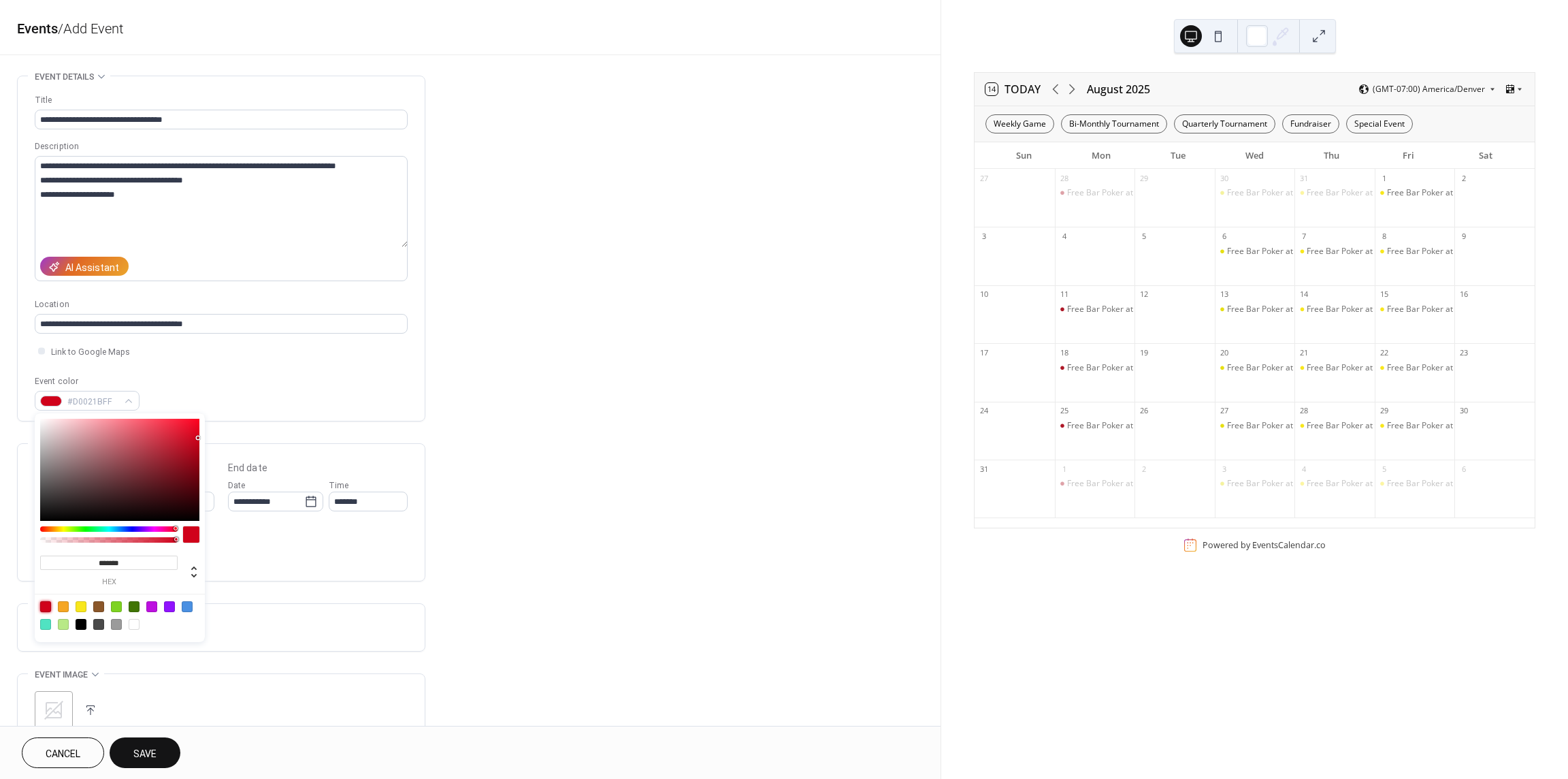 click on "Event color #D0021BFF" at bounding box center (221, 392) 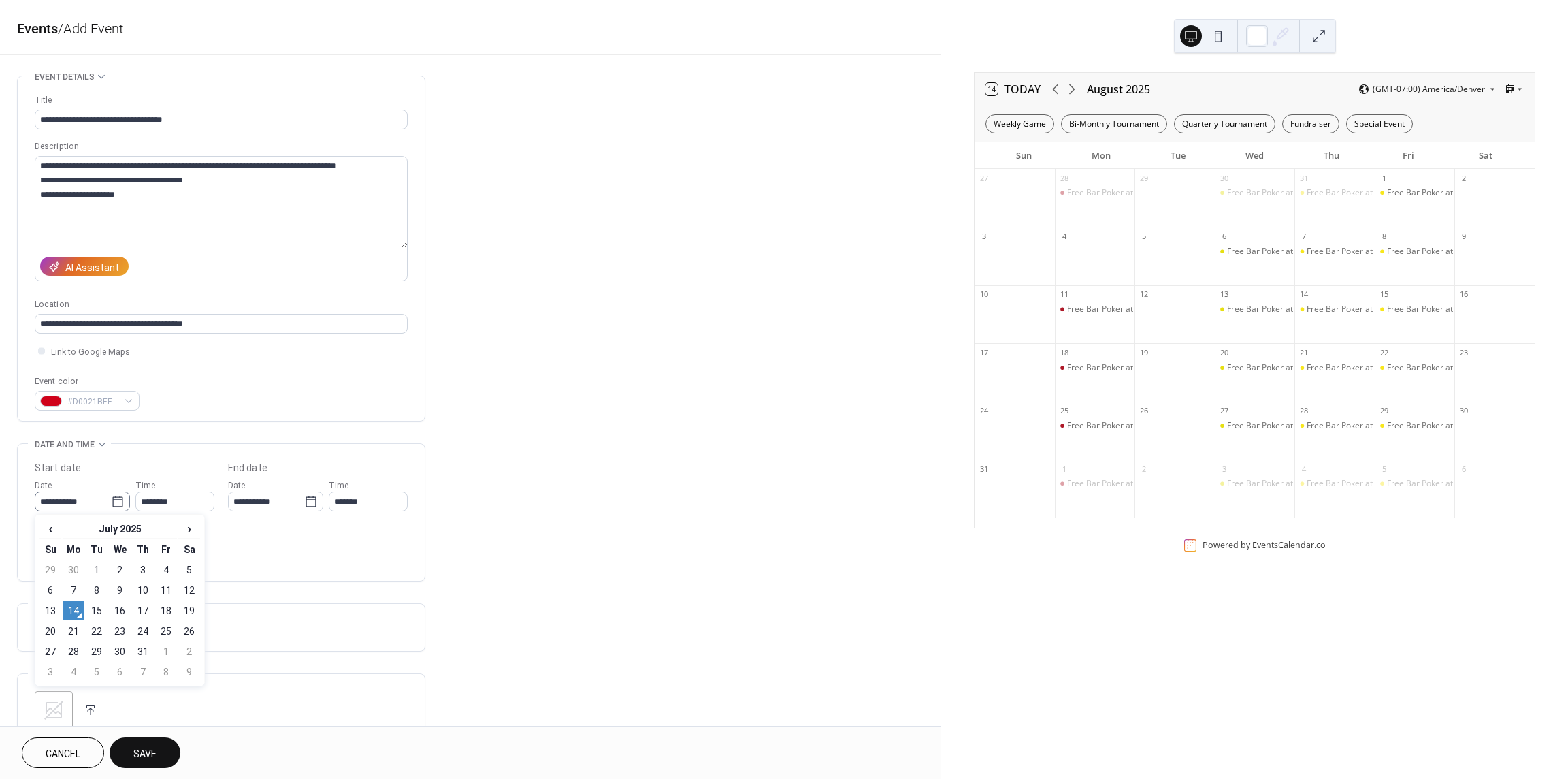 click 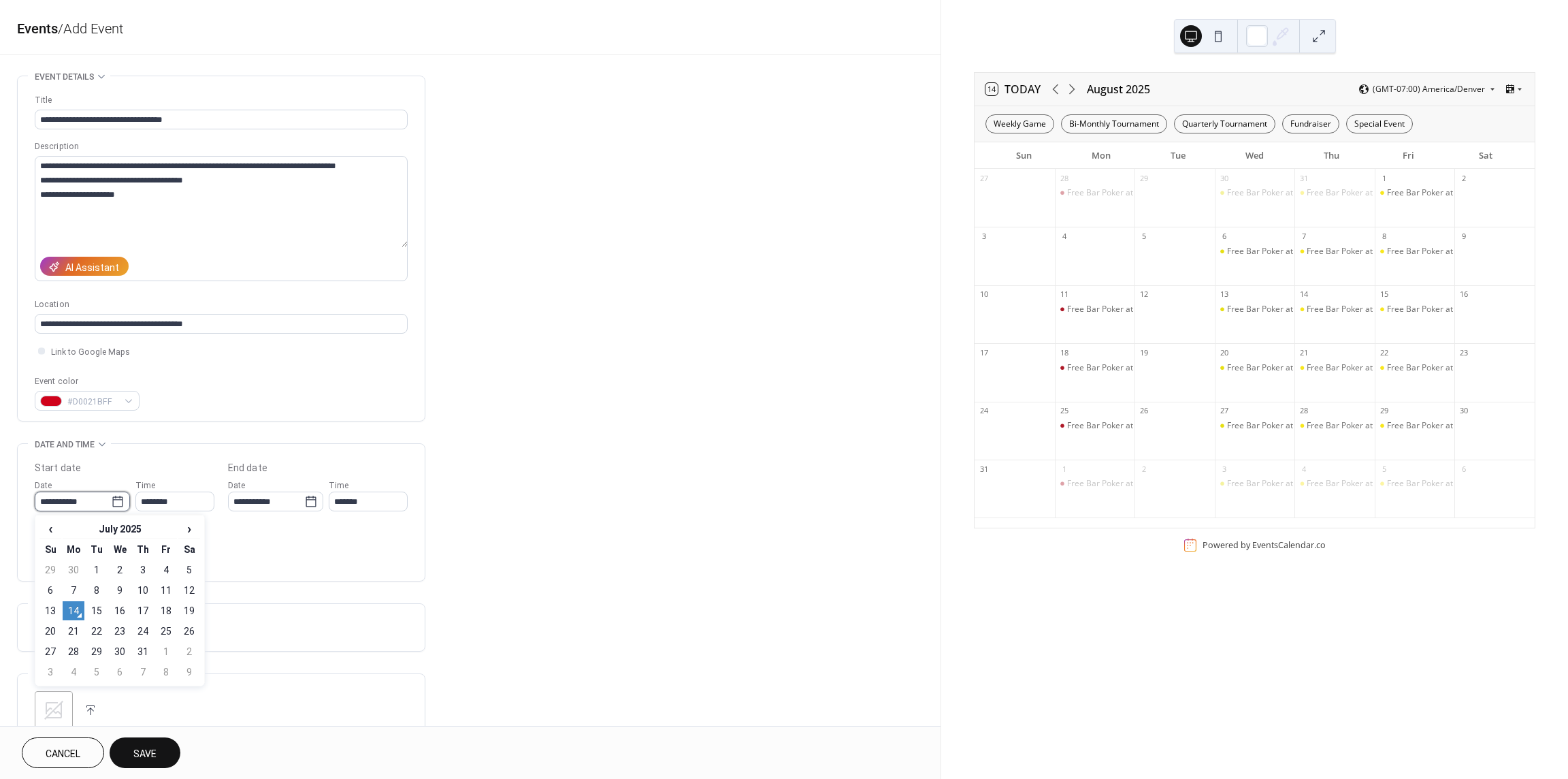 click on "**********" at bounding box center [73, 501] 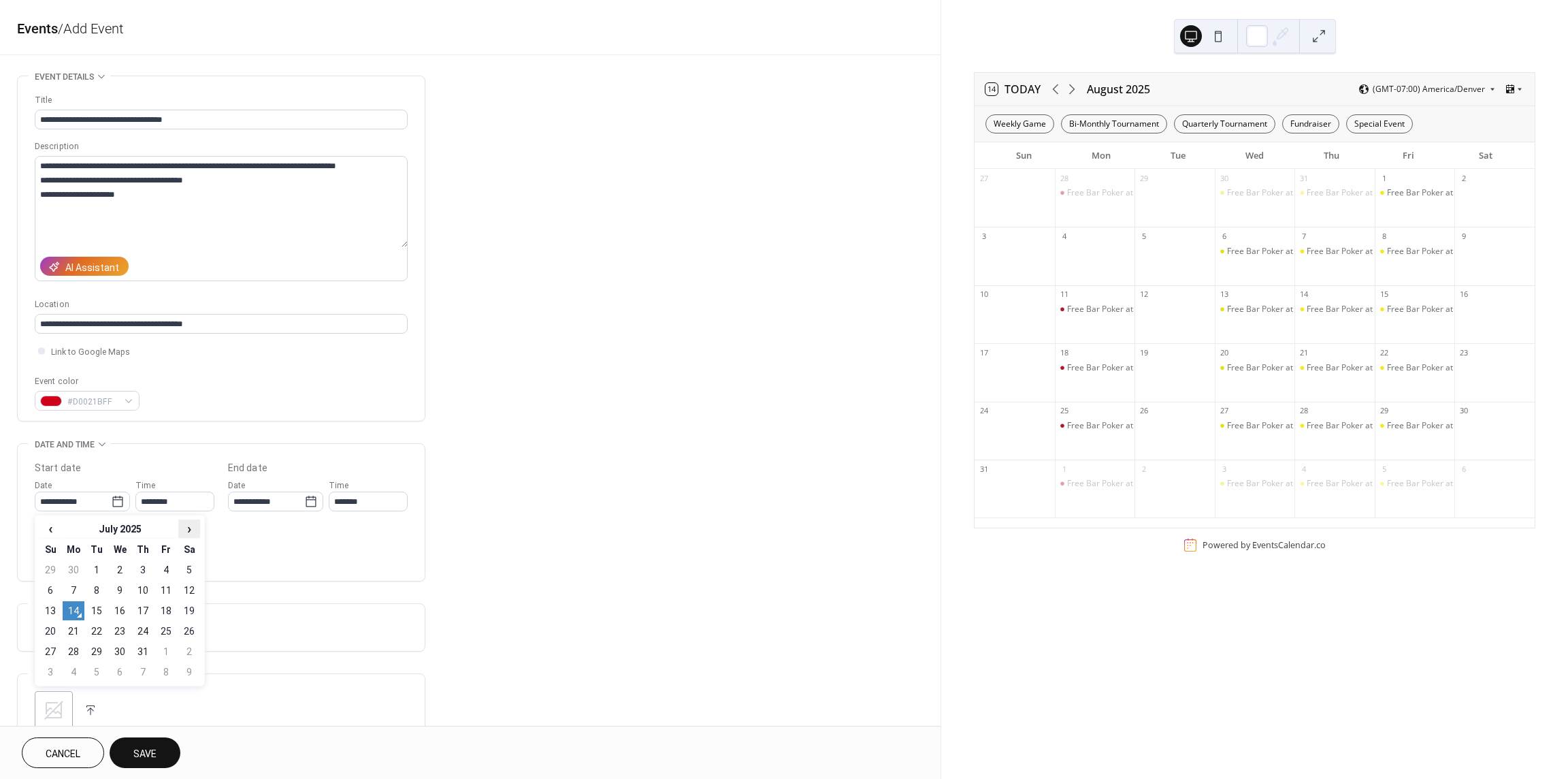 click on "›" at bounding box center (189, 528) 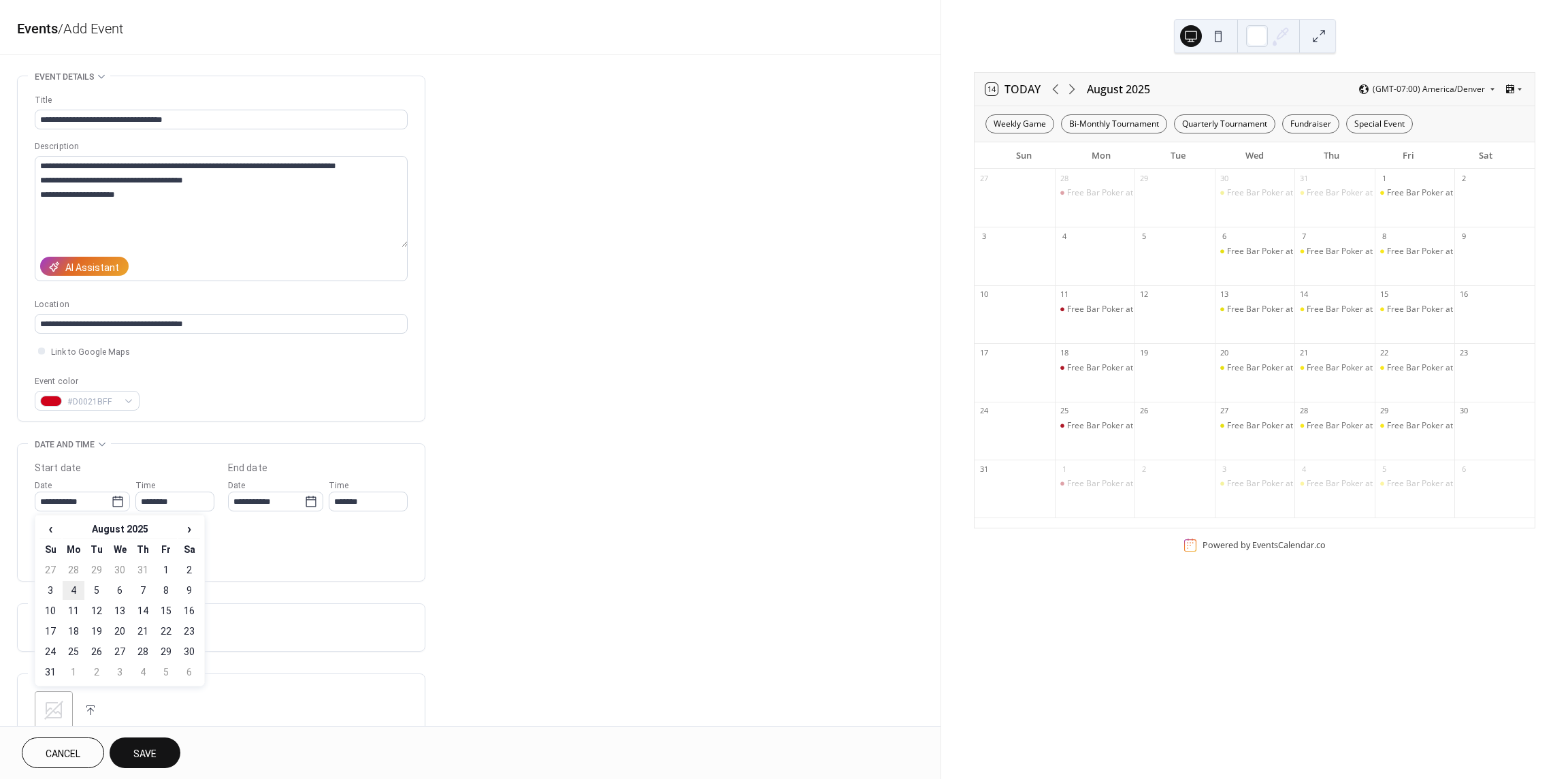 click on "4" at bounding box center [74, 590] 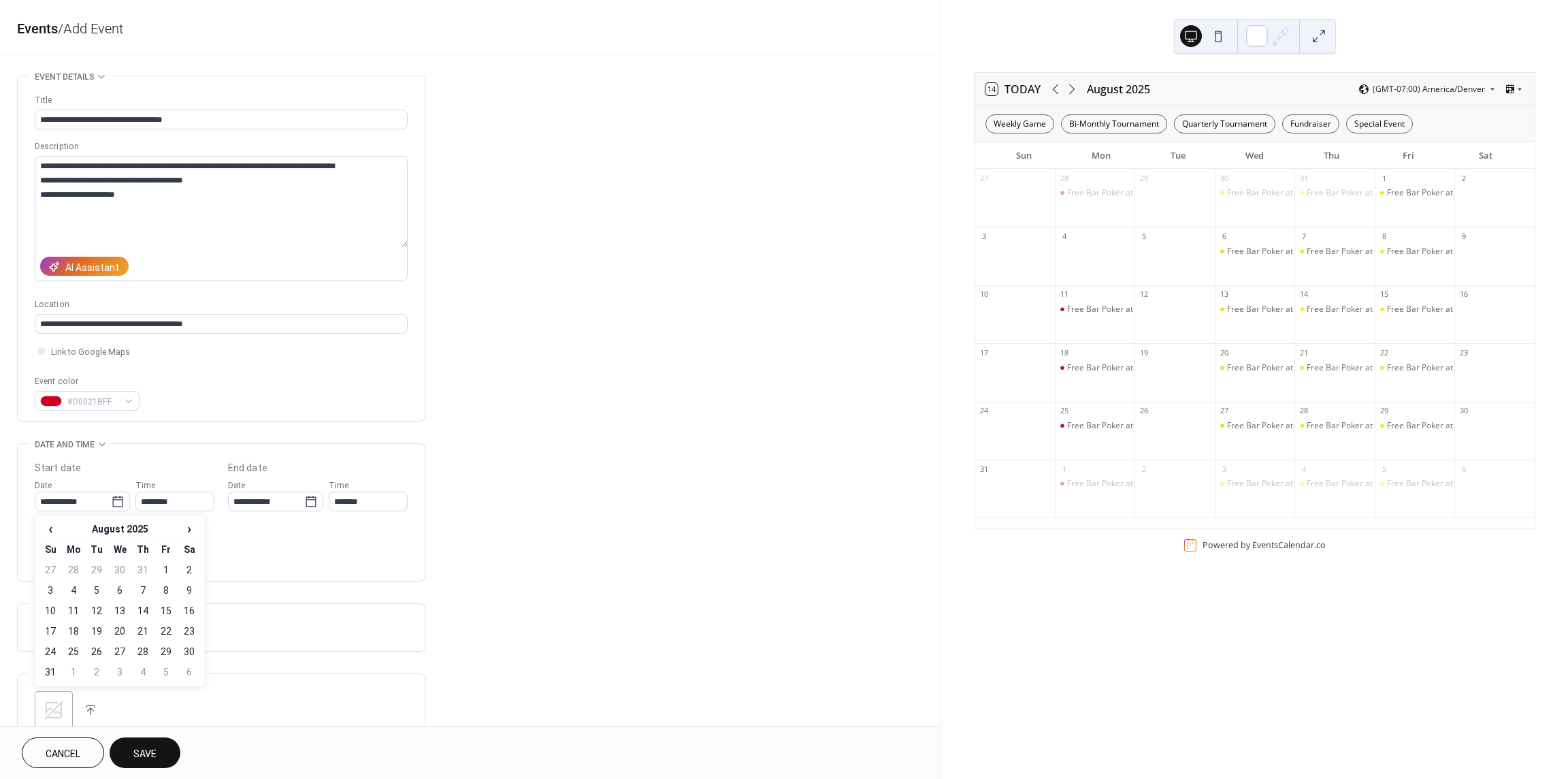 type on "**********" 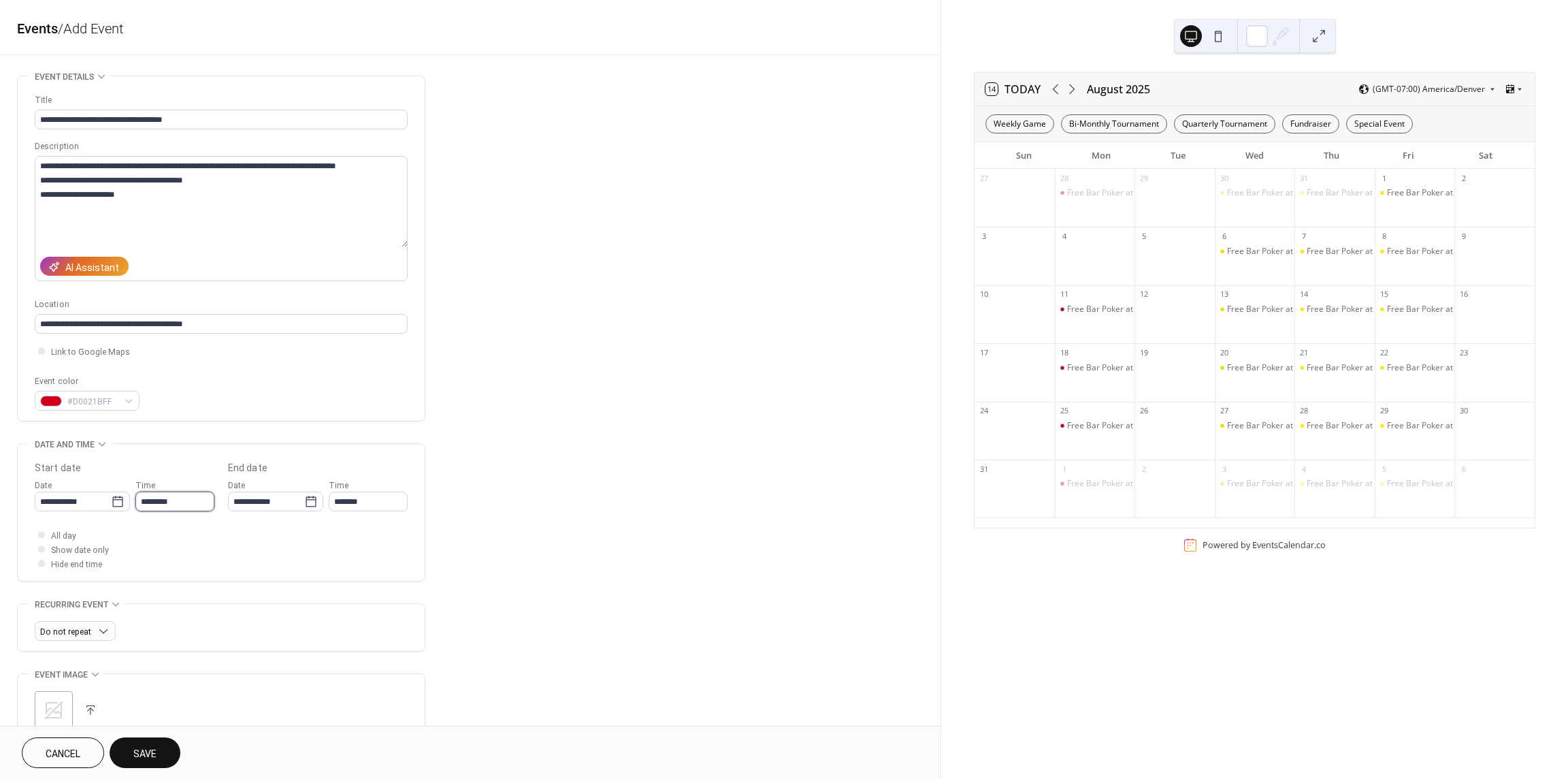 click on "********" at bounding box center (175, 501) 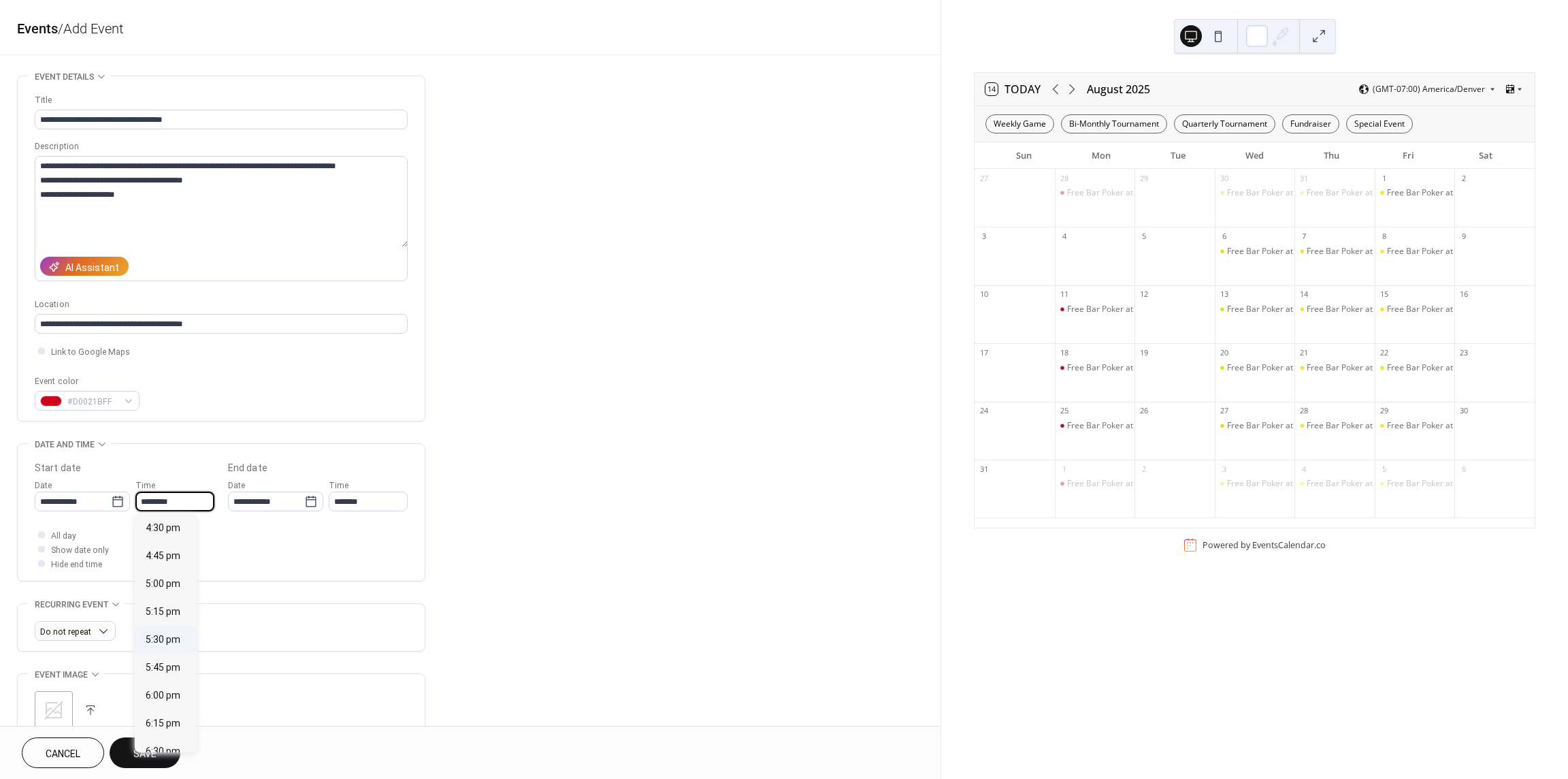 scroll, scrollTop: 1868, scrollLeft: 0, axis: vertical 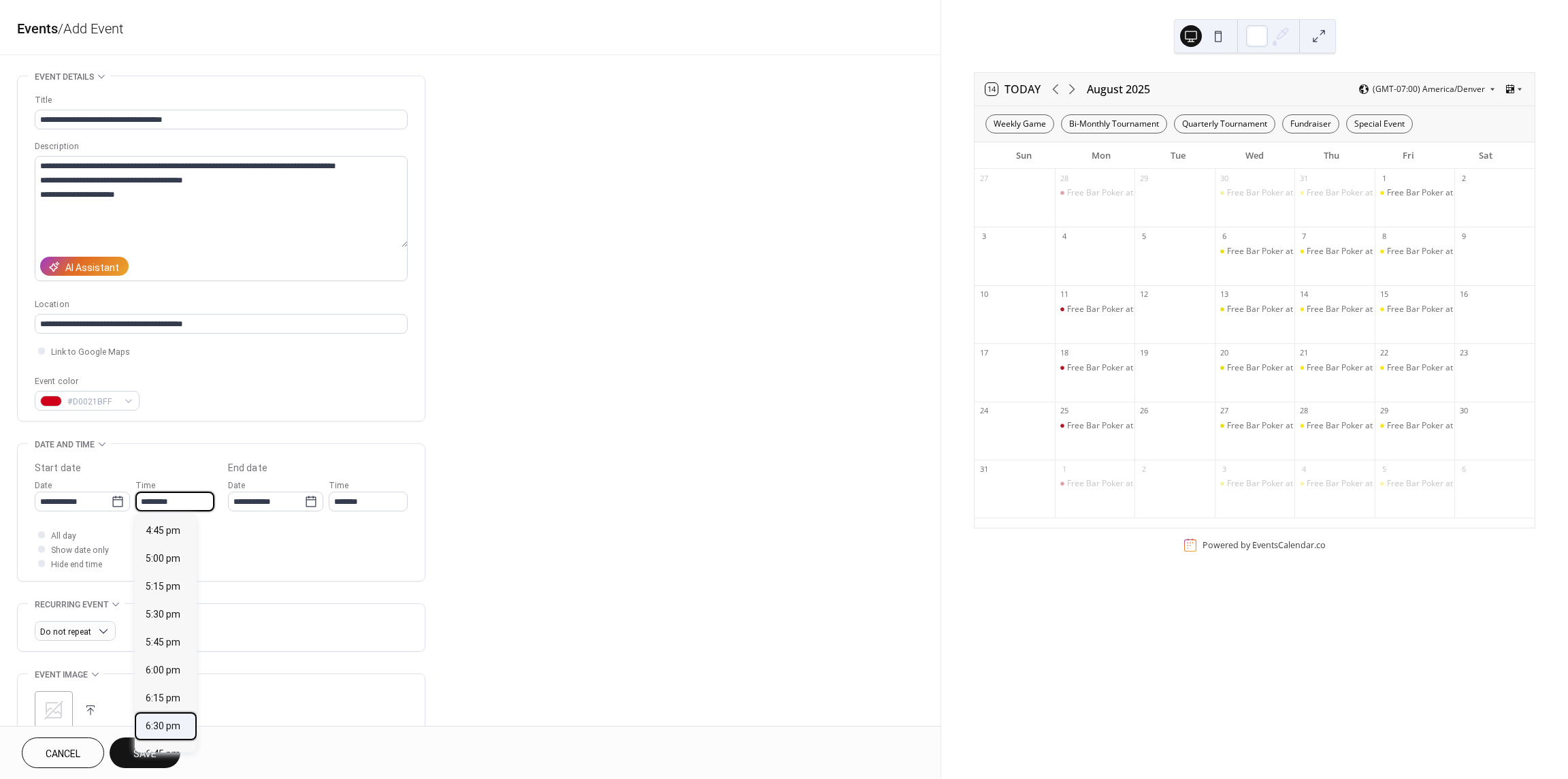 click on "6:30 pm" at bounding box center (163, 726) 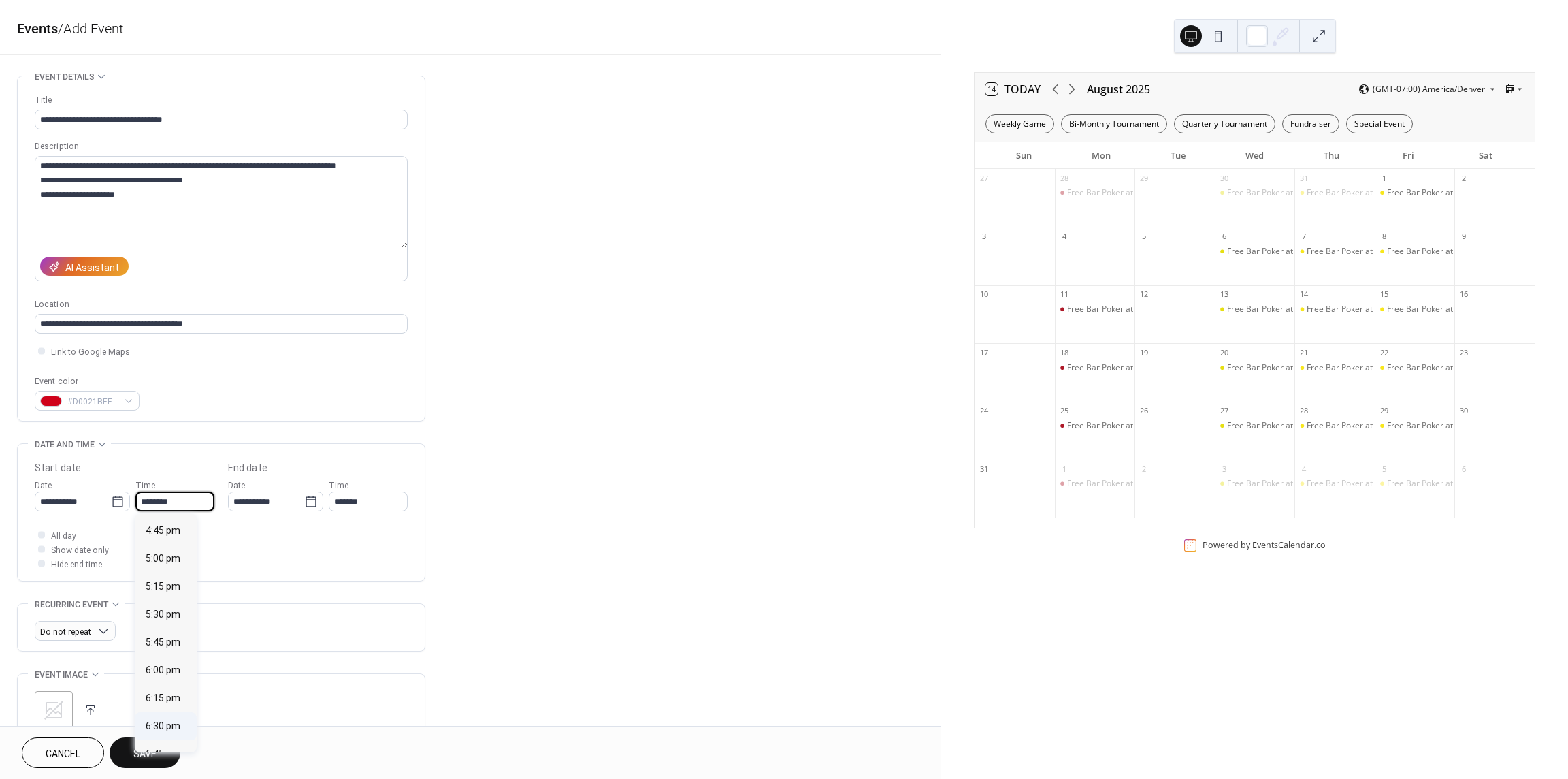type on "*******" 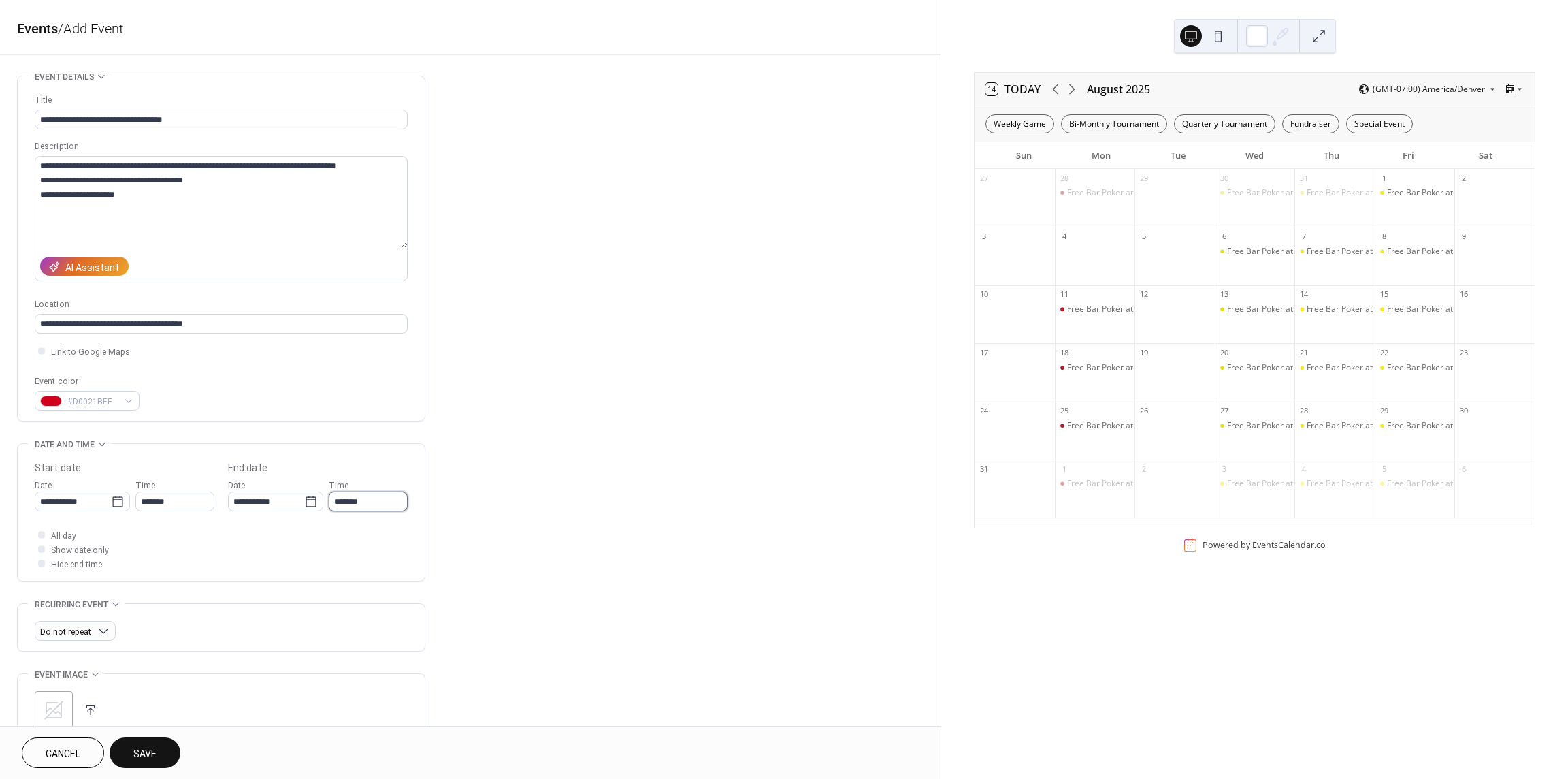 click on "*******" at bounding box center (368, 501) 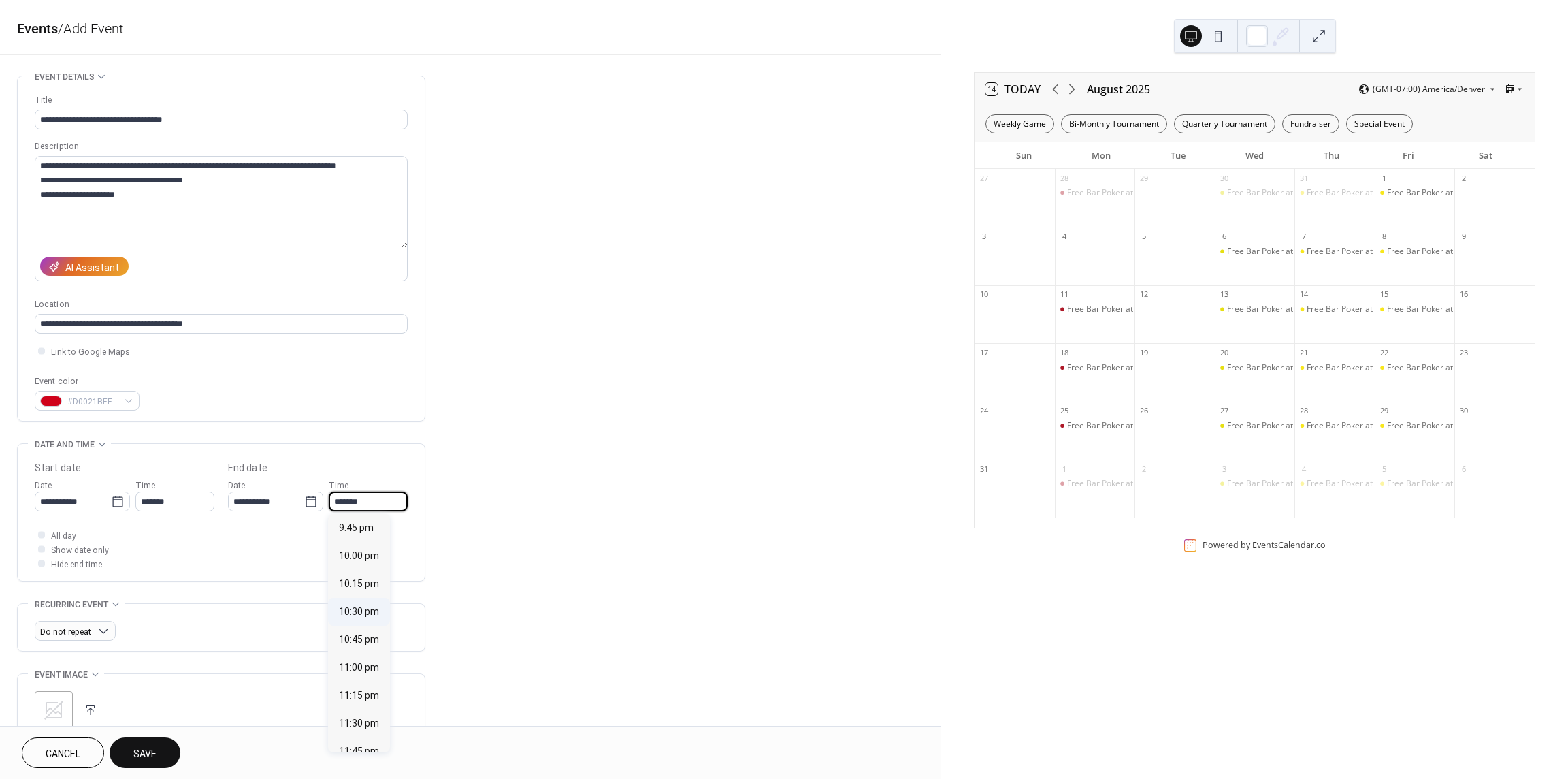 scroll, scrollTop: 348, scrollLeft: 0, axis: vertical 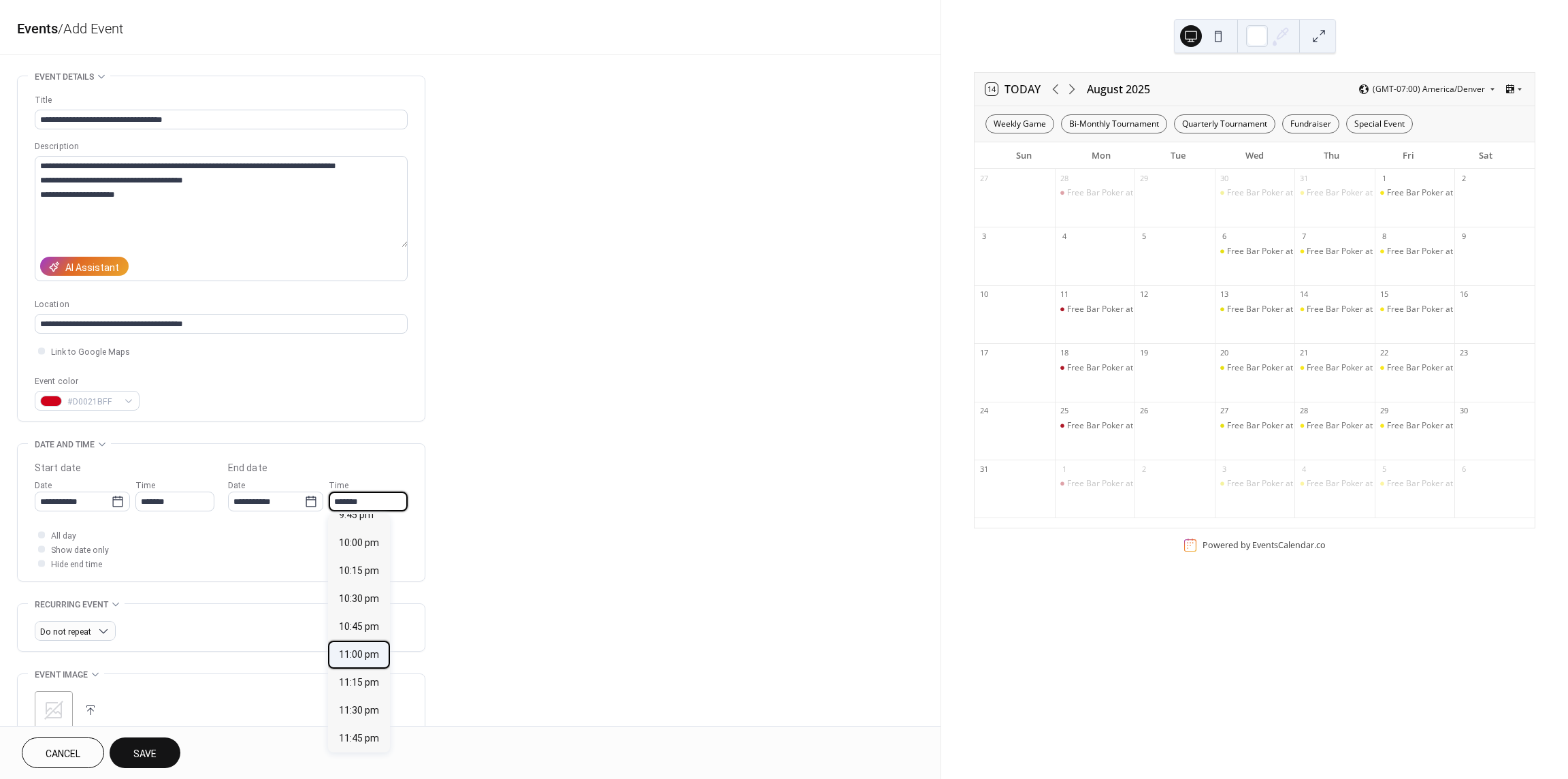 click on "11:00 pm" at bounding box center [359, 654] 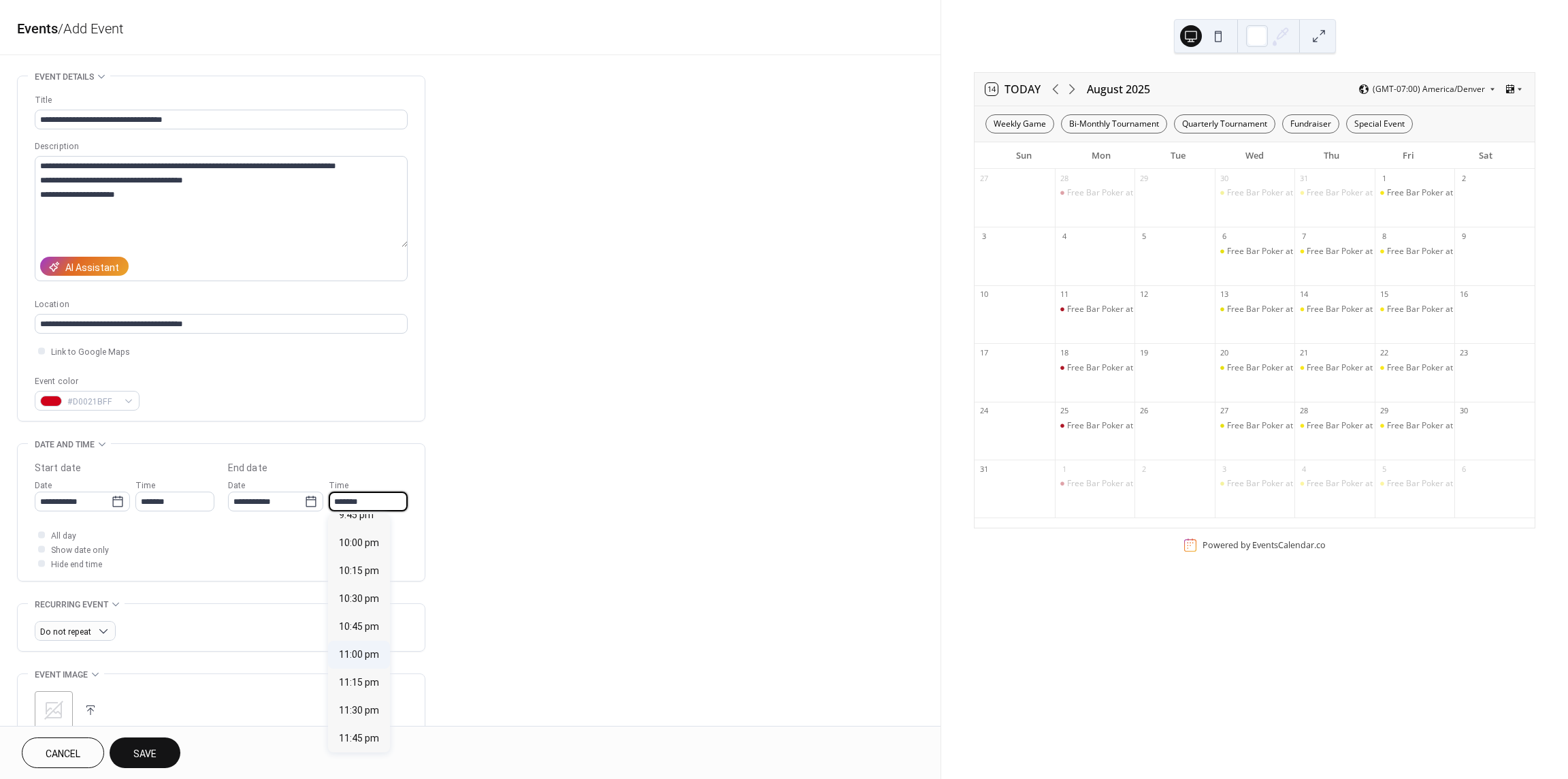 type on "********" 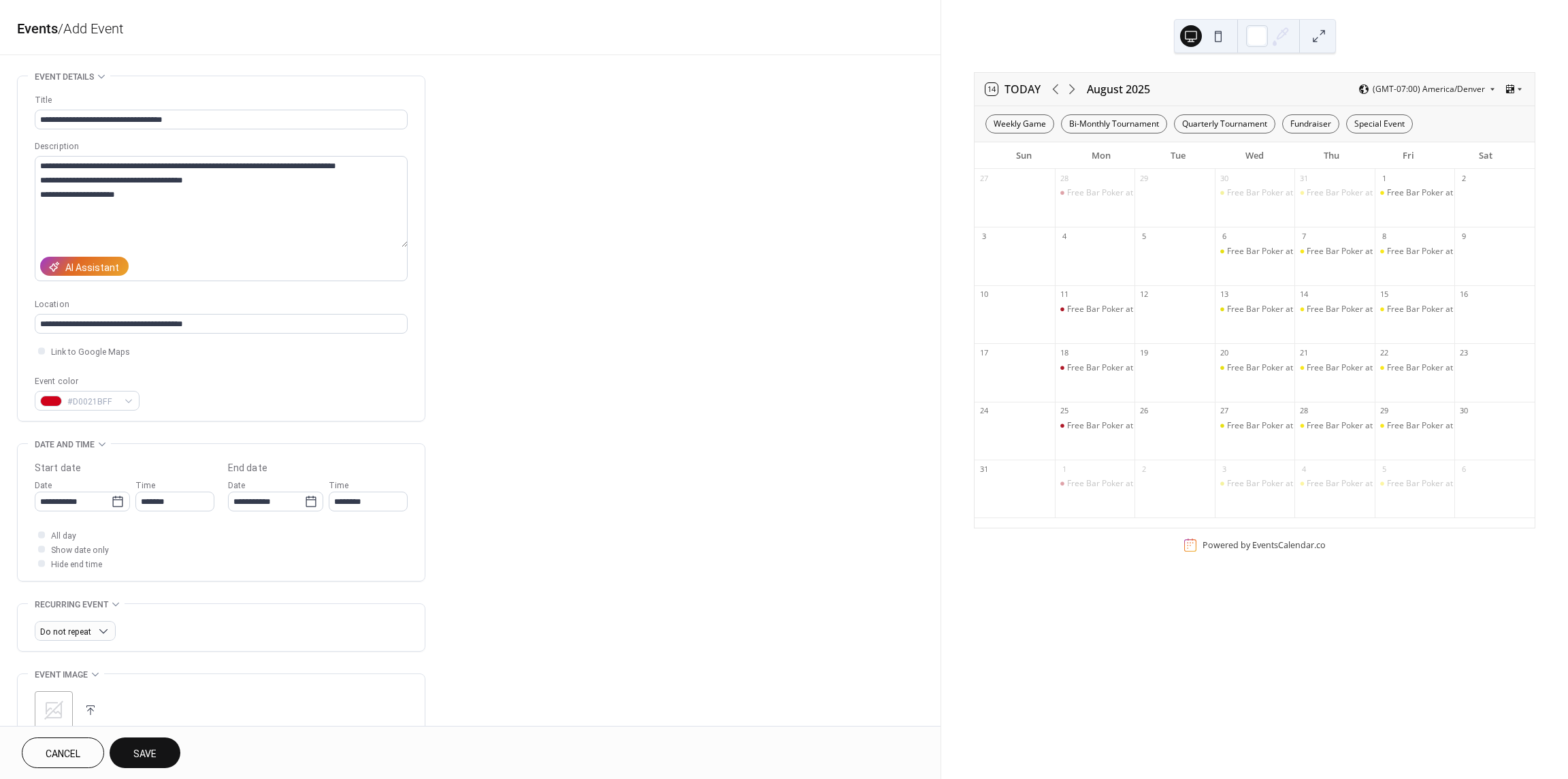 click on "**********" at bounding box center [470, 598] 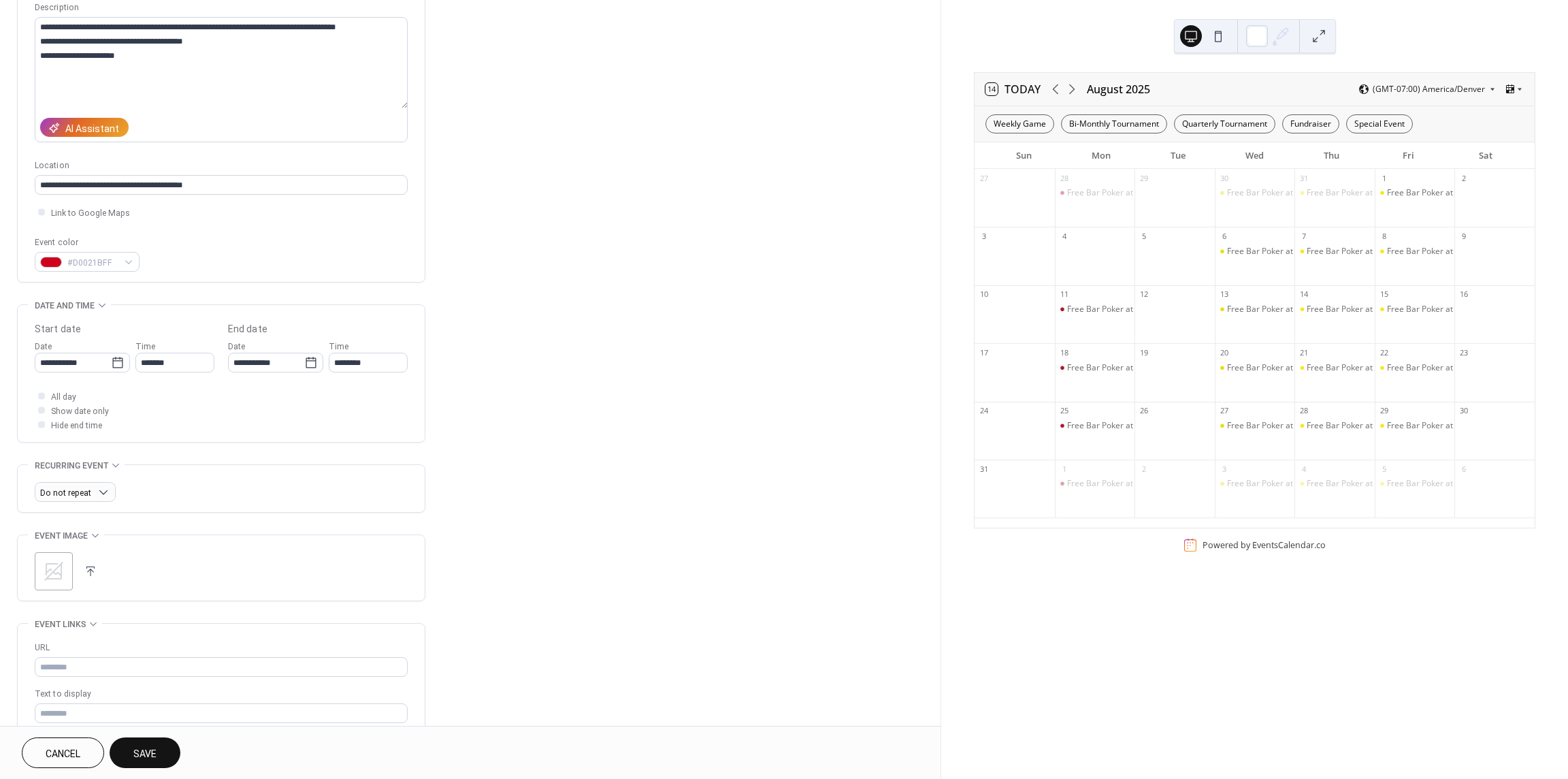 scroll, scrollTop: 221, scrollLeft: 0, axis: vertical 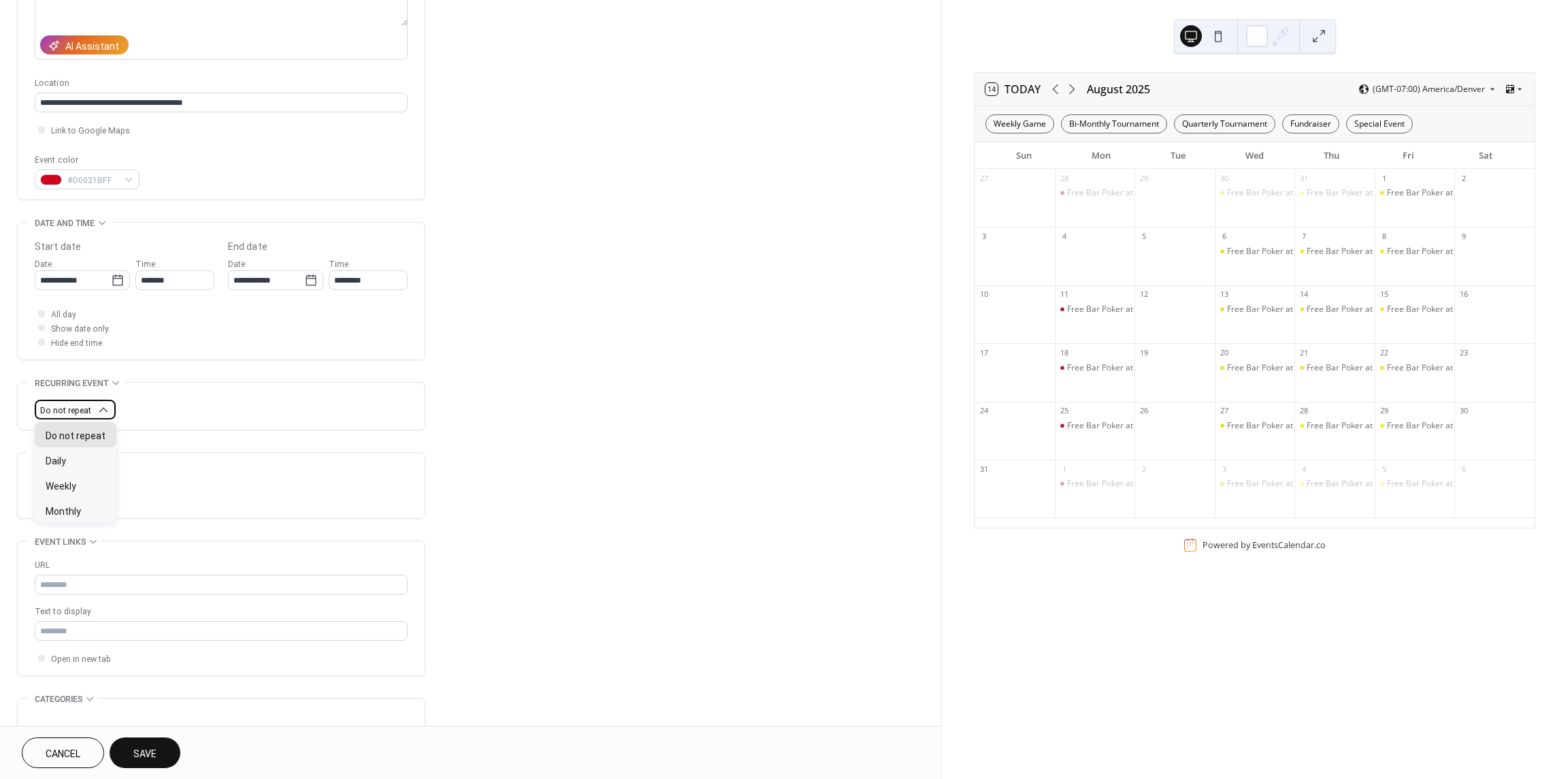 click on "Do not repeat" at bounding box center [75, 409] 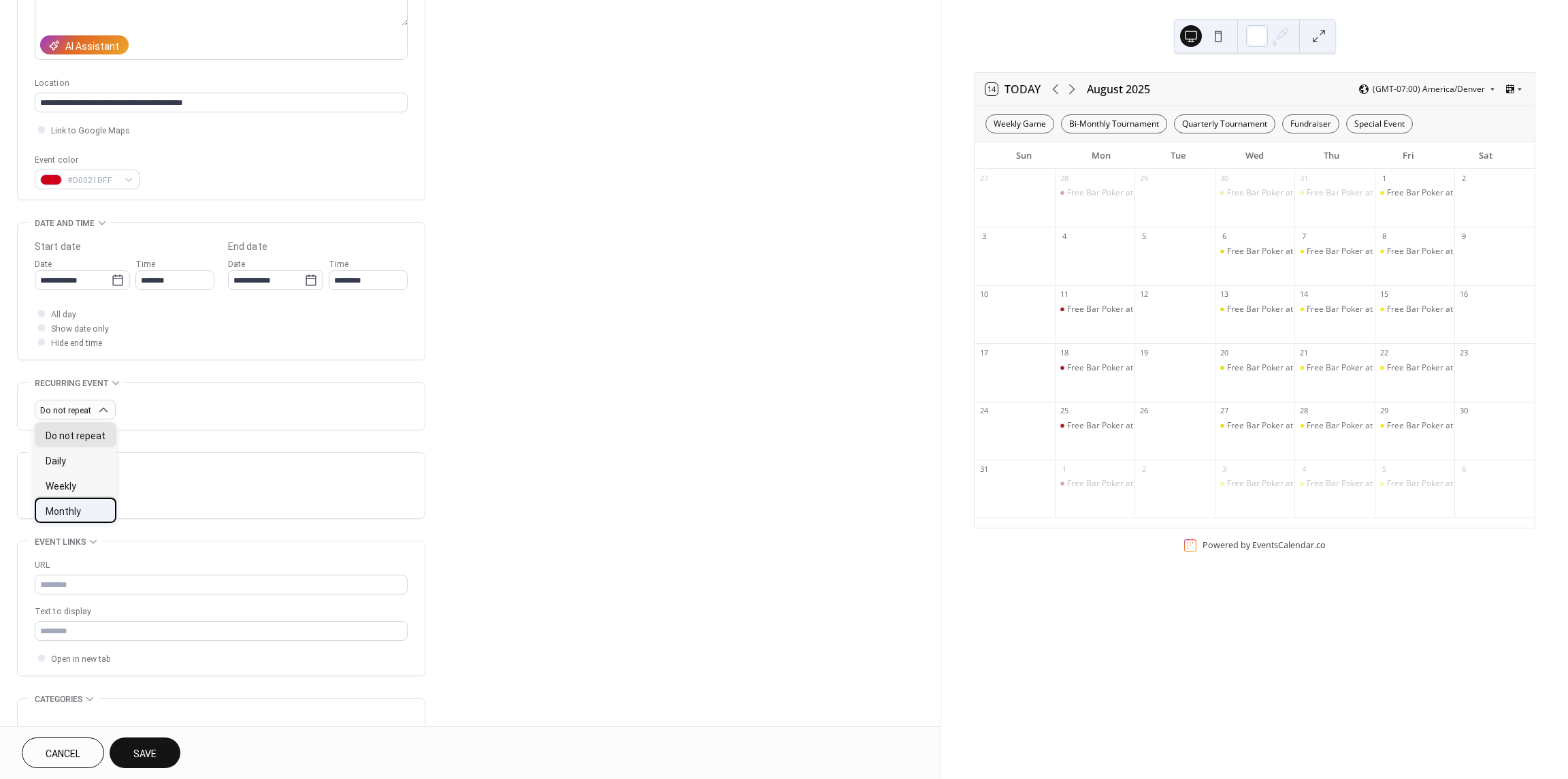 click on "Monthly" at bounding box center (63, 511) 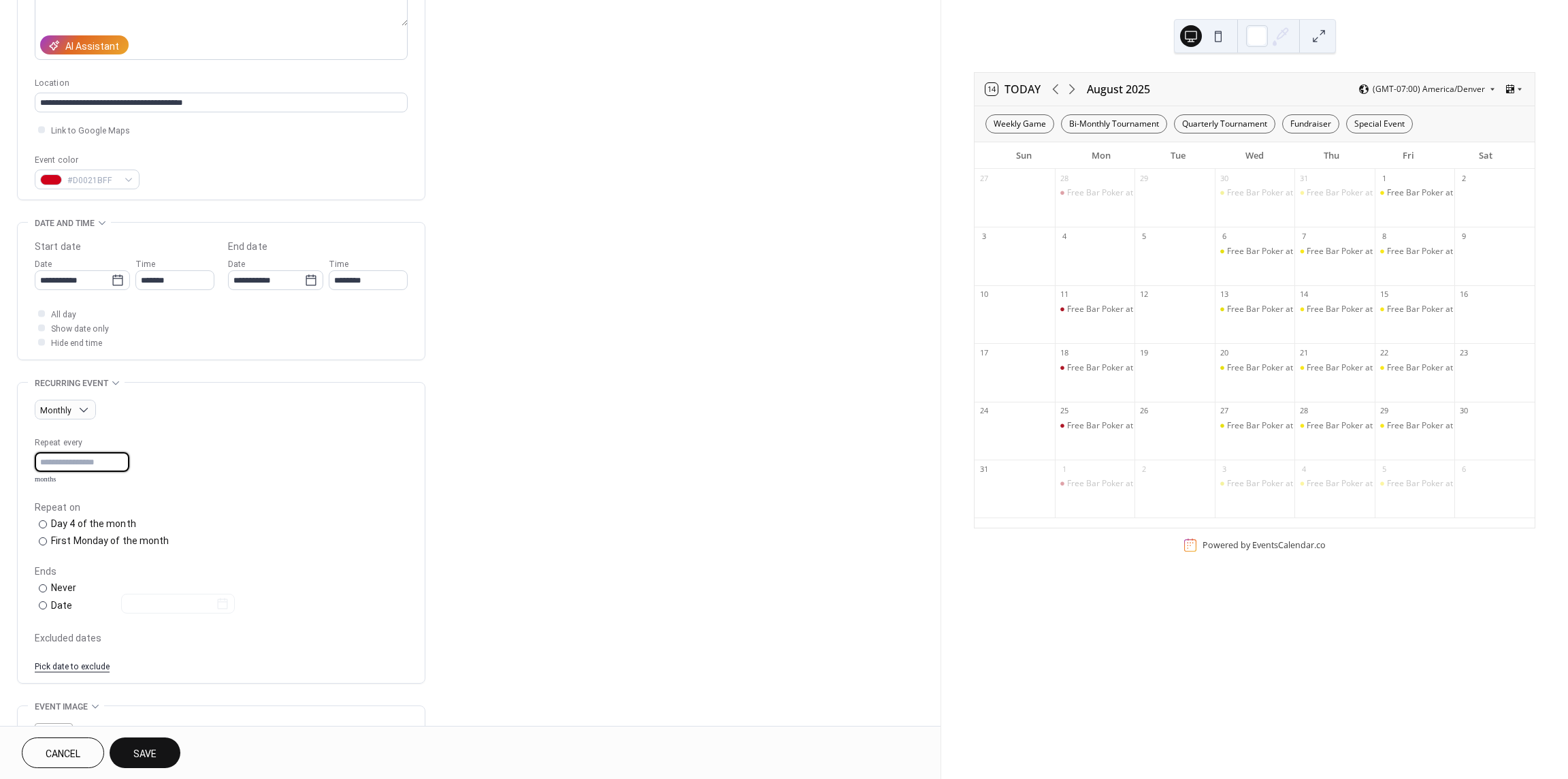 type on "*" 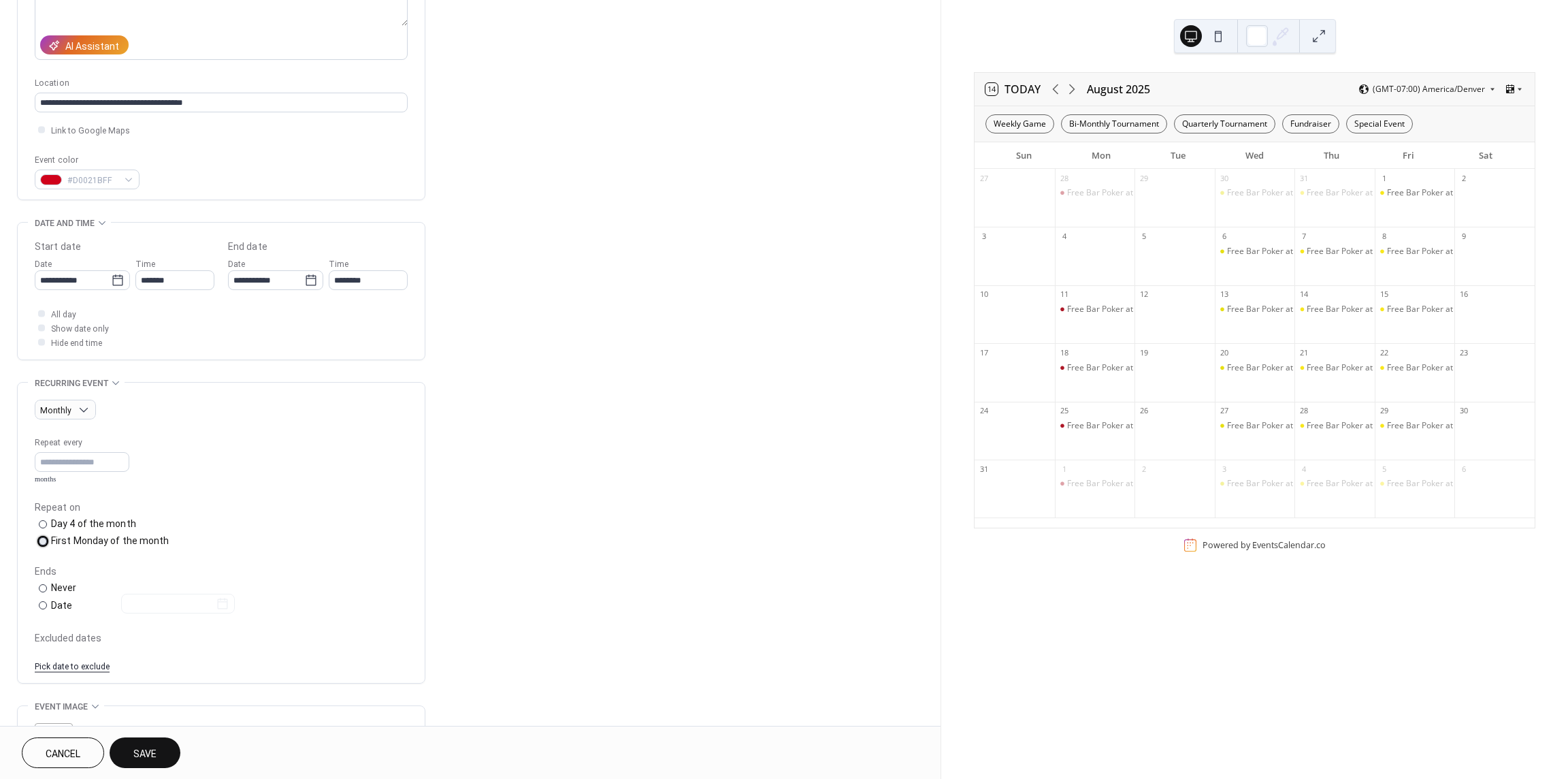 click at bounding box center (43, 541) 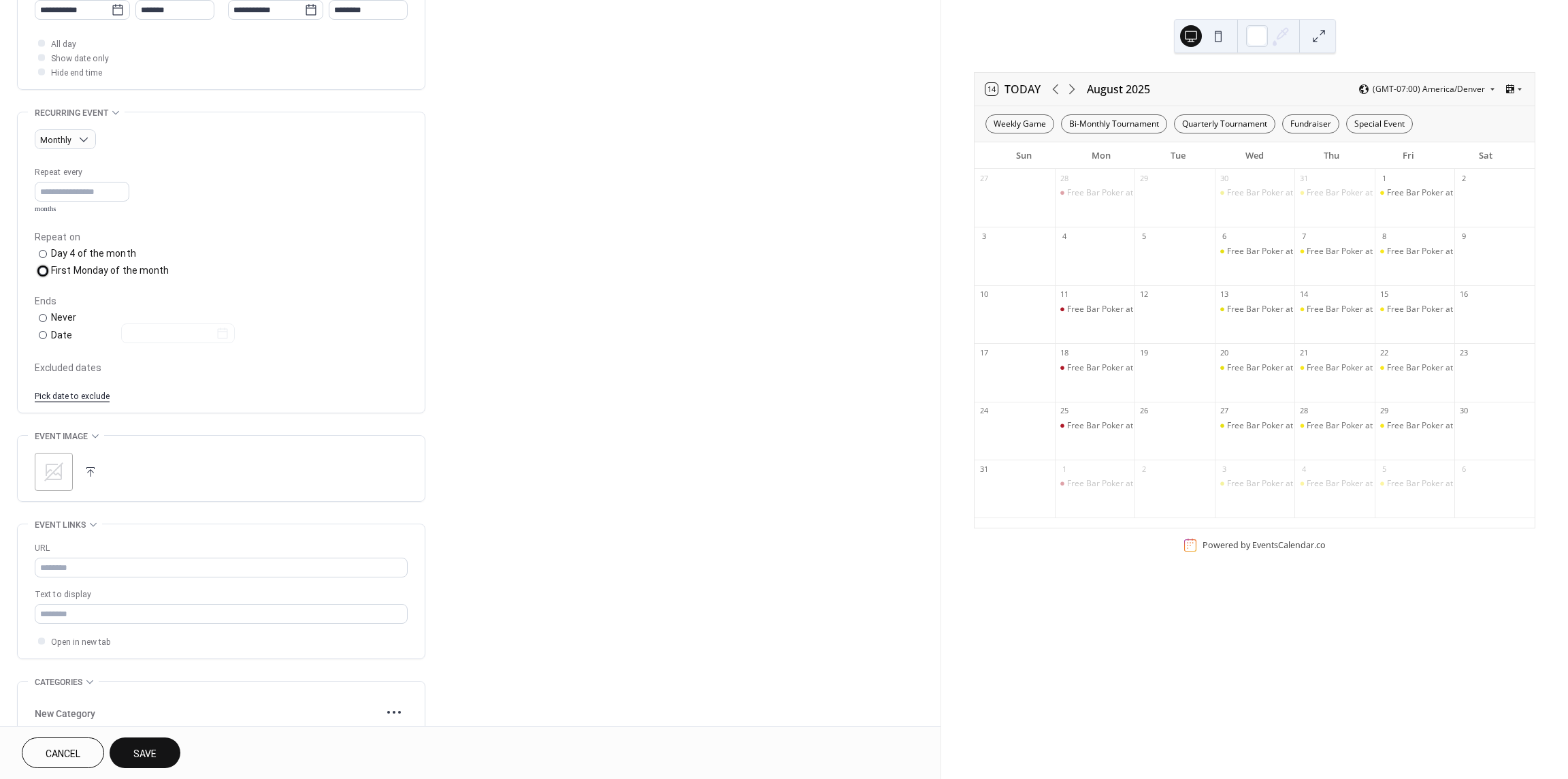 scroll, scrollTop: 494, scrollLeft: 0, axis: vertical 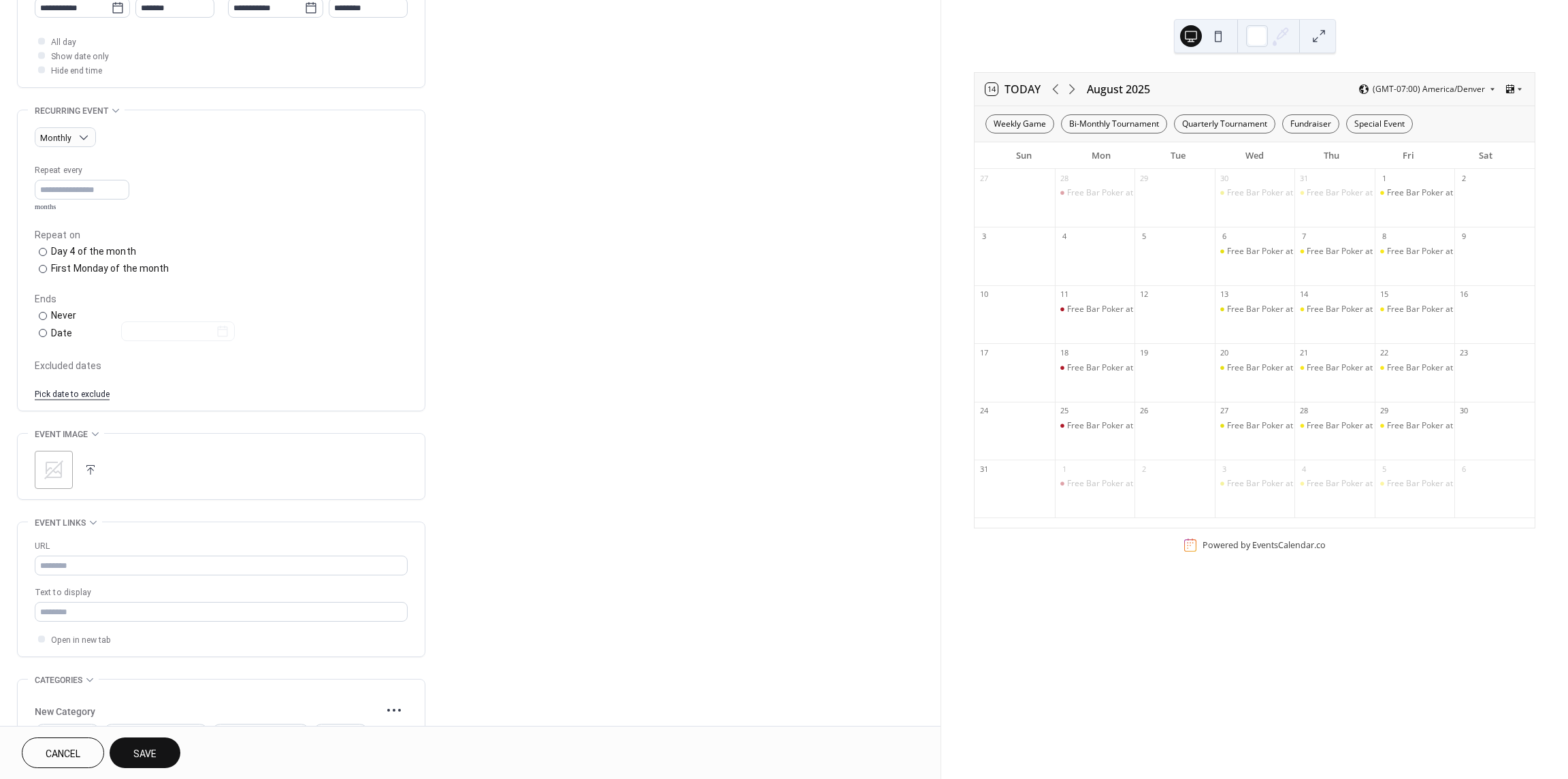 click 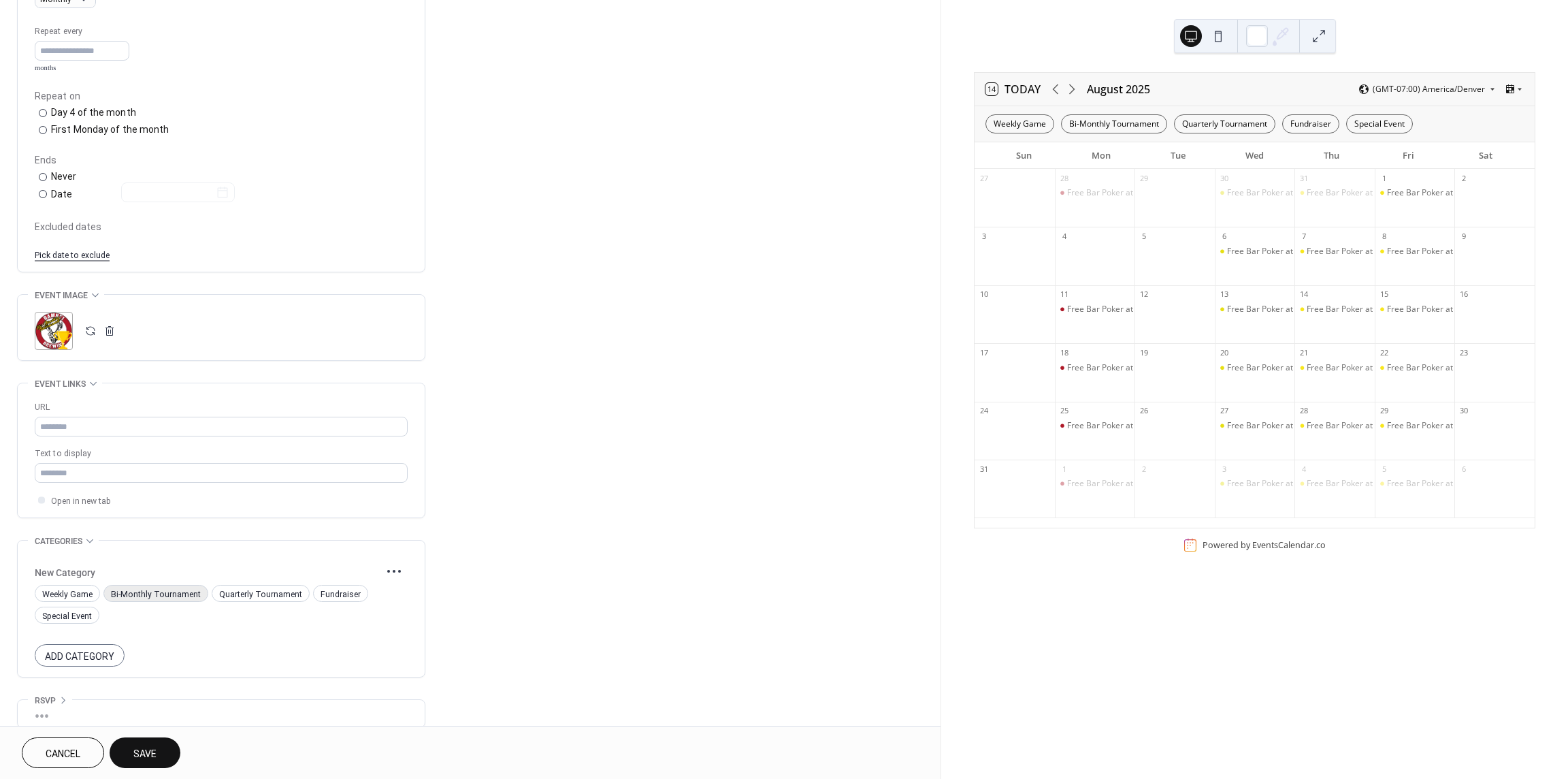 scroll, scrollTop: 648, scrollLeft: 0, axis: vertical 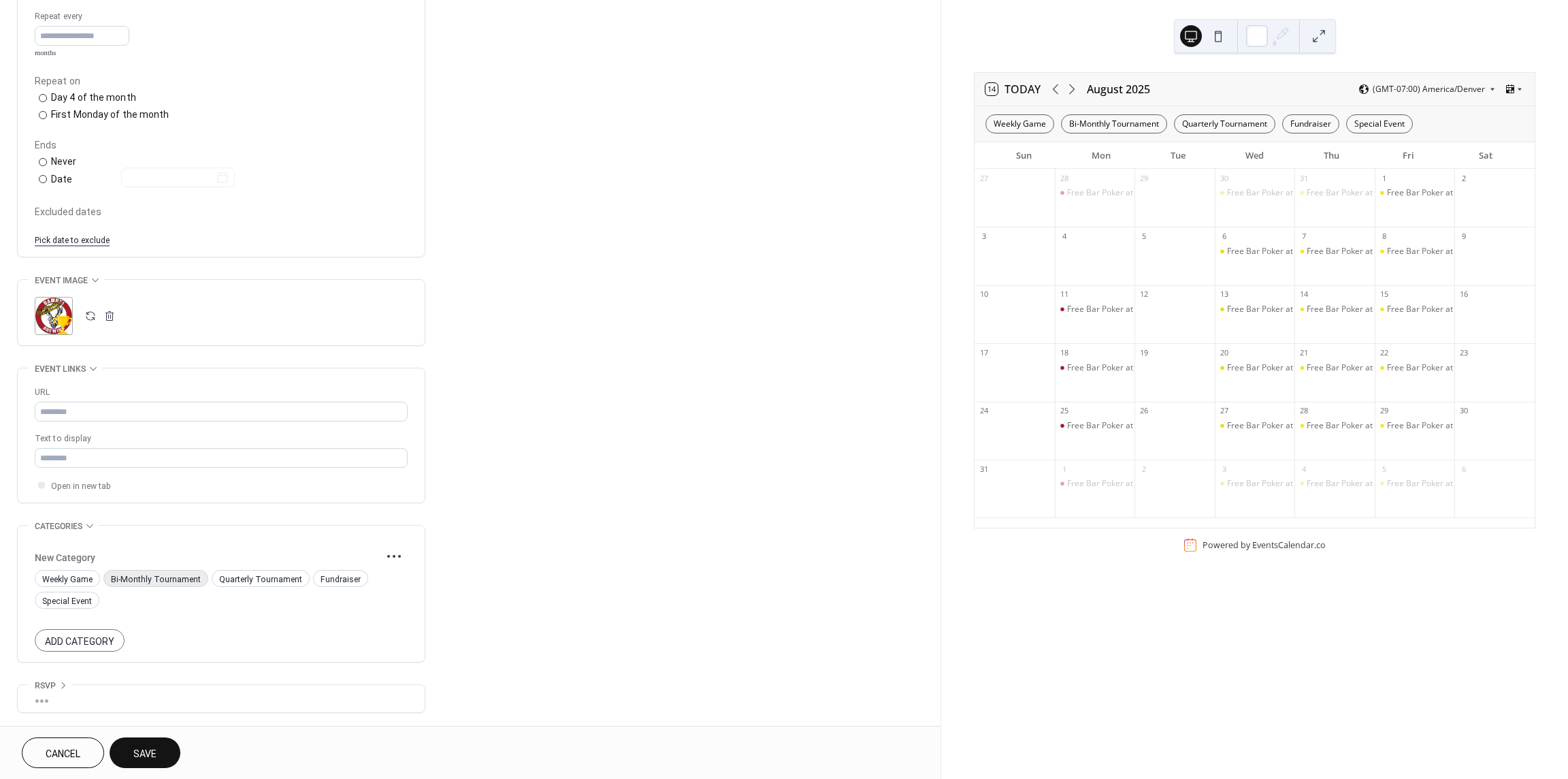 click on "Bi-Monthly Tournament" at bounding box center [156, 579] 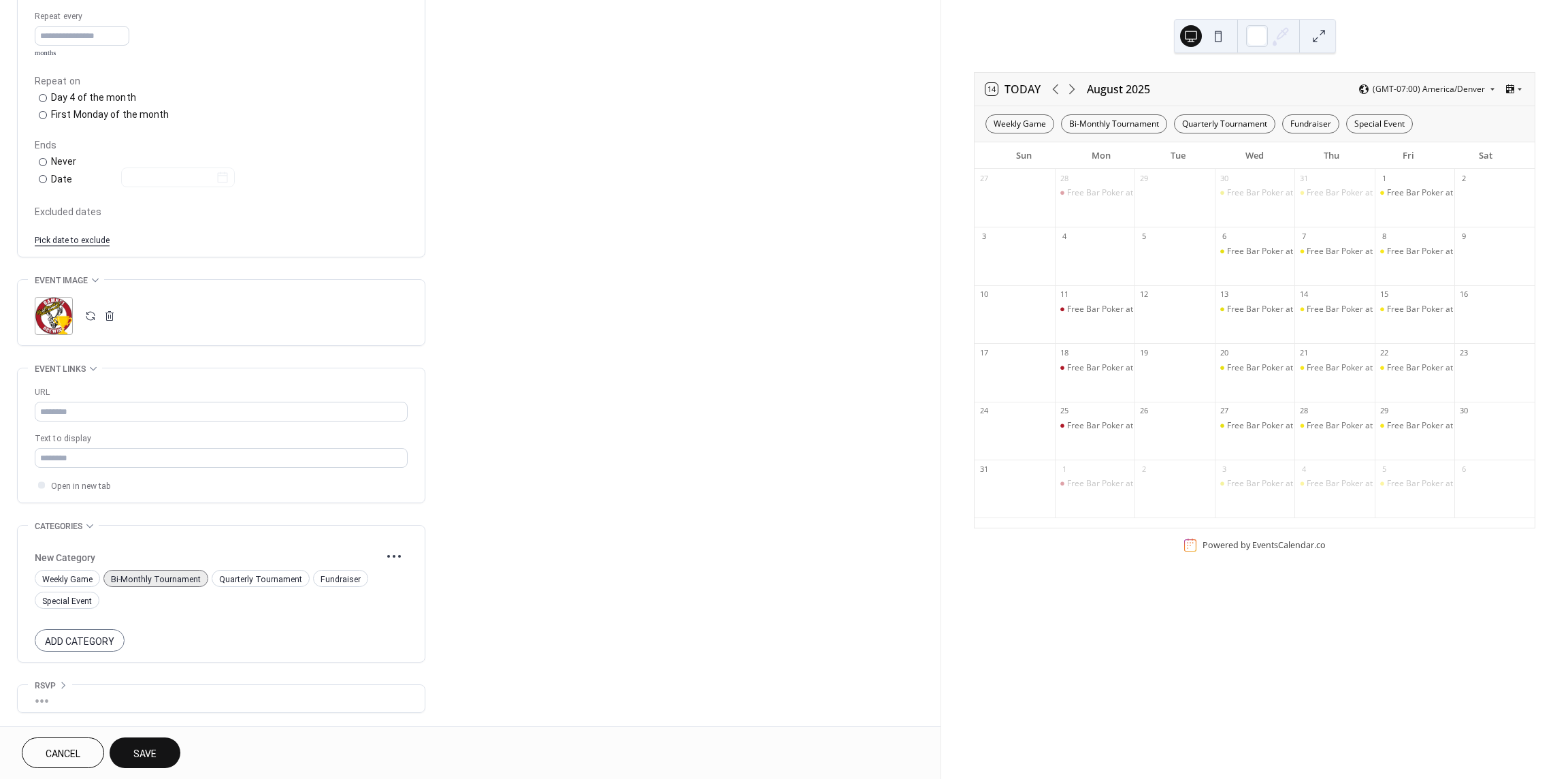 click on "Save" at bounding box center (145, 754) 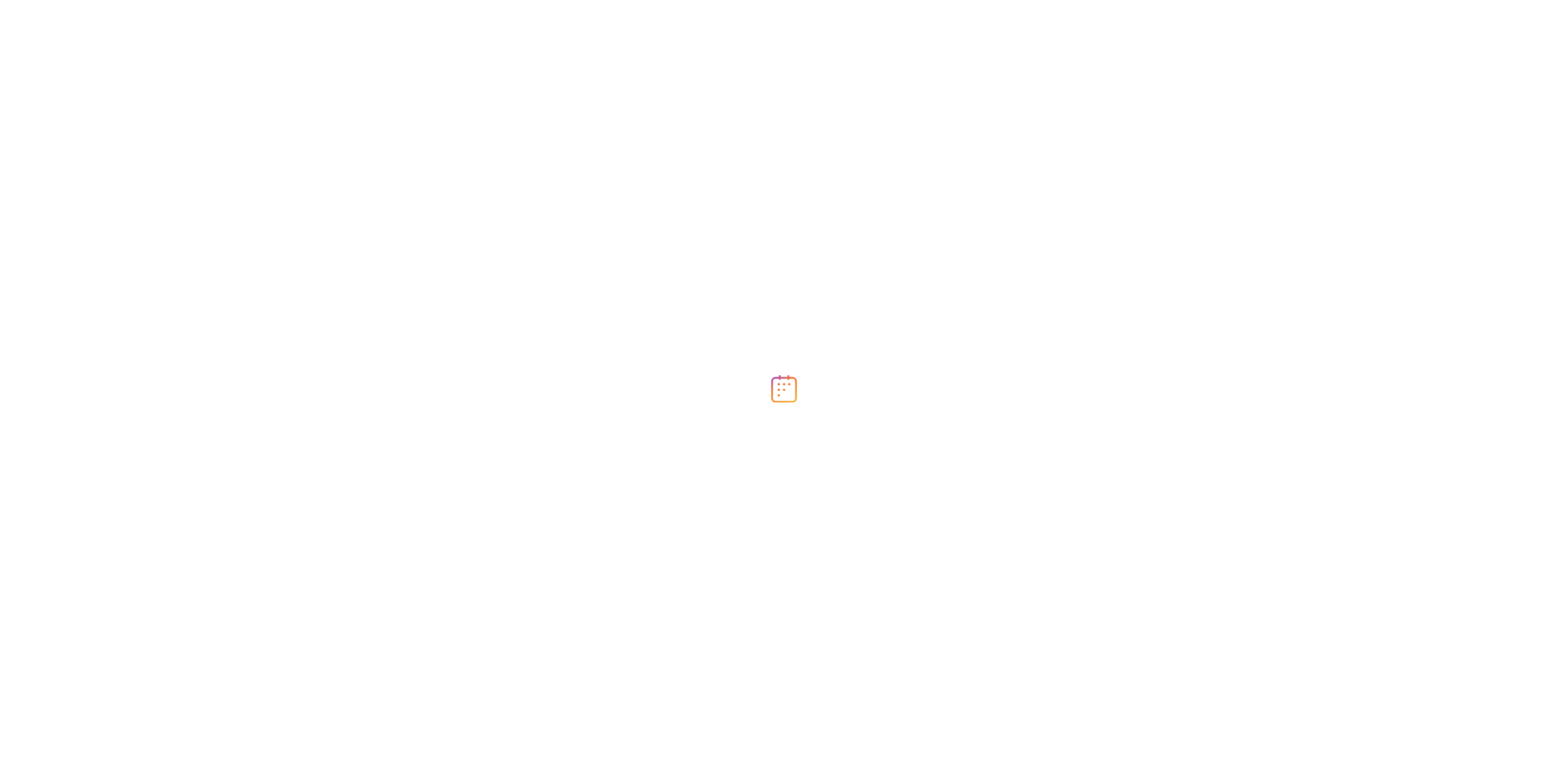 click at bounding box center [784, 390] 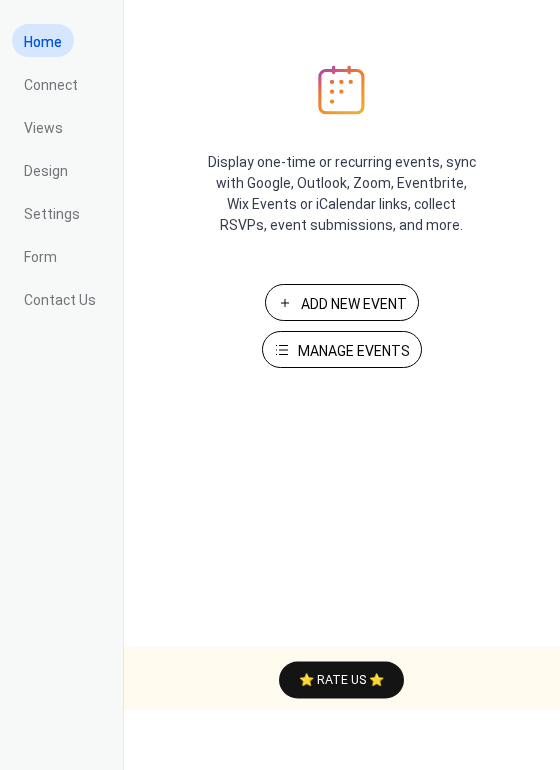 scroll, scrollTop: 0, scrollLeft: 0, axis: both 